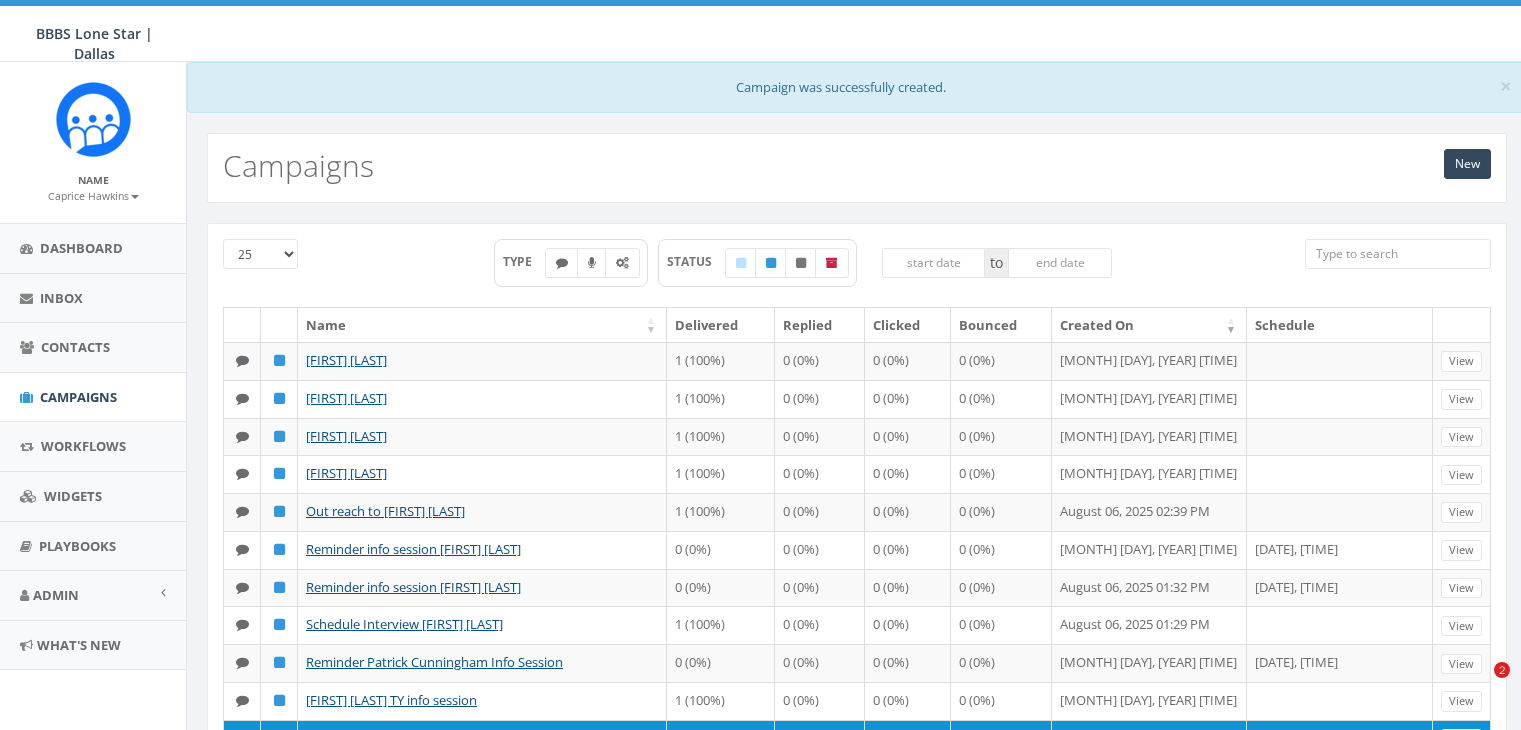 scroll, scrollTop: 0, scrollLeft: 0, axis: both 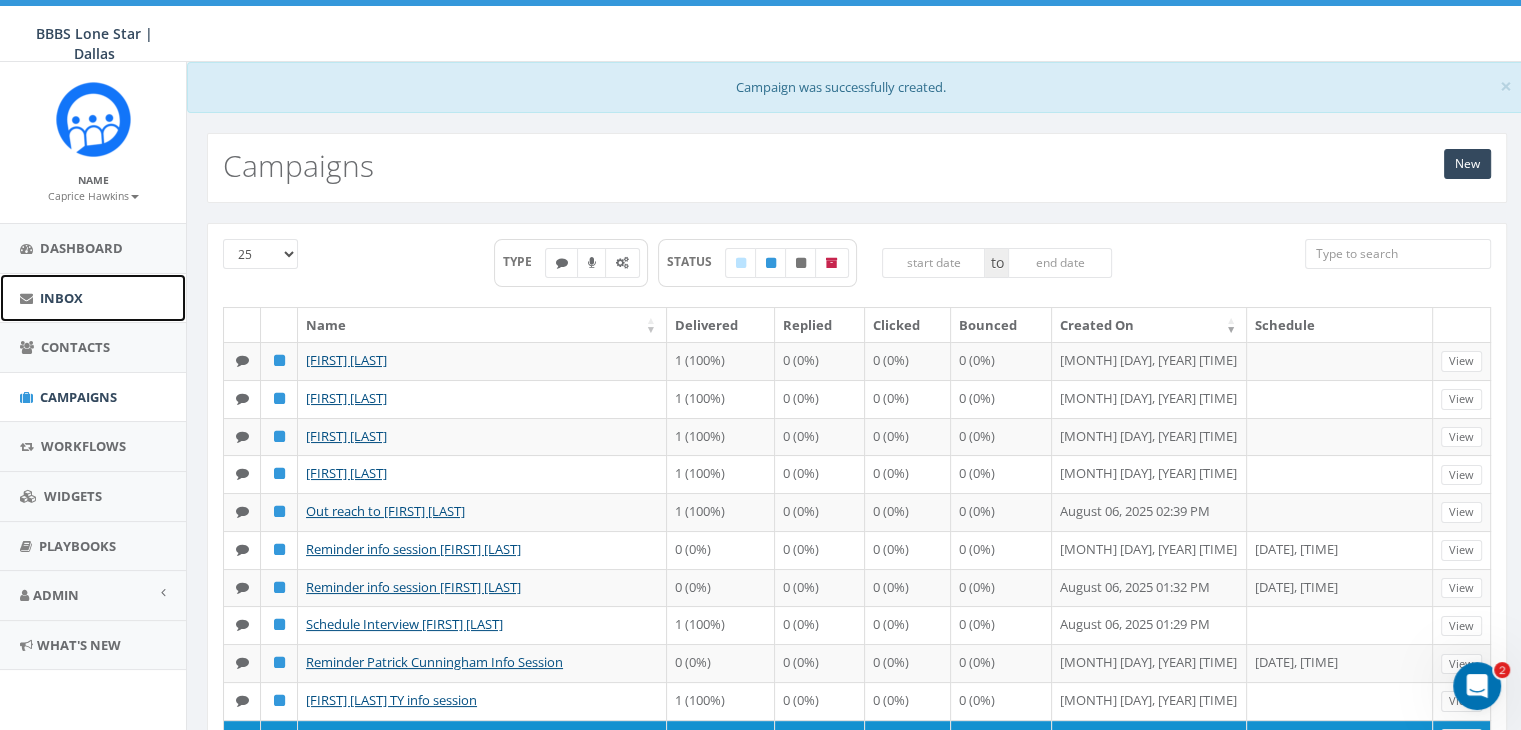 click on "Inbox" at bounding box center [61, 298] 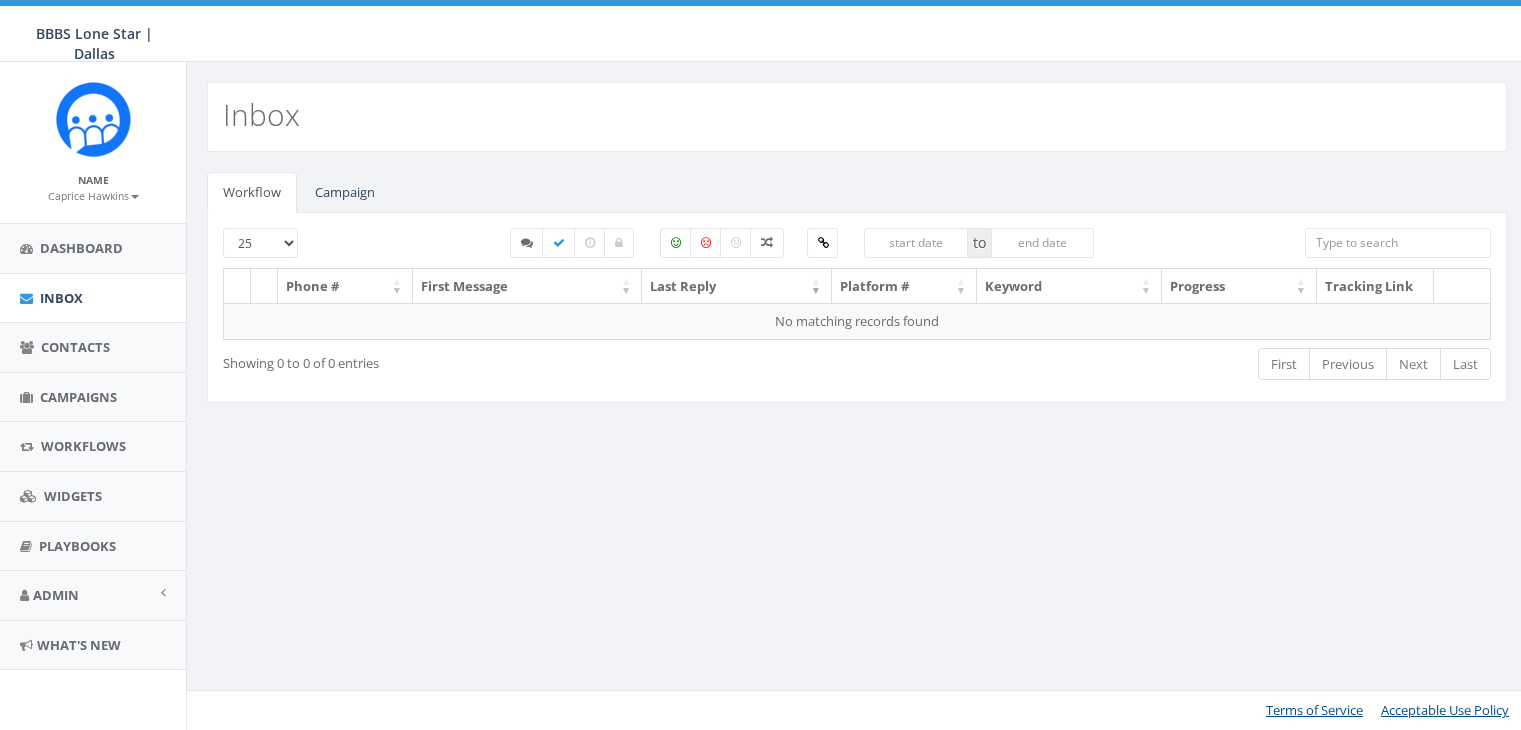select 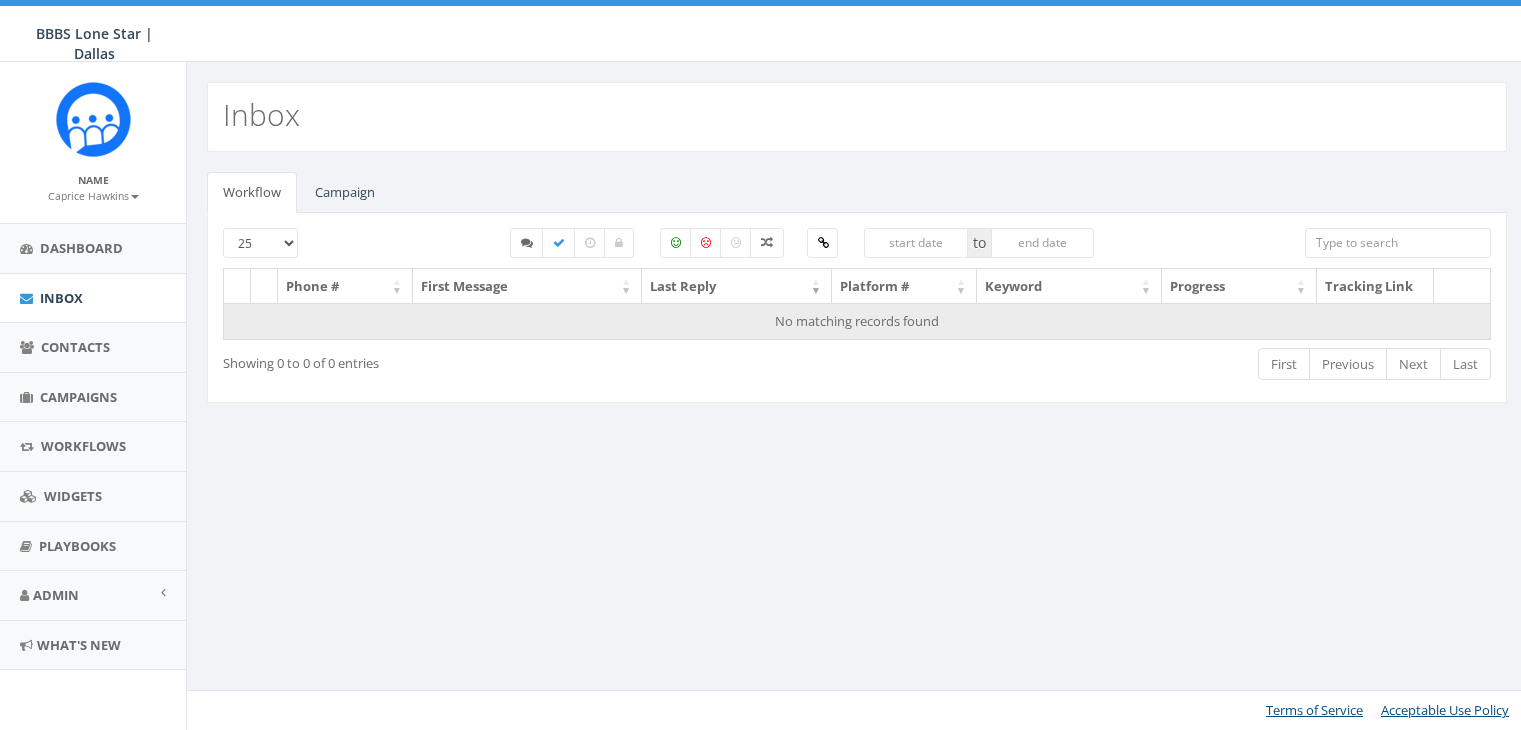scroll, scrollTop: 0, scrollLeft: 0, axis: both 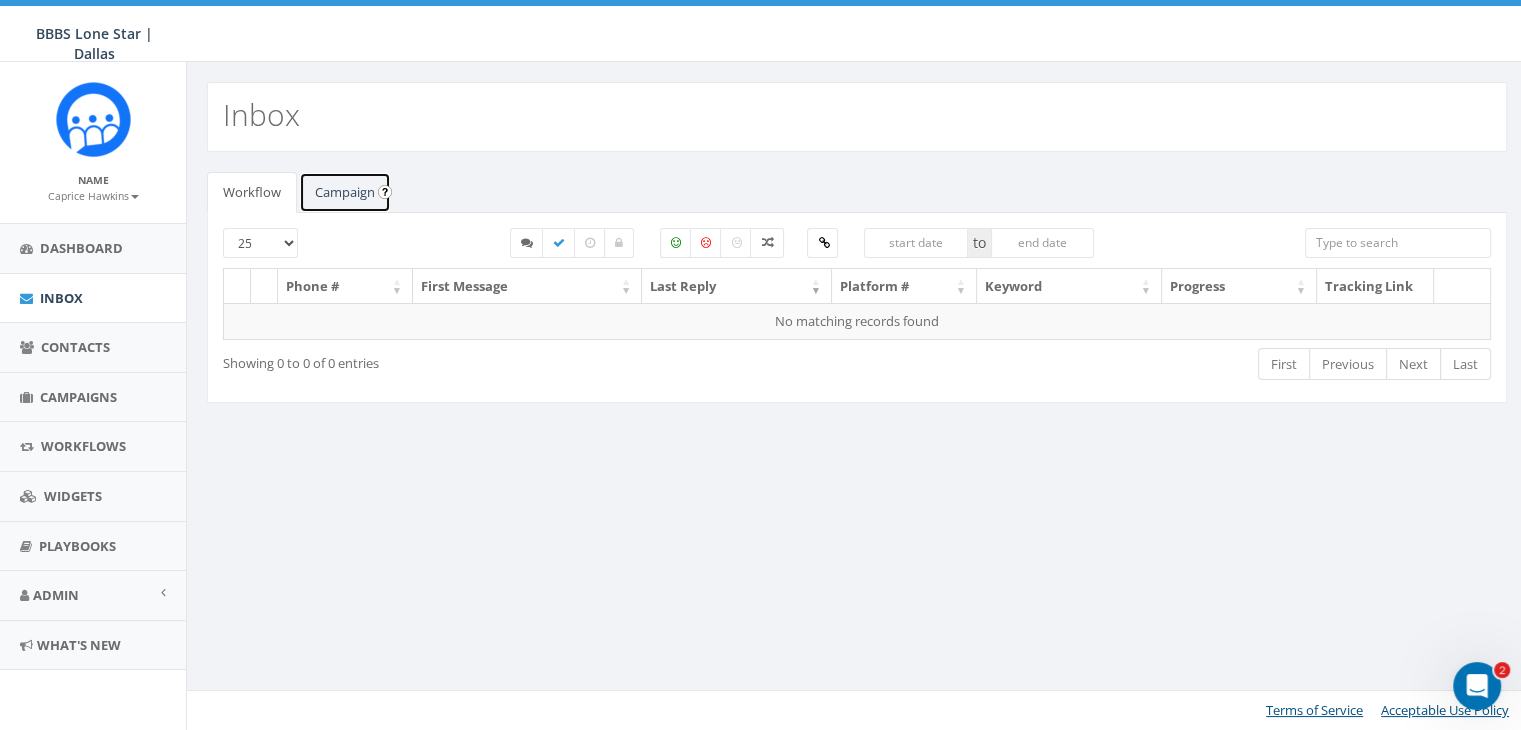 click on "Campaign" at bounding box center (345, 192) 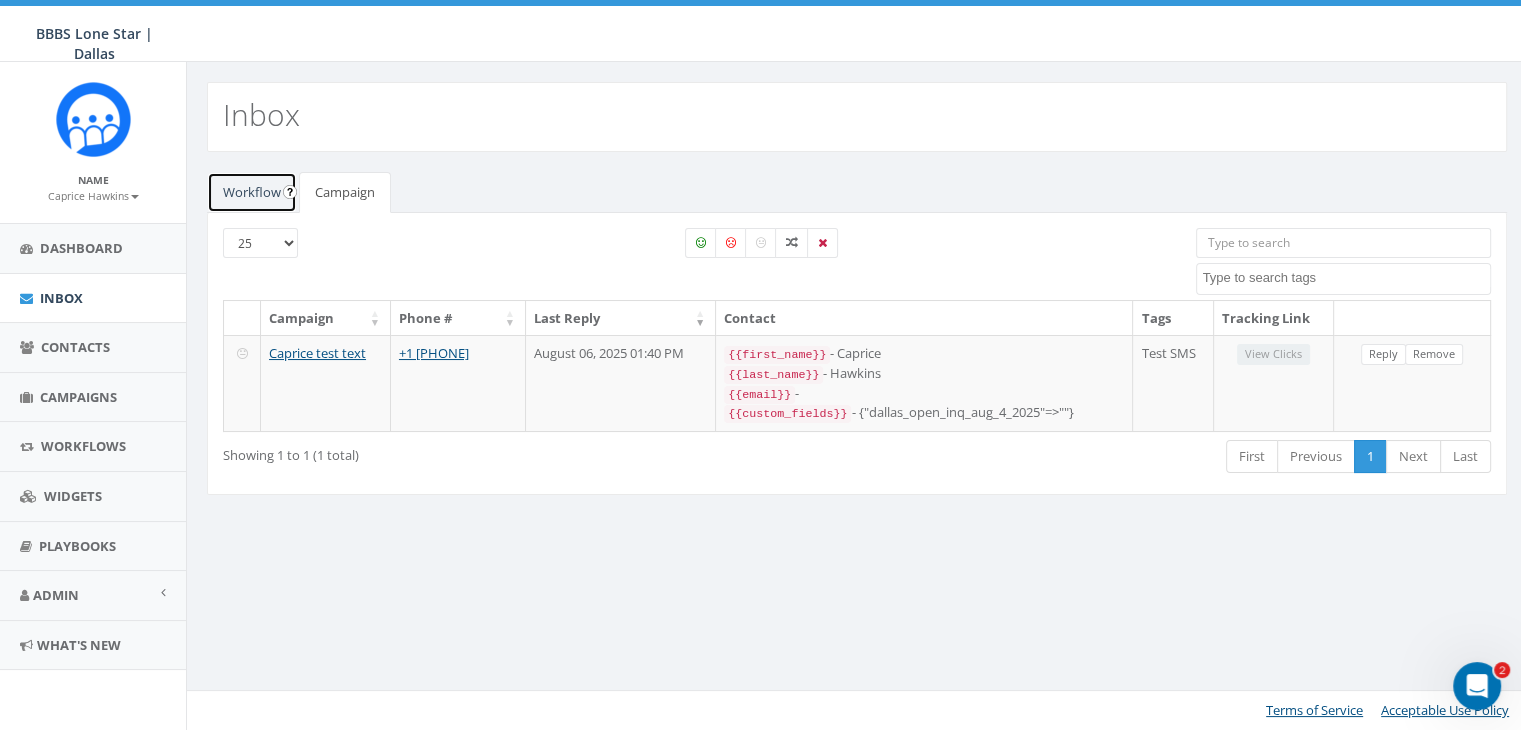 click on "Workflow" at bounding box center (252, 192) 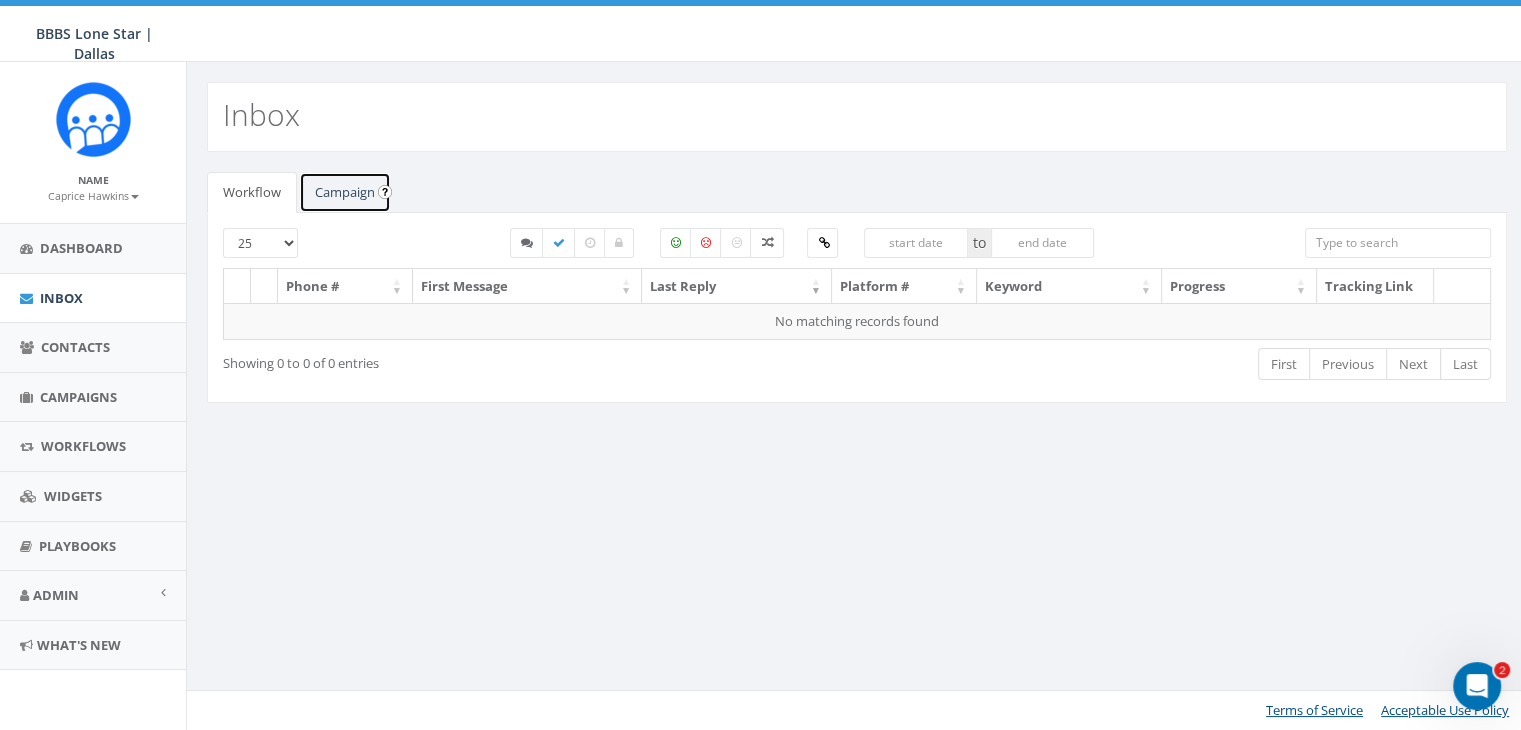 click on "Campaign" at bounding box center [345, 192] 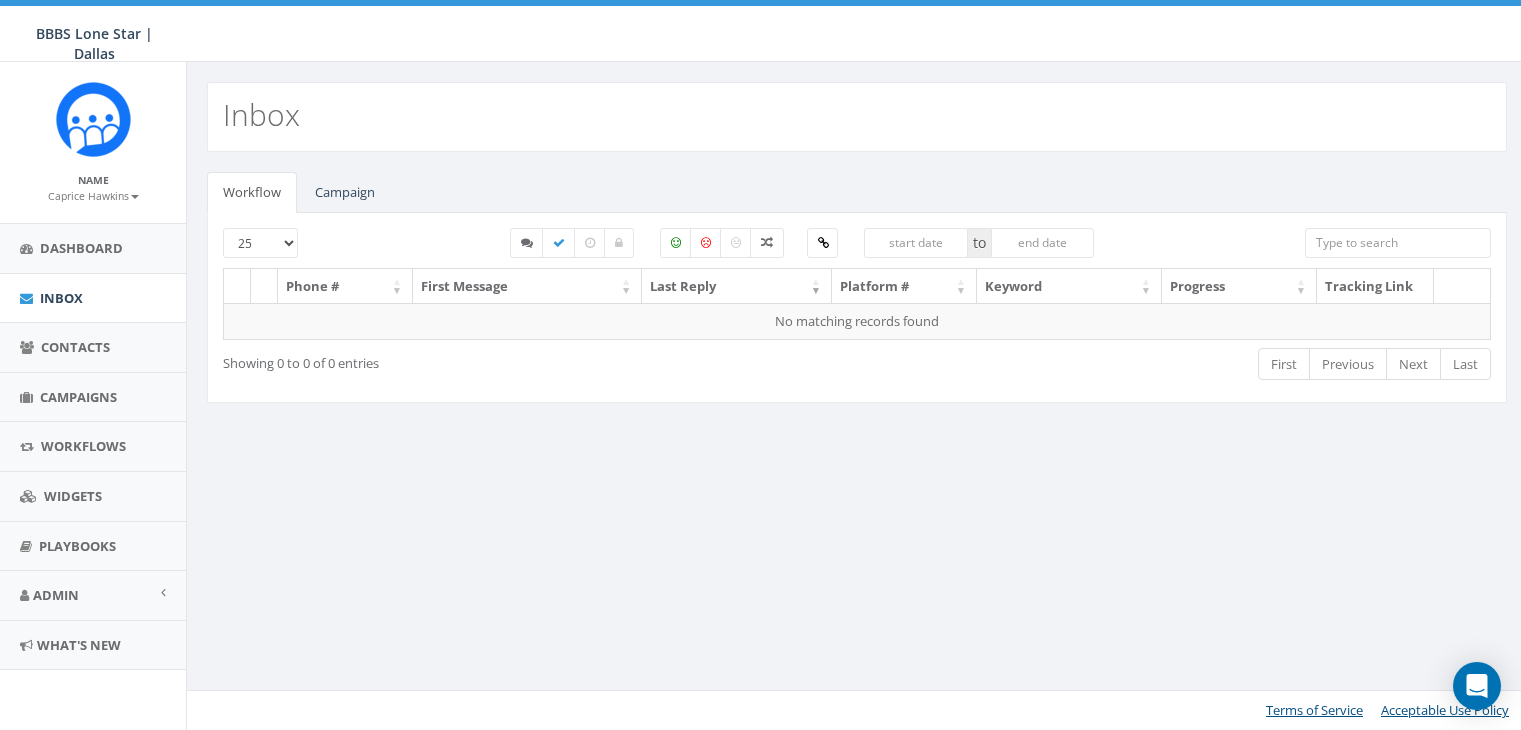 scroll, scrollTop: 0, scrollLeft: 0, axis: both 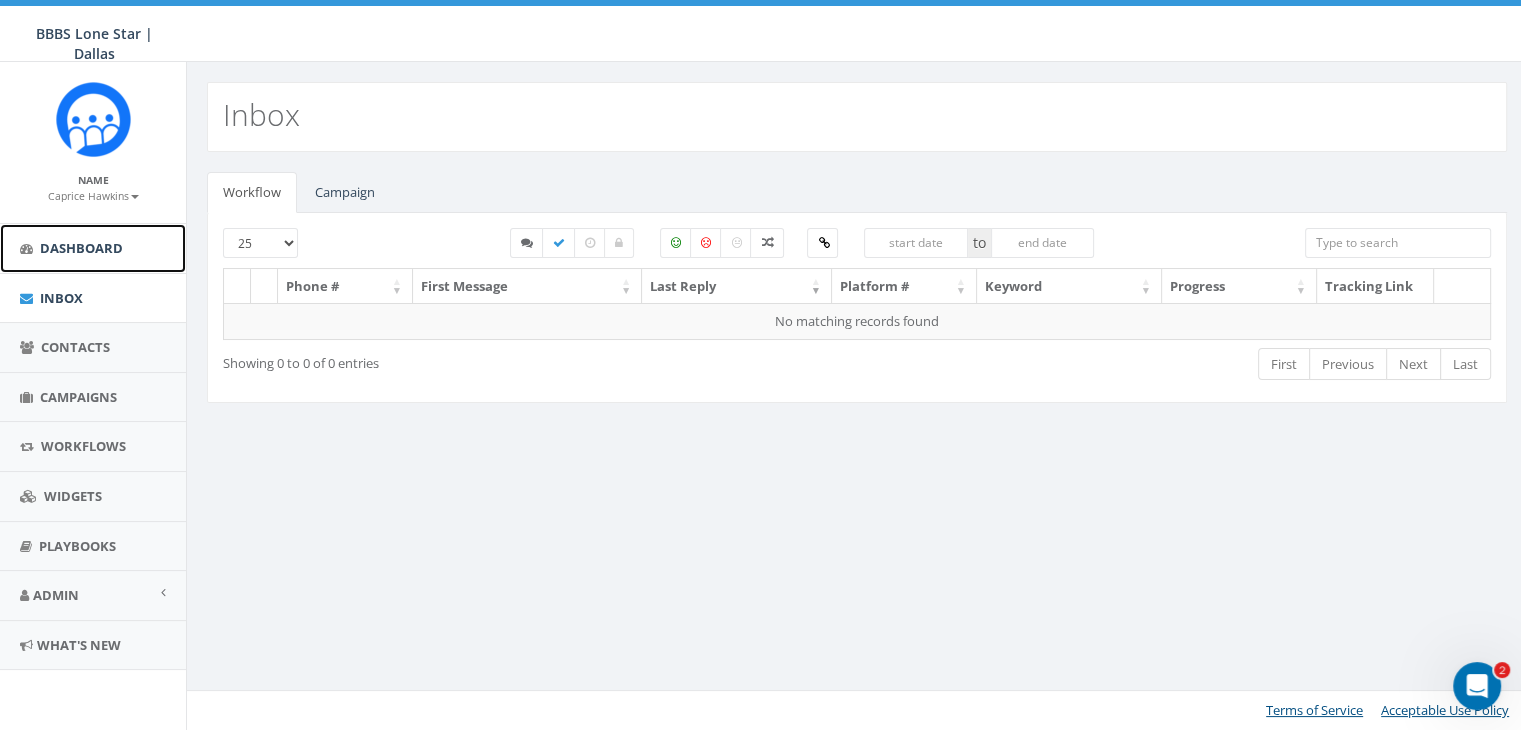 click on "Dashboard" at bounding box center (93, 248) 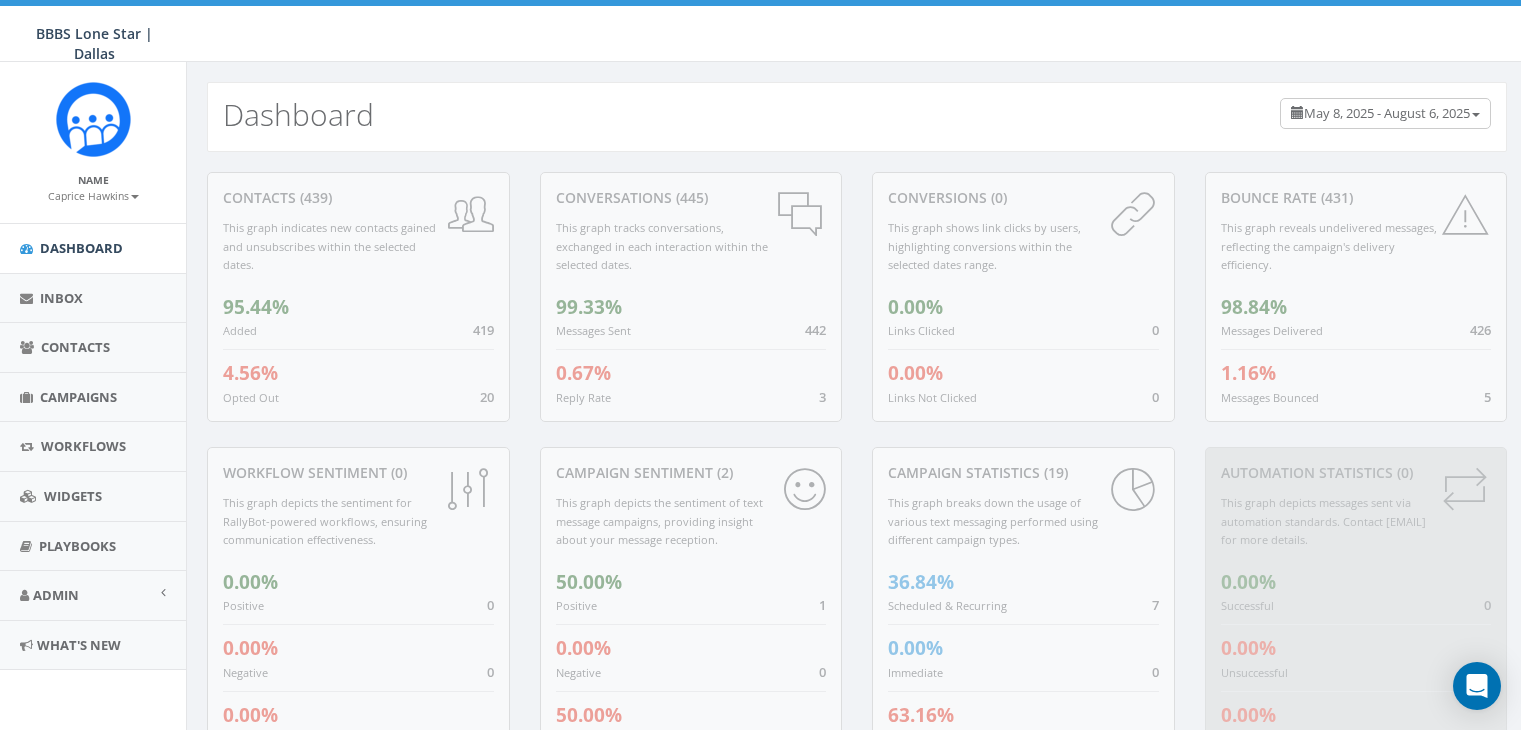 scroll, scrollTop: 0, scrollLeft: 0, axis: both 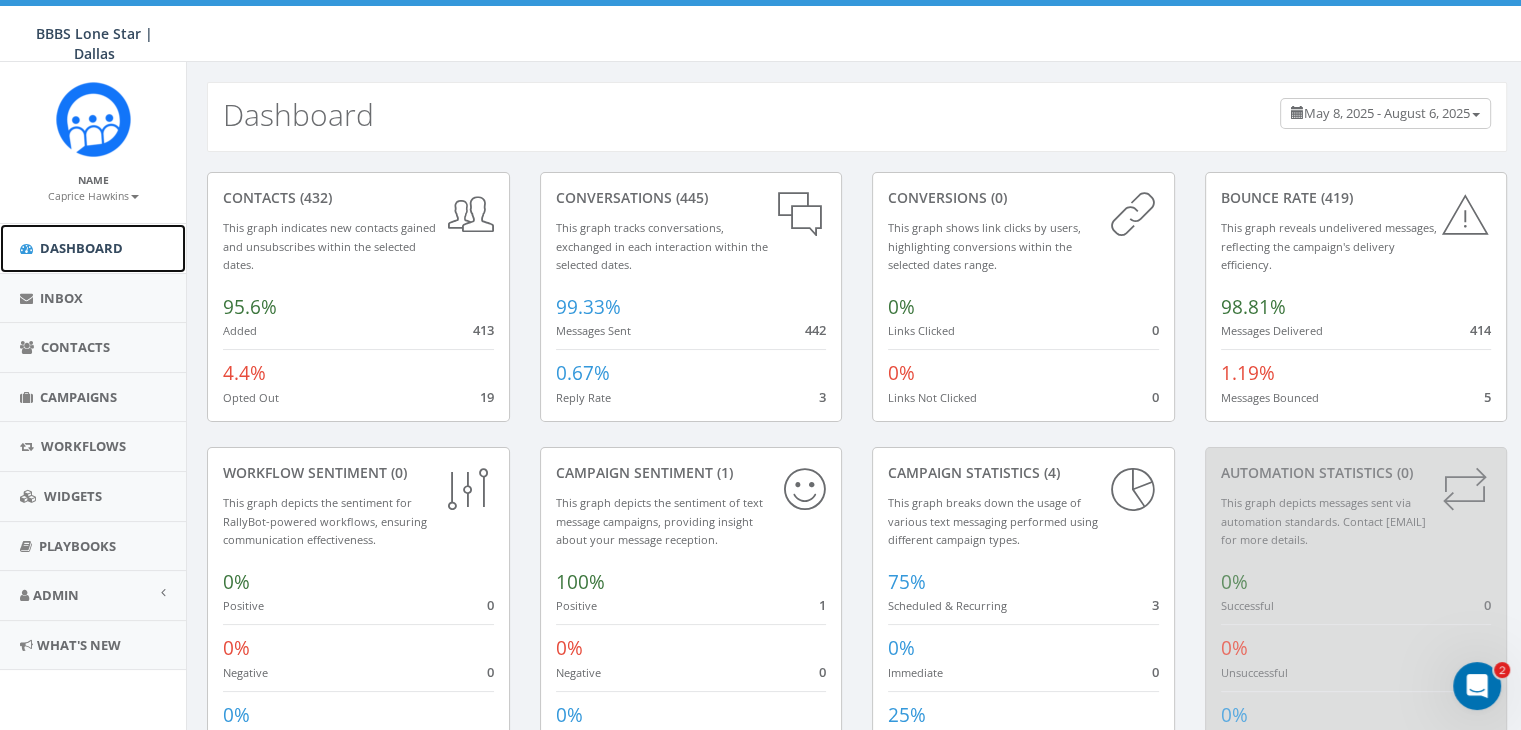 click on "Dashboard" at bounding box center [81, 248] 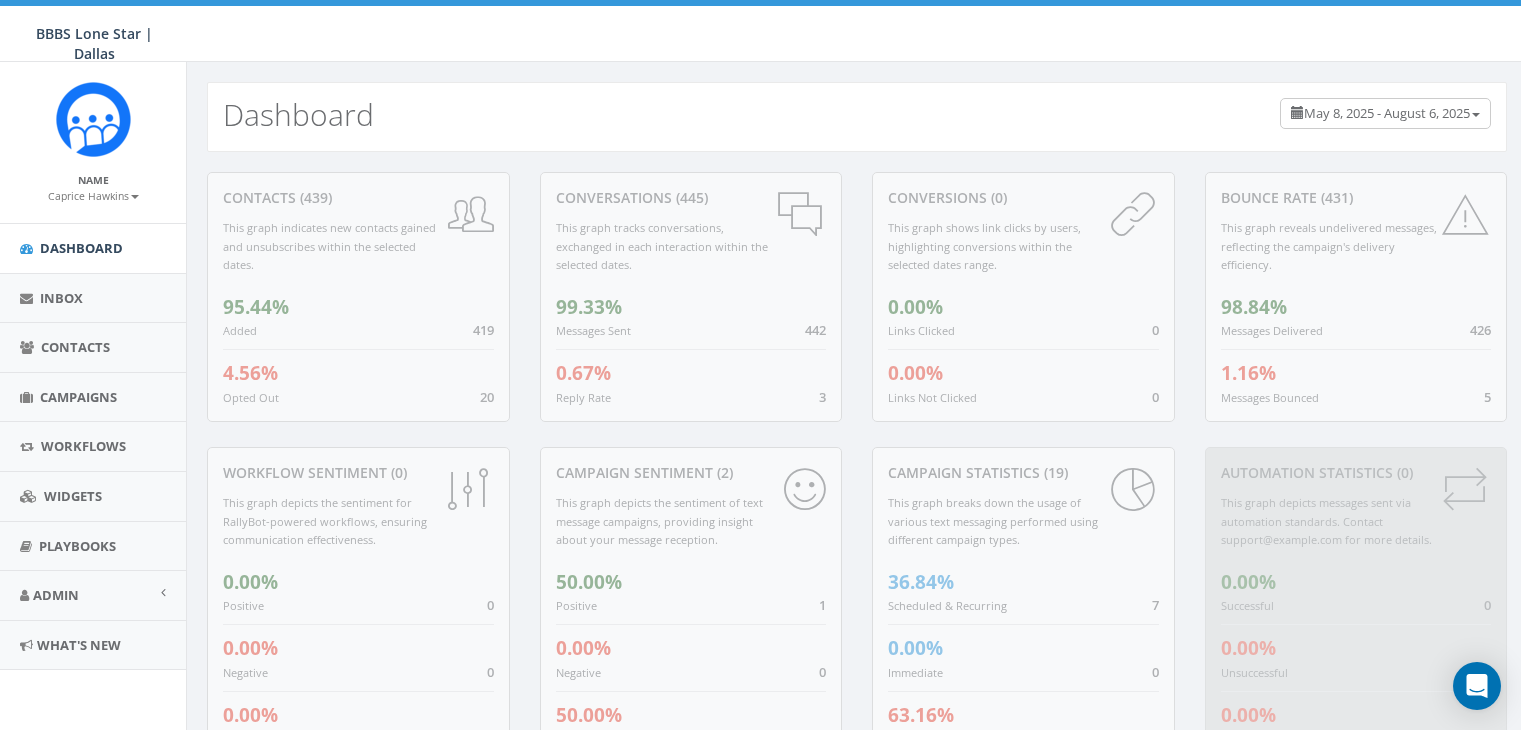 scroll, scrollTop: 0, scrollLeft: 0, axis: both 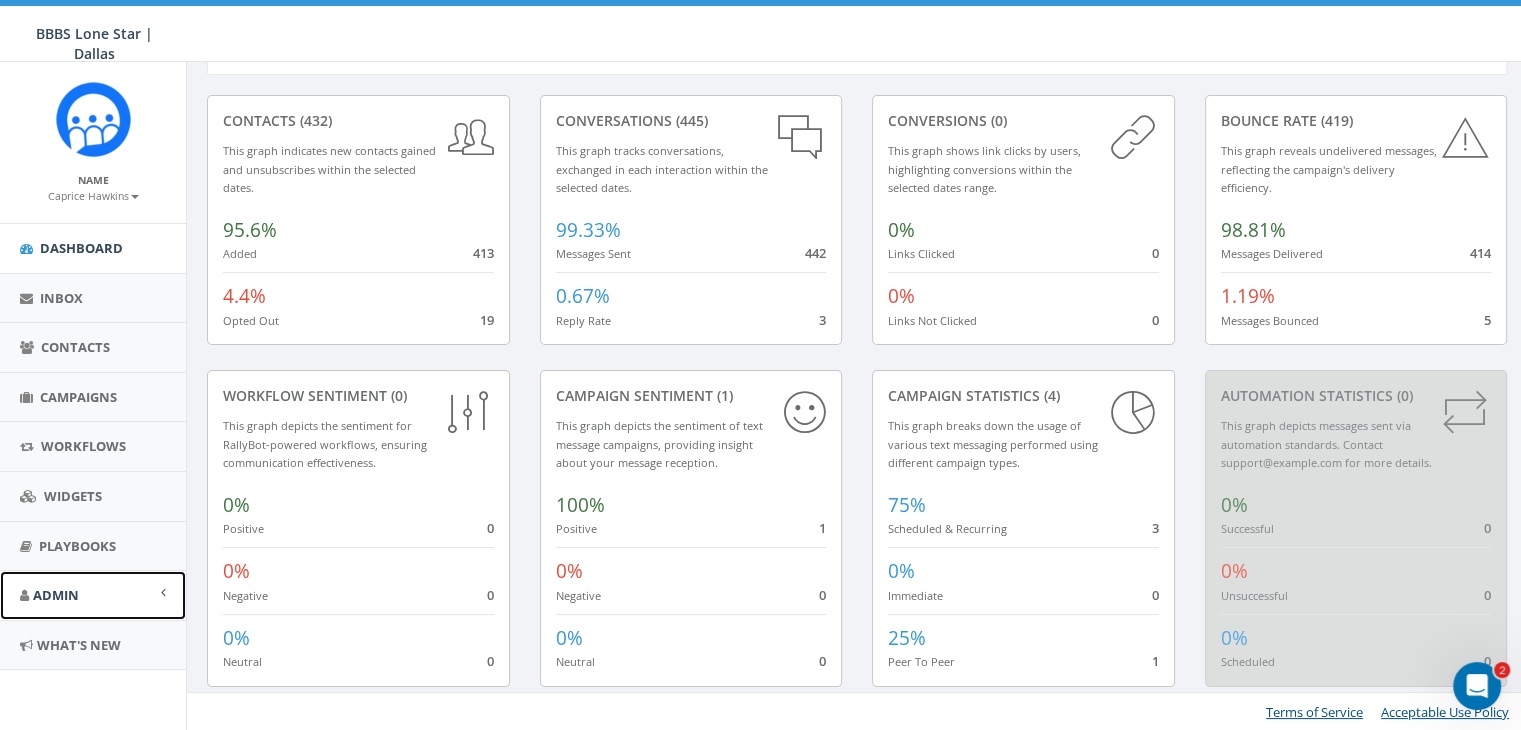 click at bounding box center [163, 592] 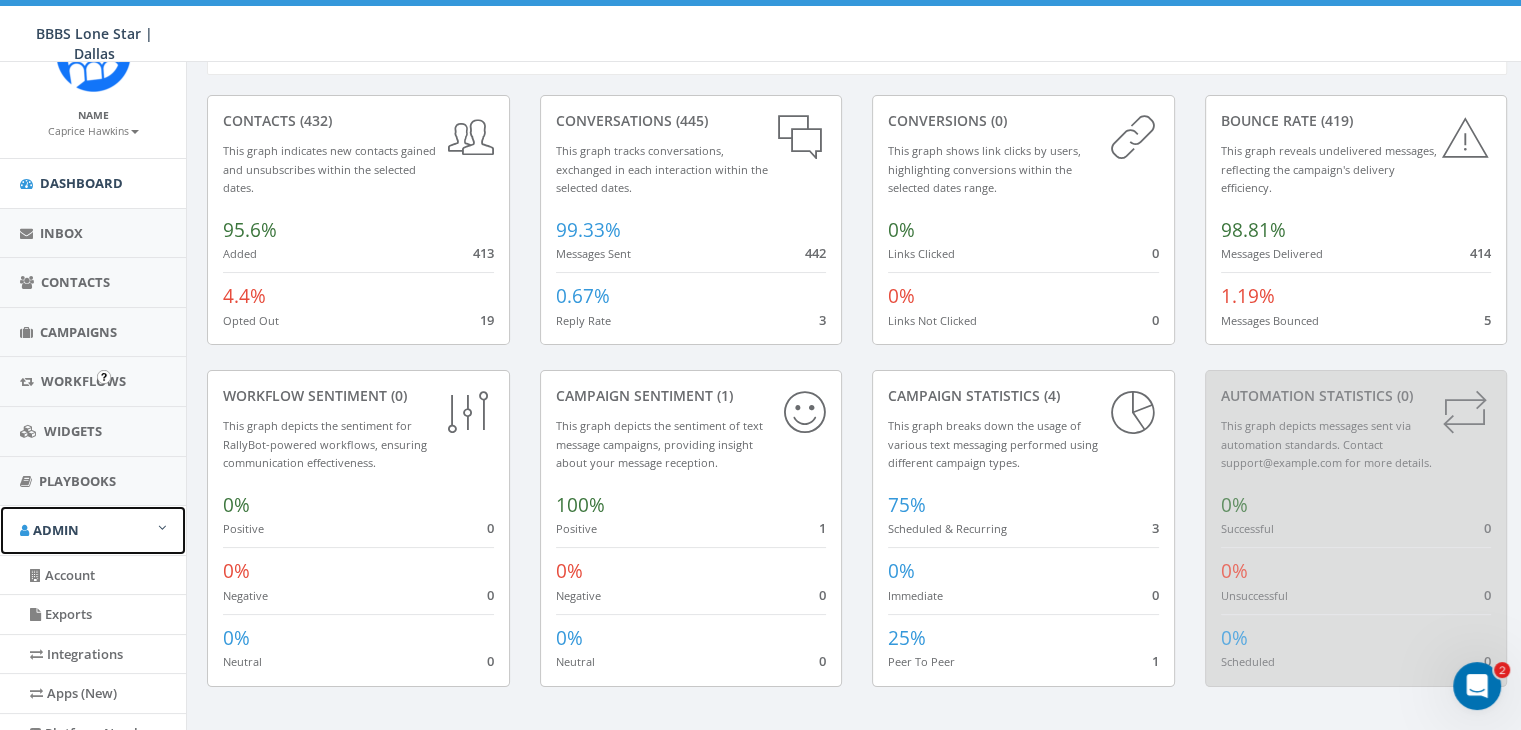 scroll, scrollTop: 388, scrollLeft: 0, axis: vertical 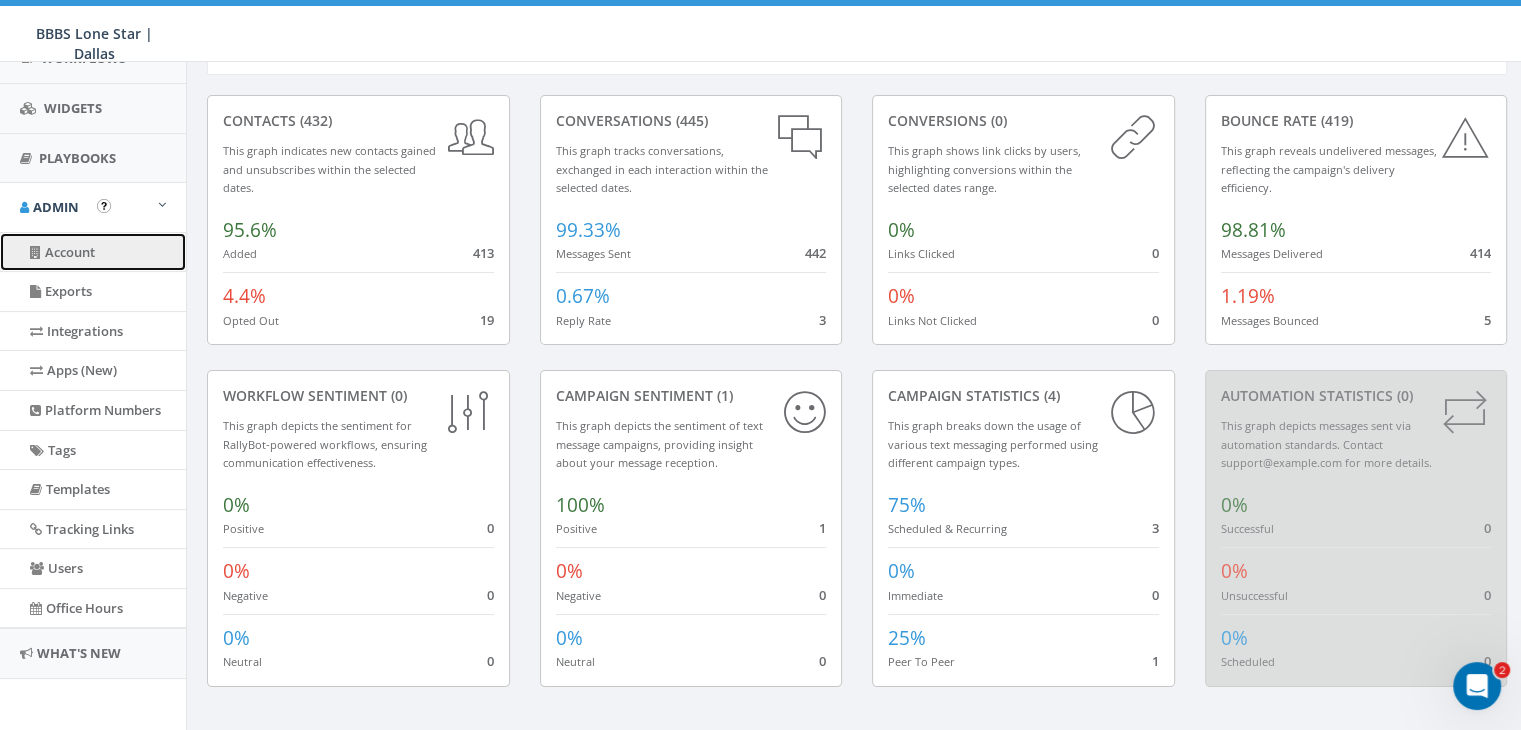 click on "Account" at bounding box center (93, 252) 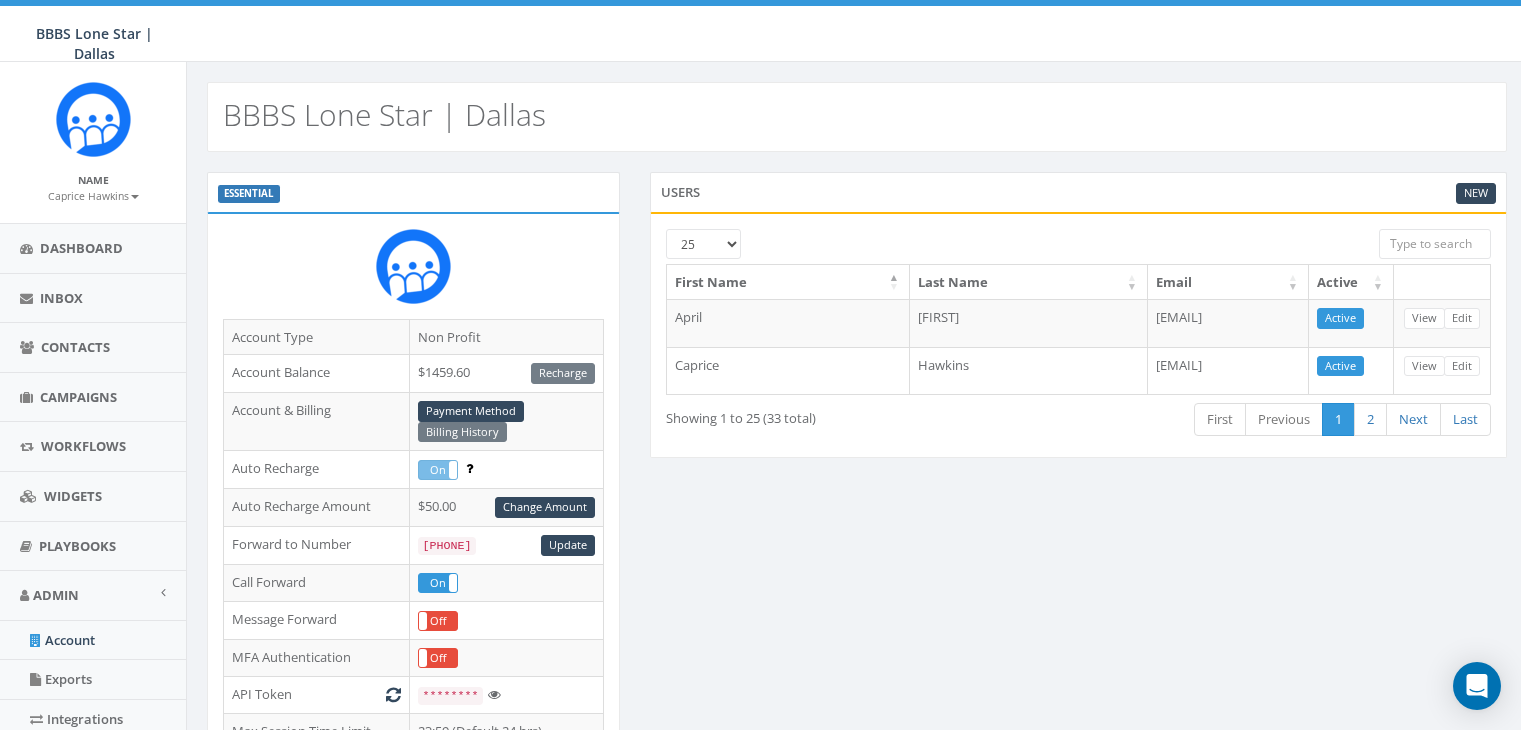scroll, scrollTop: 0, scrollLeft: 0, axis: both 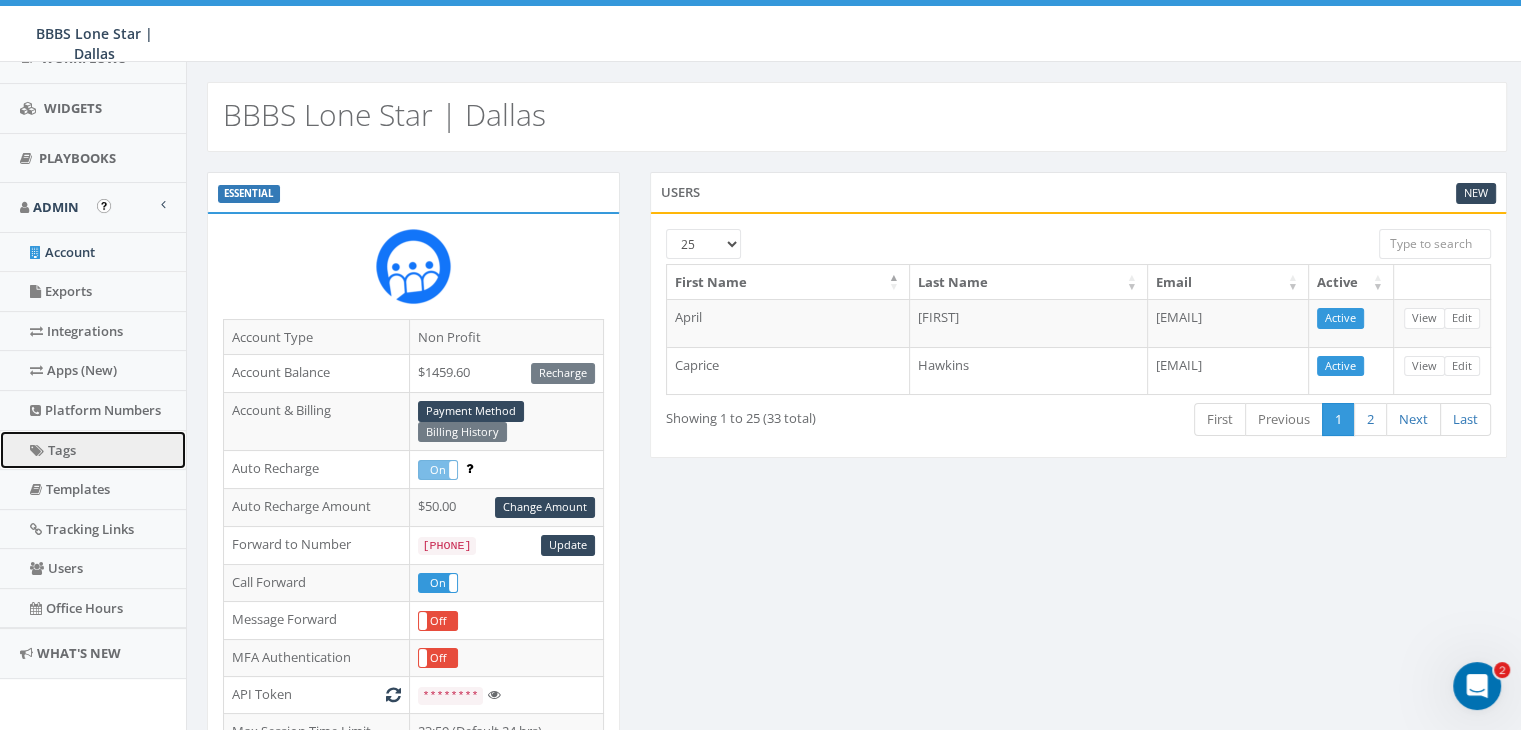 click on "Tags" at bounding box center [93, 450] 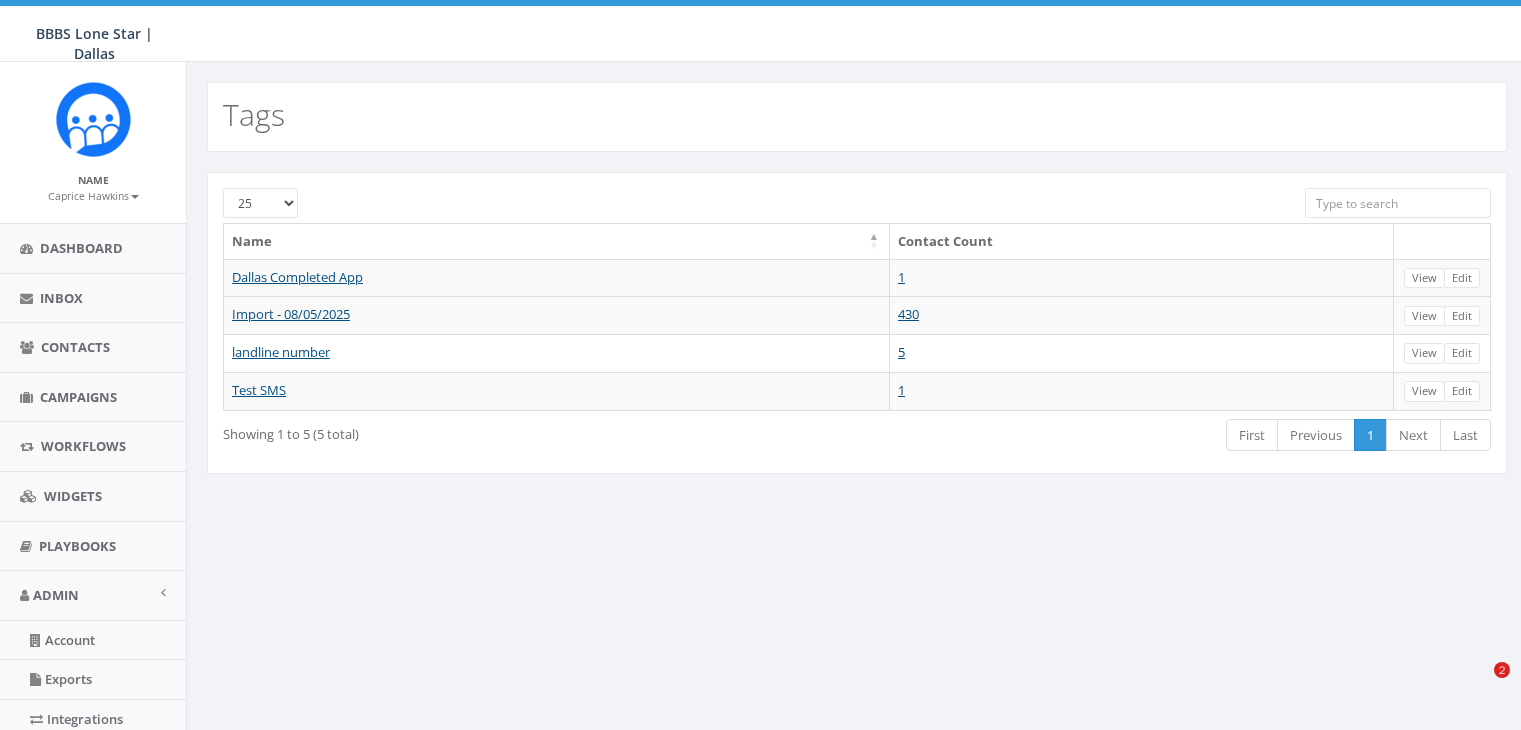 scroll, scrollTop: 0, scrollLeft: 0, axis: both 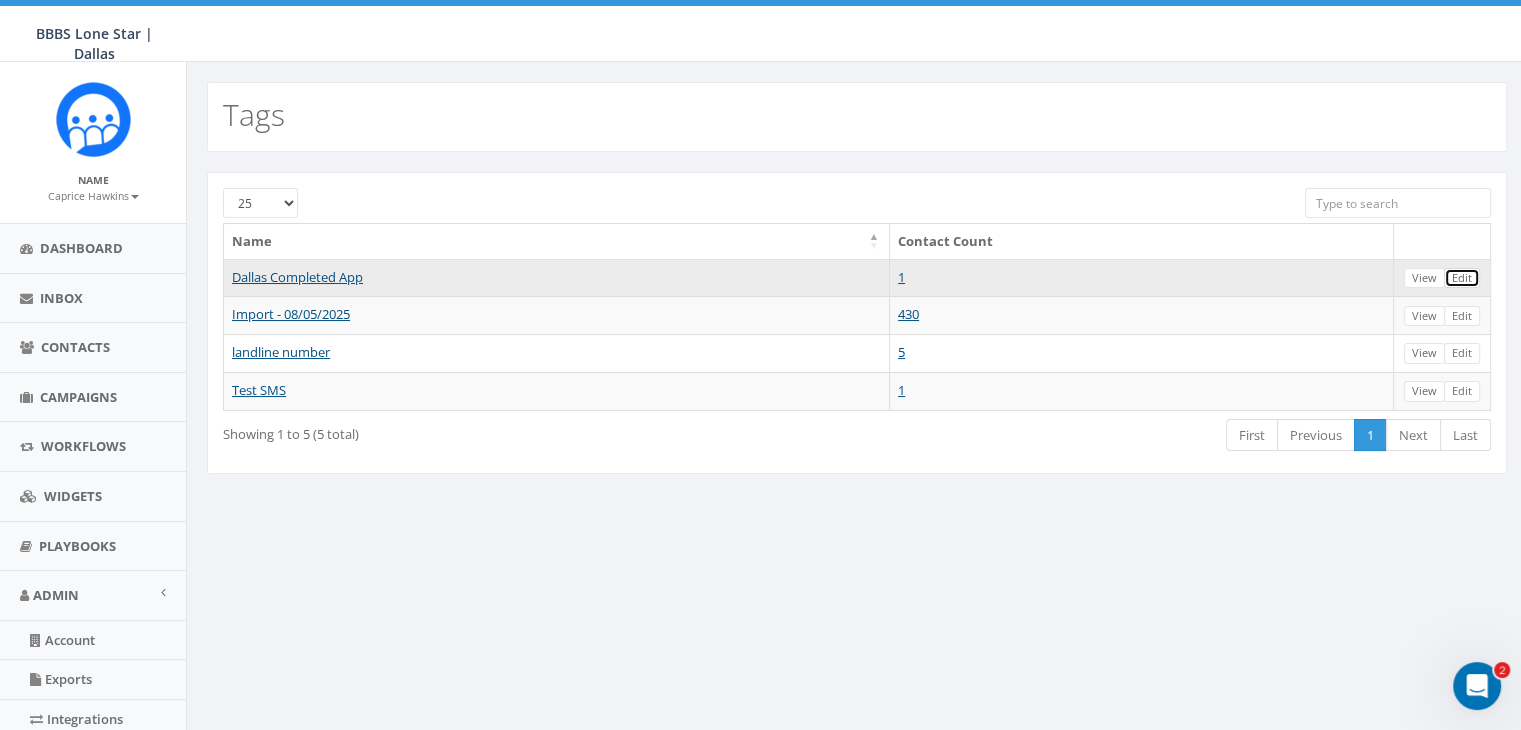 click on "Edit" at bounding box center (1462, 278) 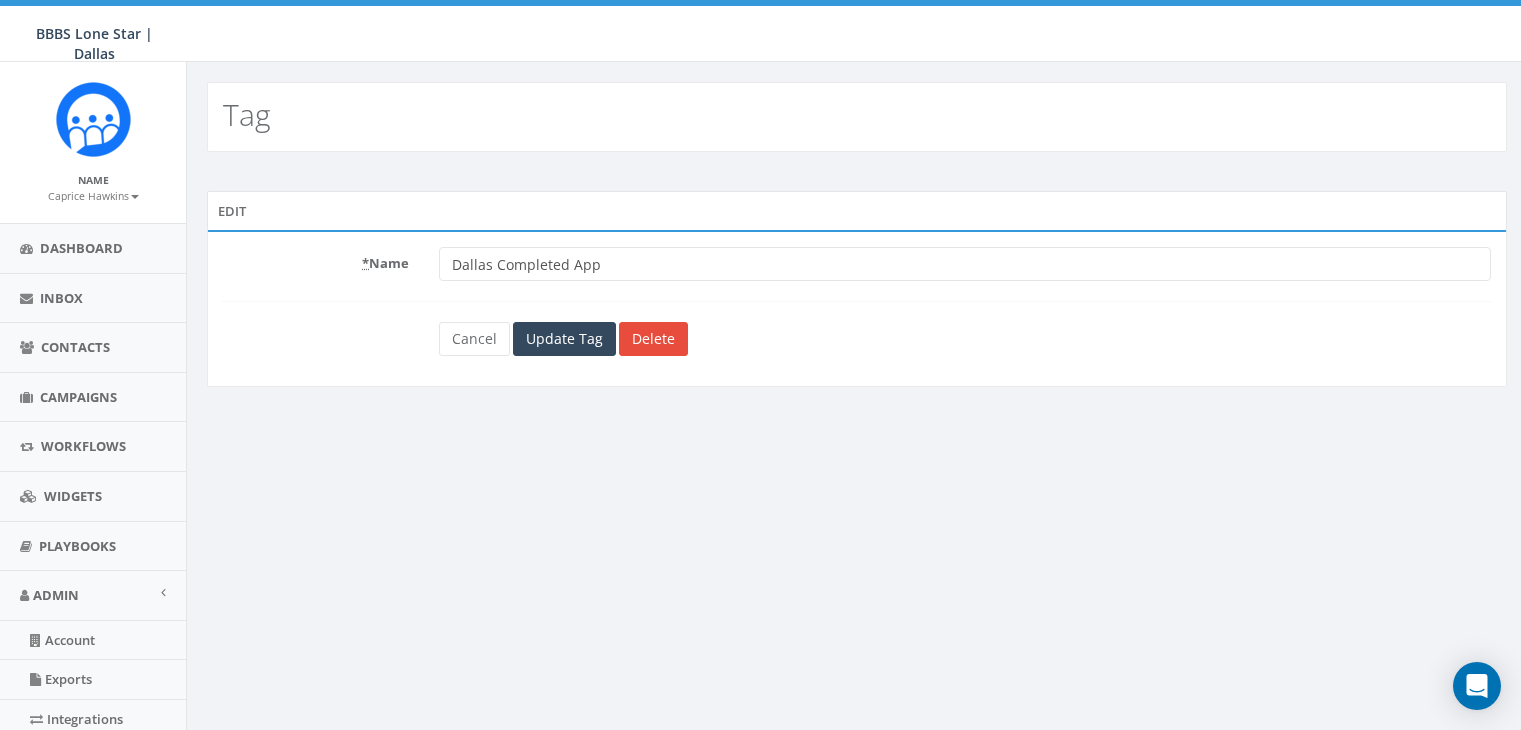 scroll, scrollTop: 0, scrollLeft: 0, axis: both 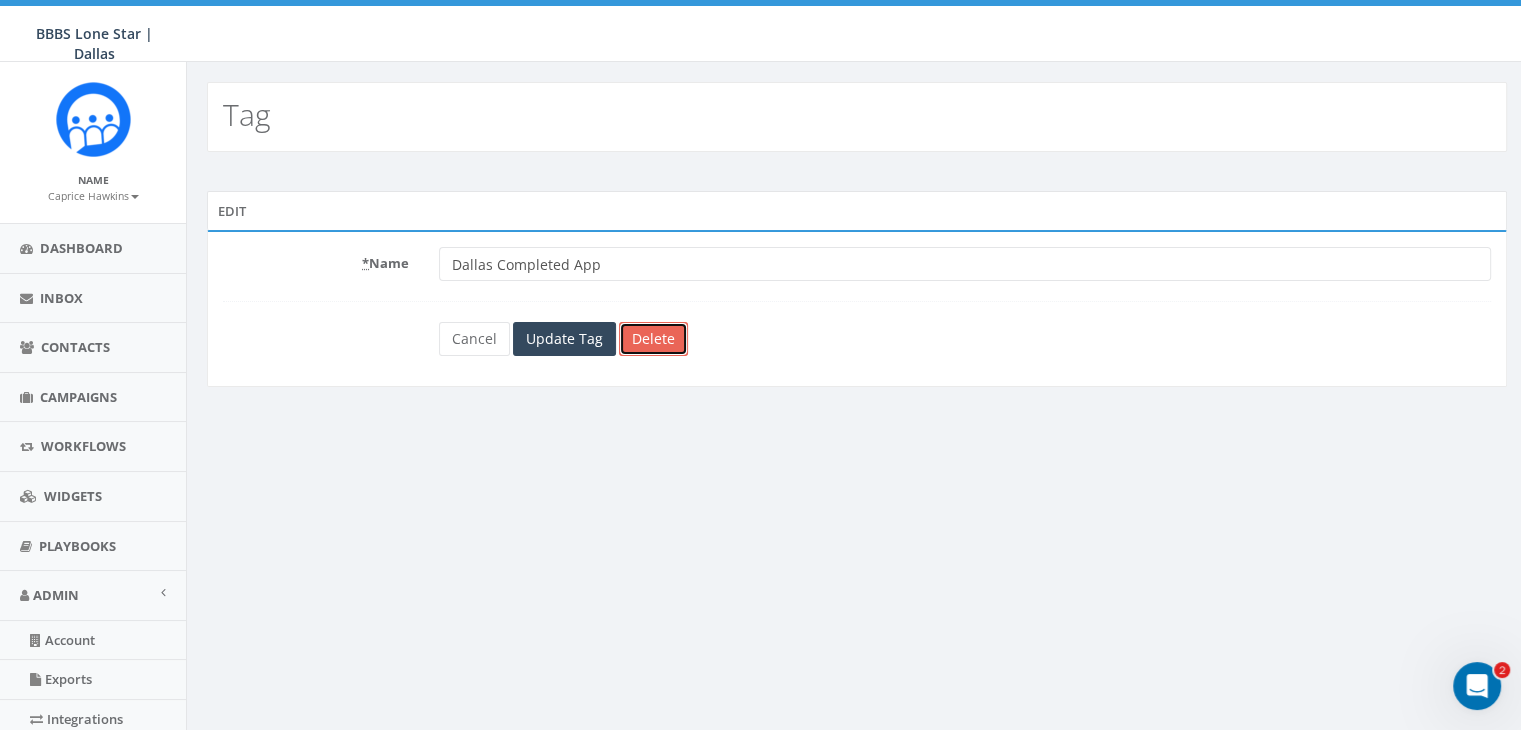 click on "Delete" at bounding box center (653, 339) 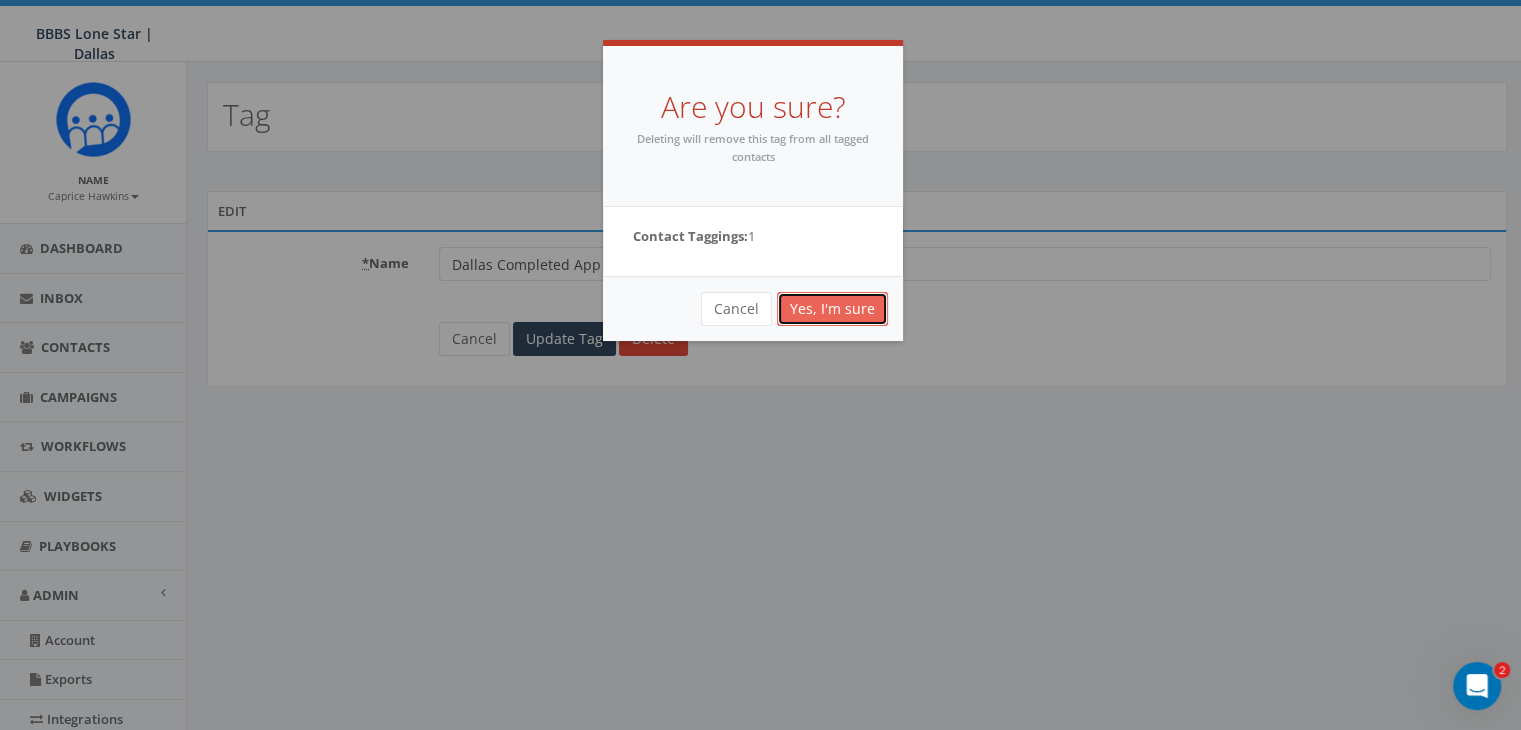 click on "Yes, I'm sure" at bounding box center (832, 309) 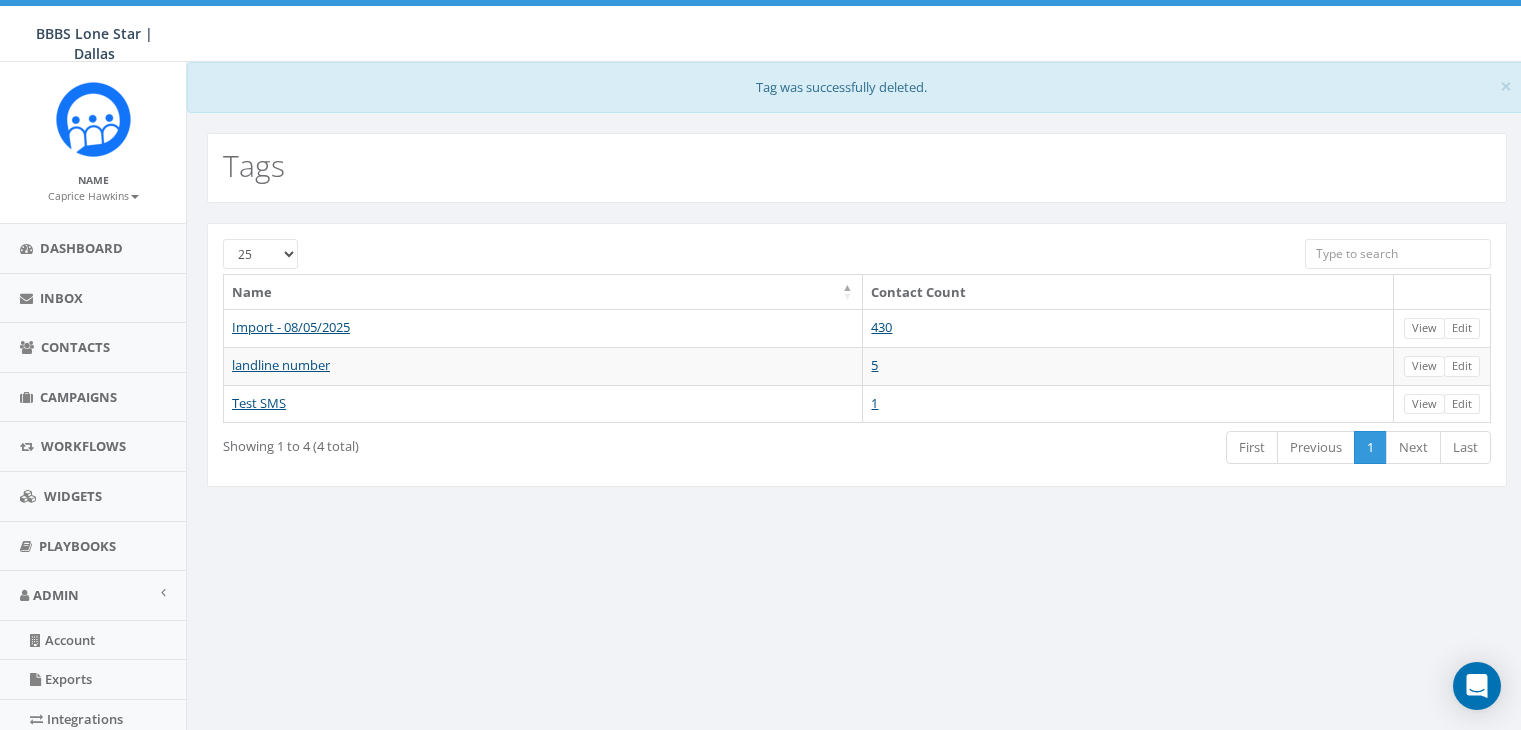 scroll, scrollTop: 0, scrollLeft: 0, axis: both 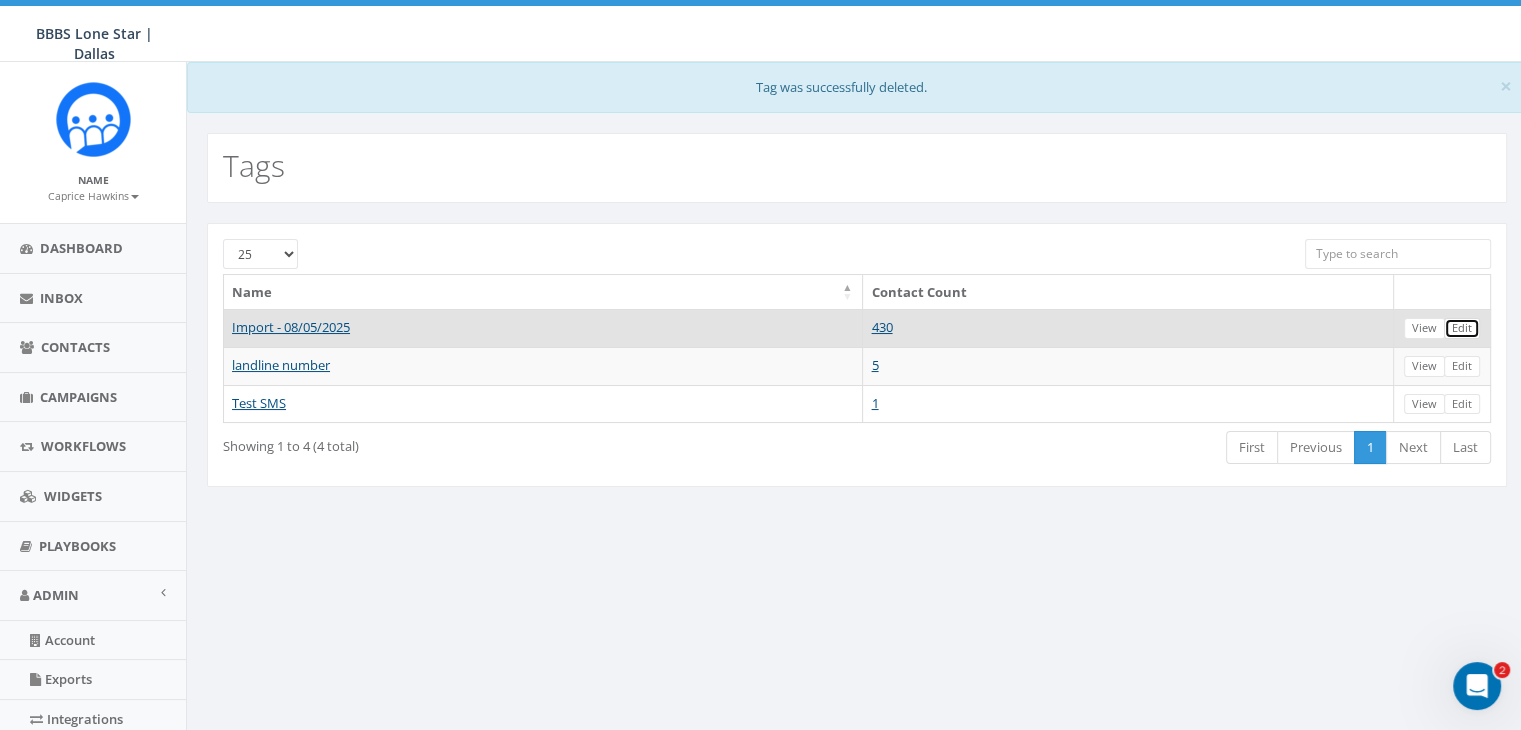 click on "Edit" at bounding box center [1462, 328] 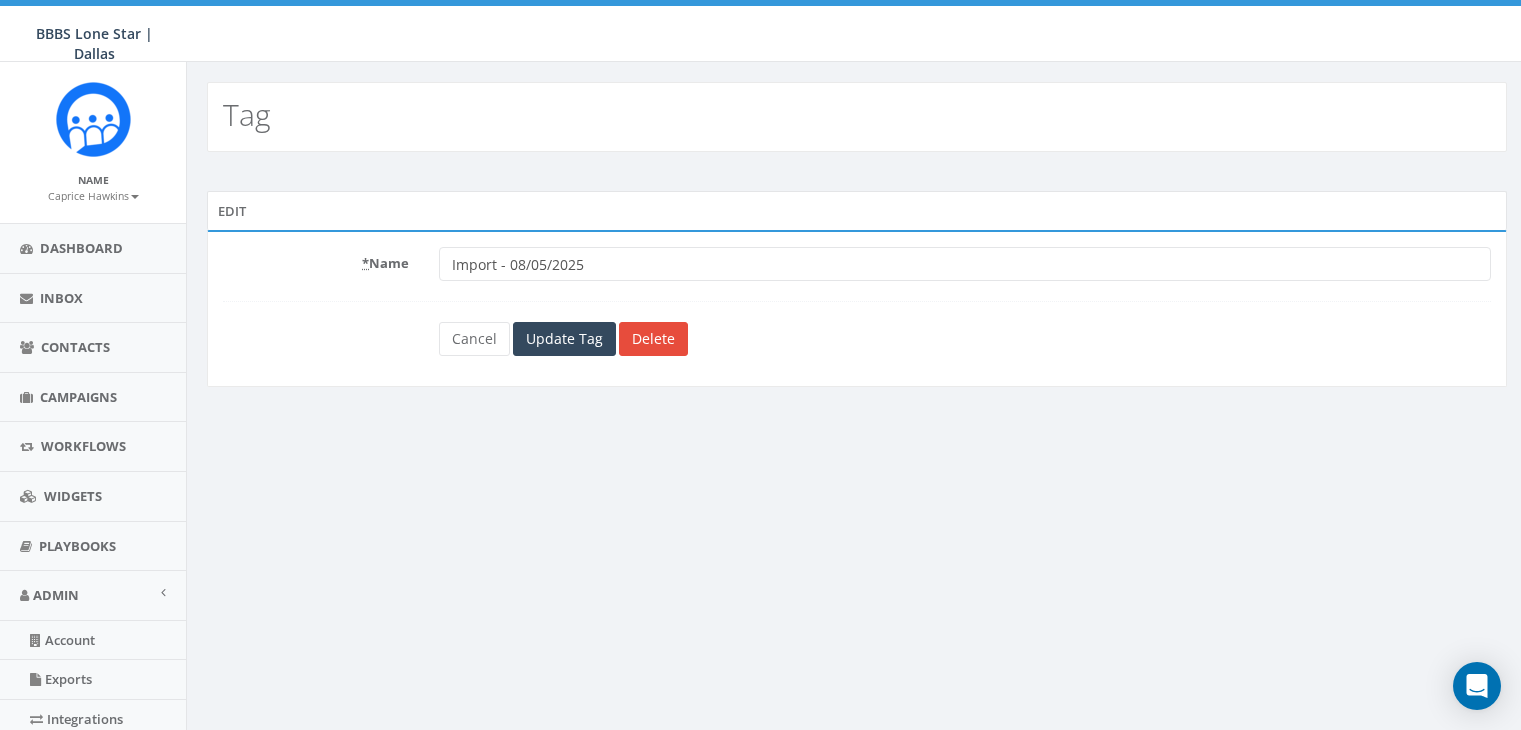 scroll, scrollTop: 0, scrollLeft: 0, axis: both 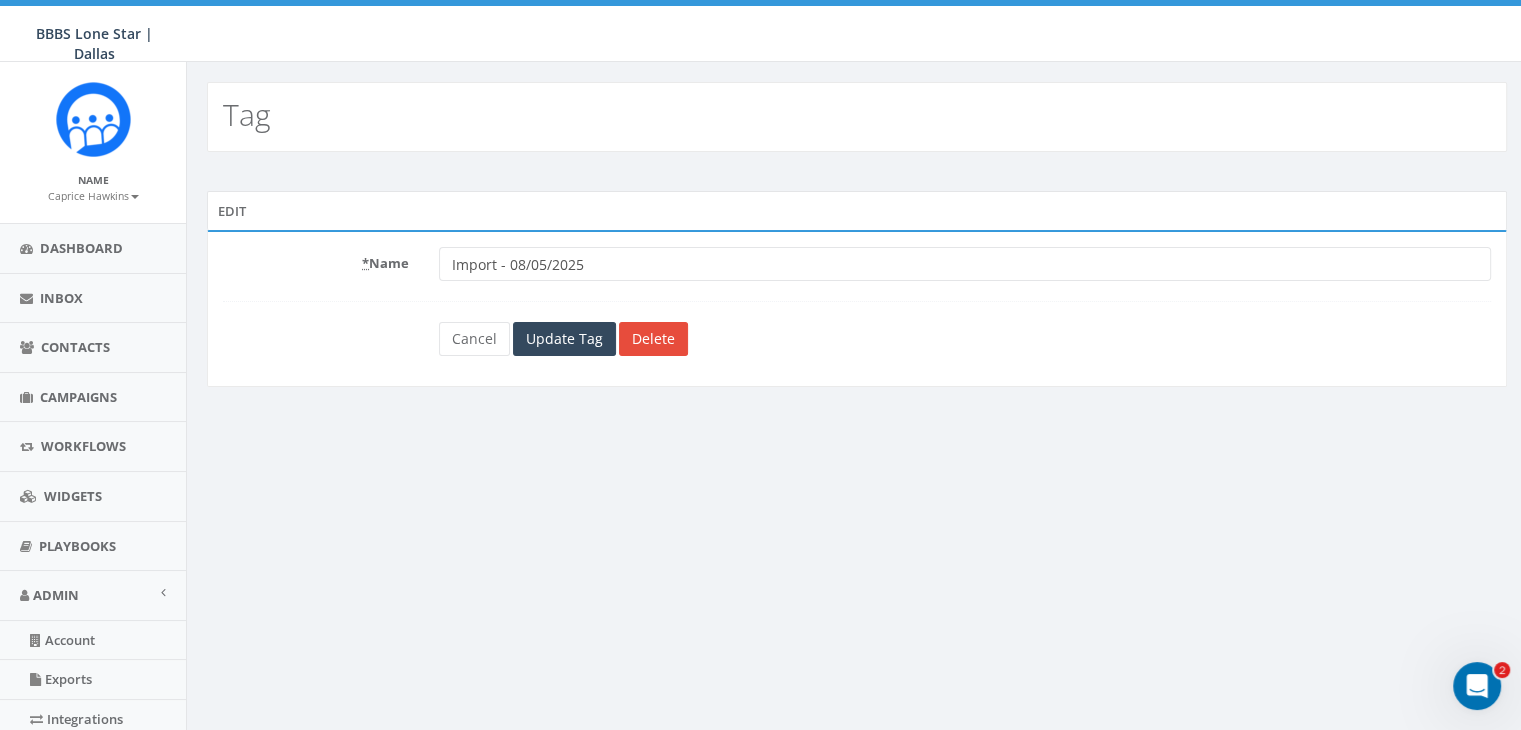 drag, startPoint x: 641, startPoint y: 264, endPoint x: 435, endPoint y: 265, distance: 206.00243 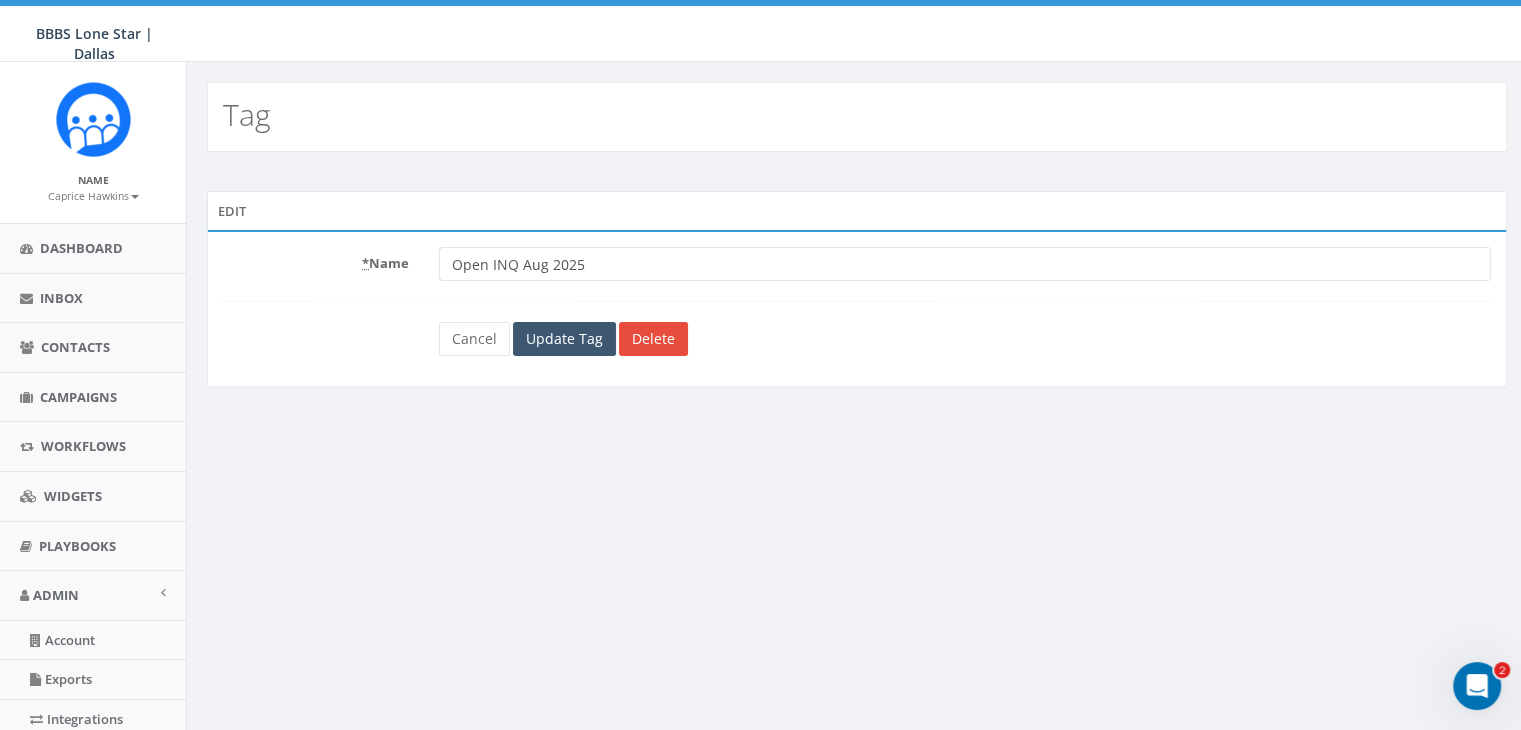 type on "Open INQ Aug 2025" 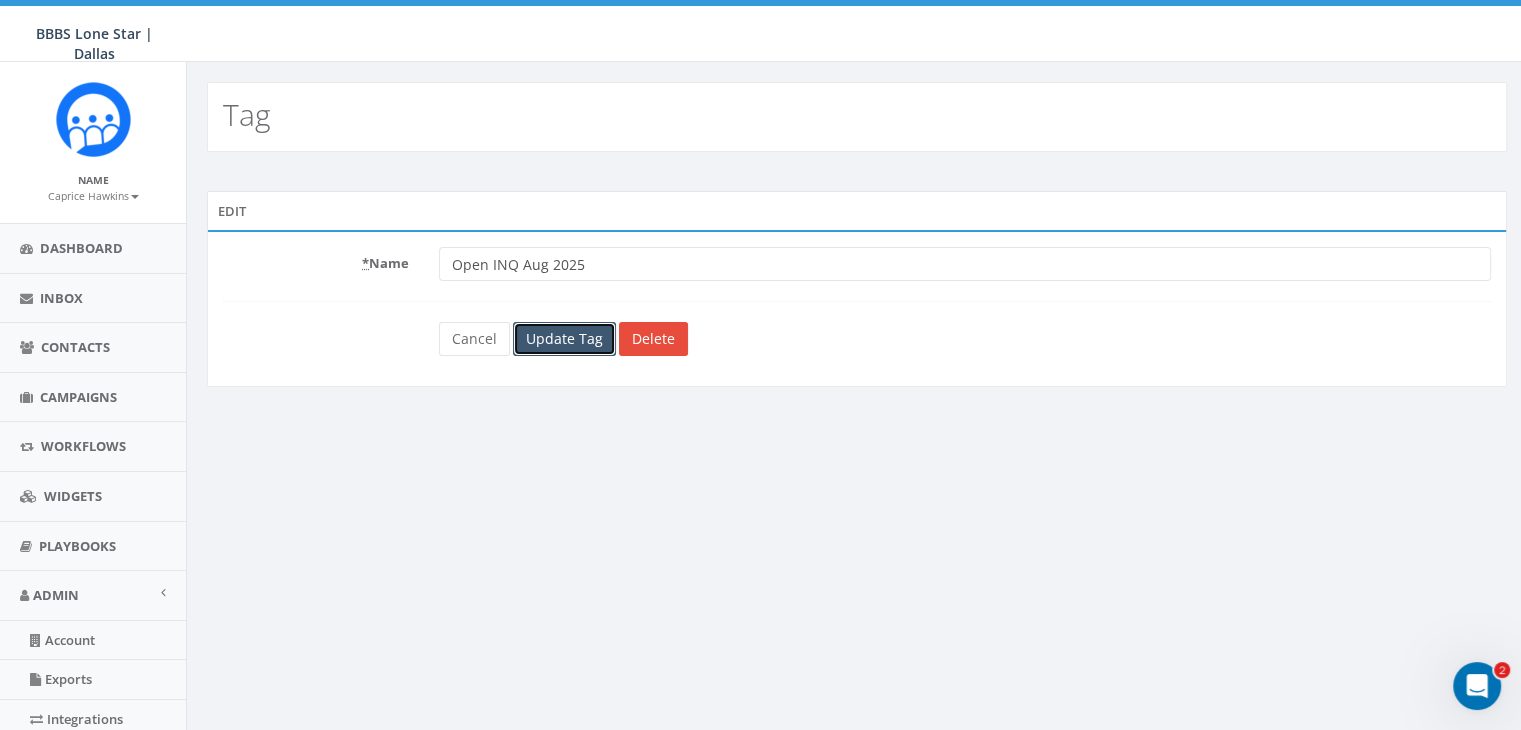 click on "Update Tag" at bounding box center (564, 339) 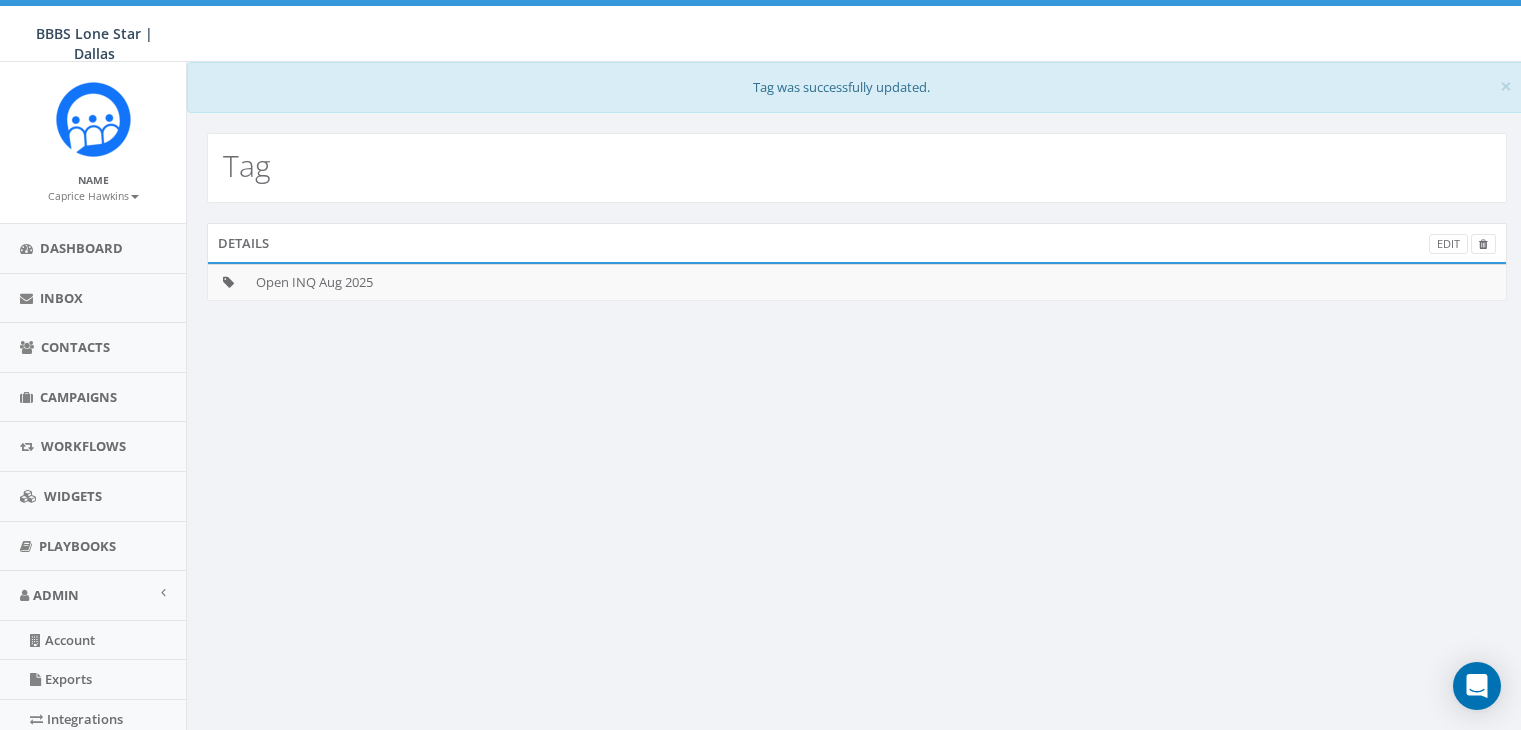 scroll, scrollTop: 0, scrollLeft: 0, axis: both 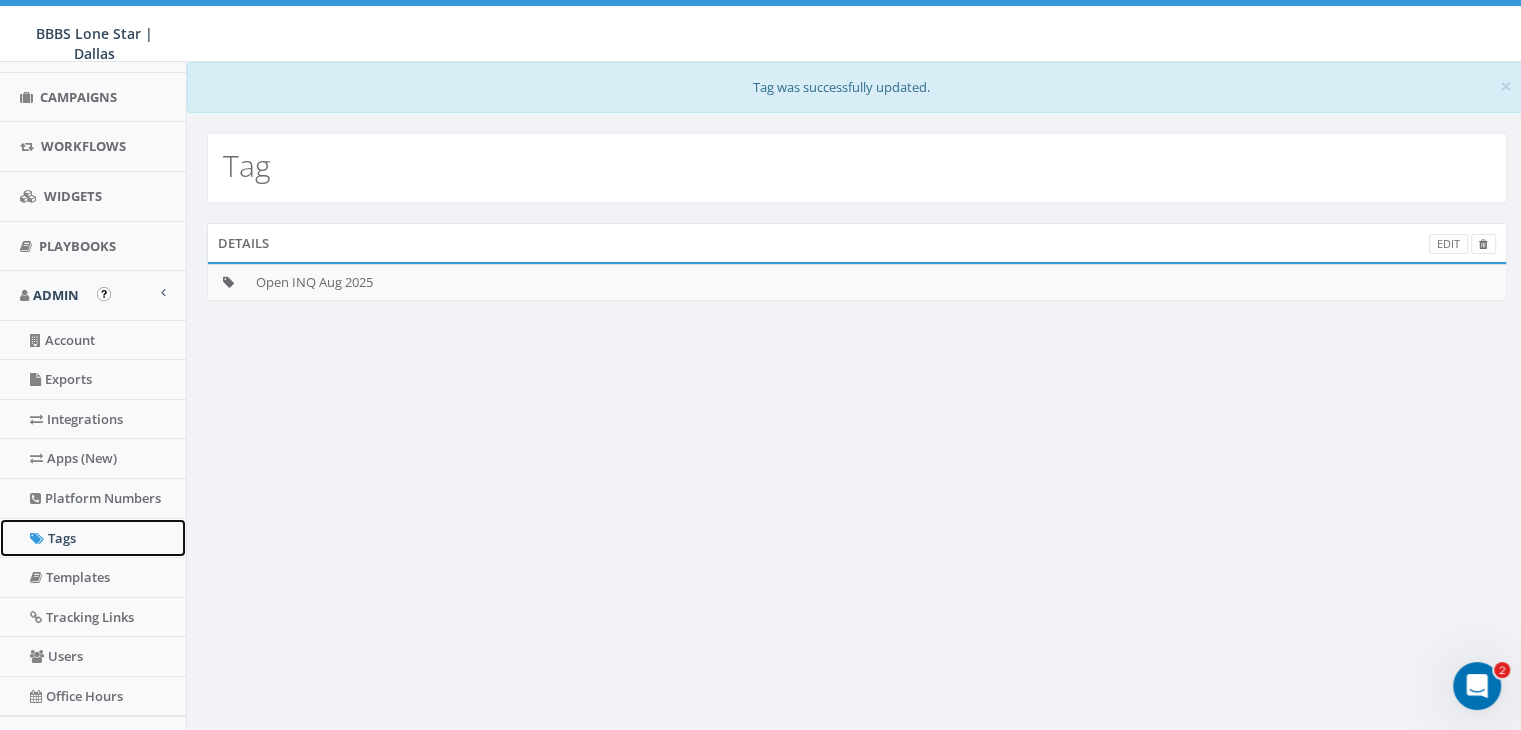click on "Tags" at bounding box center (93, 538) 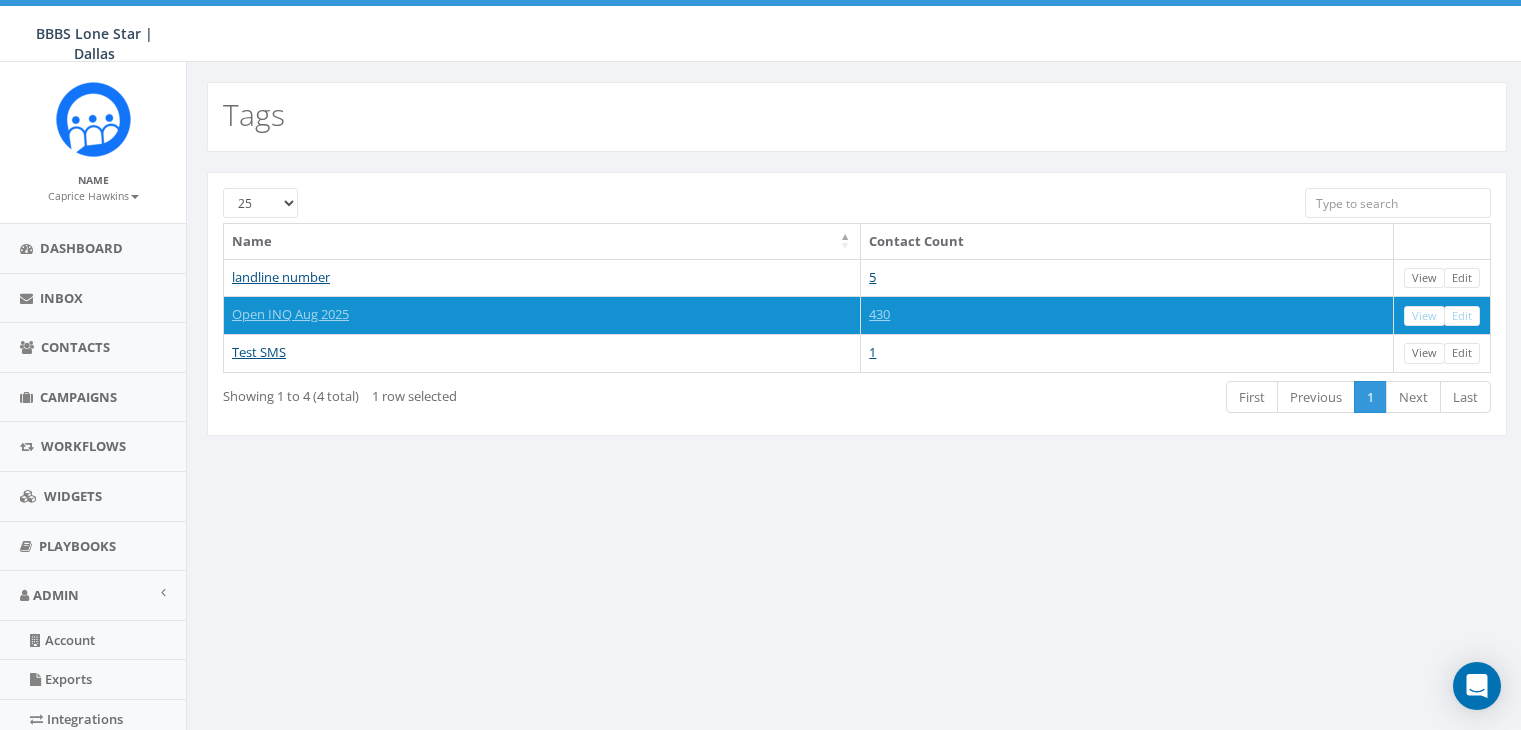 scroll, scrollTop: 0, scrollLeft: 0, axis: both 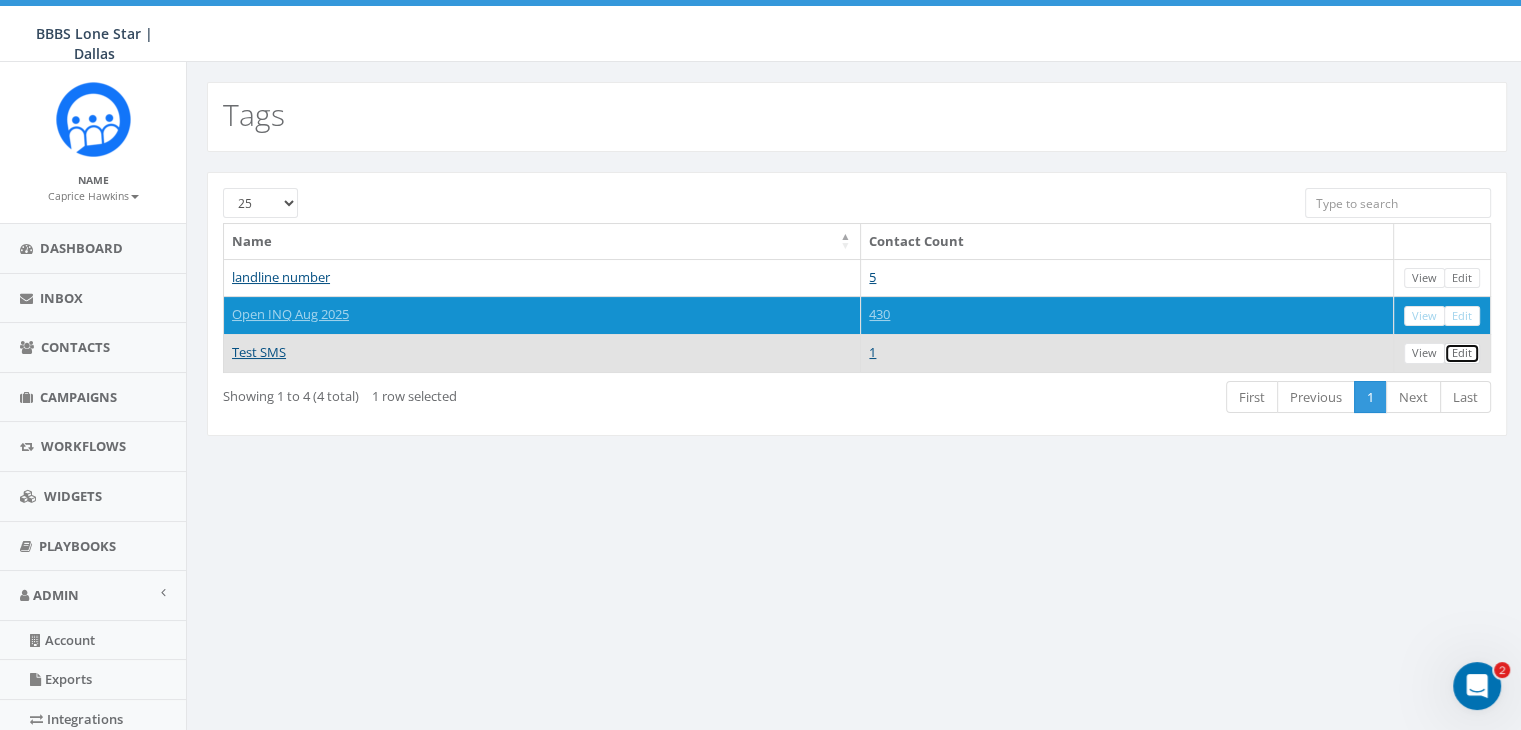click on "Edit" at bounding box center [1462, 353] 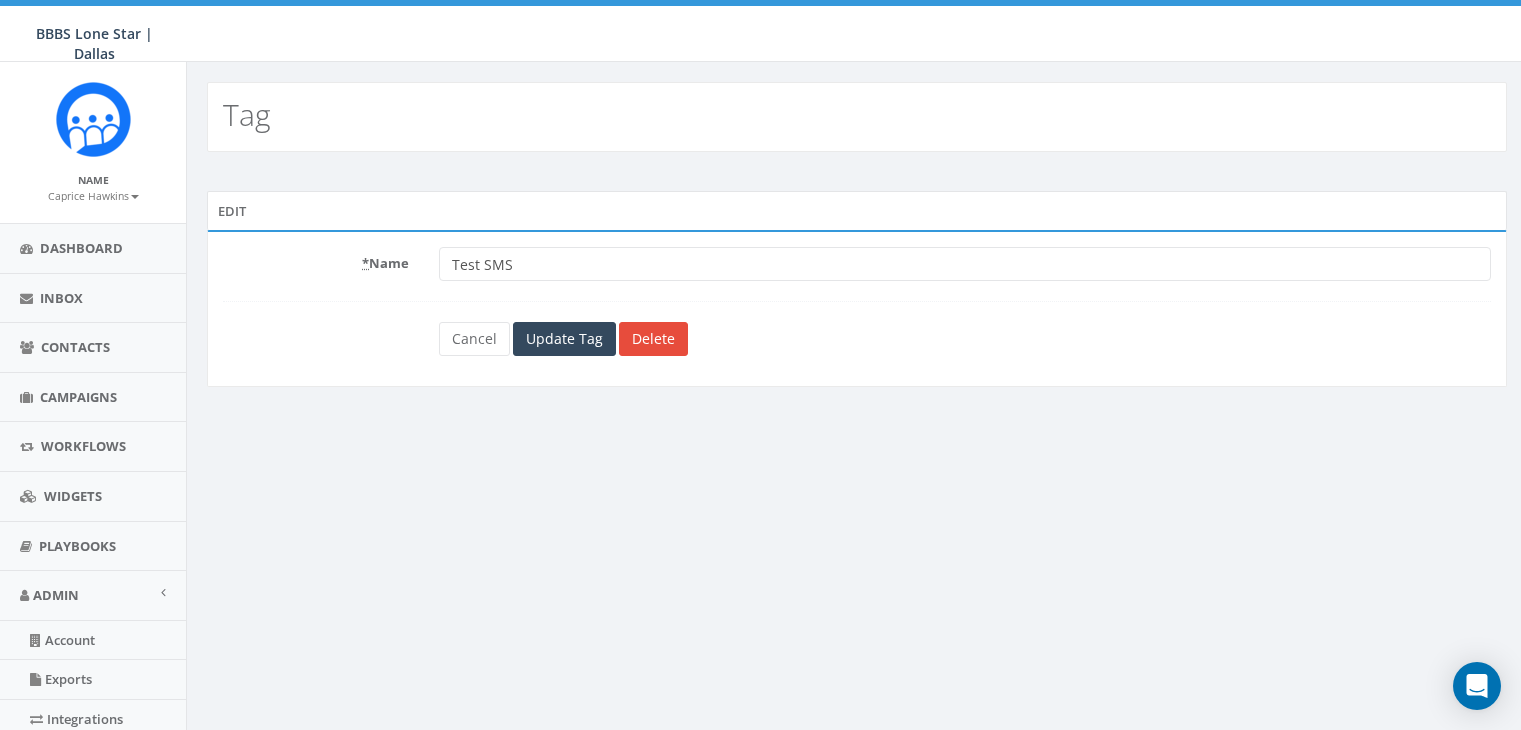 scroll, scrollTop: 0, scrollLeft: 0, axis: both 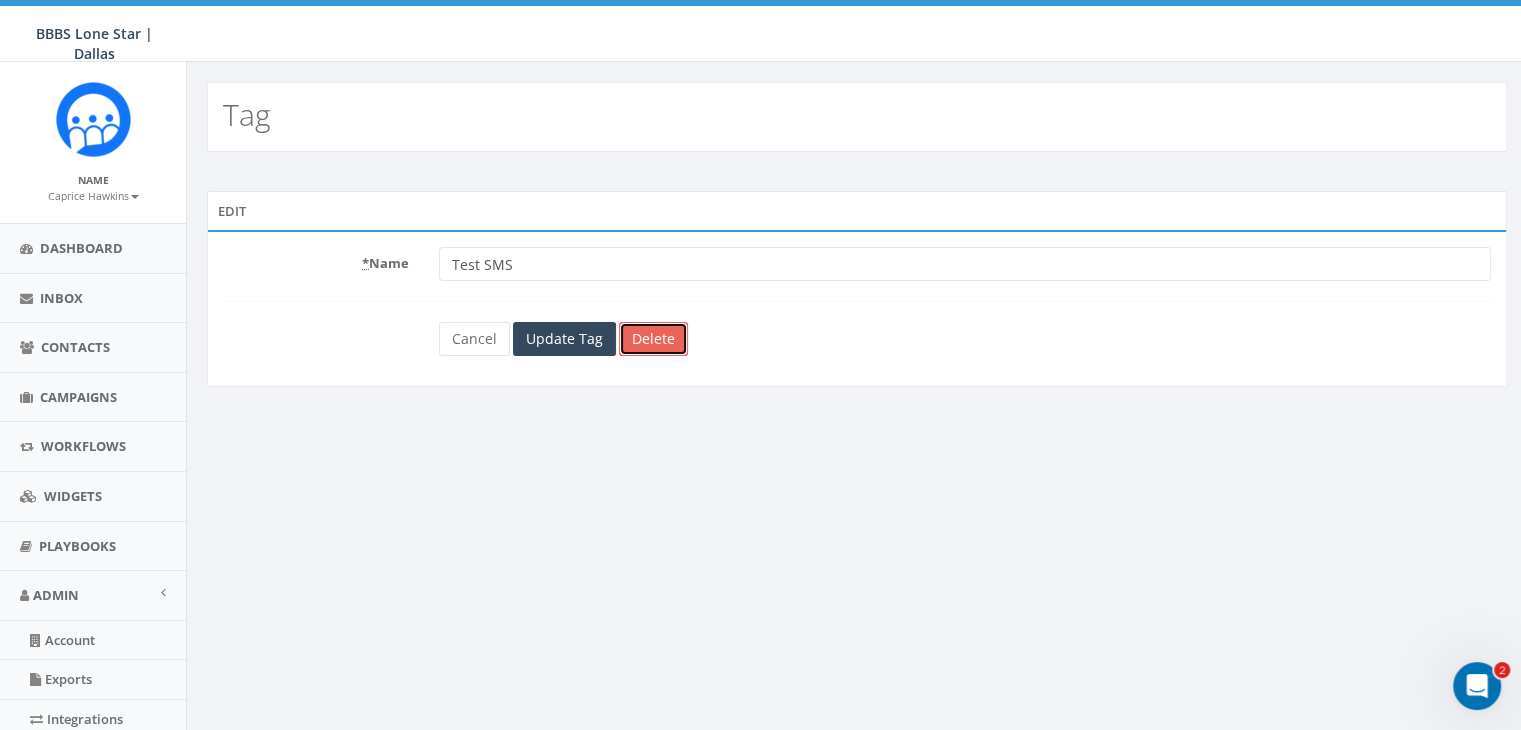 click on "Delete" at bounding box center (653, 339) 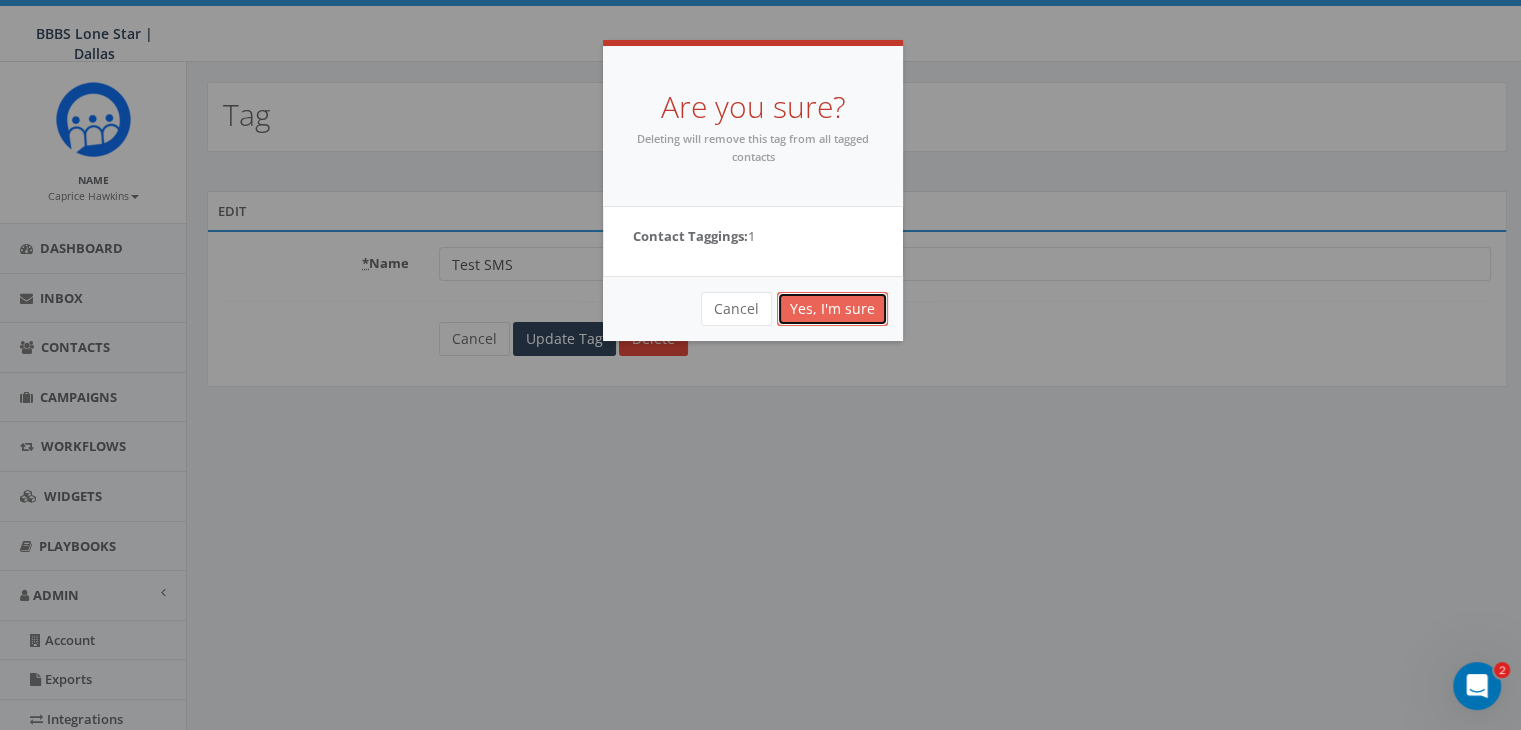 click on "Yes, I'm sure" at bounding box center (832, 309) 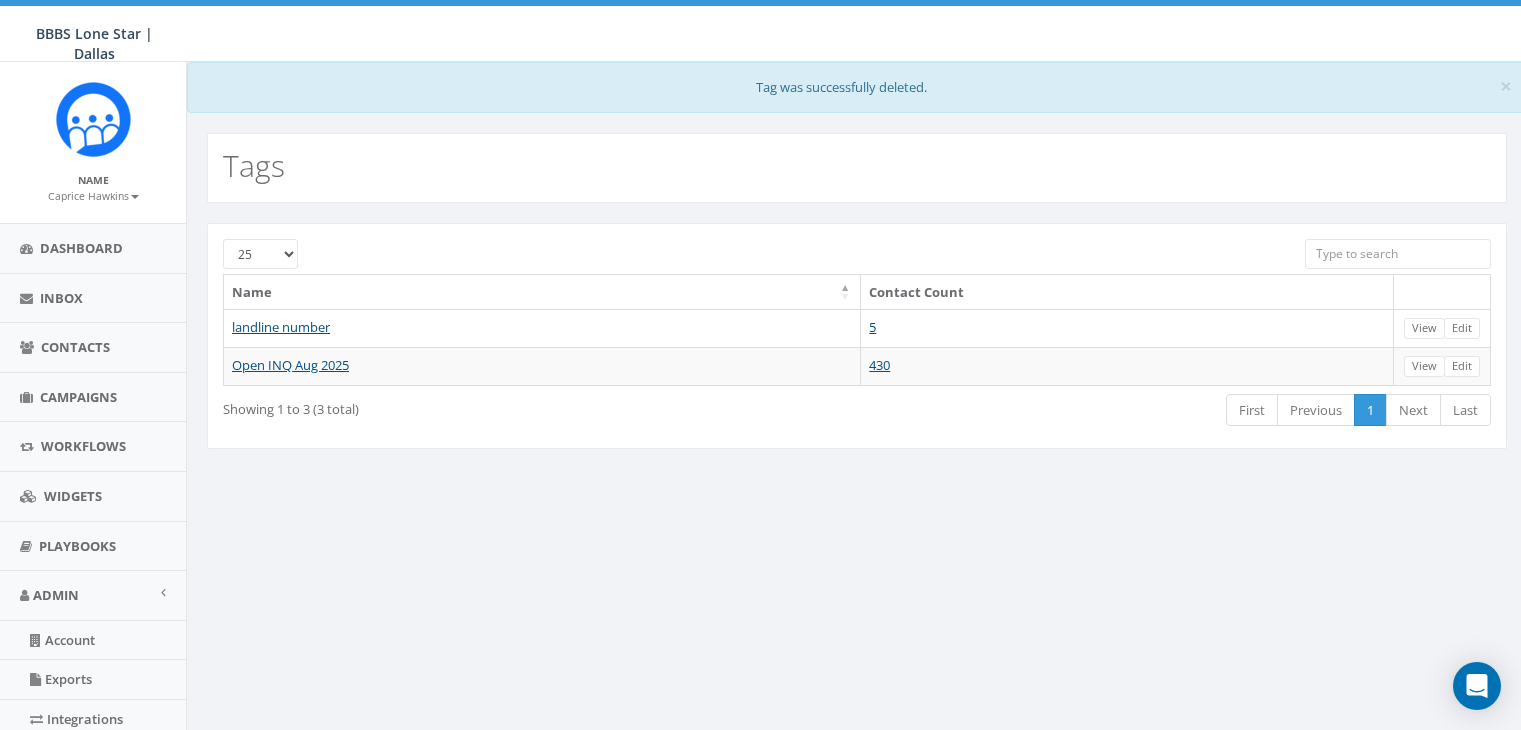 scroll, scrollTop: 0, scrollLeft: 0, axis: both 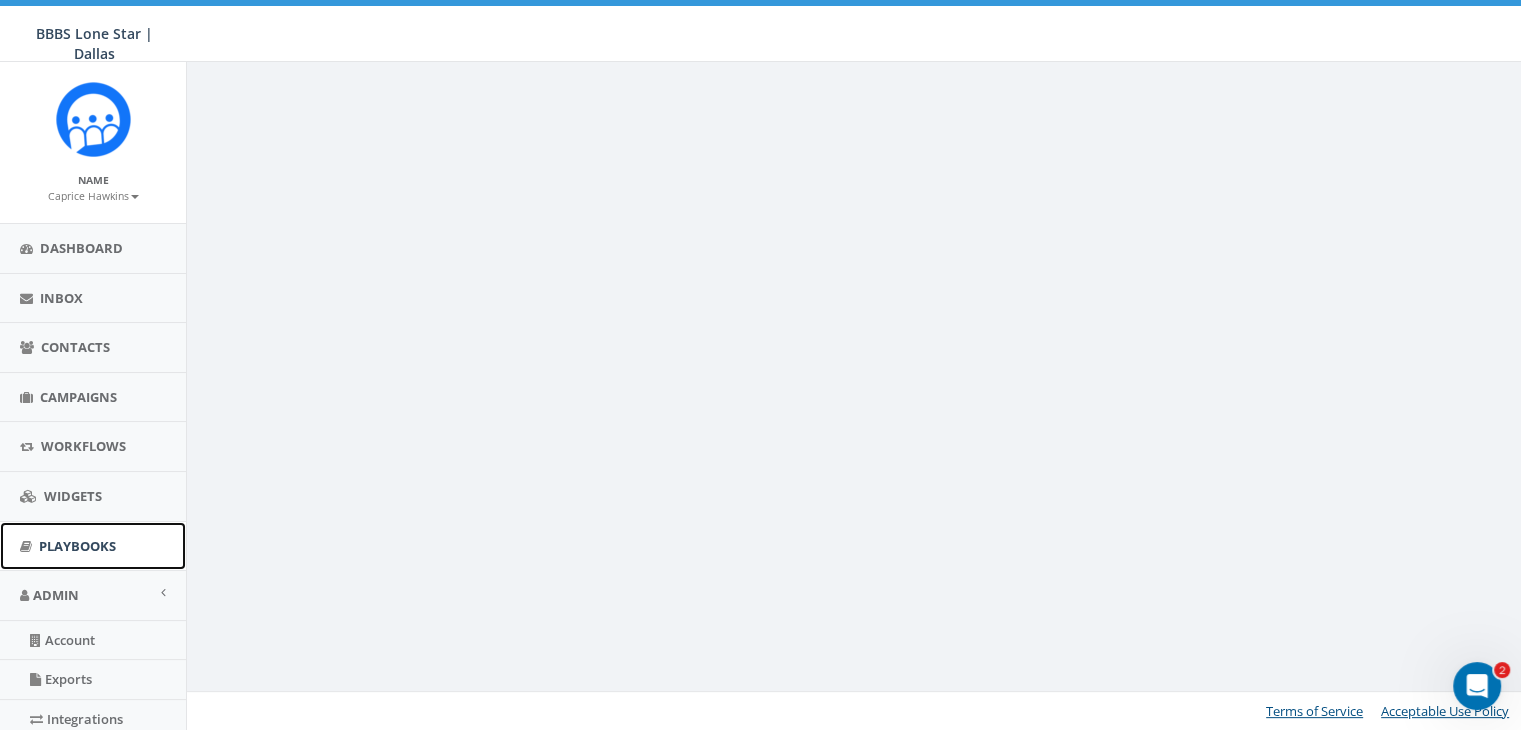 click on "Playbooks" at bounding box center (93, 546) 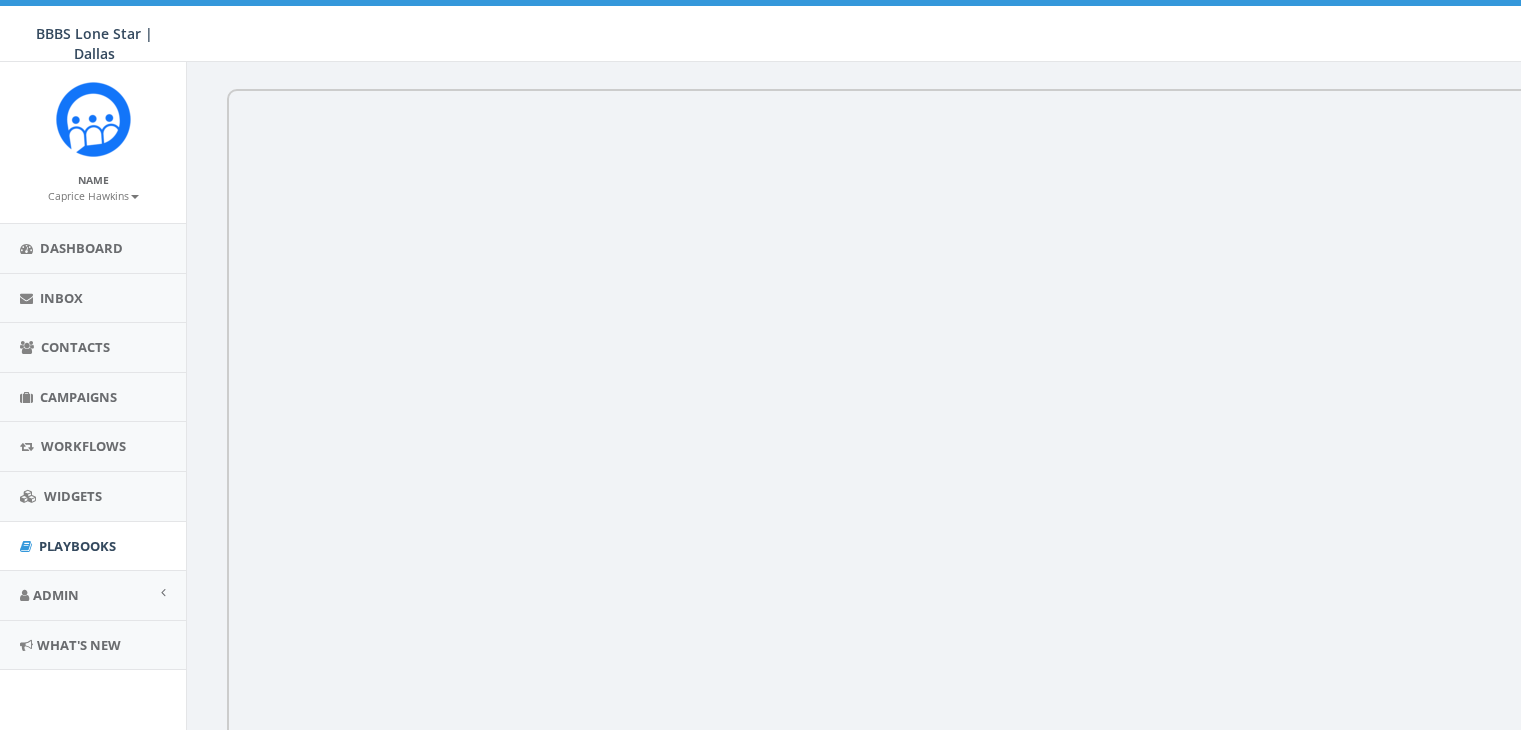 scroll, scrollTop: 0, scrollLeft: 0, axis: both 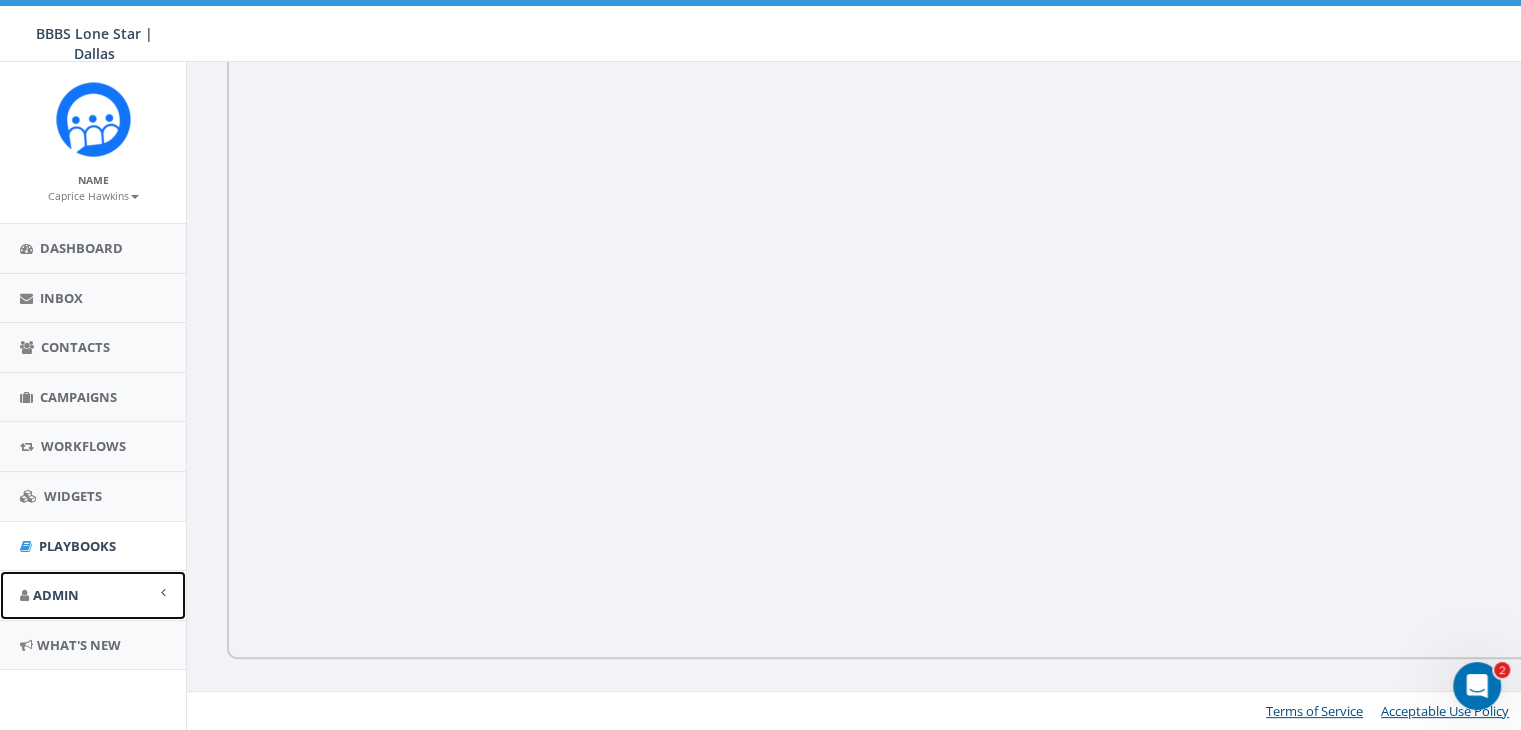 click on "Admin" at bounding box center [93, 595] 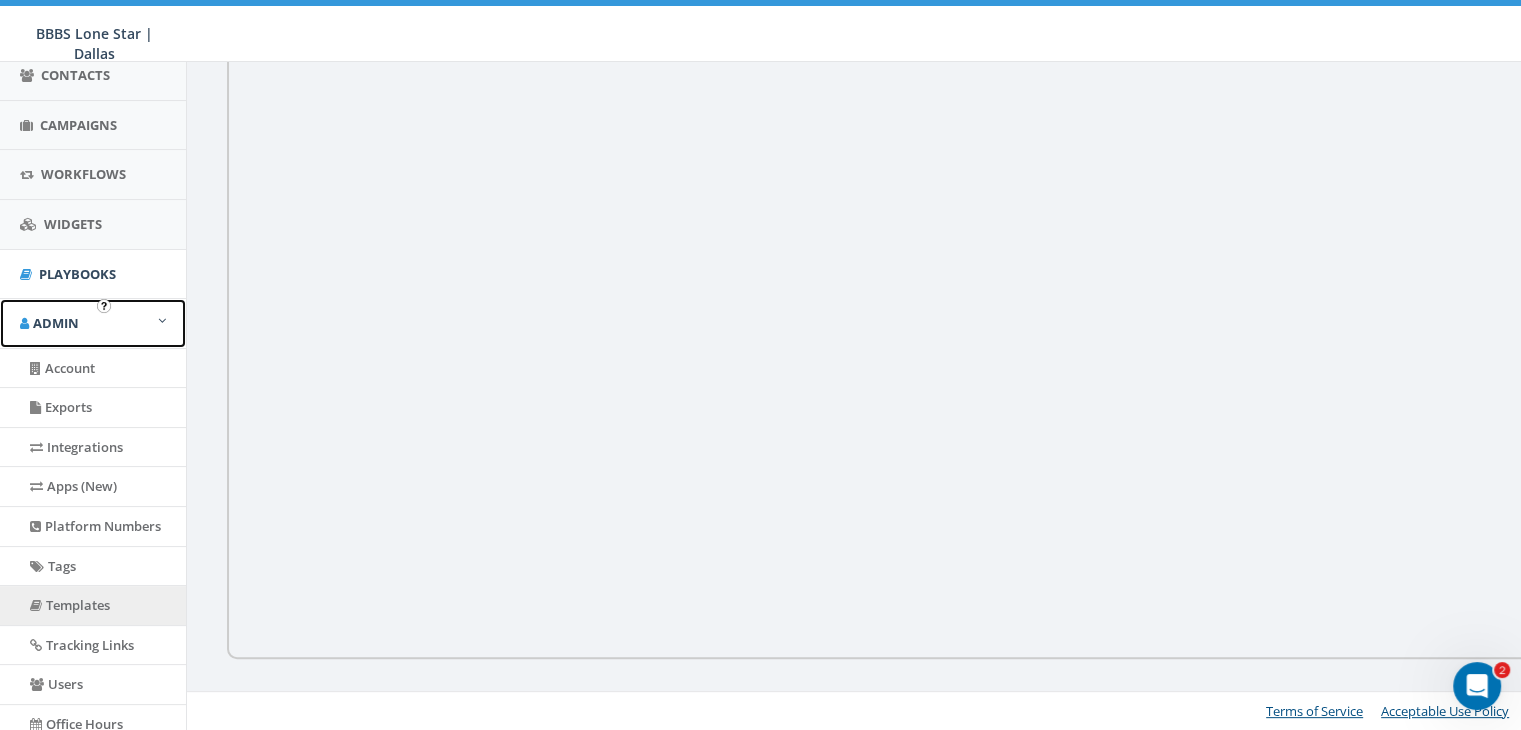 scroll, scrollTop: 300, scrollLeft: 0, axis: vertical 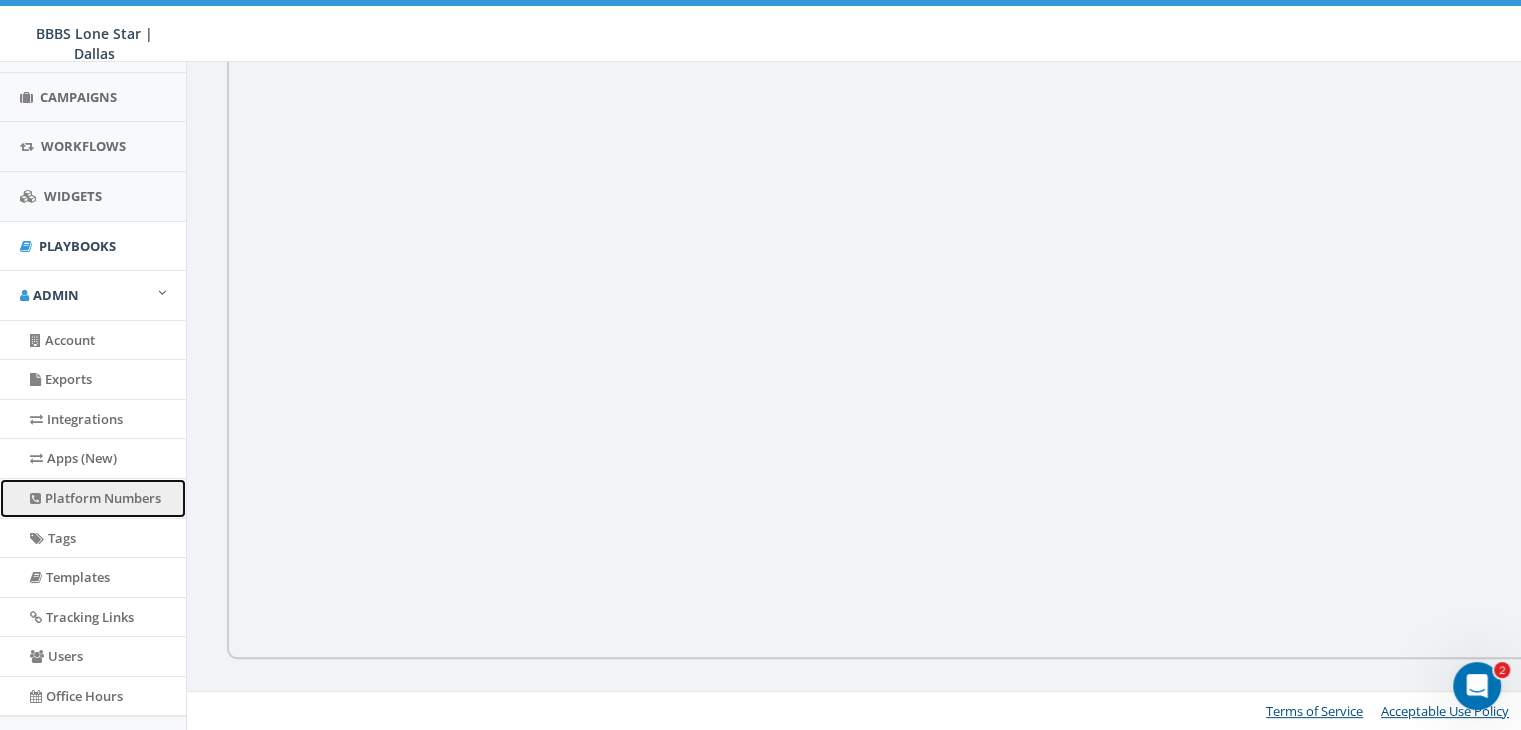 click on "Platform Numbers" at bounding box center [93, 498] 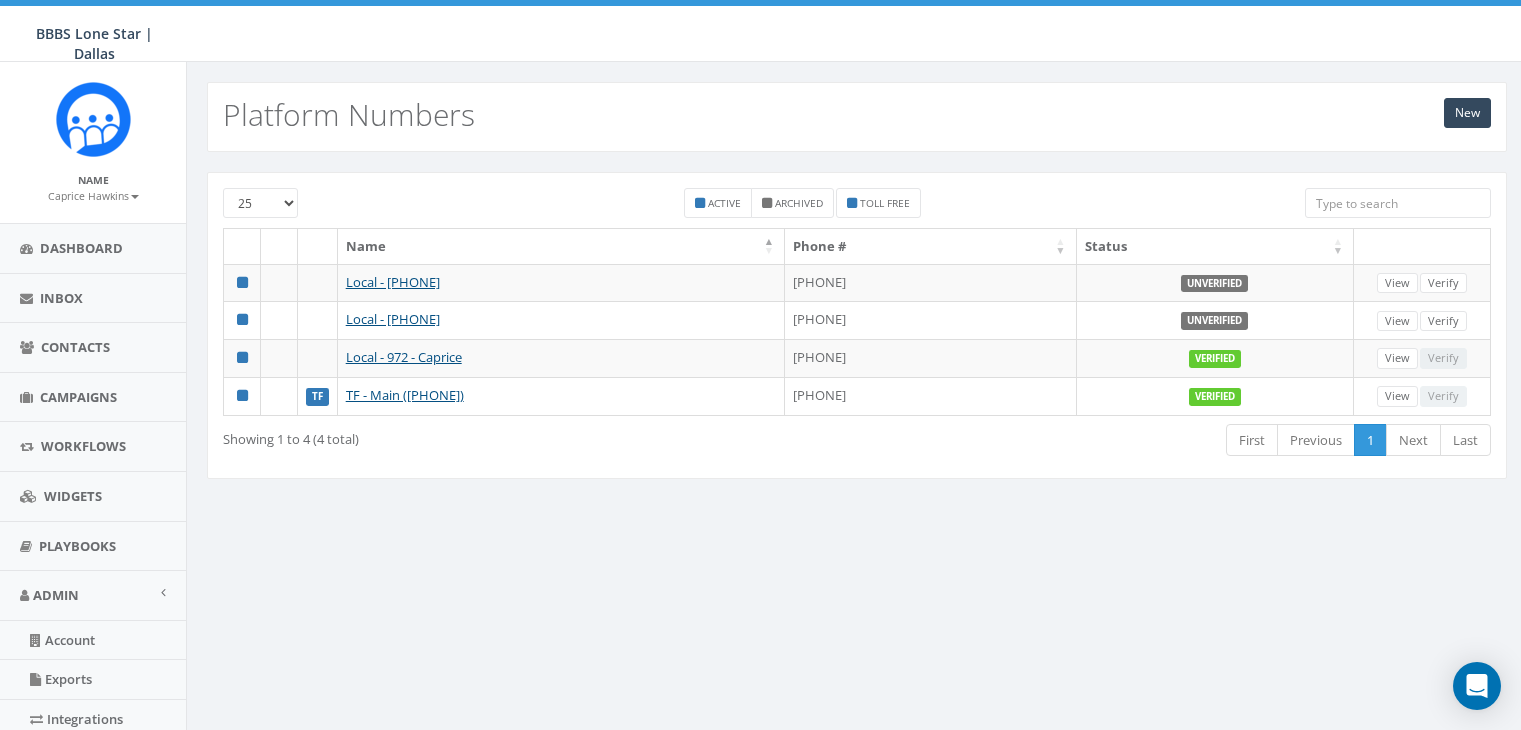 scroll, scrollTop: 0, scrollLeft: 0, axis: both 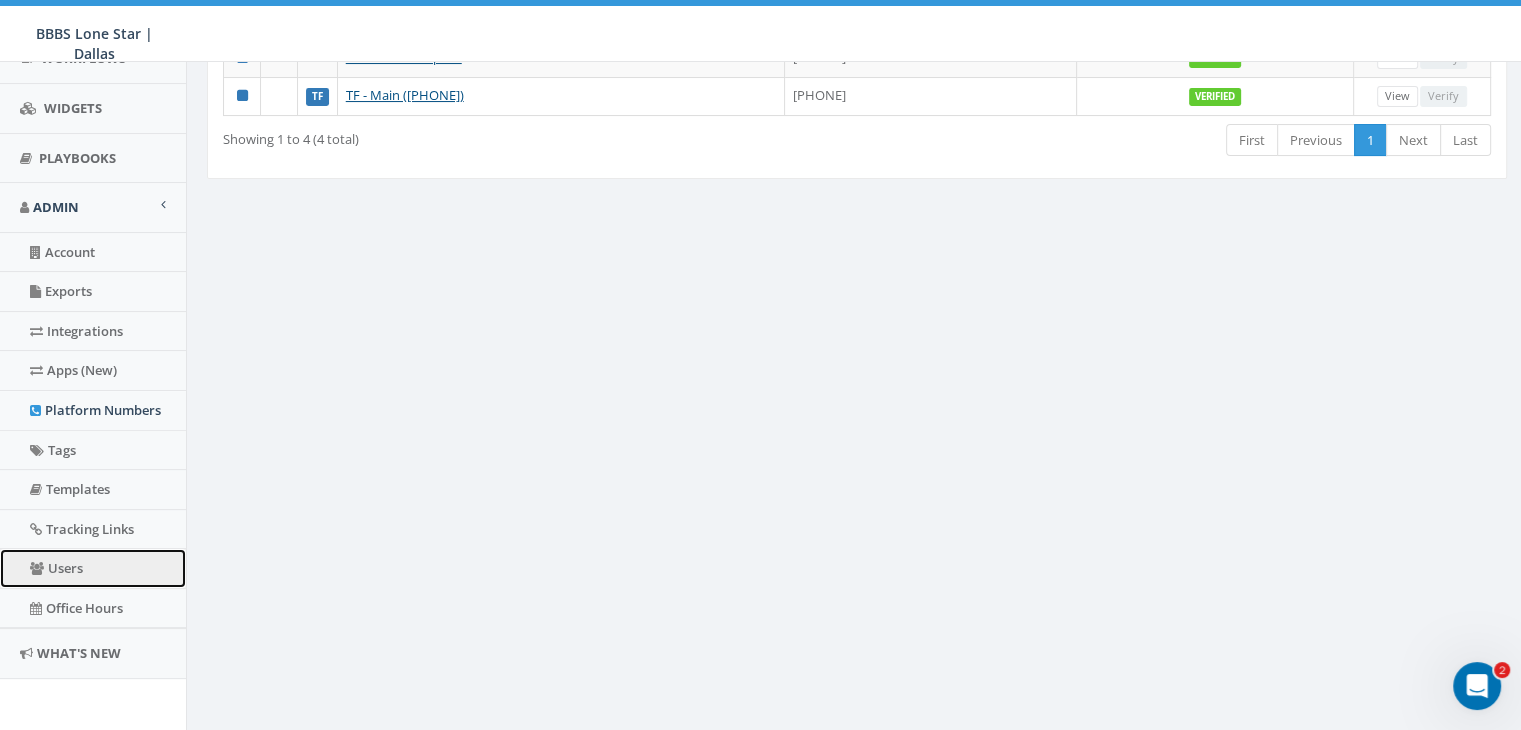 click on "Users" at bounding box center [93, 568] 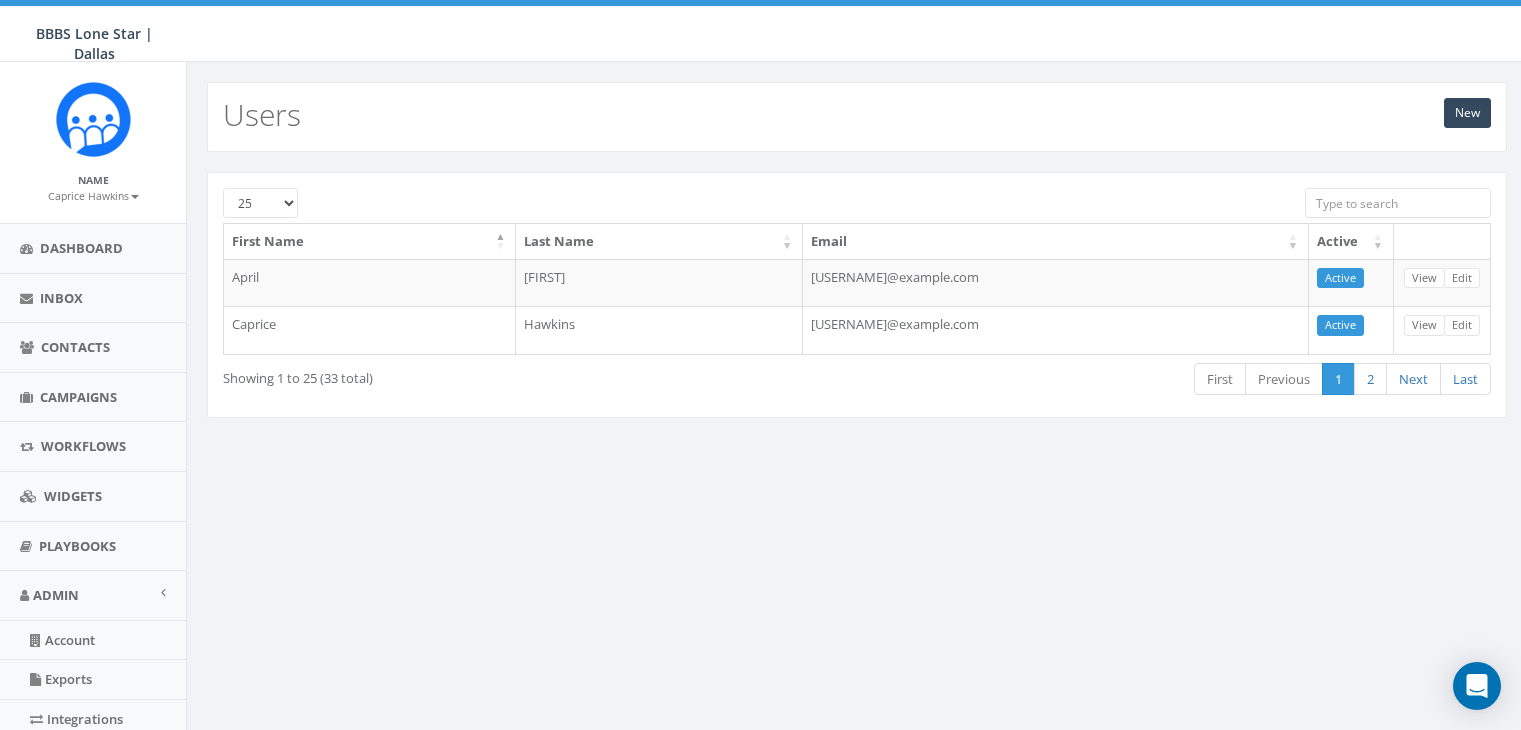 scroll, scrollTop: 0, scrollLeft: 0, axis: both 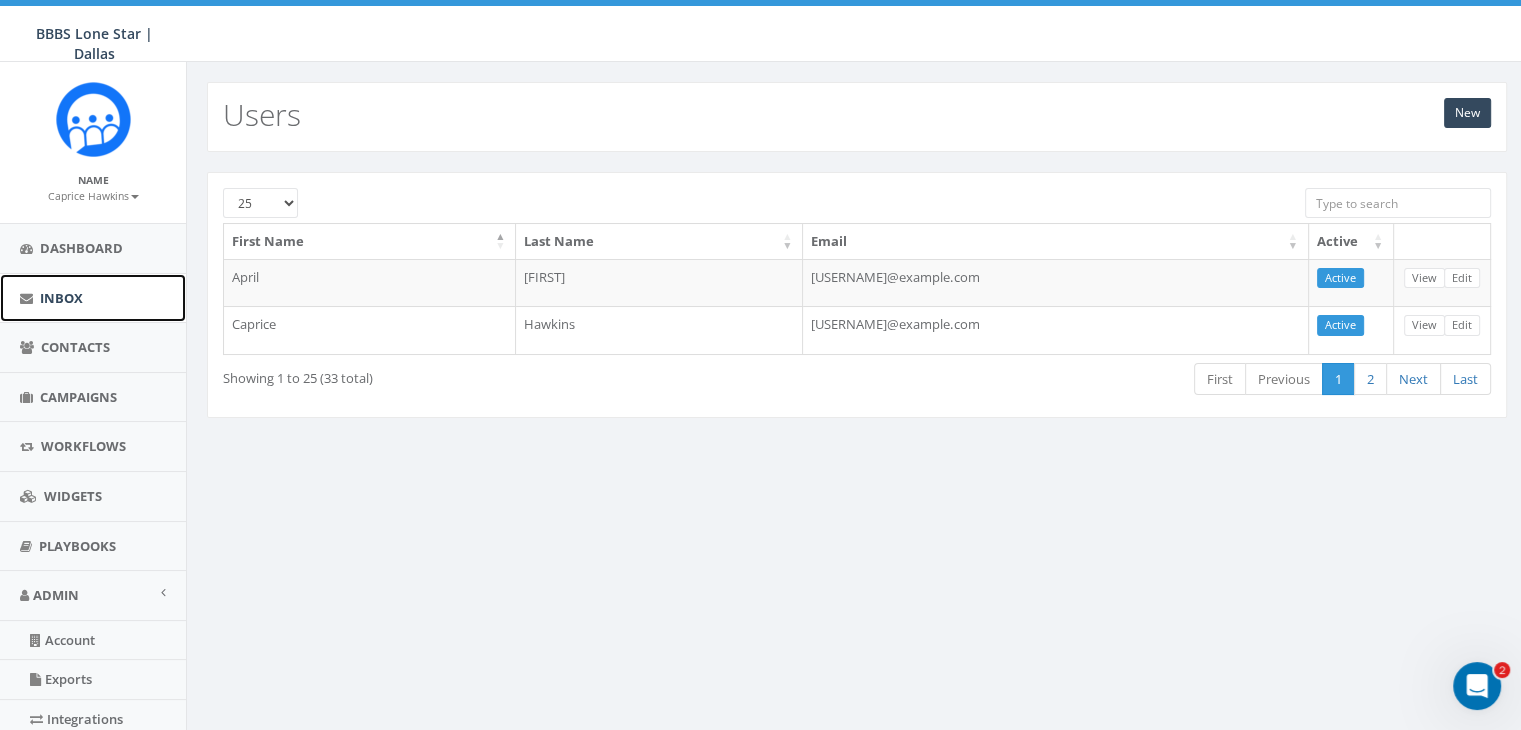 click on "Inbox" at bounding box center (61, 298) 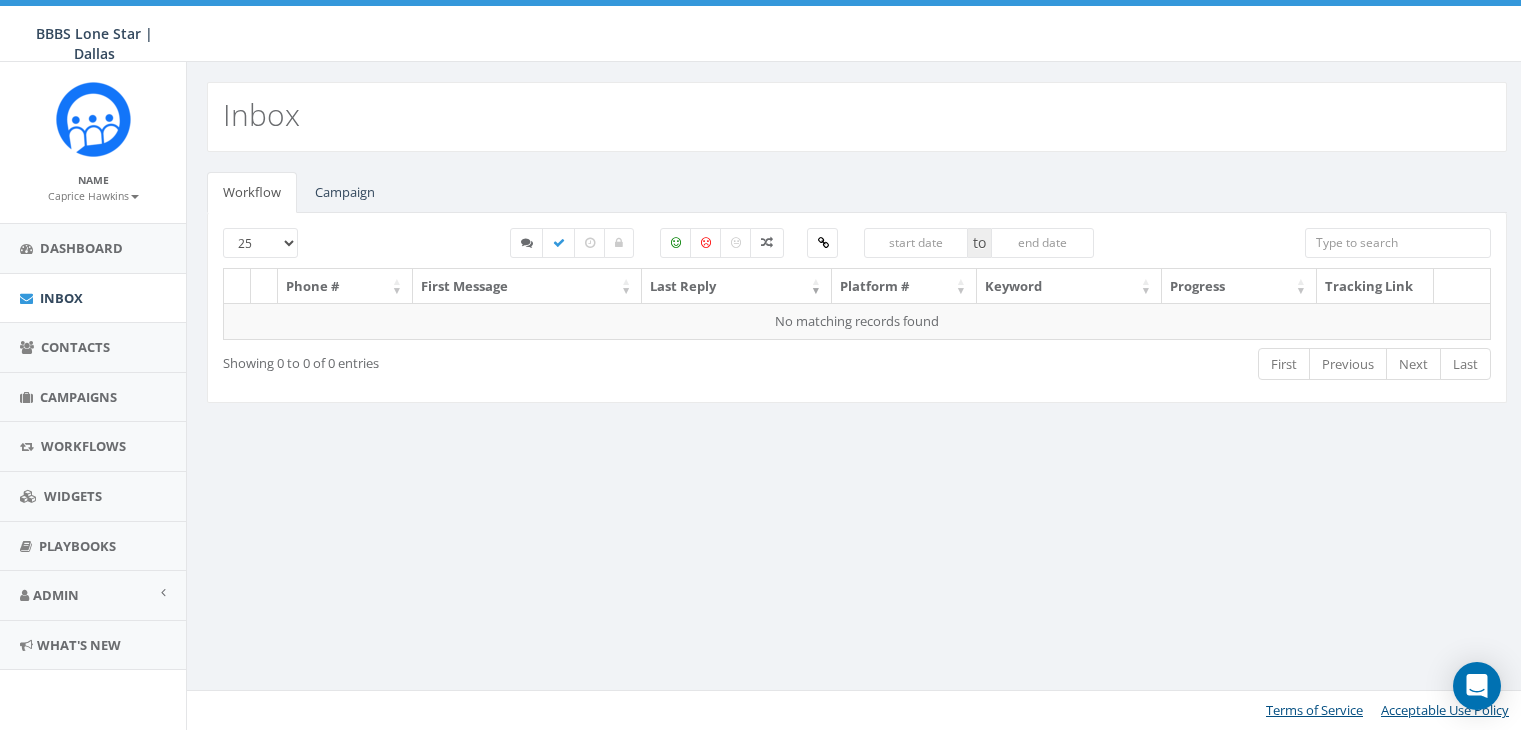 select 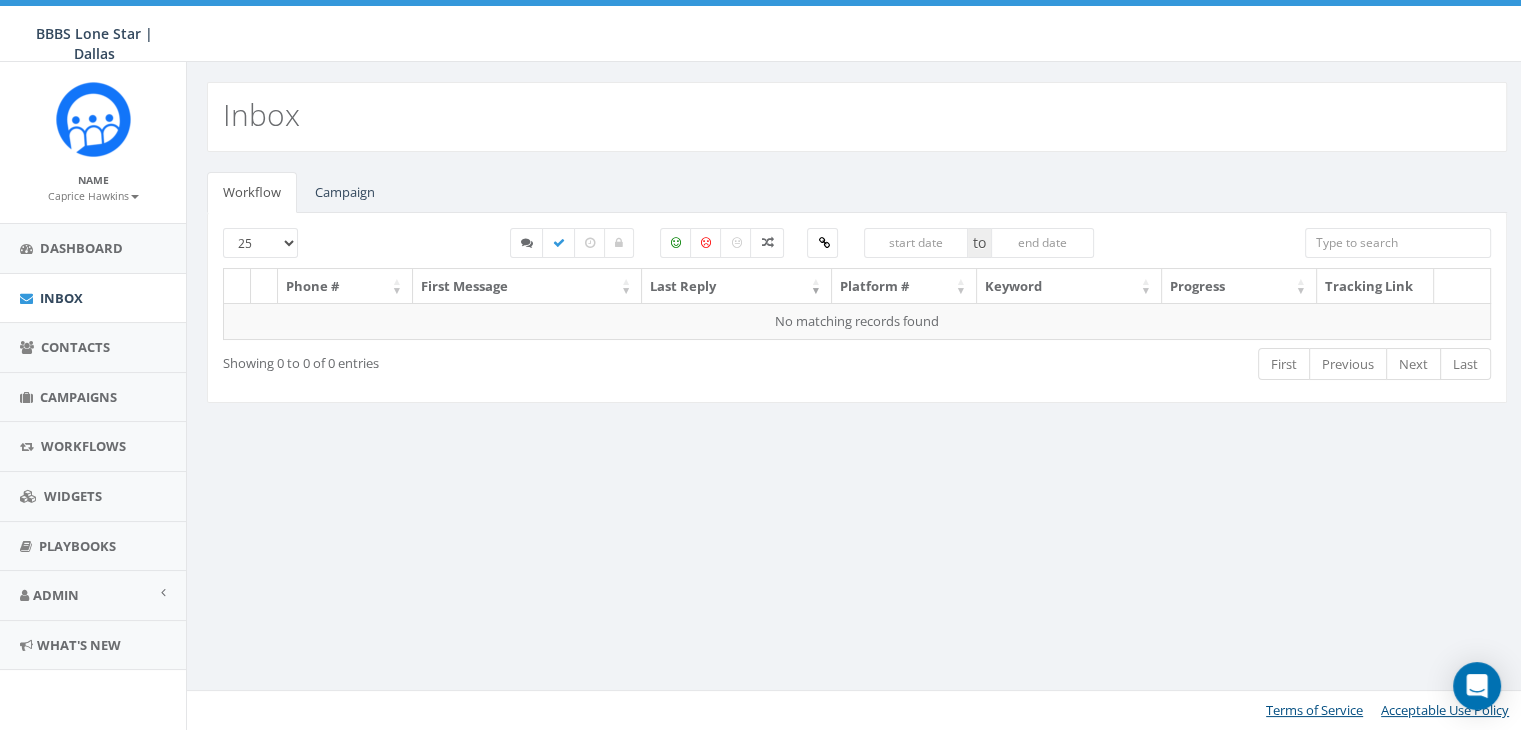 scroll, scrollTop: 0, scrollLeft: 0, axis: both 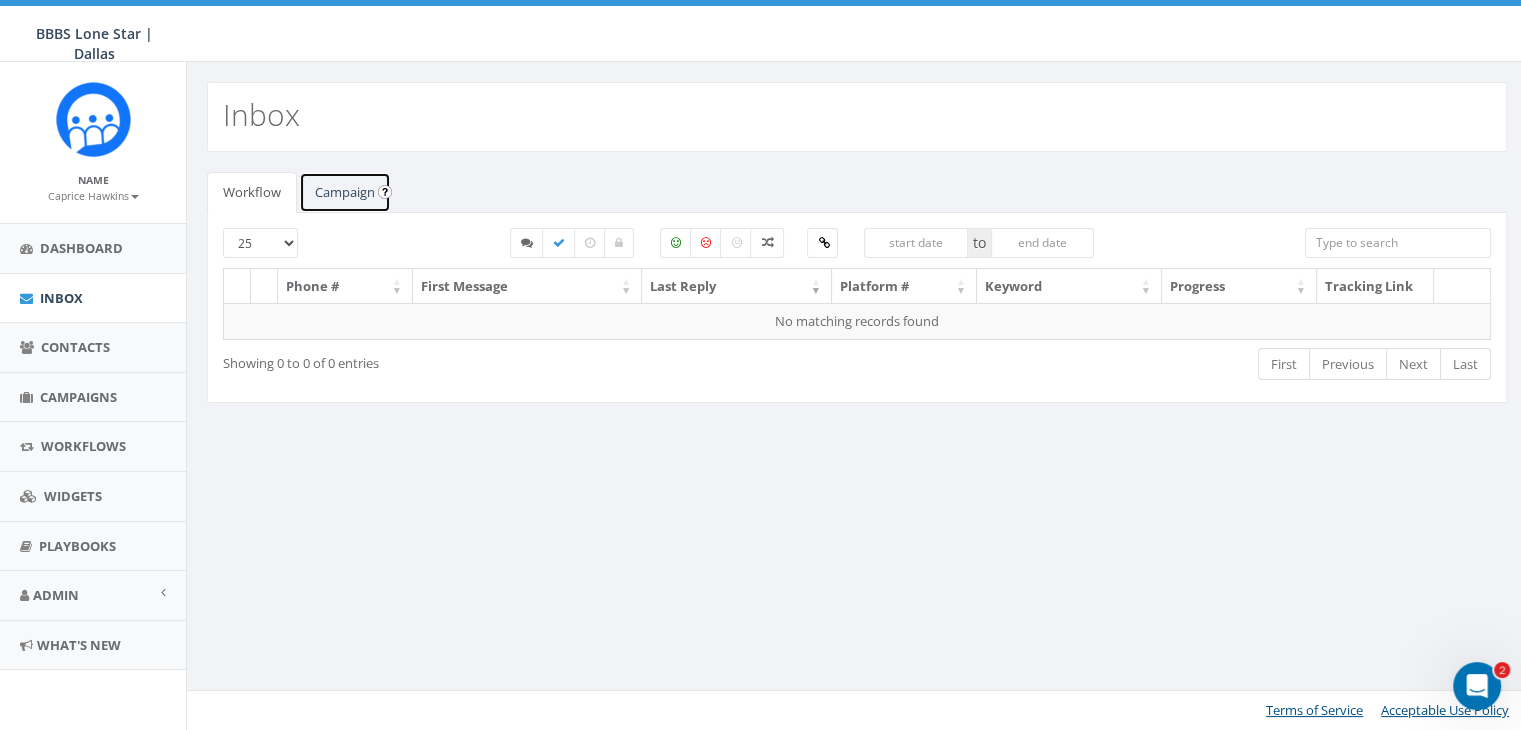 click on "Campaign" at bounding box center (345, 192) 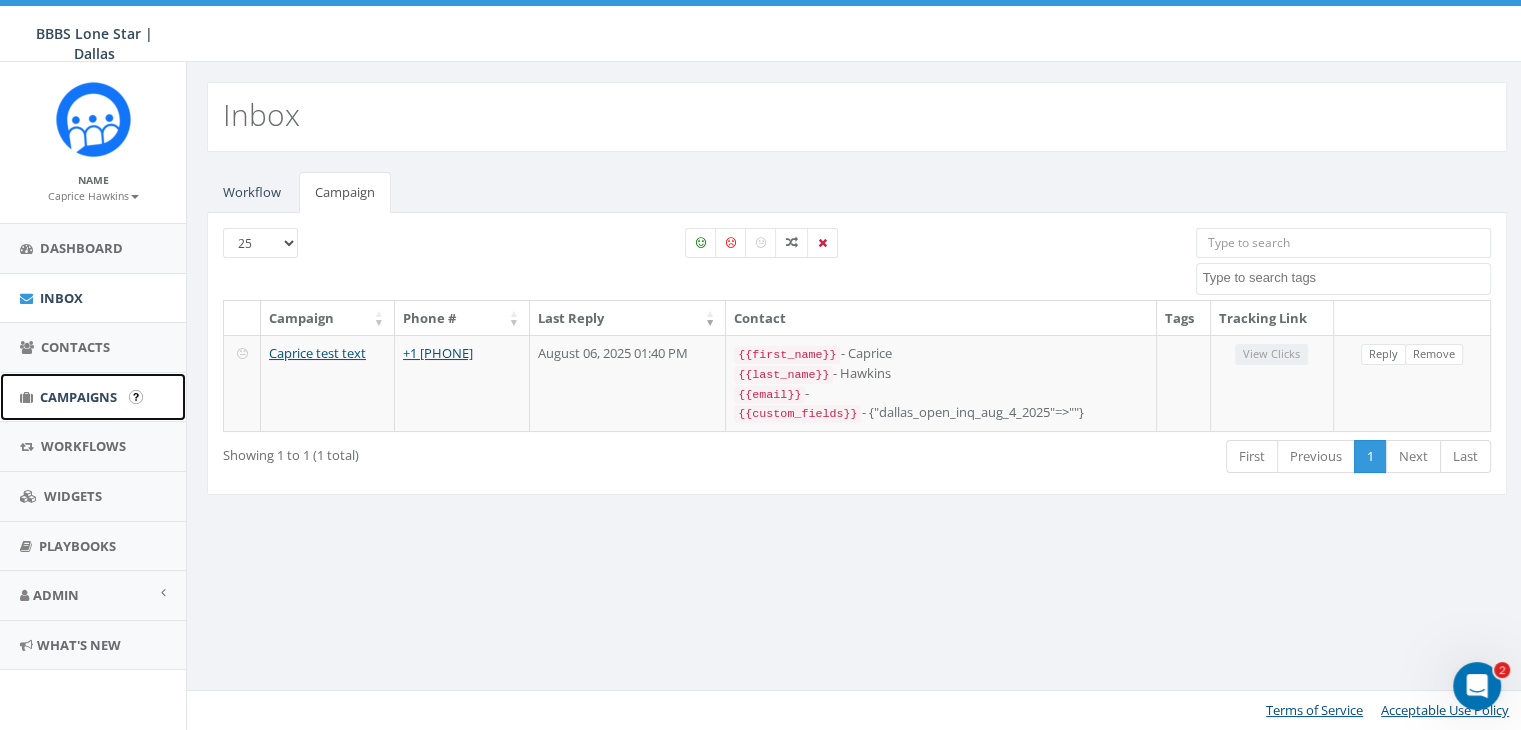 click on "Campaigns" at bounding box center [78, 397] 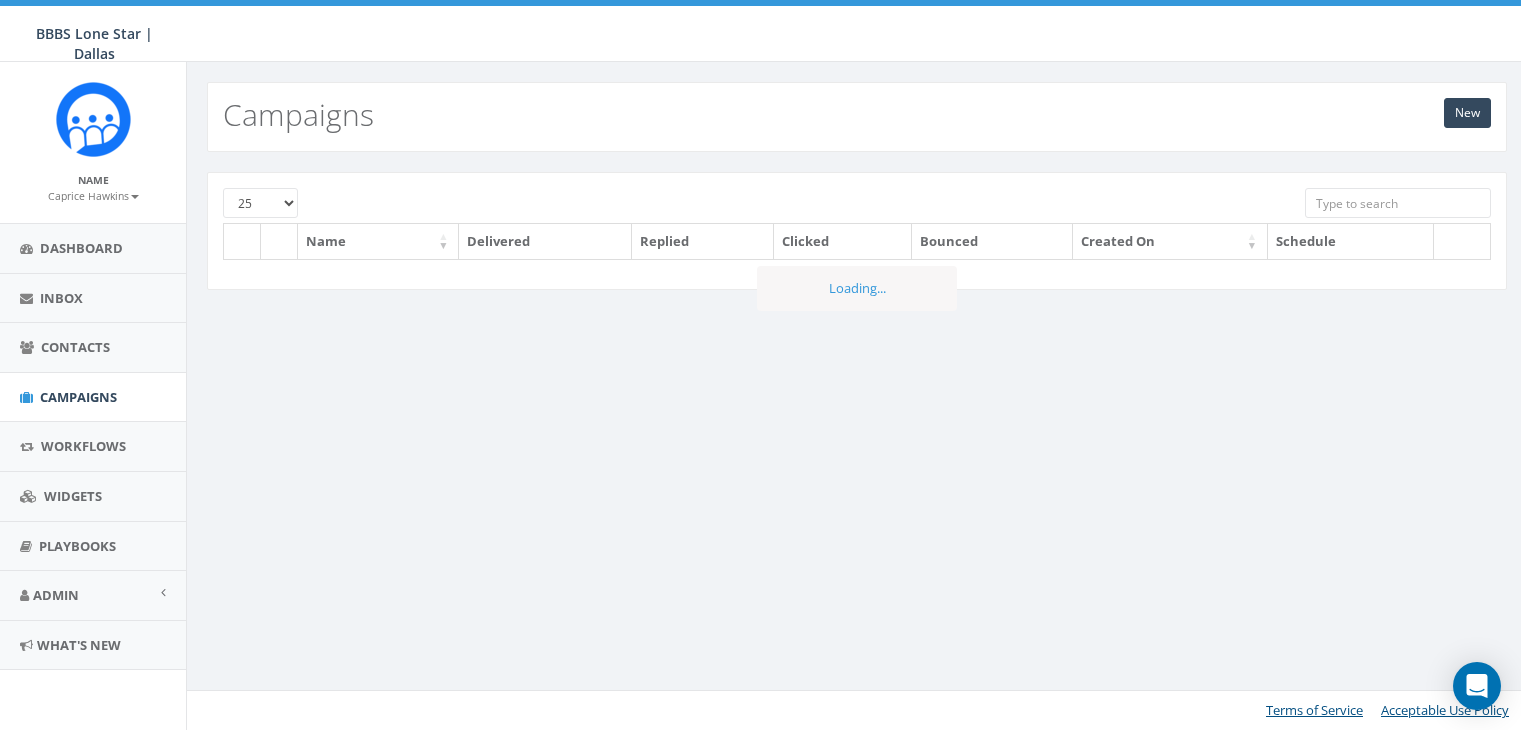 scroll, scrollTop: 0, scrollLeft: 0, axis: both 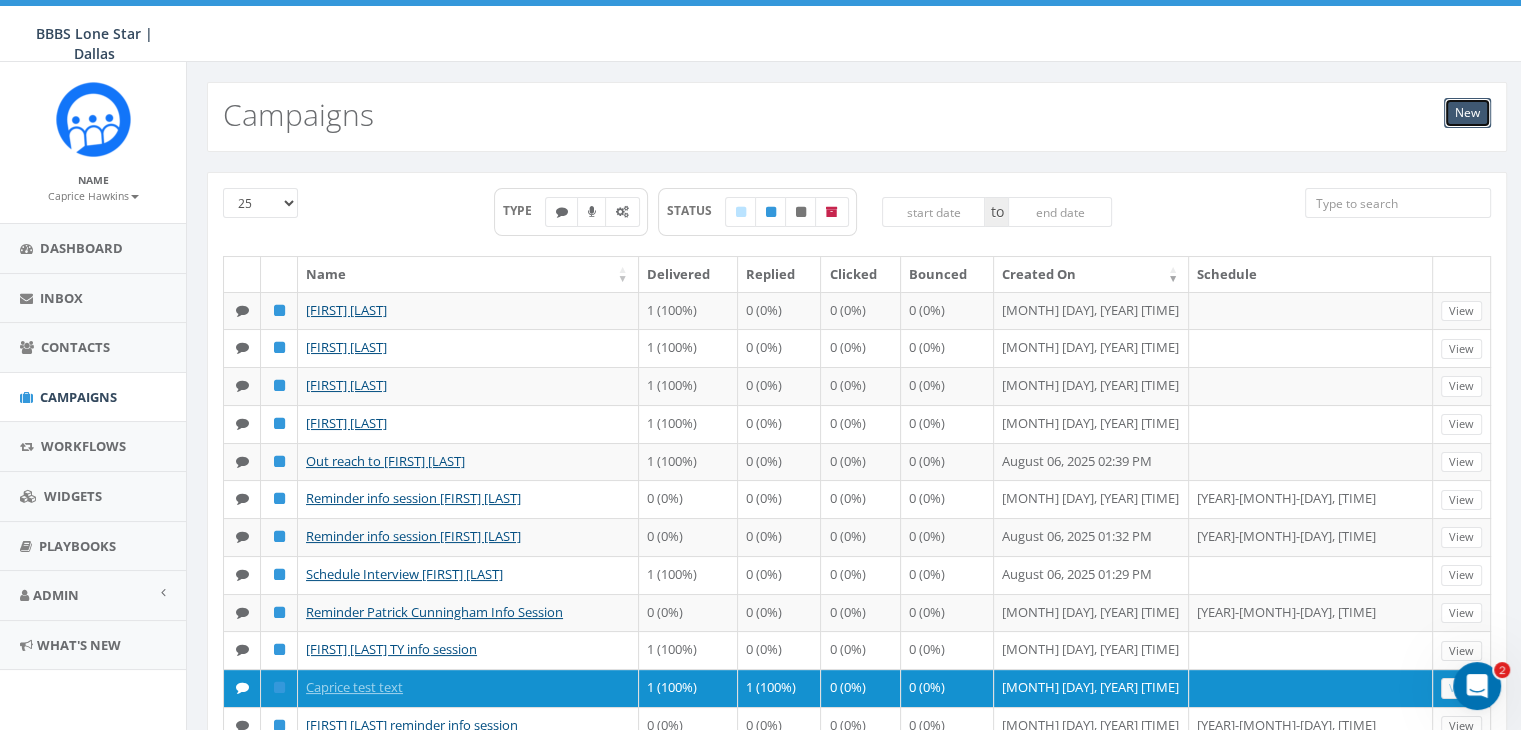 click on "New" at bounding box center [1467, 113] 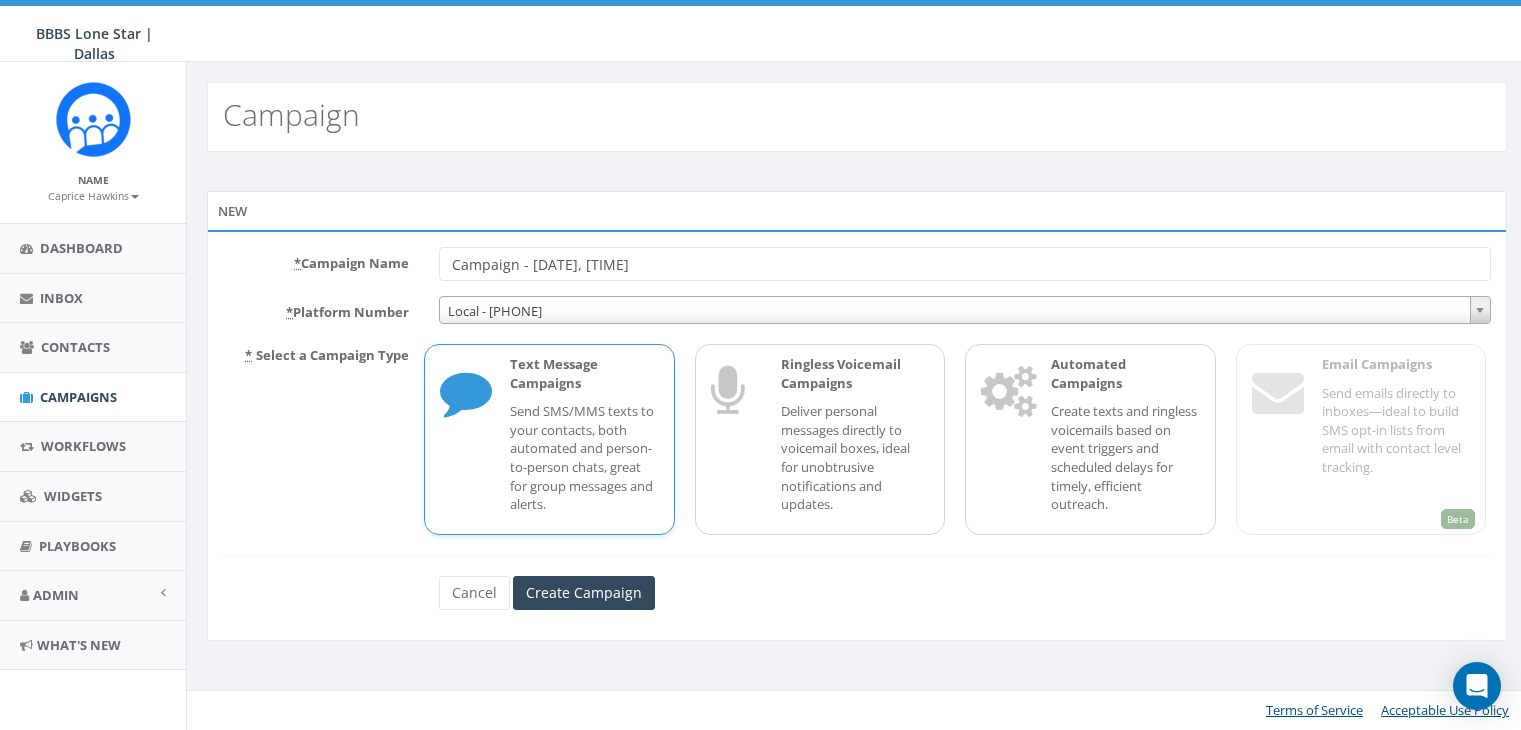 scroll, scrollTop: 0, scrollLeft: 0, axis: both 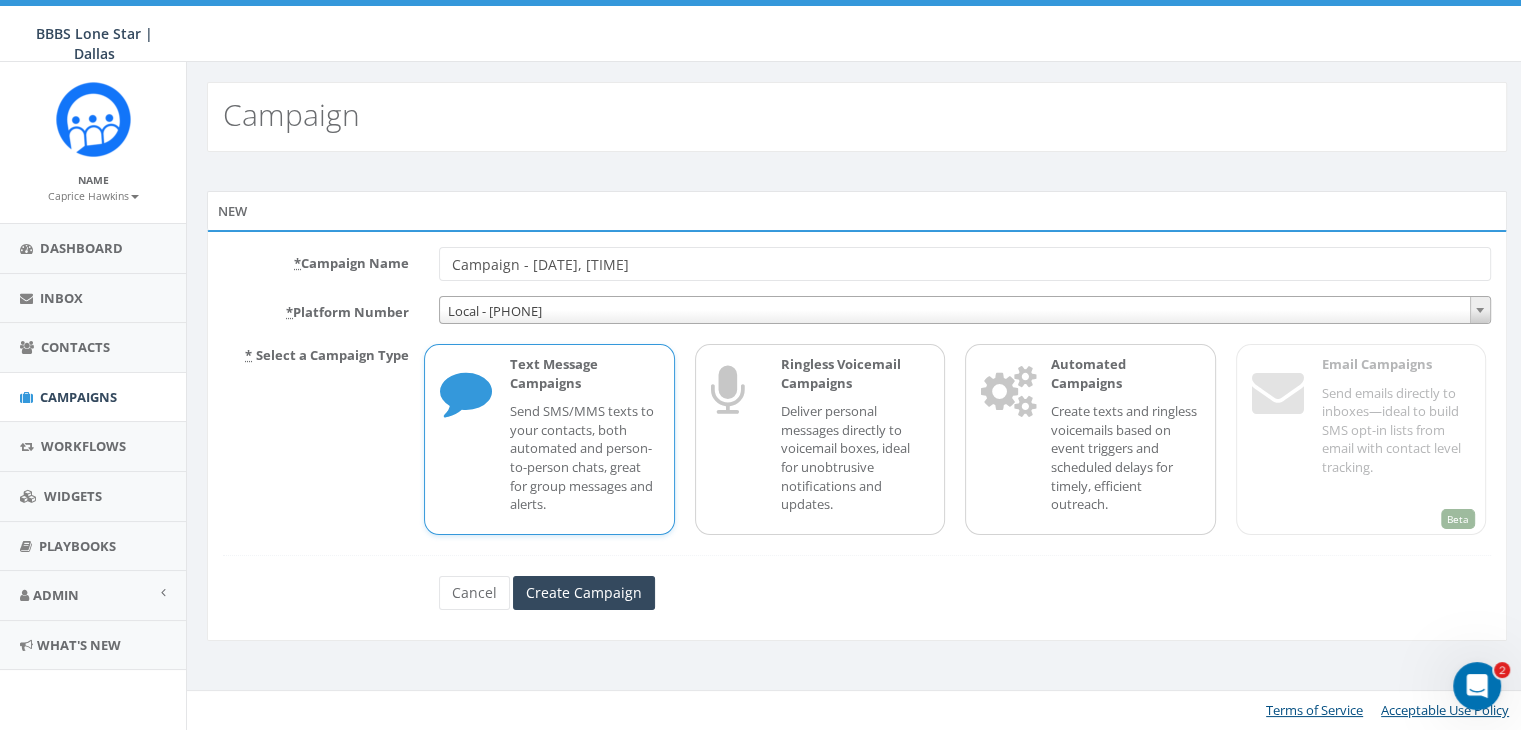 drag, startPoint x: 678, startPoint y: 266, endPoint x: 369, endPoint y: 250, distance: 309.41397 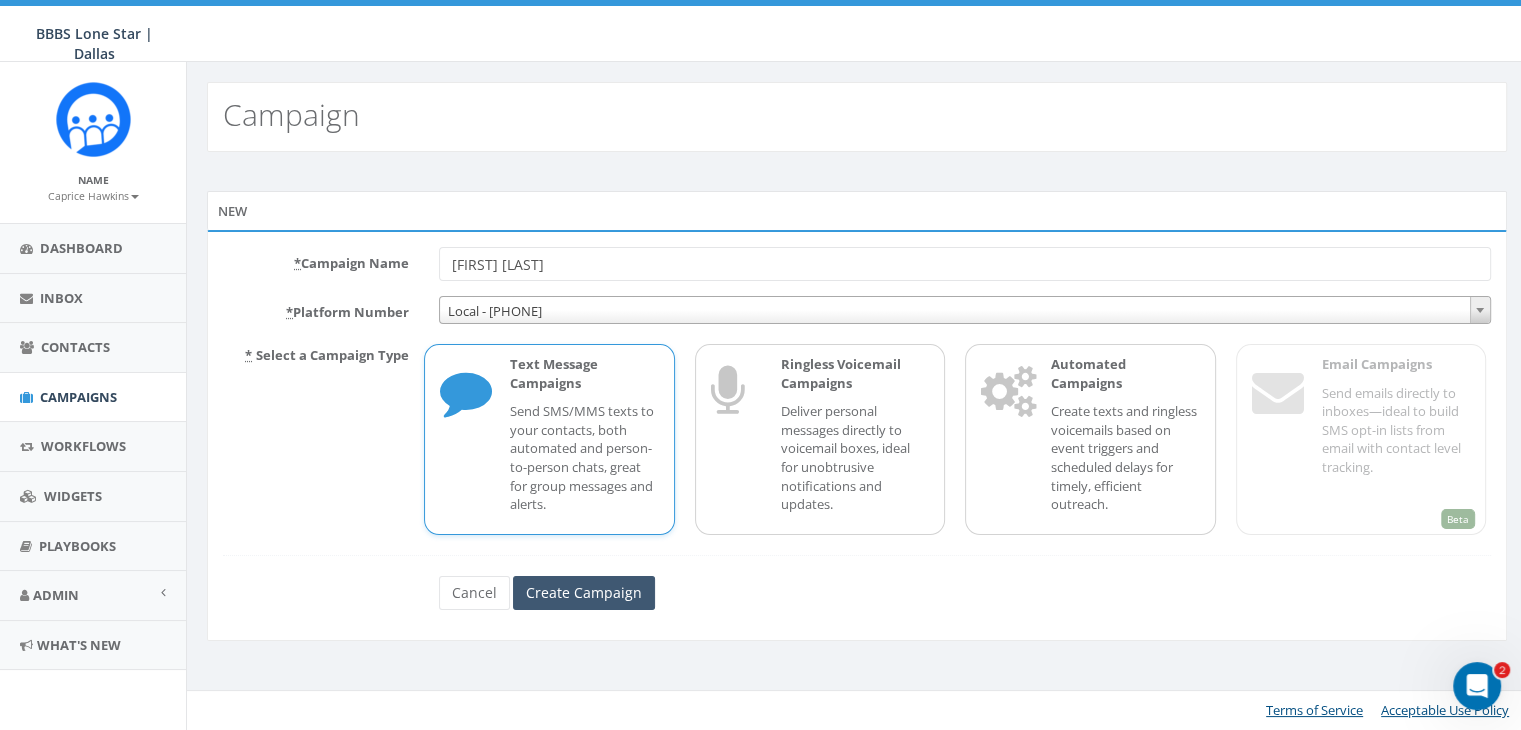 type on "[FIRST] [LAST]" 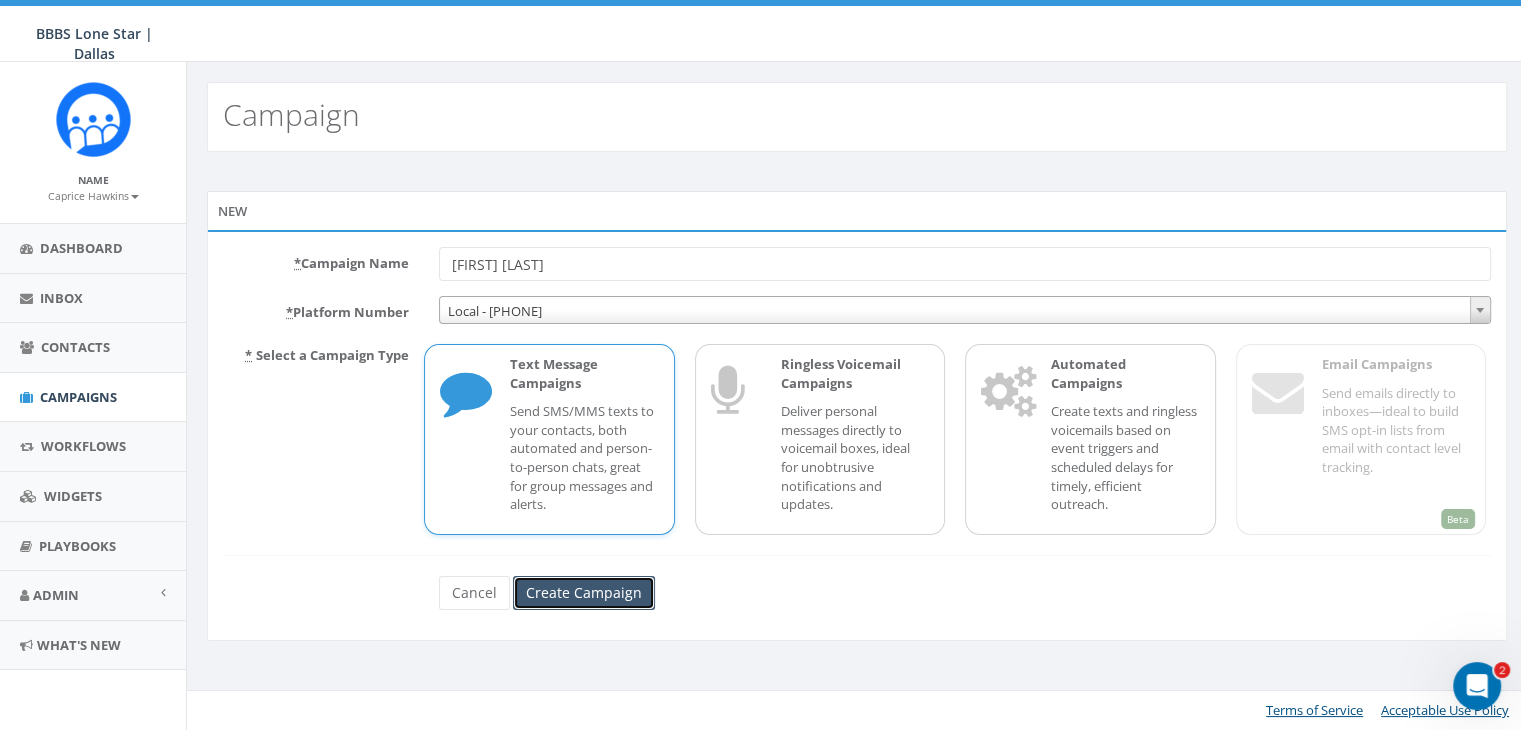 click on "Create Campaign" at bounding box center [584, 593] 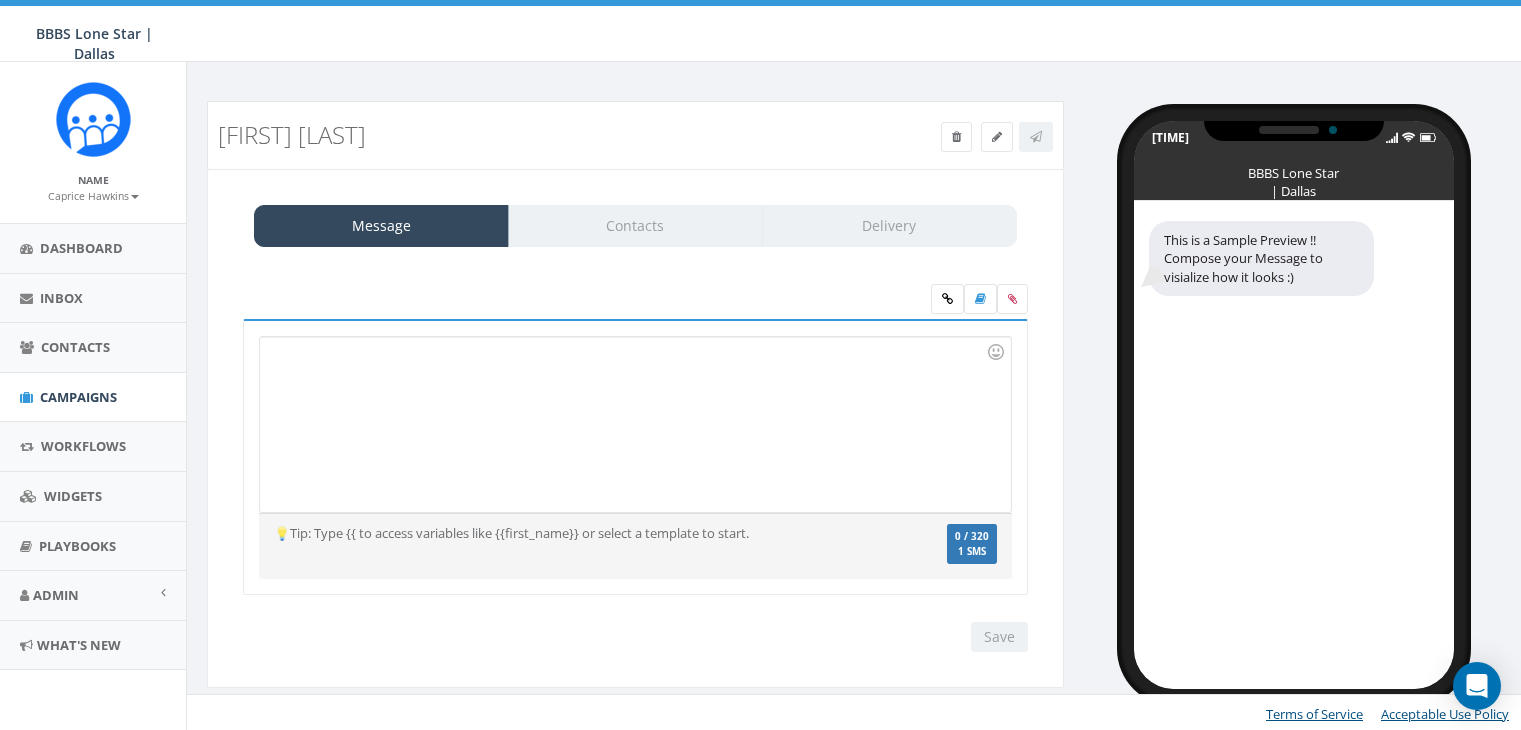 scroll, scrollTop: 0, scrollLeft: 0, axis: both 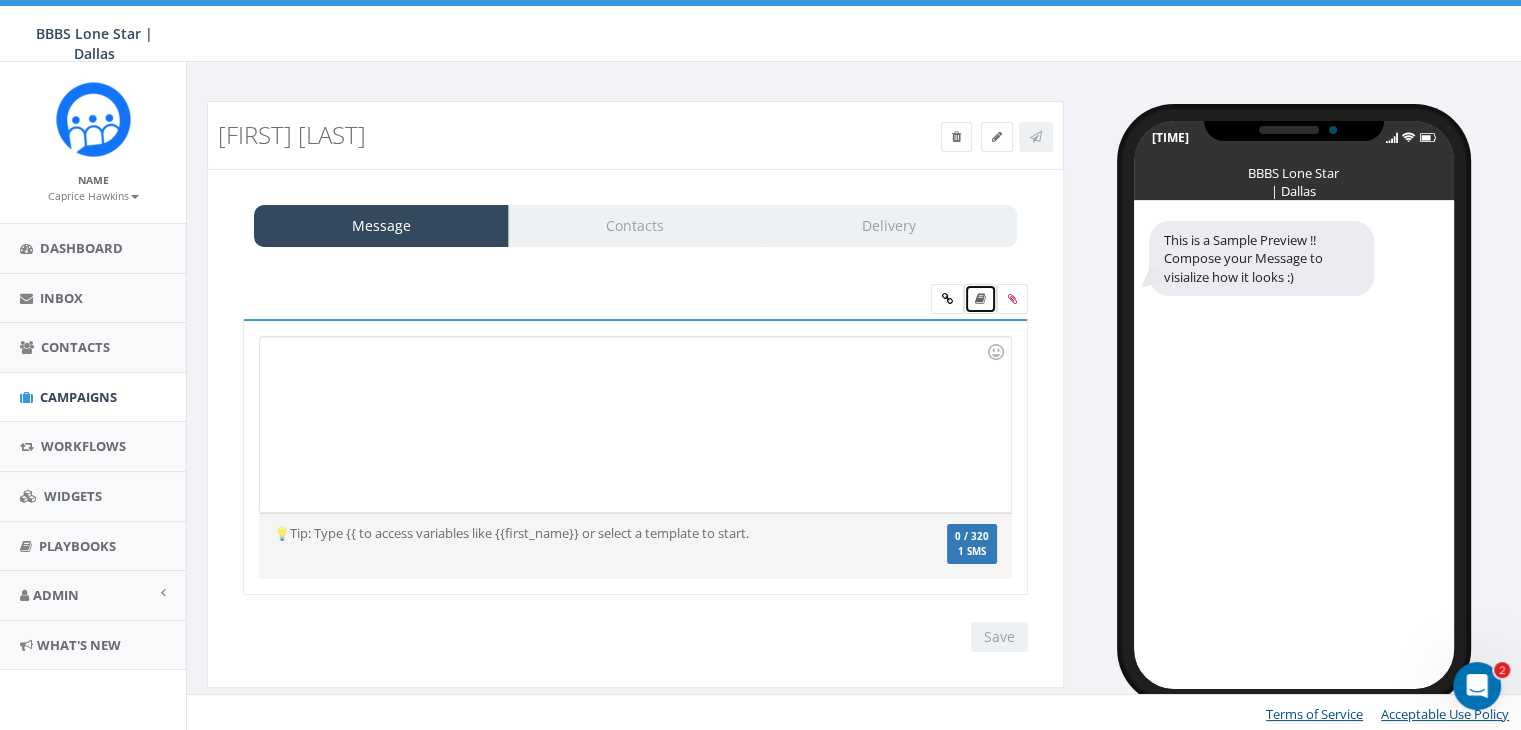 click at bounding box center (980, 299) 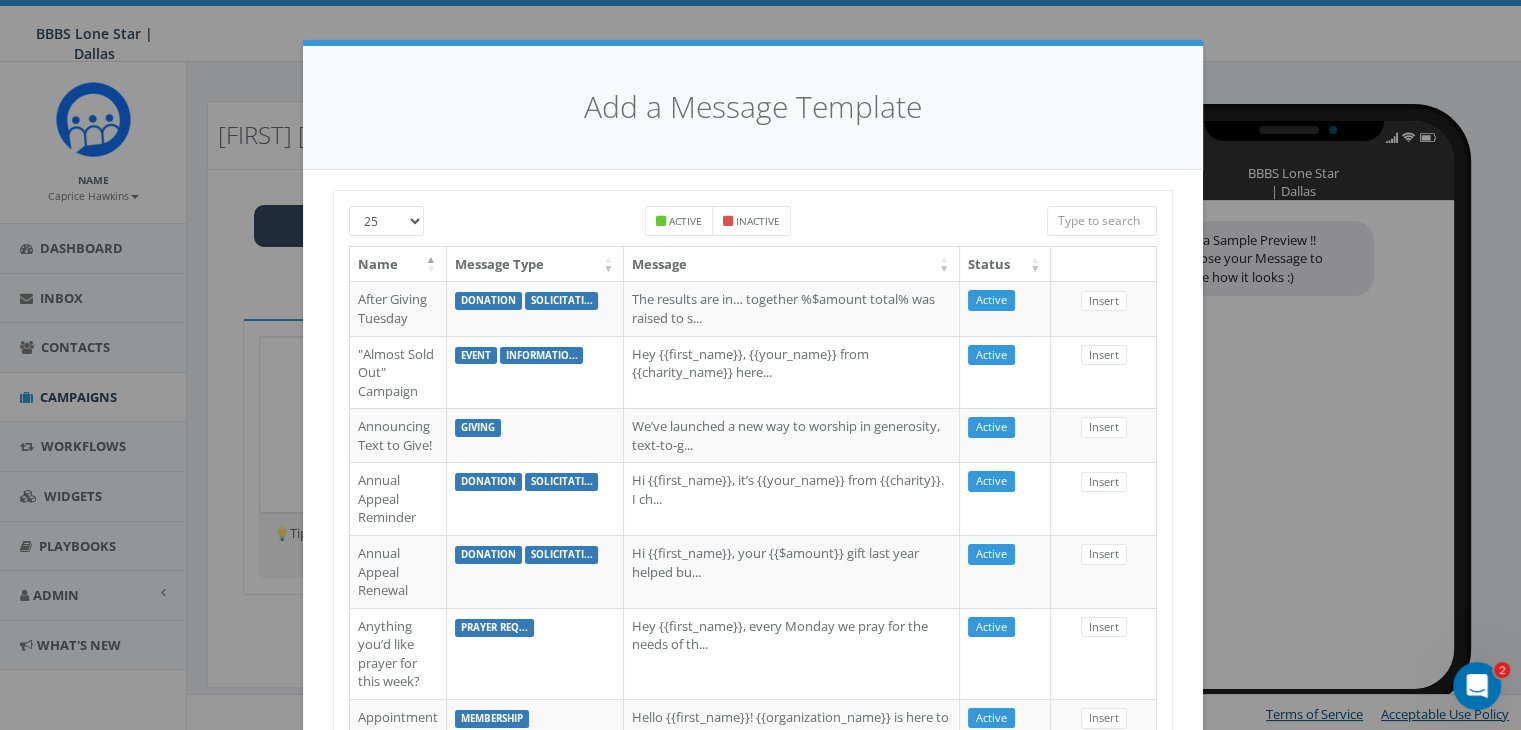 click at bounding box center [1102, 221] 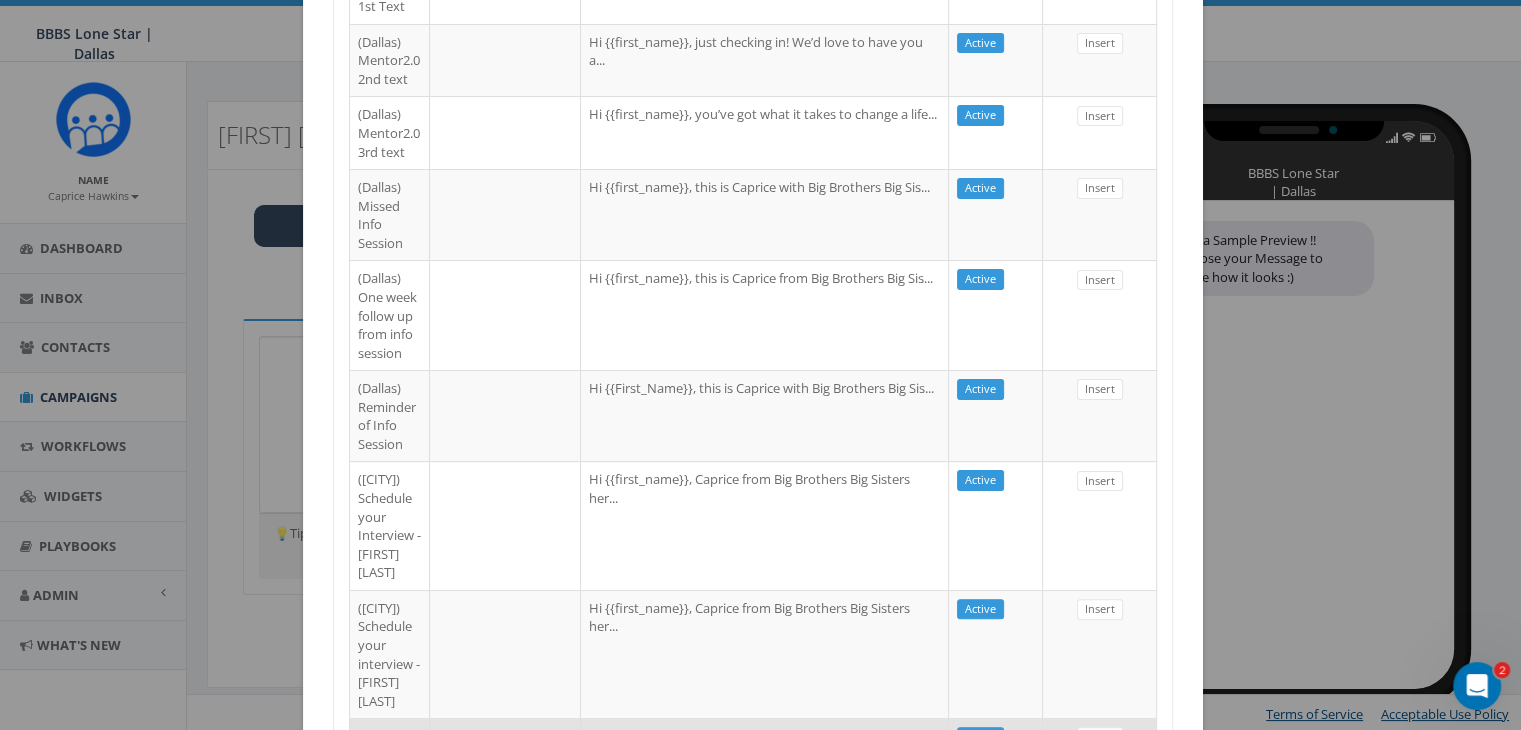 scroll, scrollTop: 400, scrollLeft: 0, axis: vertical 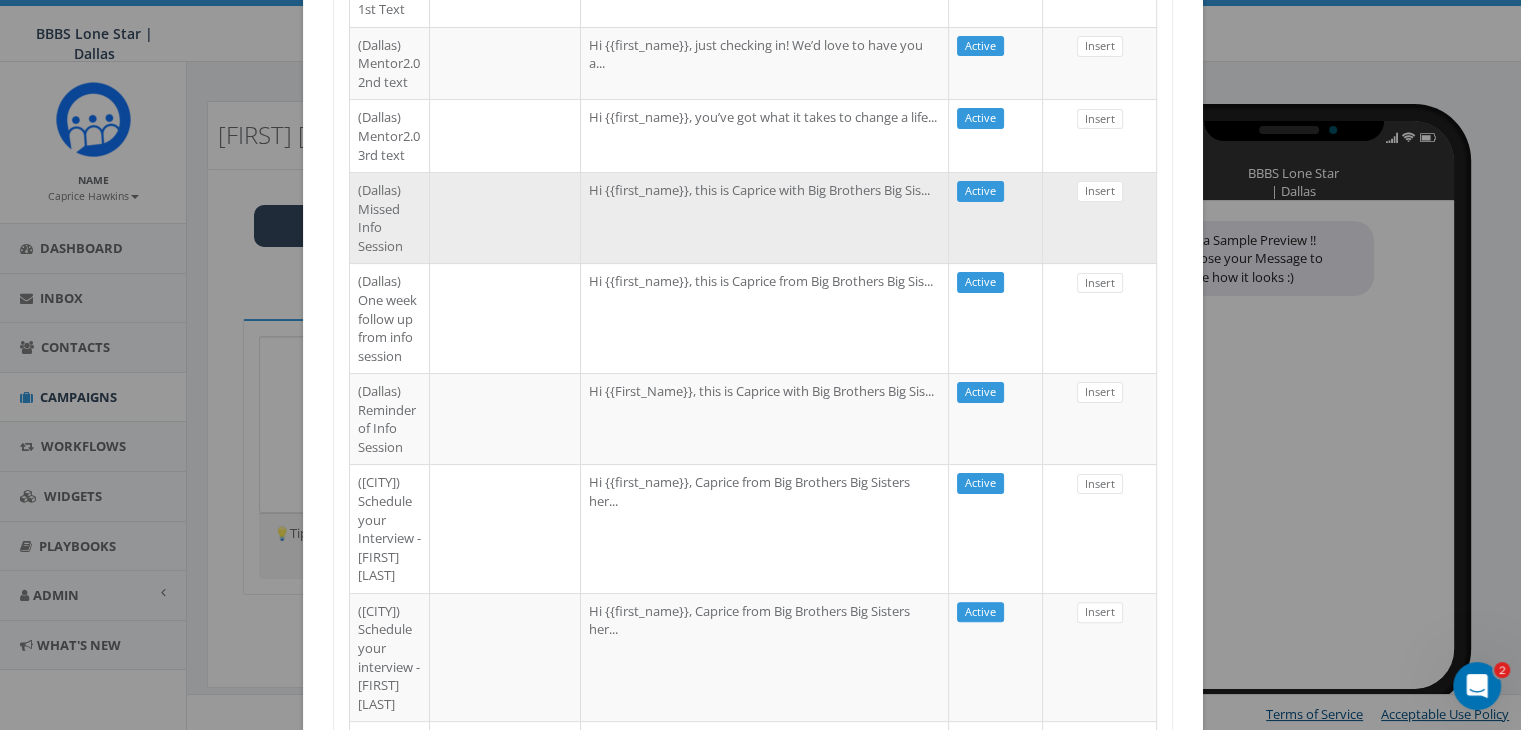 type on "dallas" 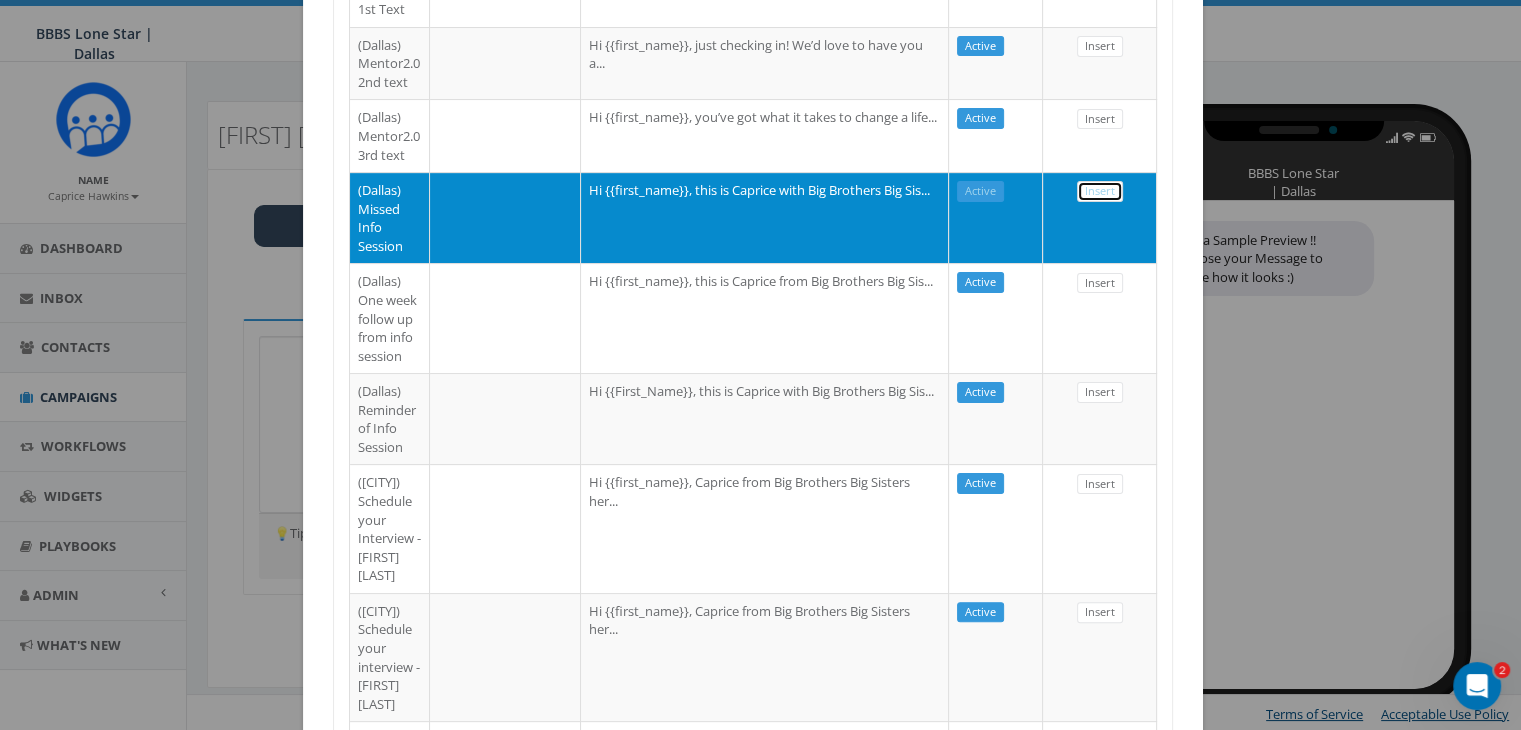 click on "Insert" at bounding box center (1100, 191) 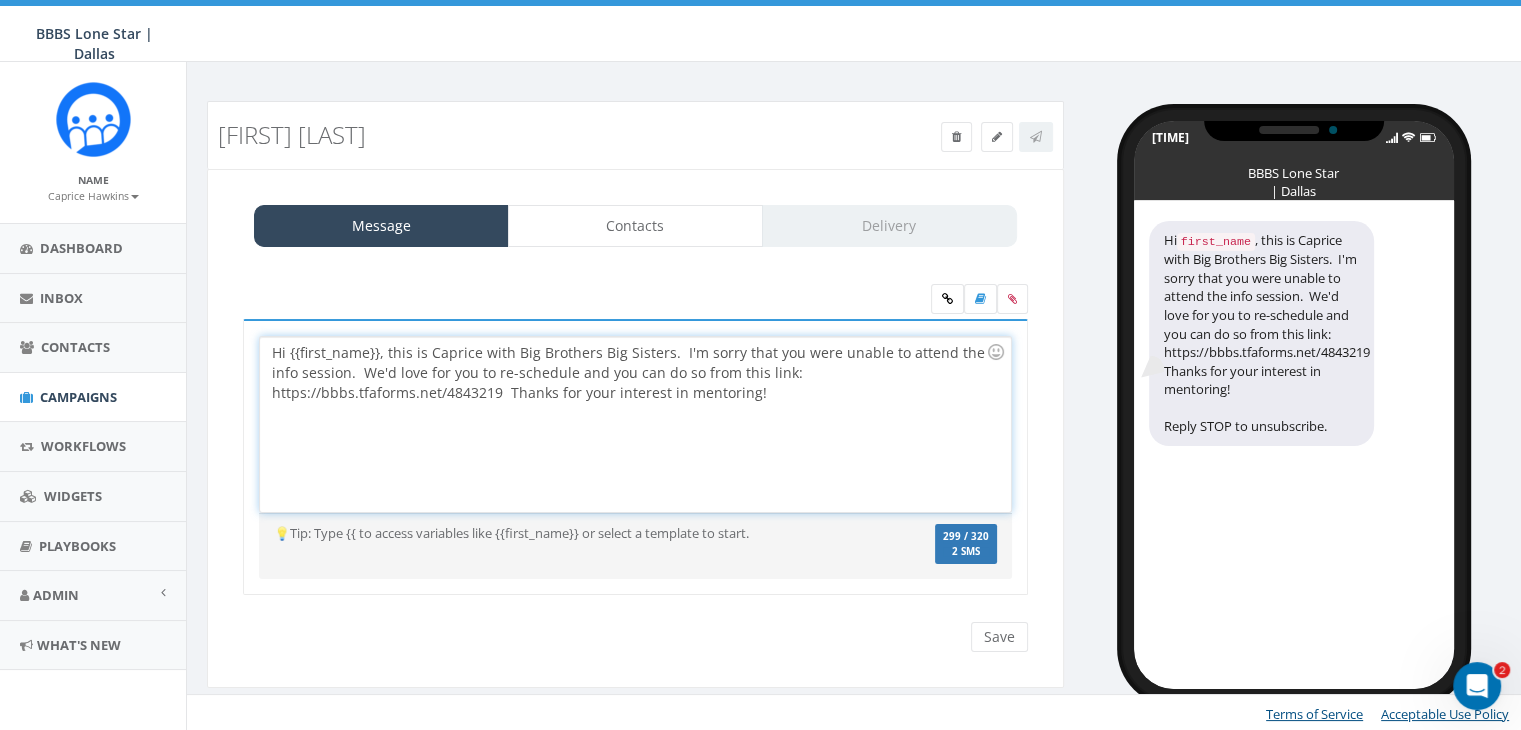 click on "Hi {{first_name}}, this is Caprice with Big Brothers Big Sisters.  I'm sorry that you were unable to attend the info session.  We'd love for you to re-schedule and you can do so from this link: https://bbbs.tfaforms.net/4843219  Thanks for your interest in mentoring!" at bounding box center [635, 424] 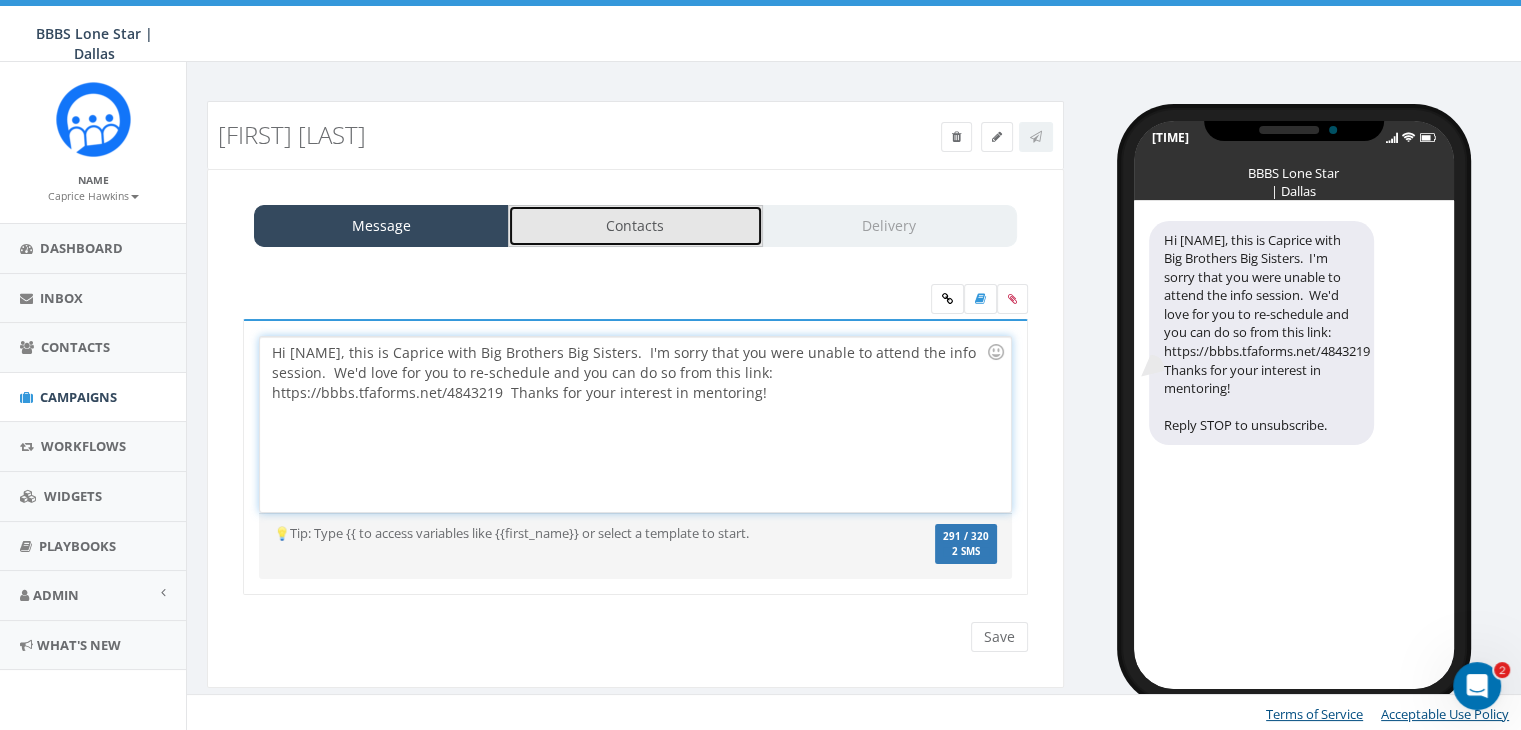 click on "Contacts" at bounding box center (635, 226) 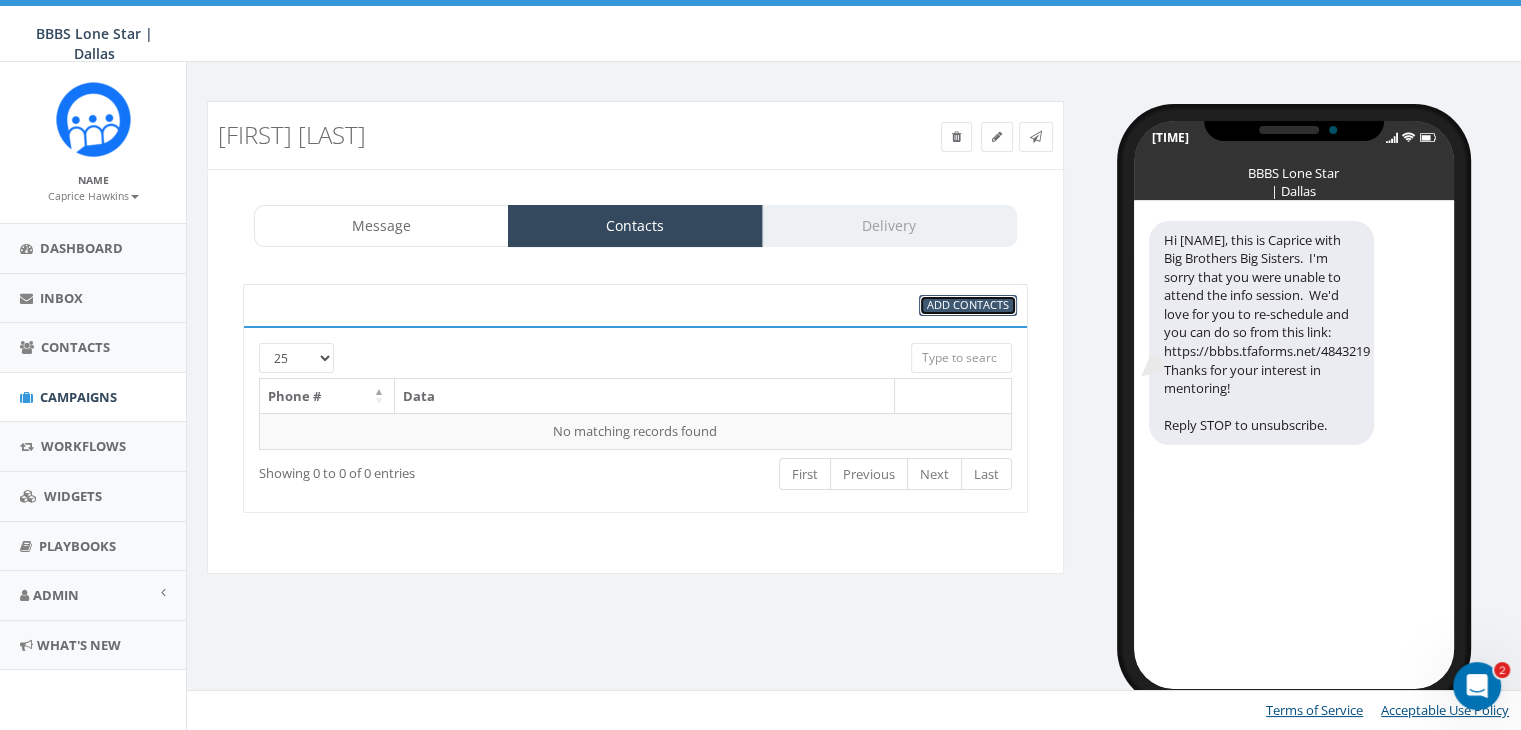 click on "Add Contacts" at bounding box center (968, 304) 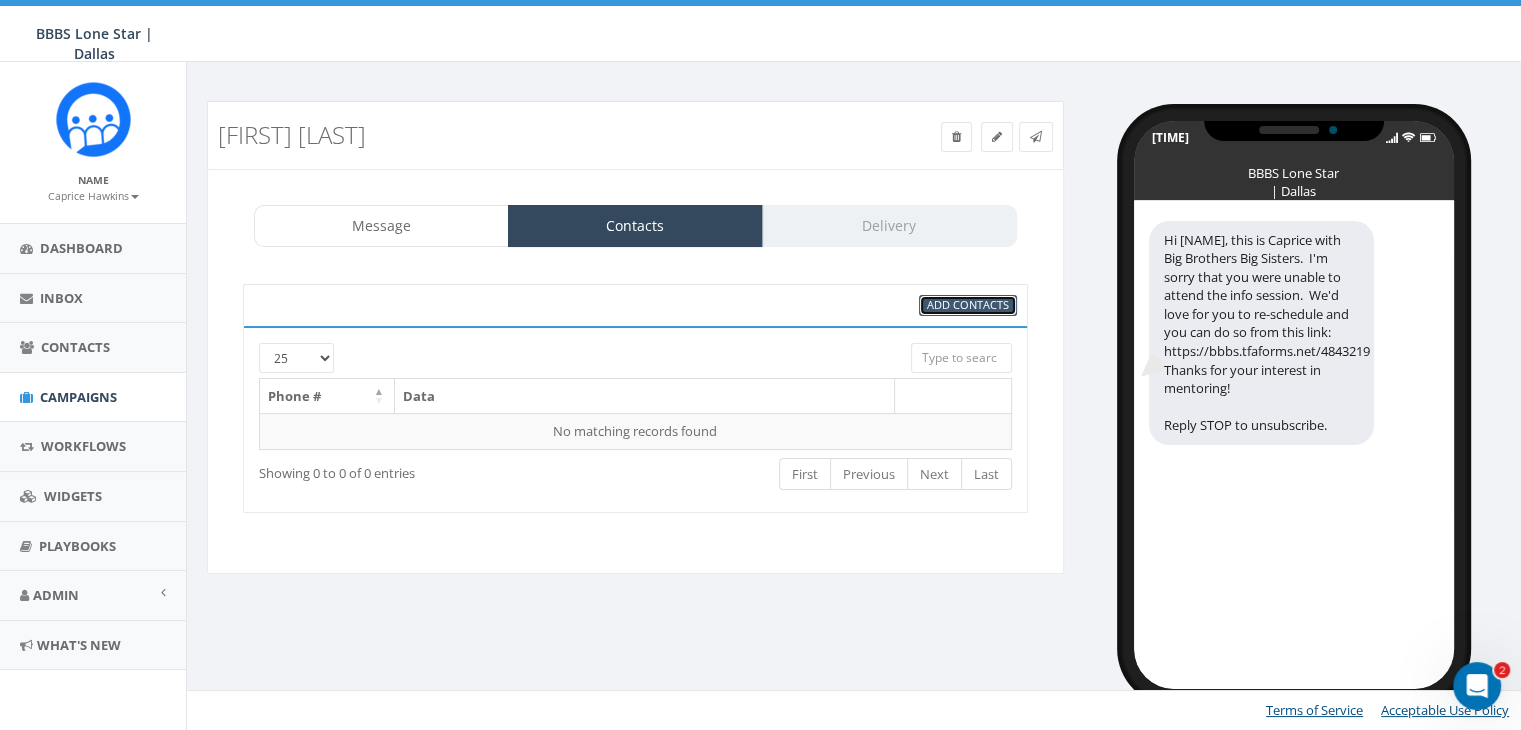 click on "Add Contacts" at bounding box center [968, 304] 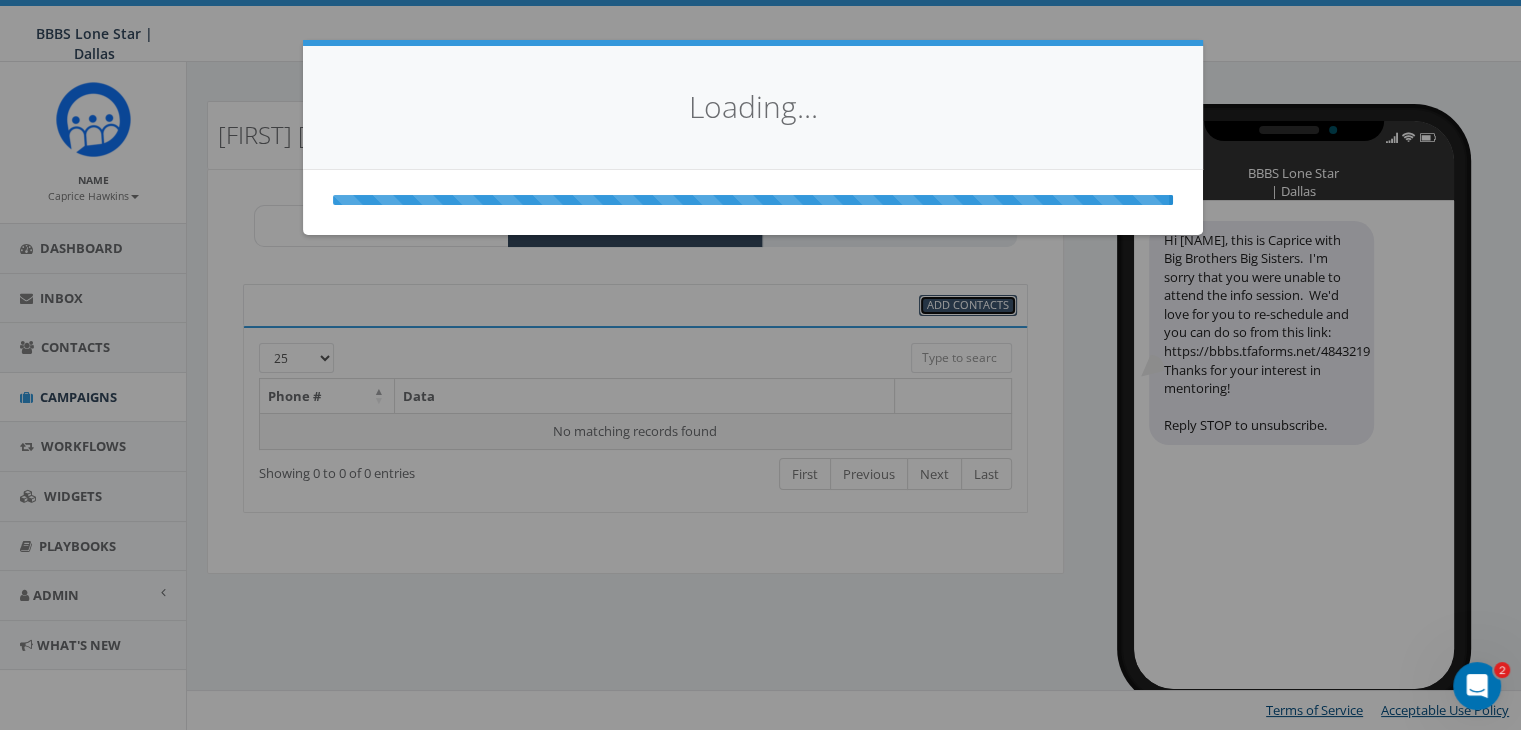 scroll, scrollTop: 0, scrollLeft: 0, axis: both 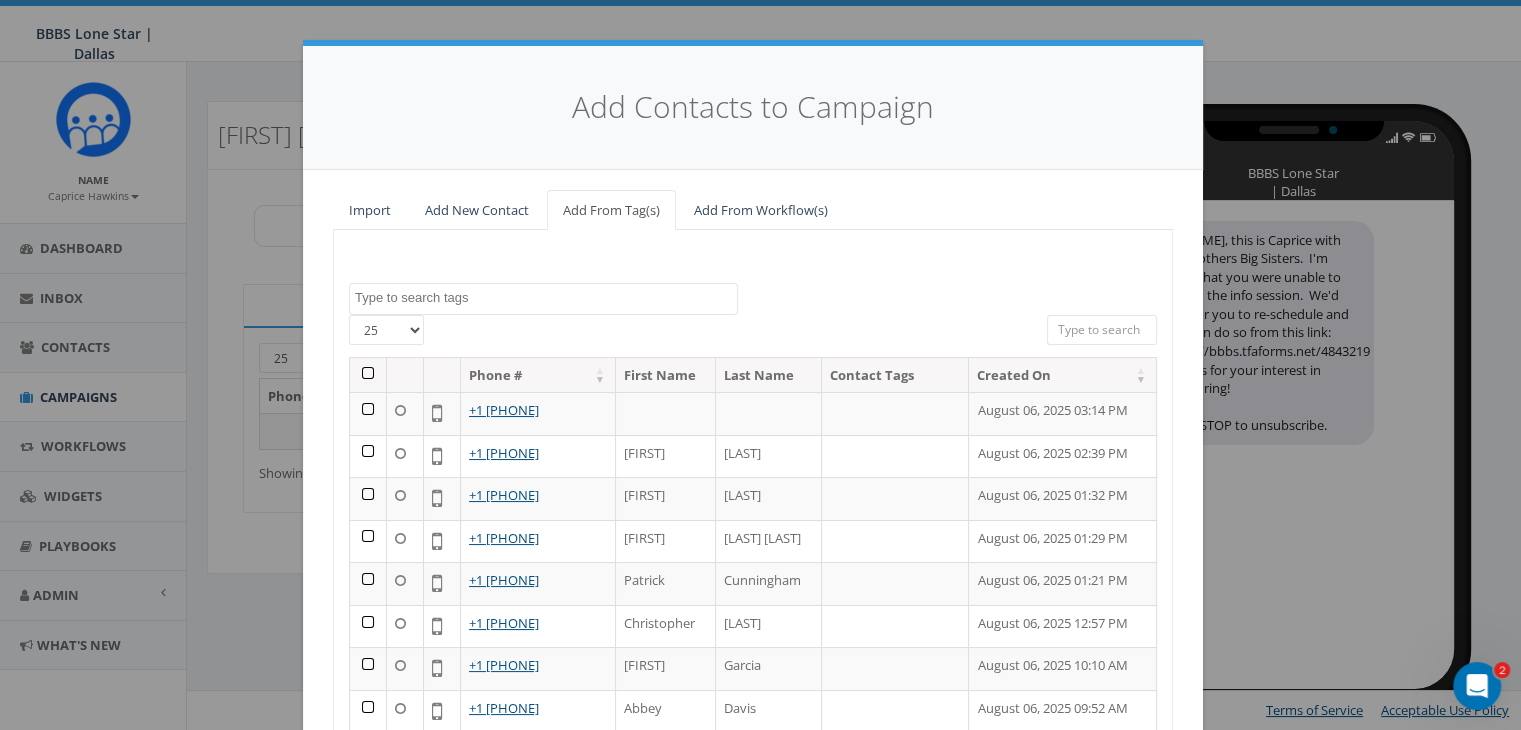 click at bounding box center (1102, 330) 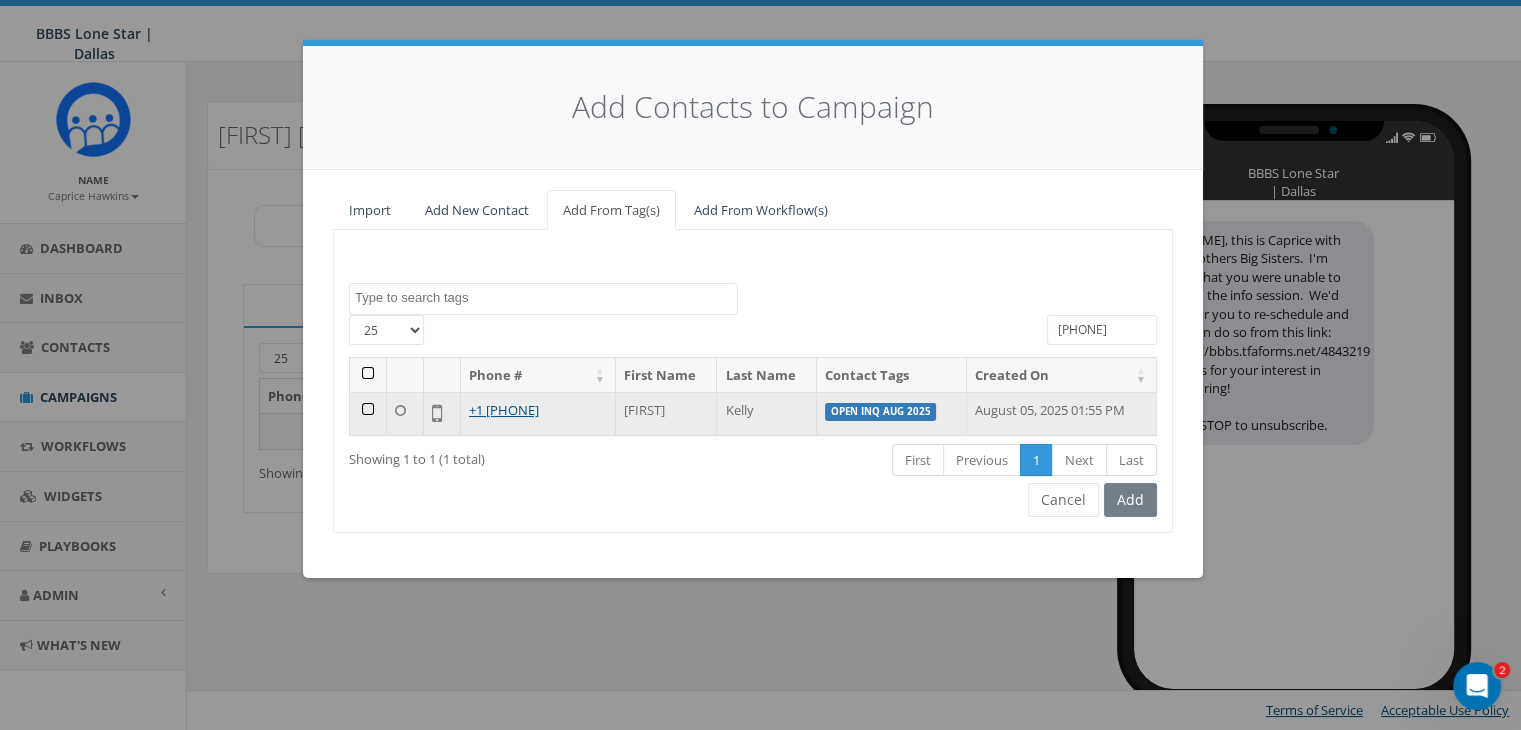 type on "214-535-0096" 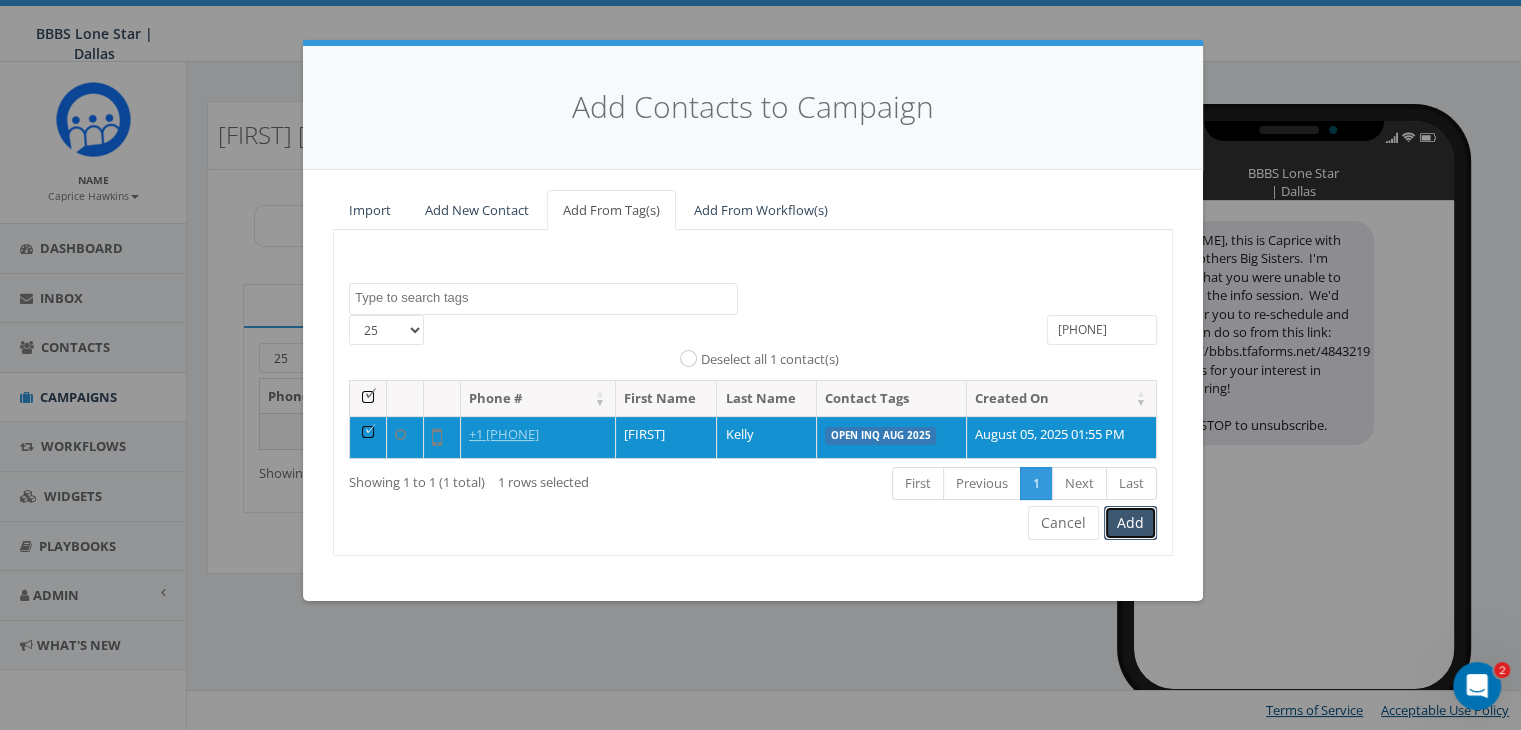 click on "Add" at bounding box center [1130, 523] 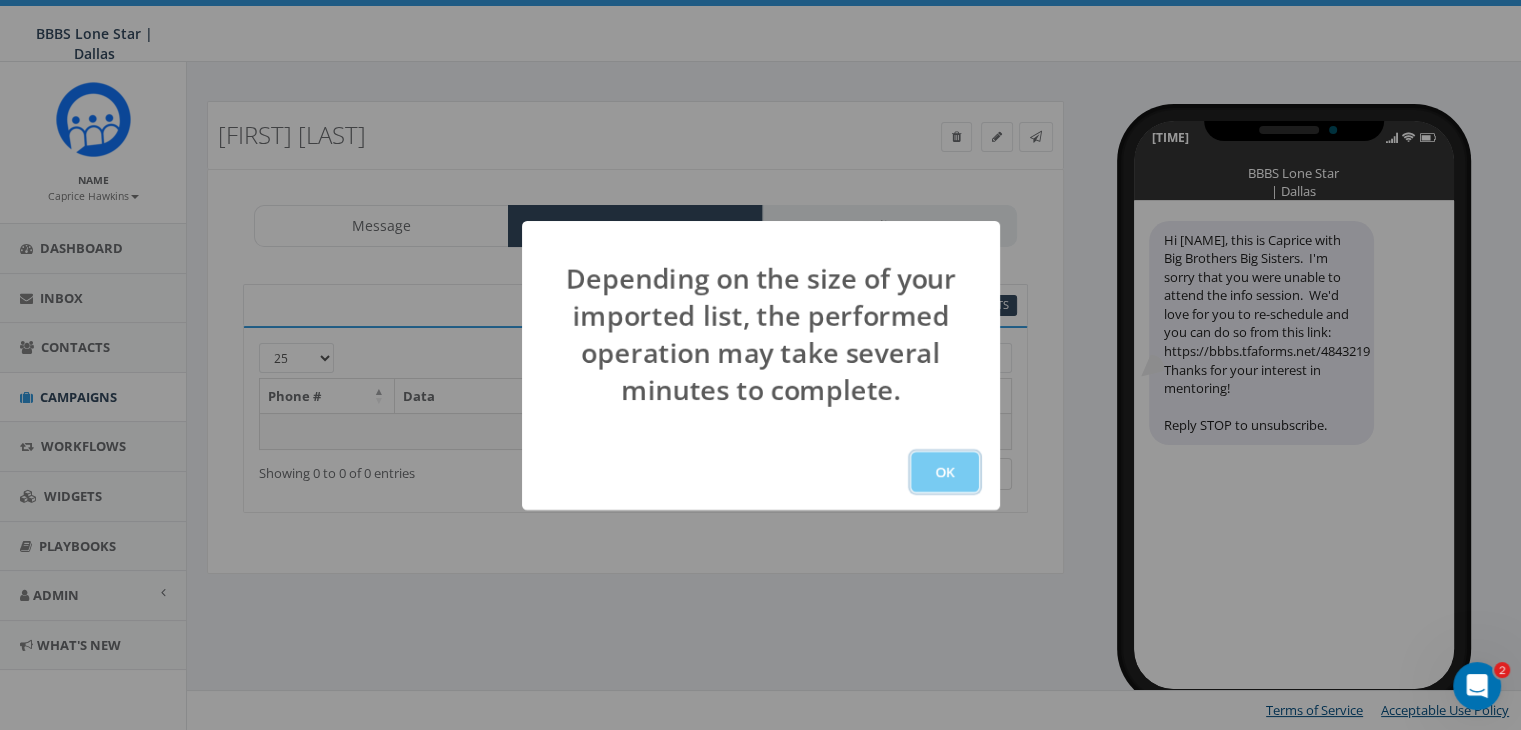 click on "OK" at bounding box center (945, 472) 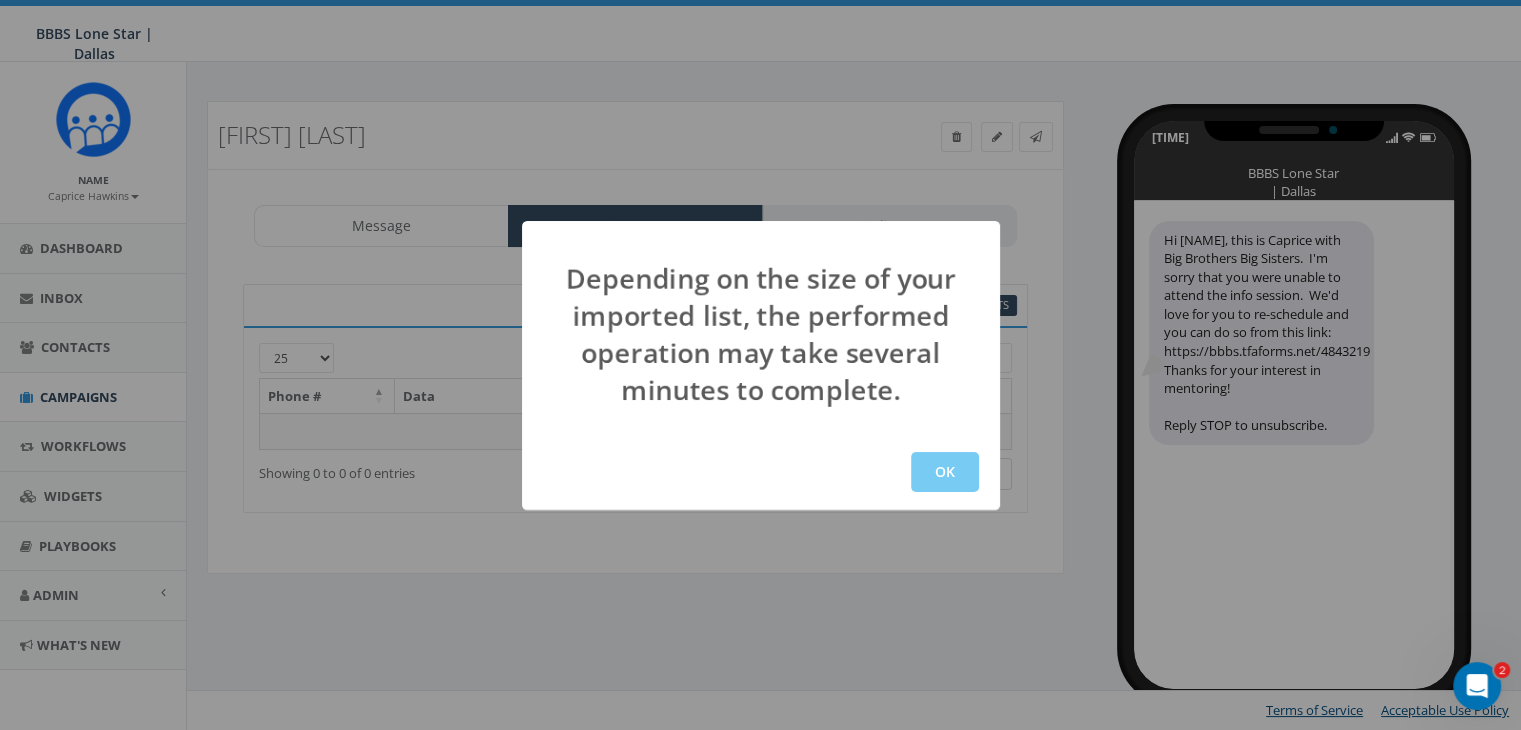 scroll, scrollTop: 0, scrollLeft: 0, axis: both 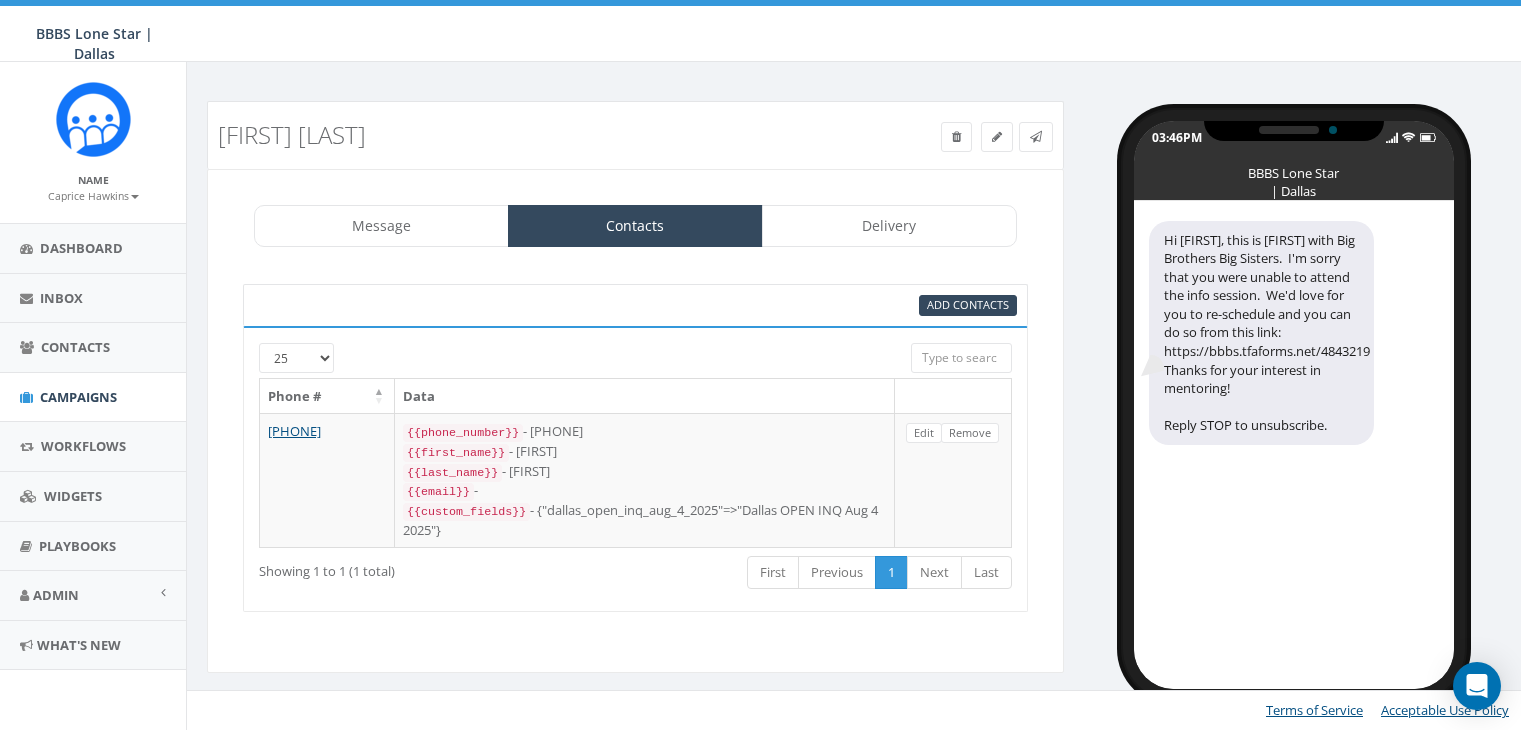 select 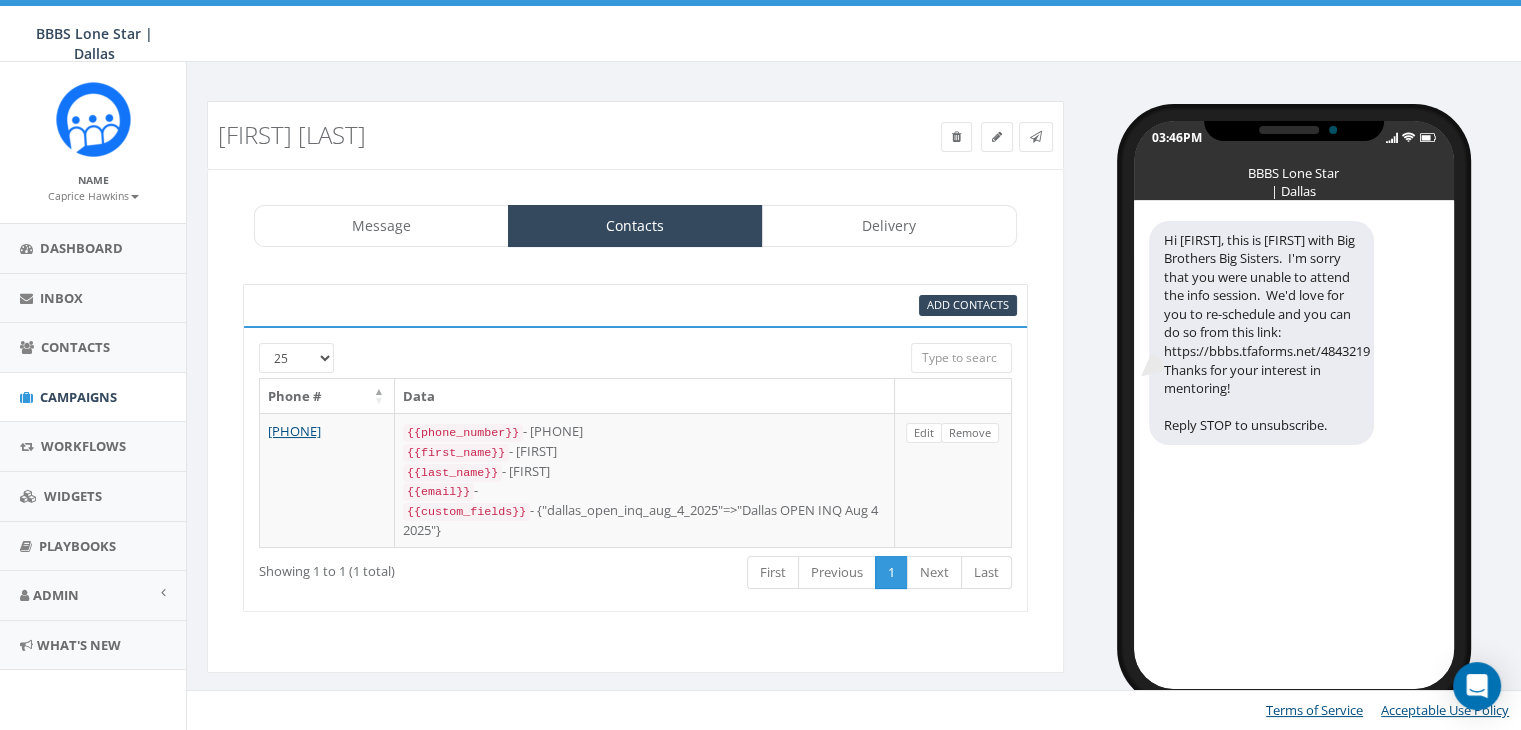 scroll, scrollTop: 0, scrollLeft: 0, axis: both 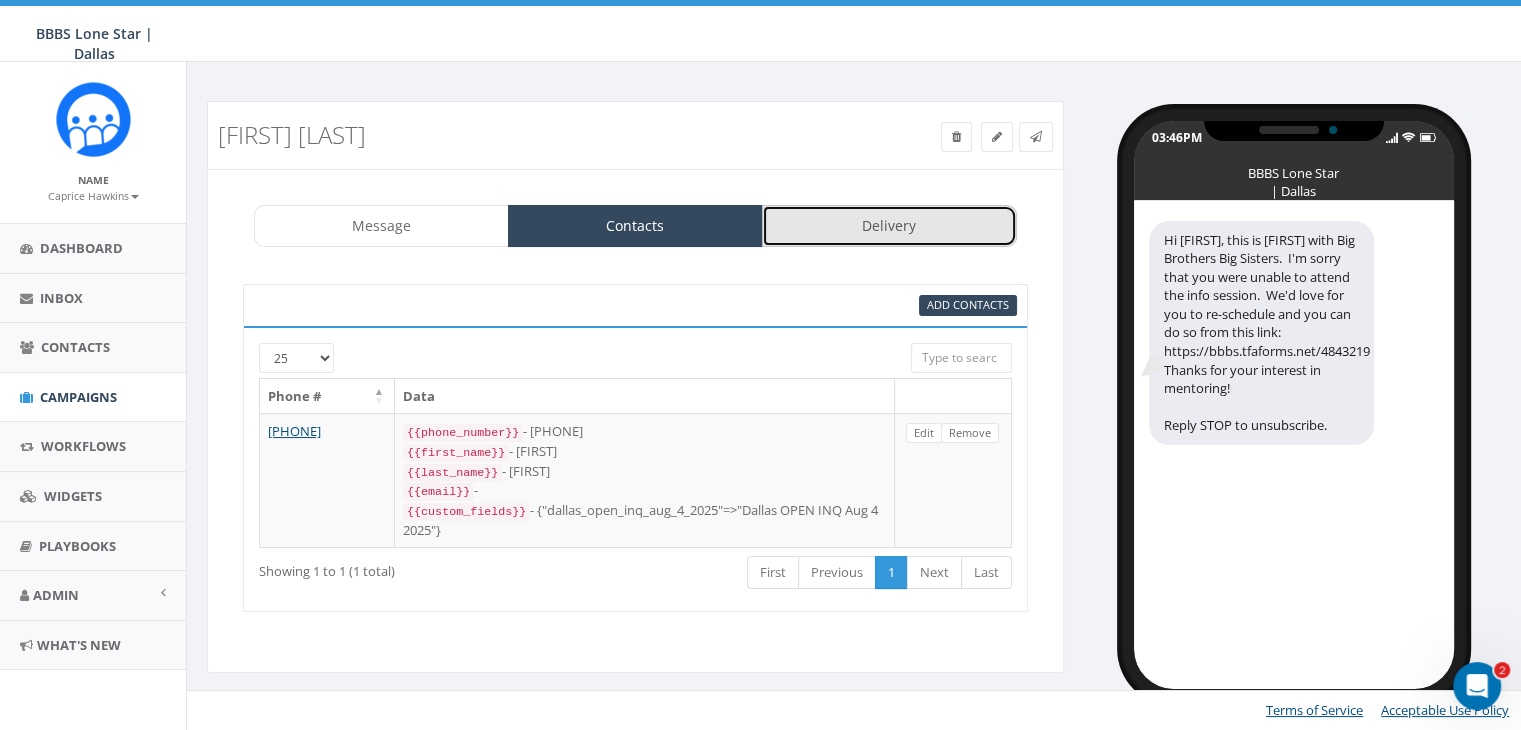 click on "Delivery" at bounding box center (889, 226) 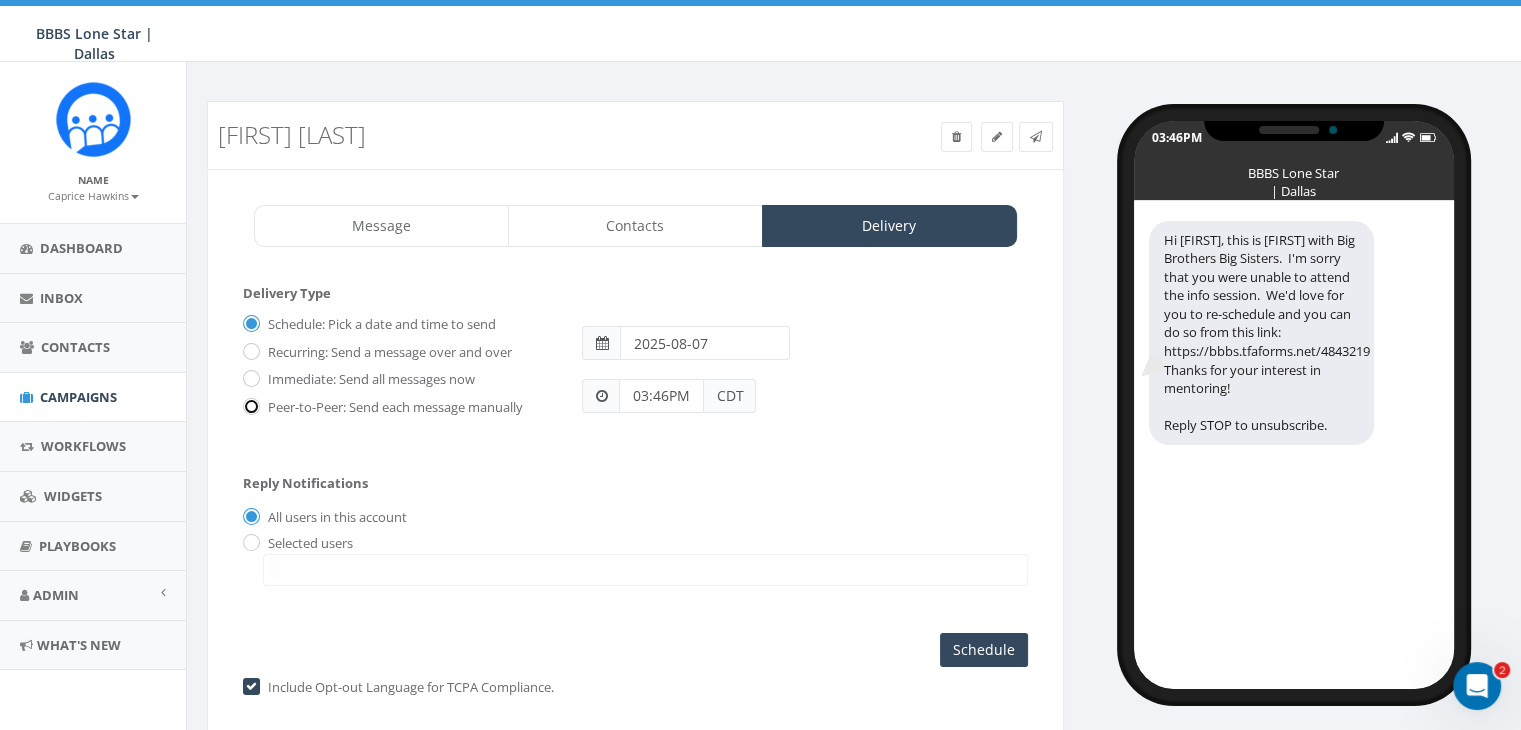 click on "Peer-to-Peer: Send each message manually" at bounding box center [249, 407] 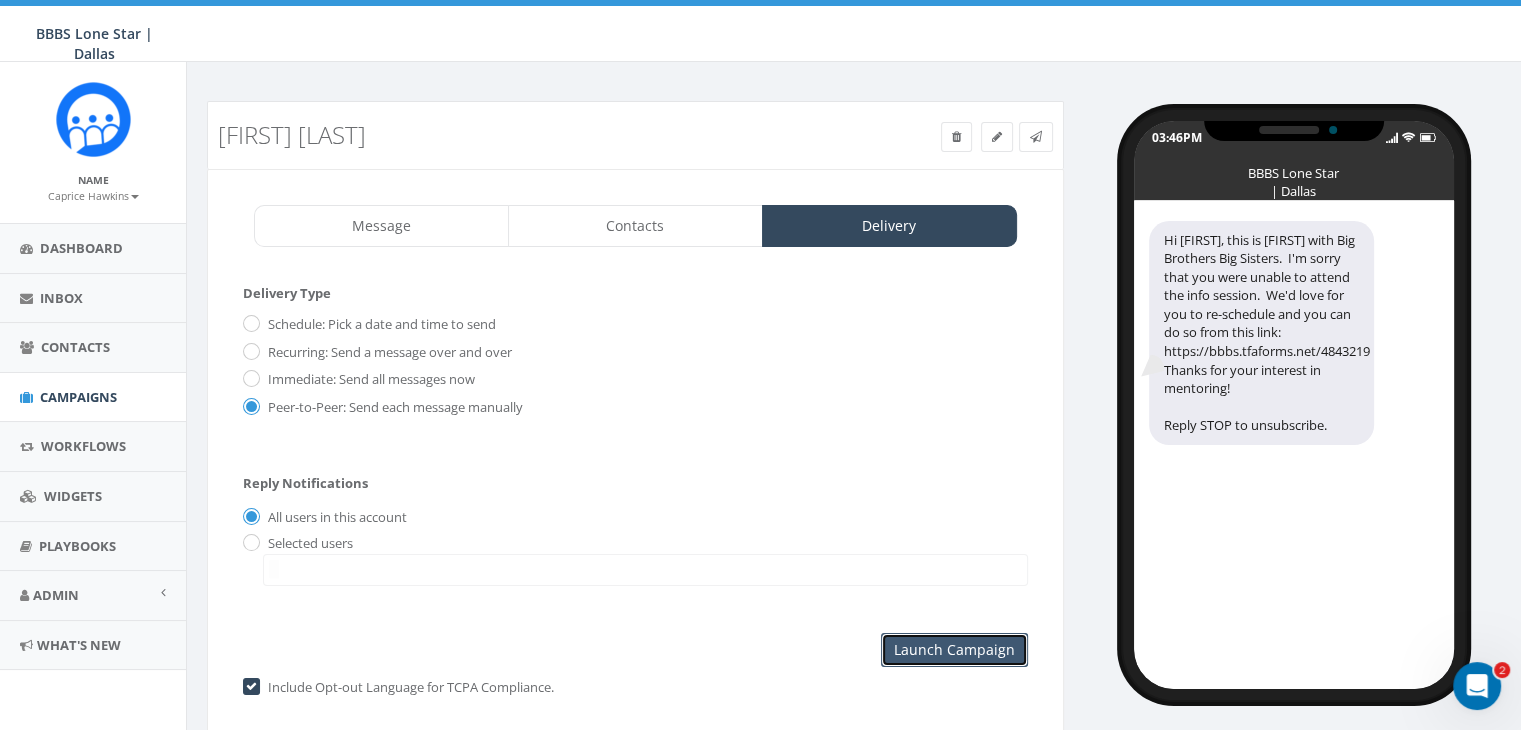 click on "Launch Campaign" at bounding box center (954, 650) 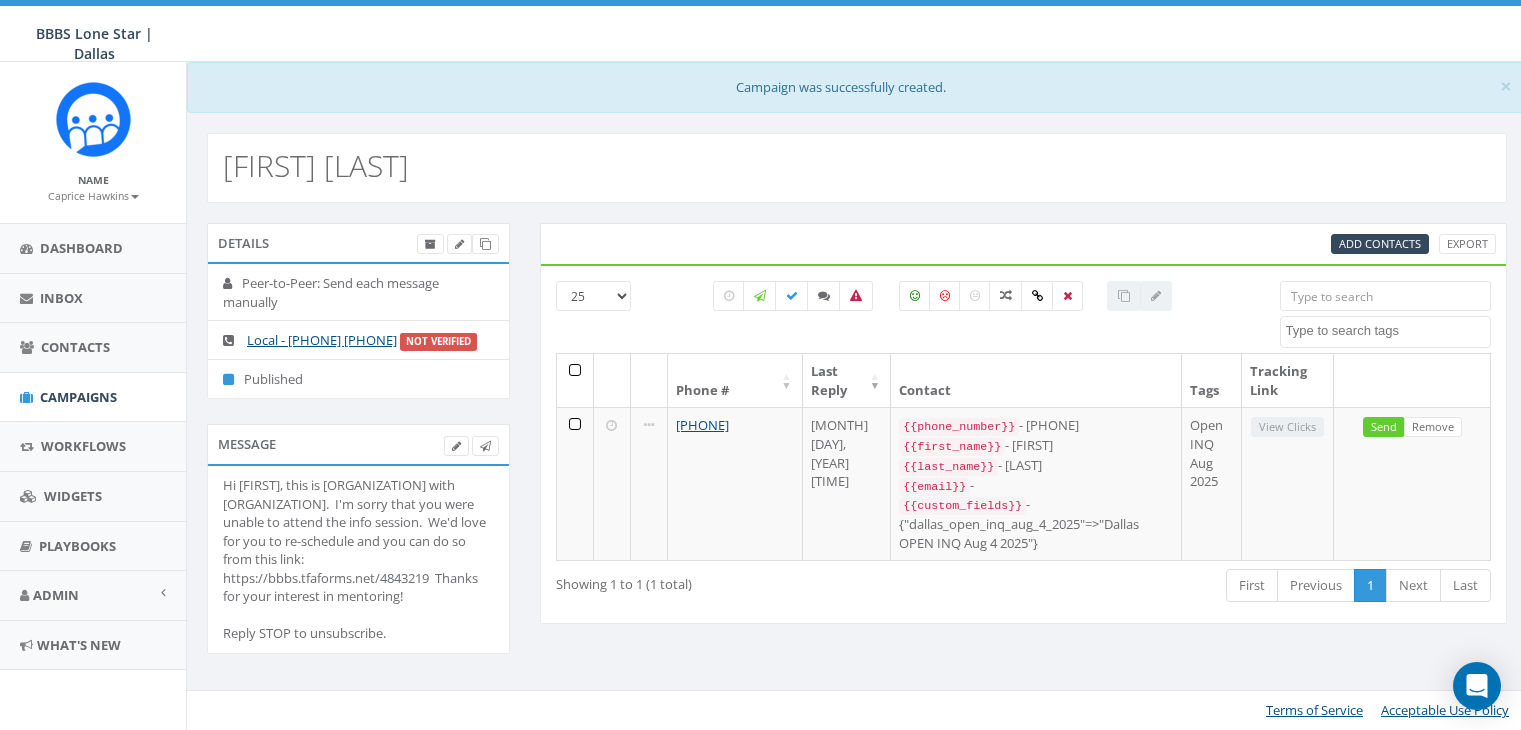 select 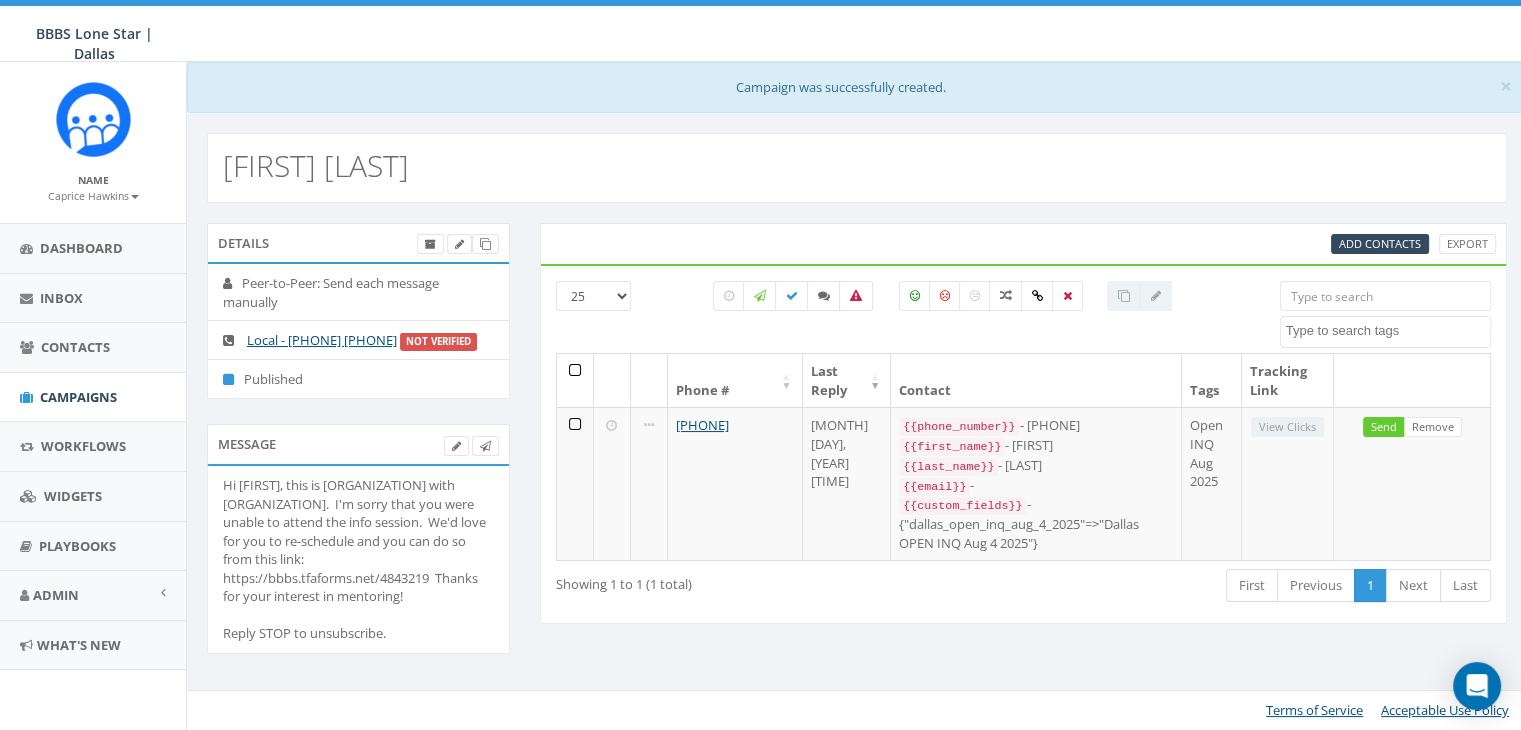 scroll, scrollTop: 0, scrollLeft: 0, axis: both 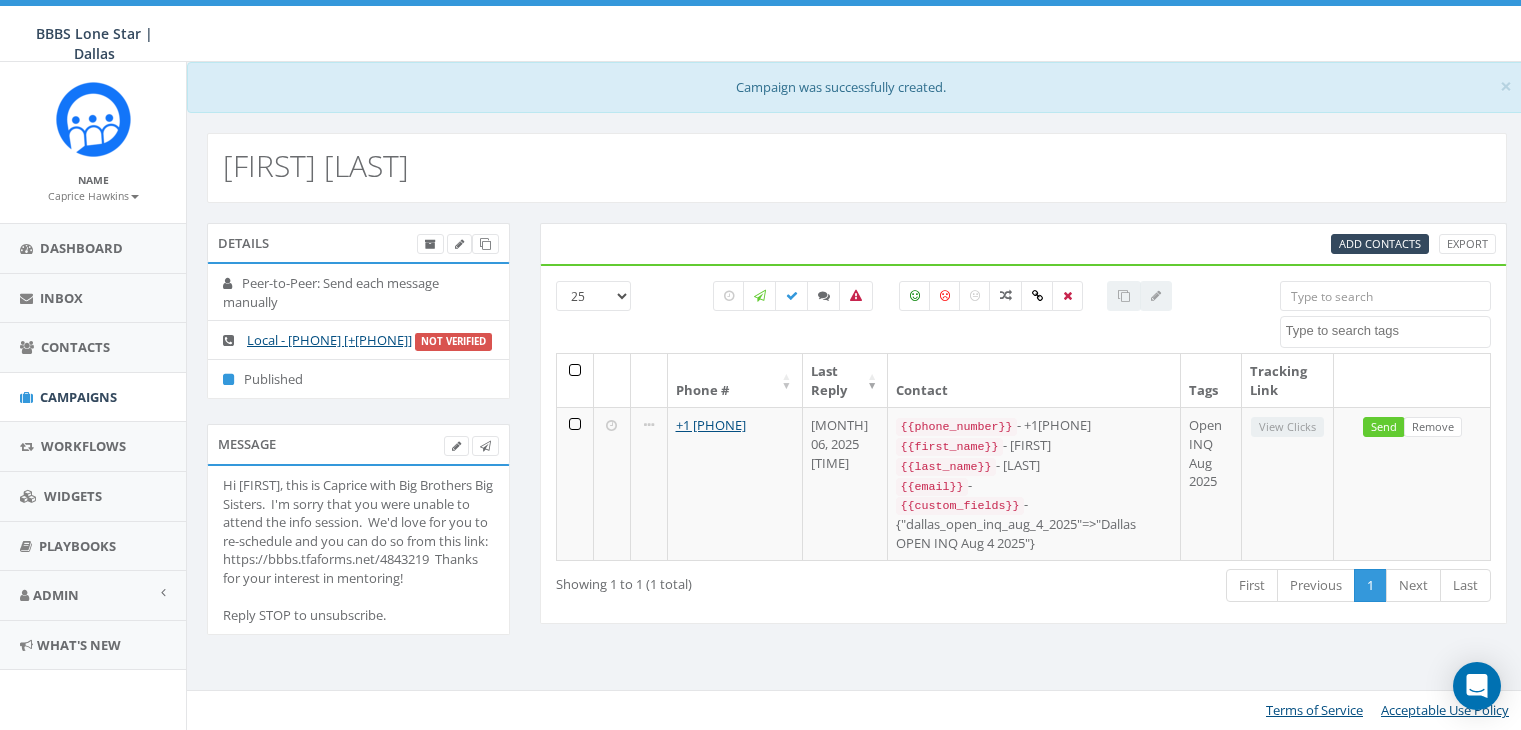select 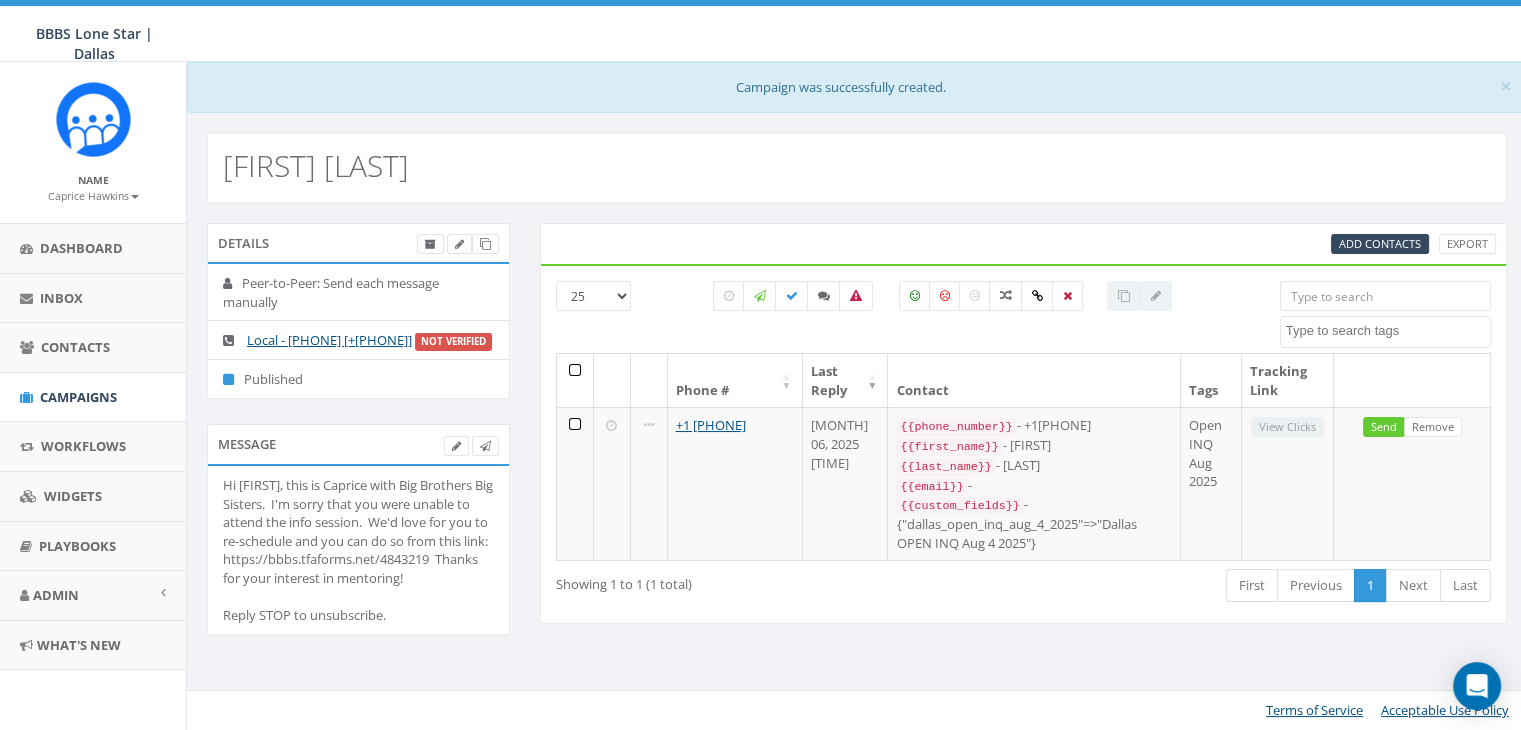 scroll, scrollTop: 0, scrollLeft: 0, axis: both 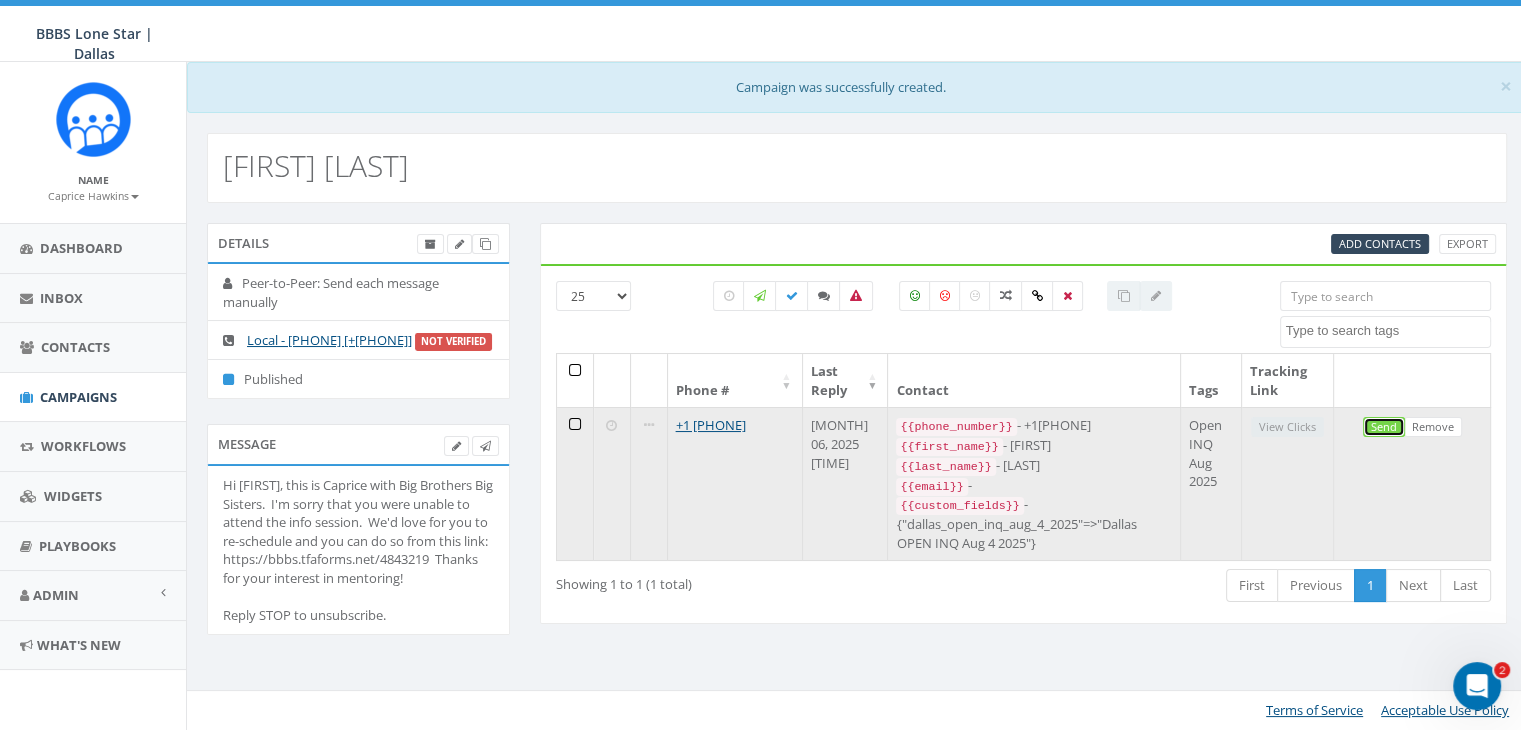 click on "Send" at bounding box center (1384, 427) 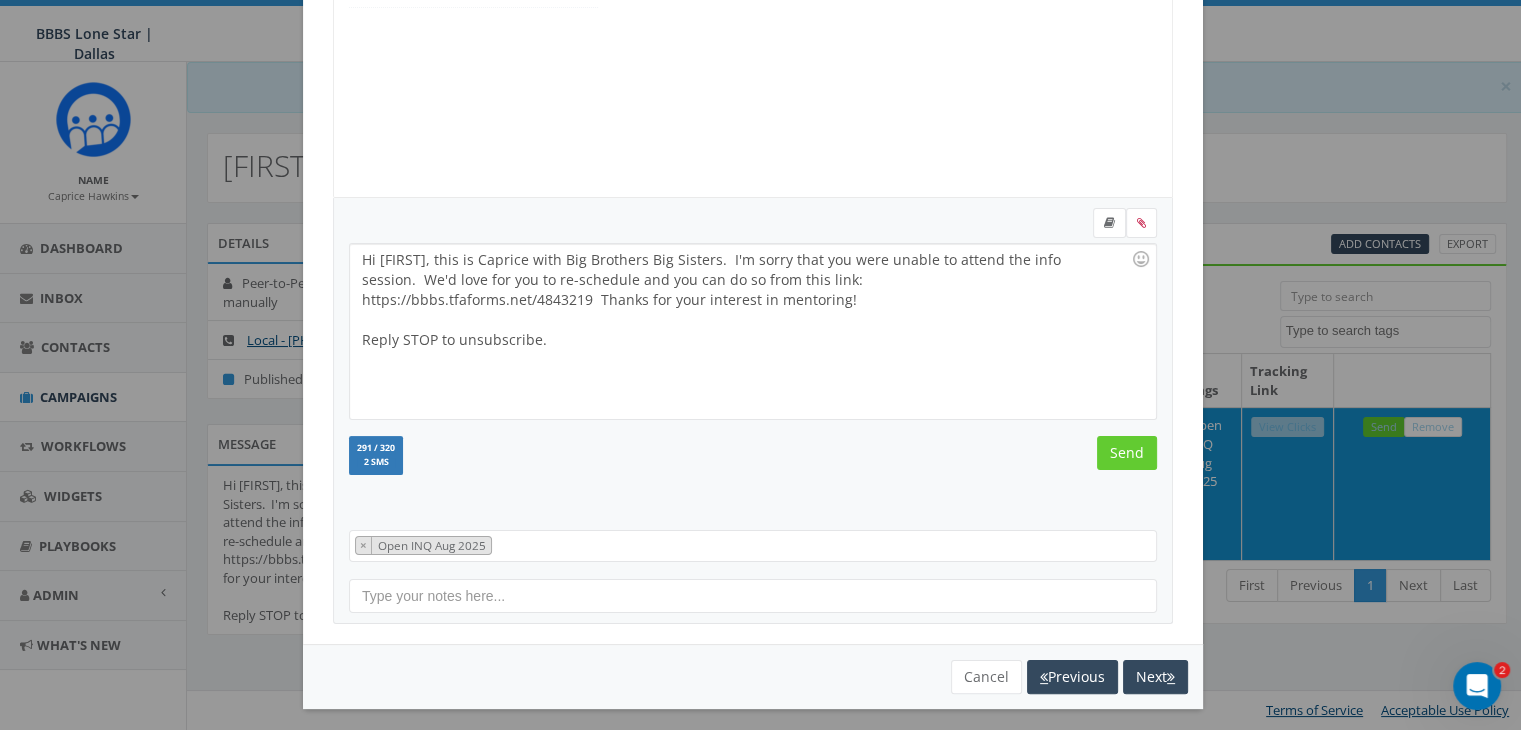 scroll, scrollTop: 268, scrollLeft: 0, axis: vertical 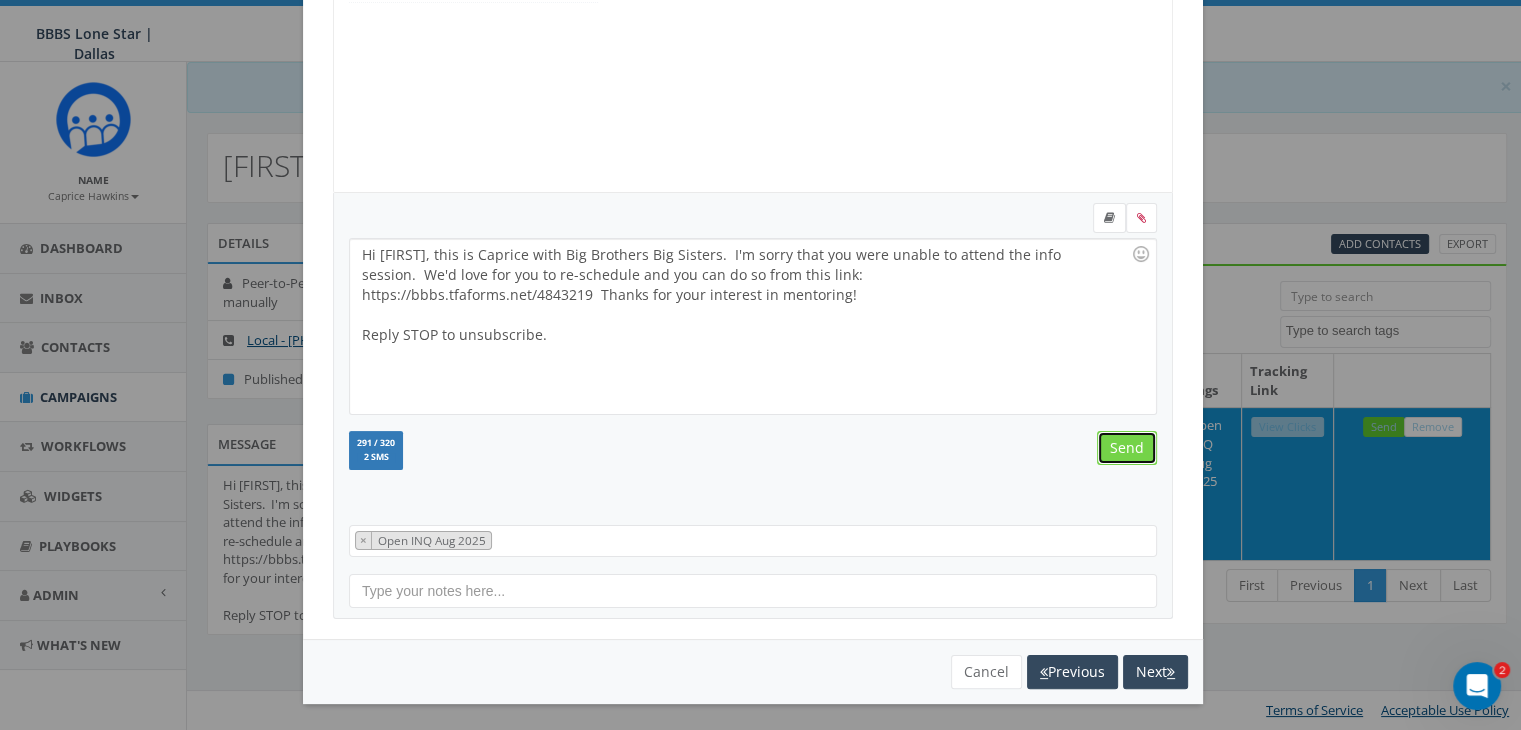 click on "Send" at bounding box center (1127, 448) 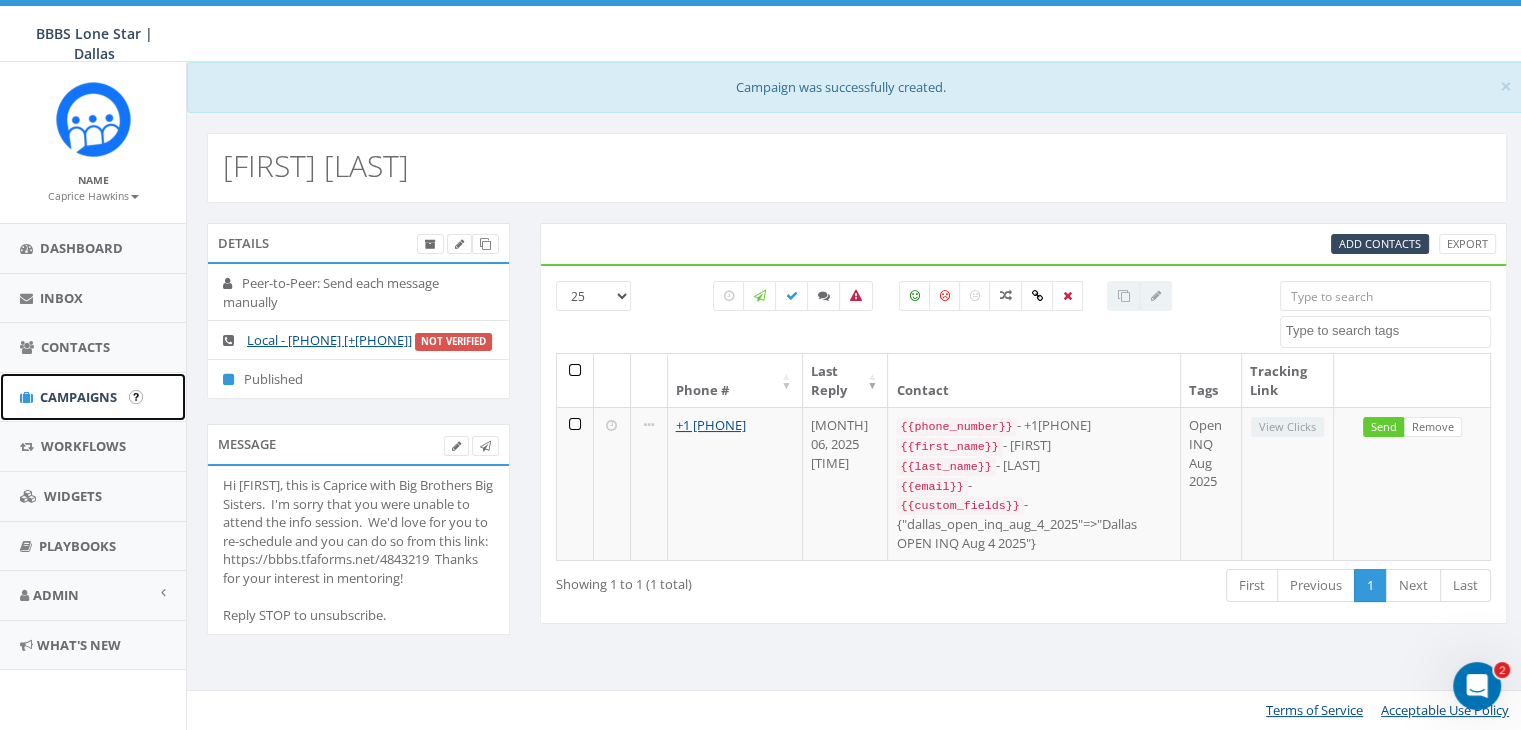 click on "Campaigns" at bounding box center (78, 397) 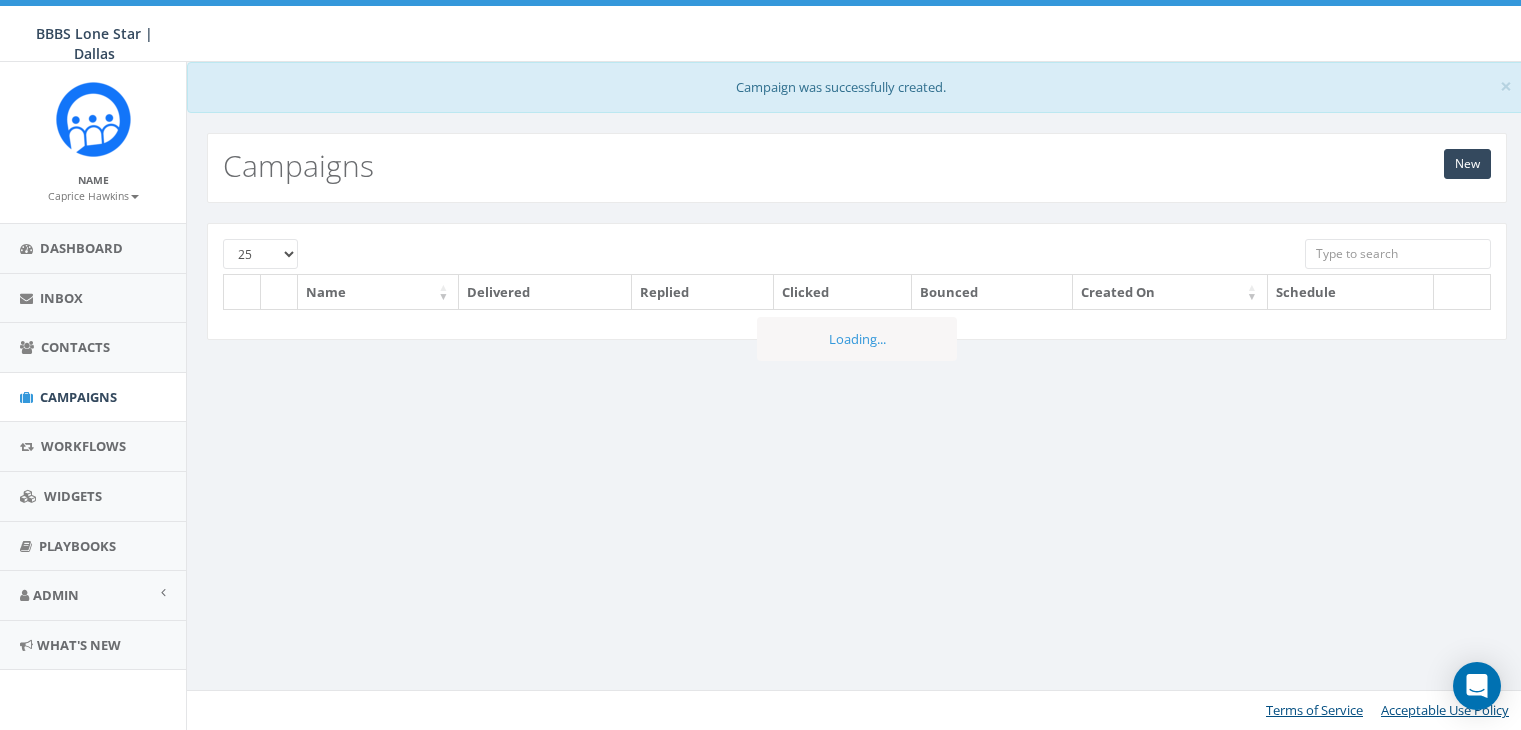 scroll, scrollTop: 0, scrollLeft: 0, axis: both 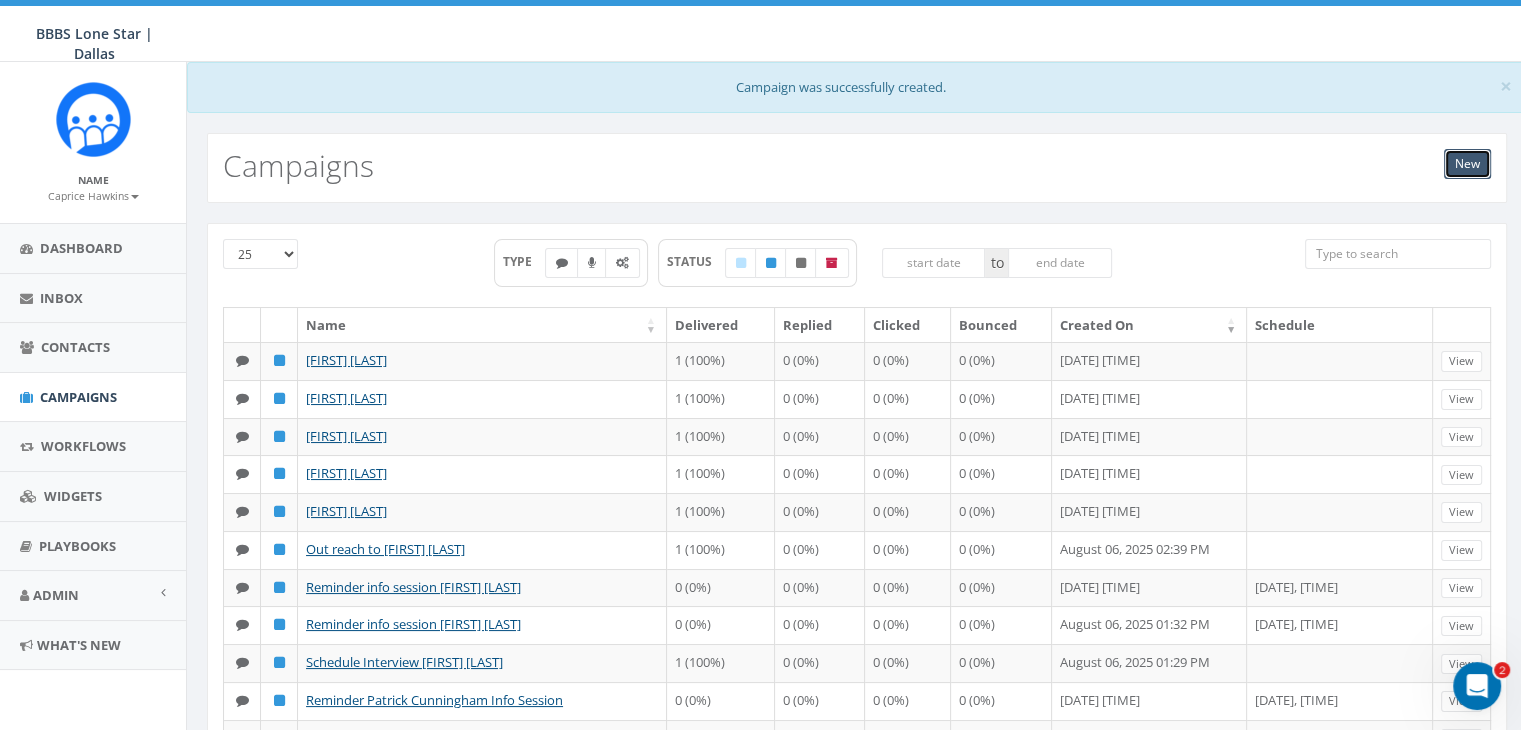 click on "New" at bounding box center [1467, 164] 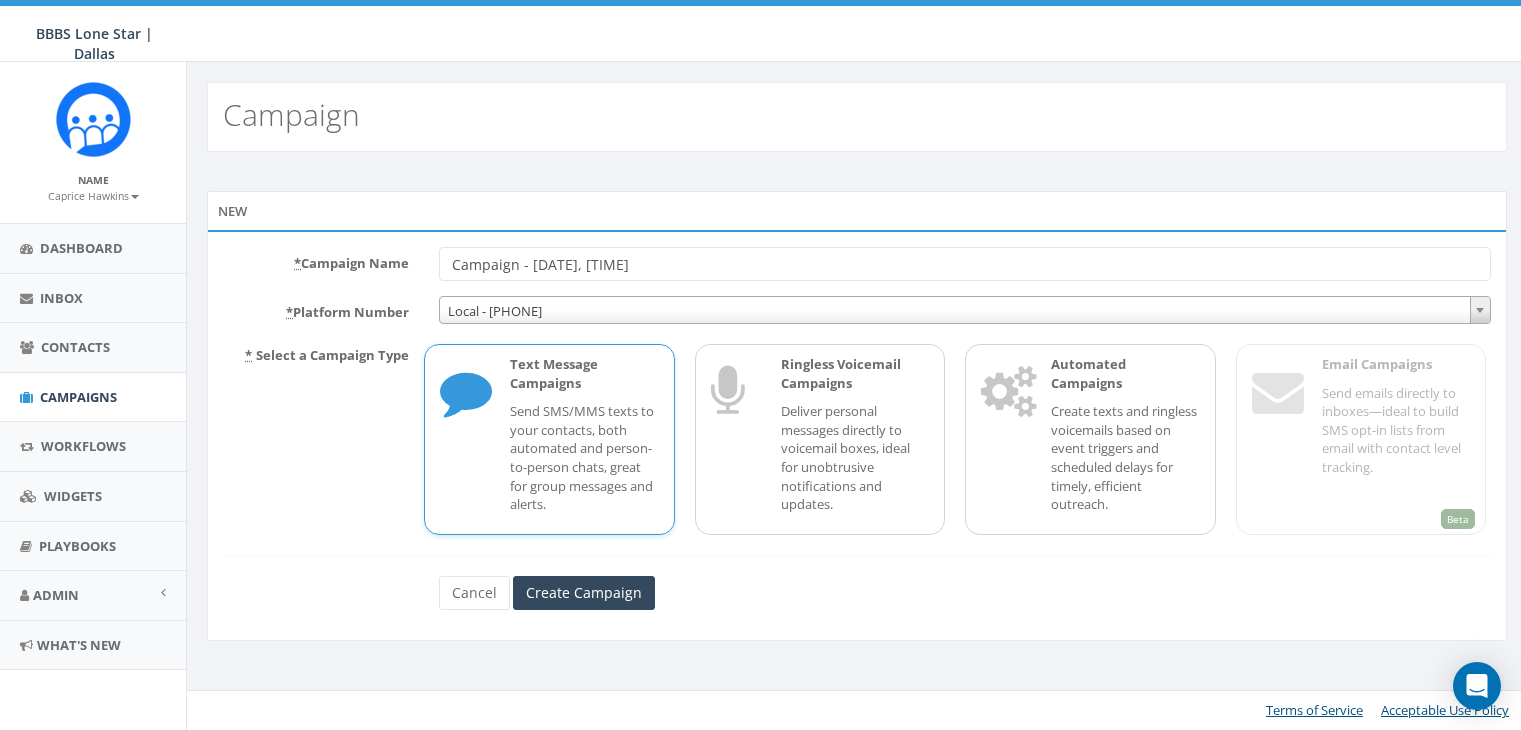 scroll, scrollTop: 0, scrollLeft: 0, axis: both 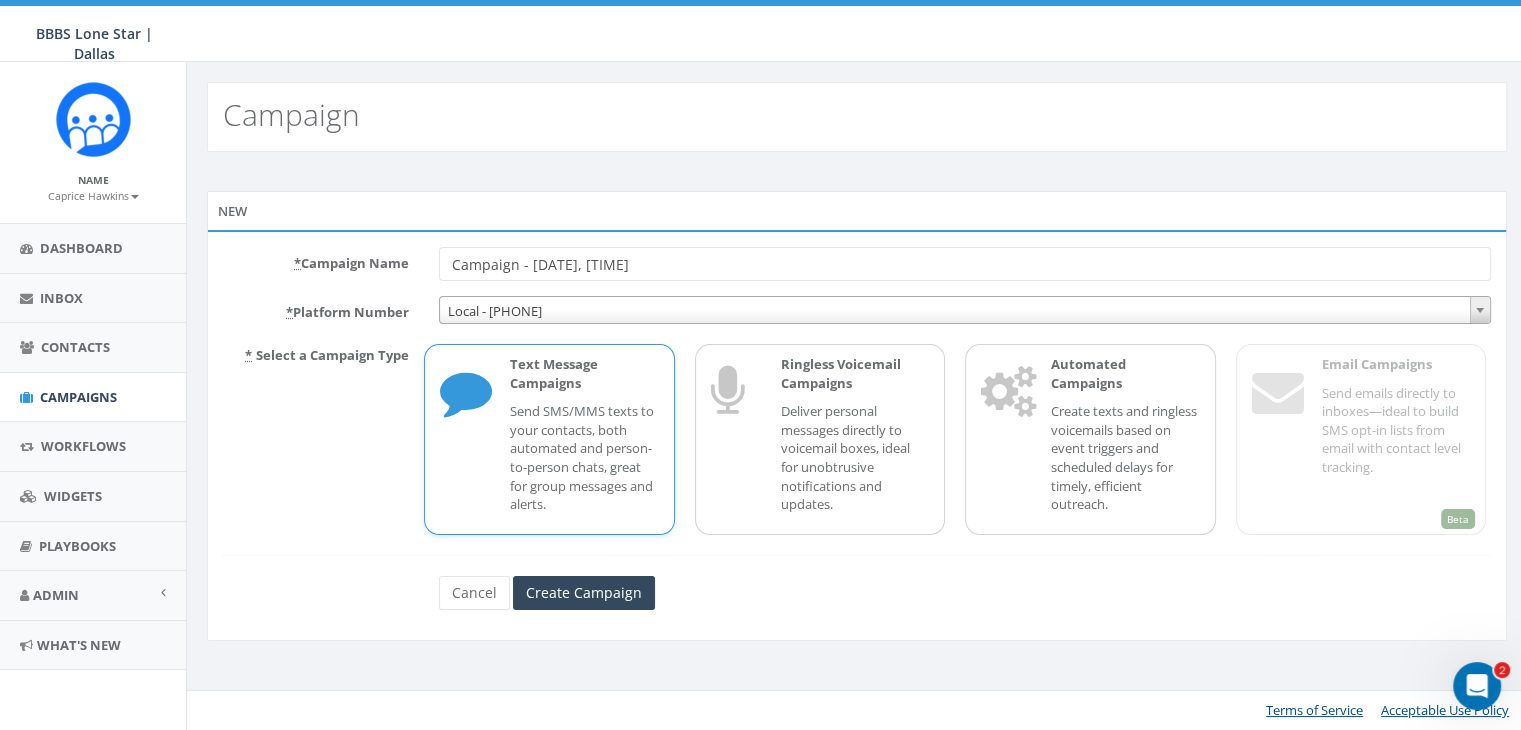 drag, startPoint x: 672, startPoint y: 268, endPoint x: 389, endPoint y: 269, distance: 283.00177 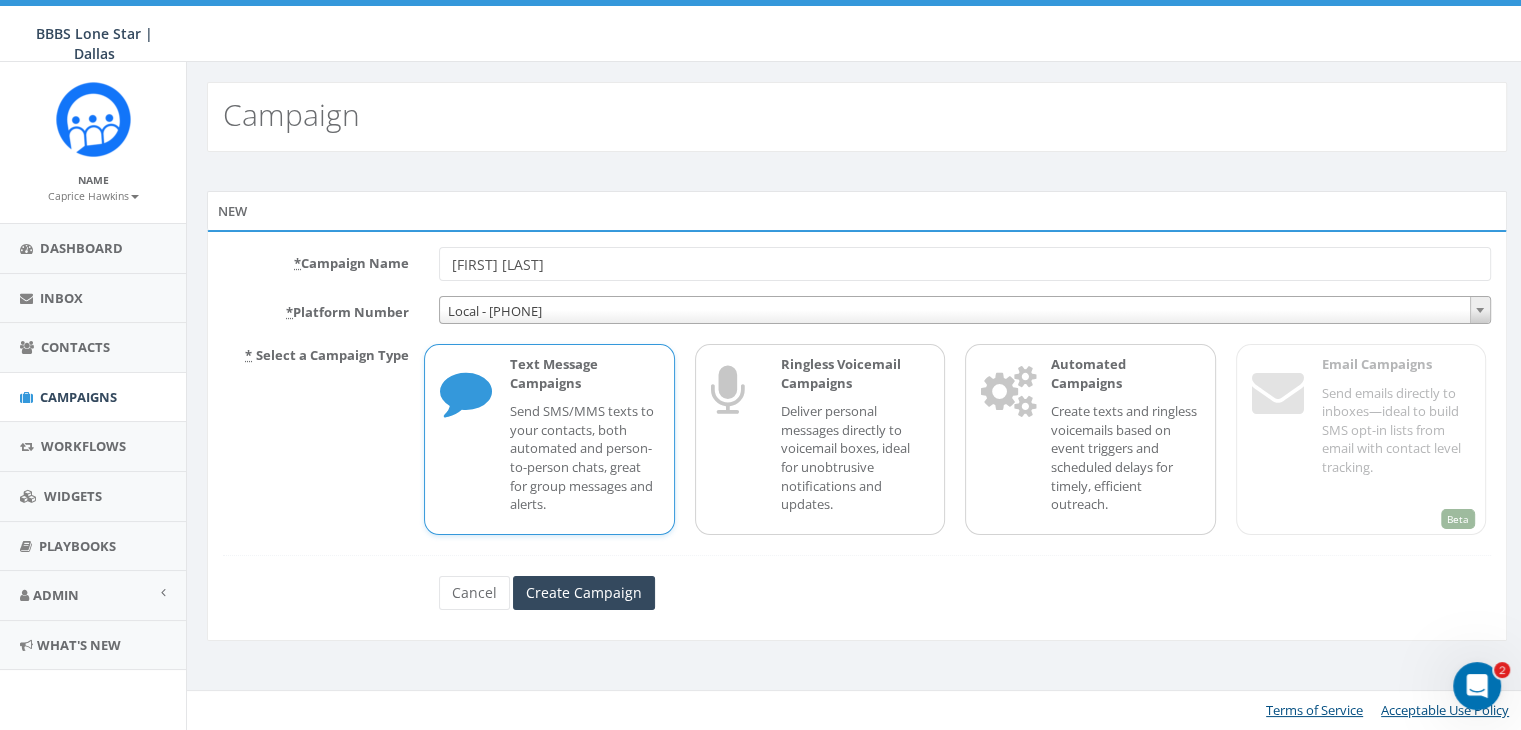 type on "[FIRST] [LAST]" 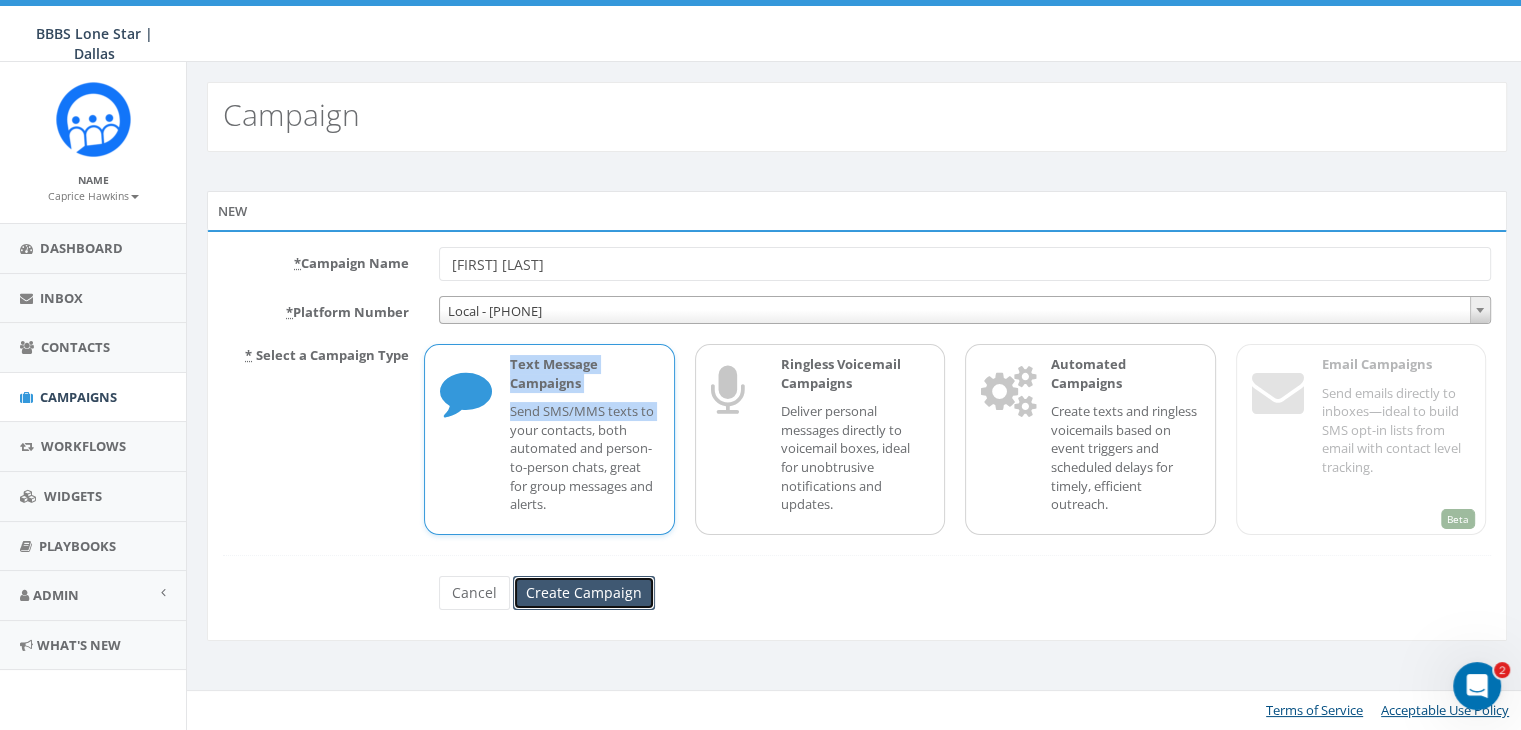 click on "Create Campaign" at bounding box center [584, 593] 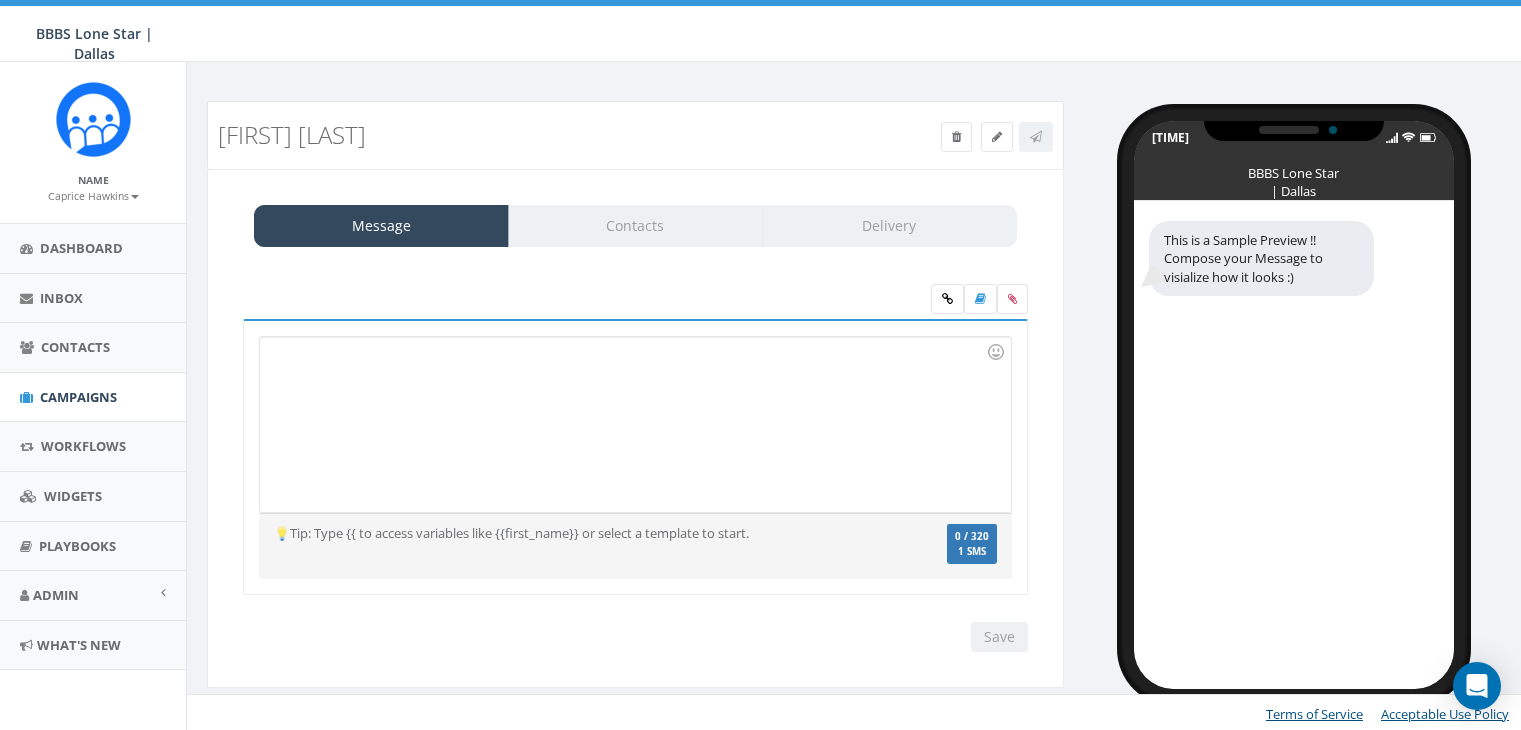 scroll, scrollTop: 0, scrollLeft: 0, axis: both 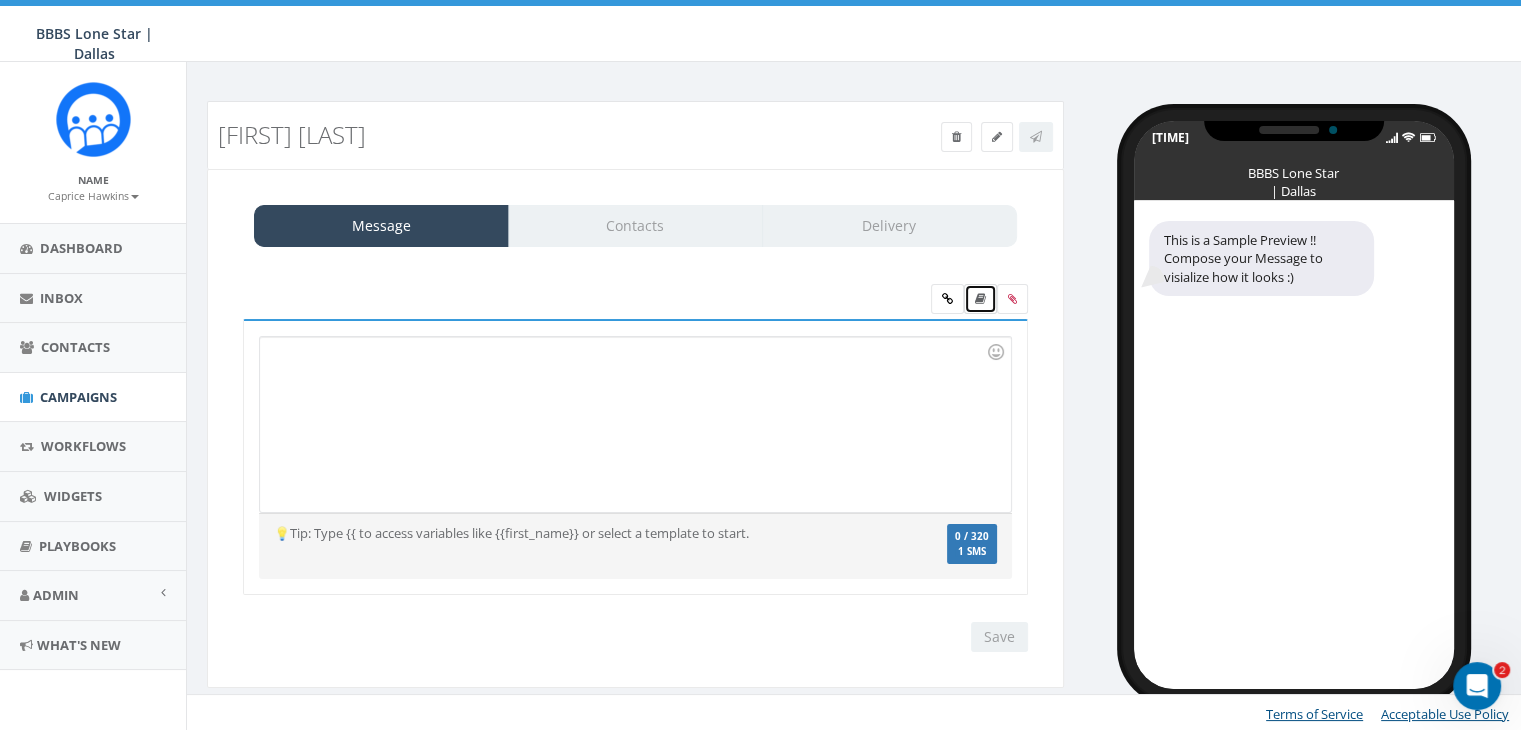click at bounding box center [980, 299] 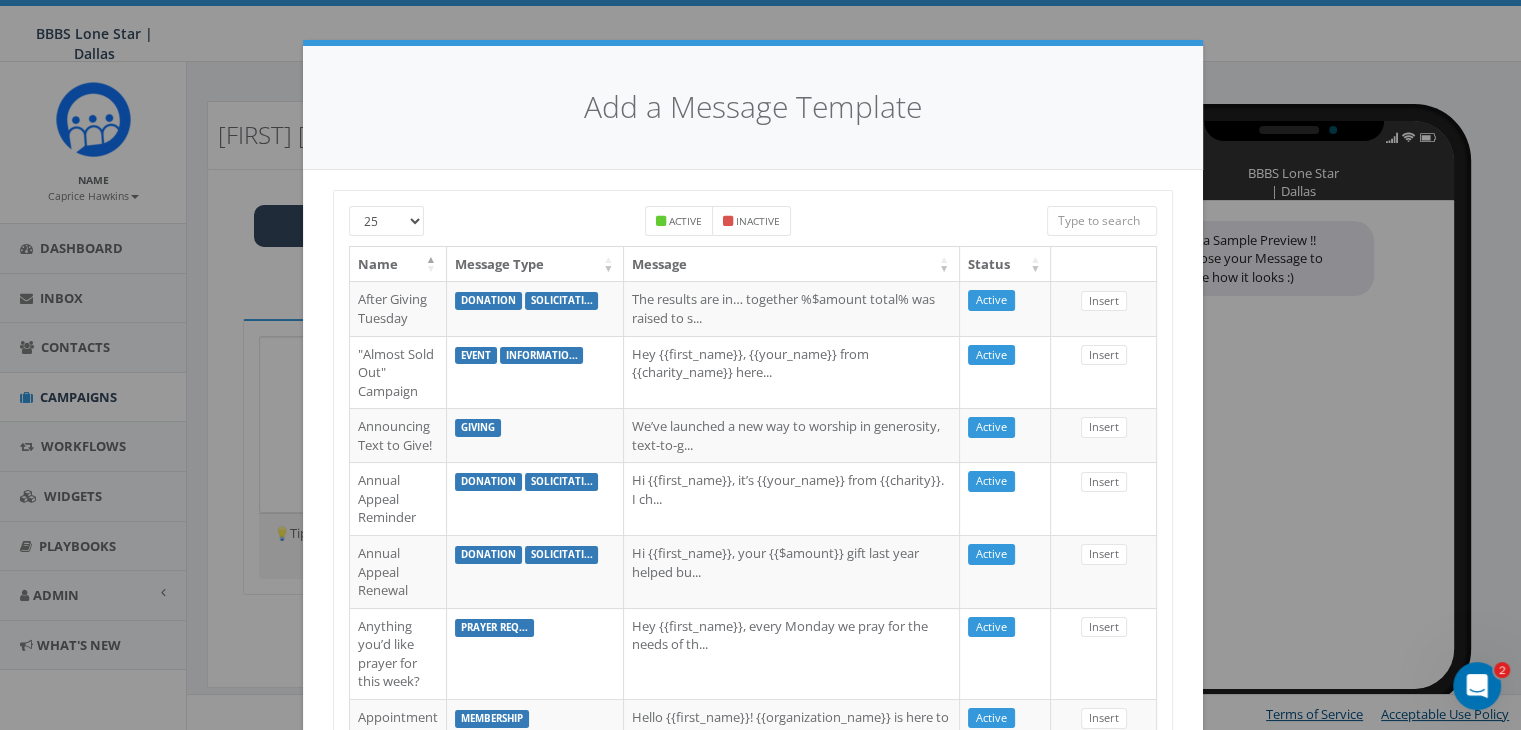 click at bounding box center [1102, 221] 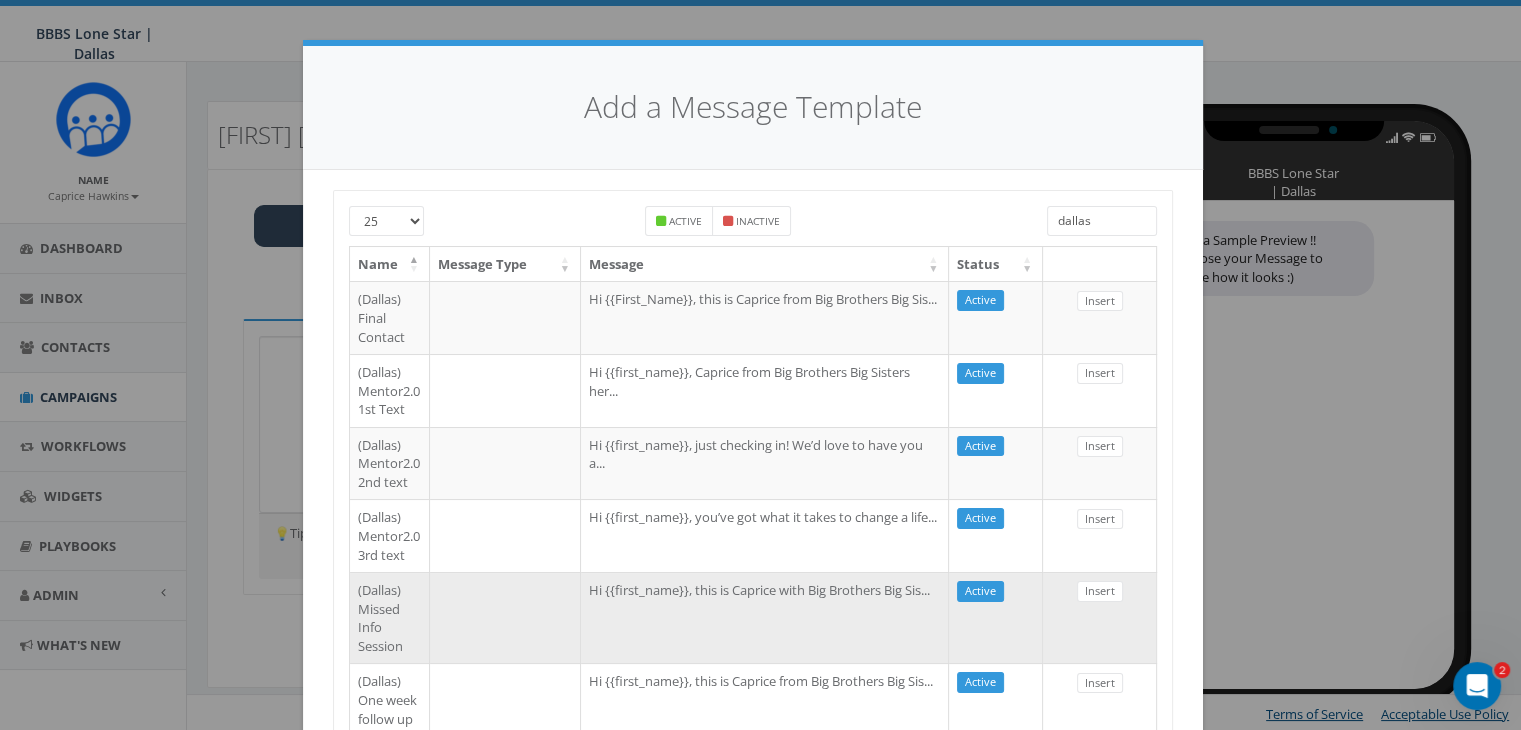 type on "dallas" 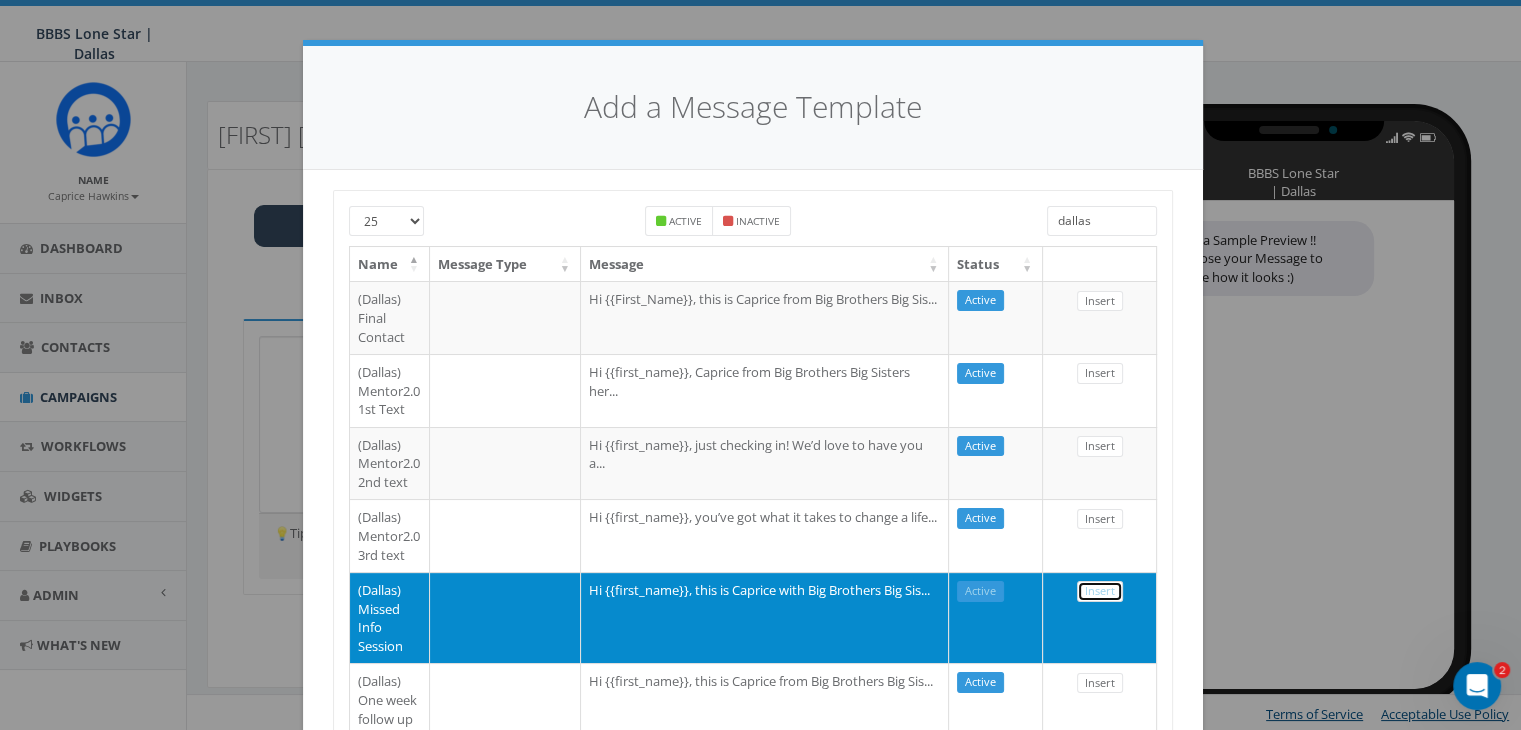 click on "Insert" at bounding box center (1100, 591) 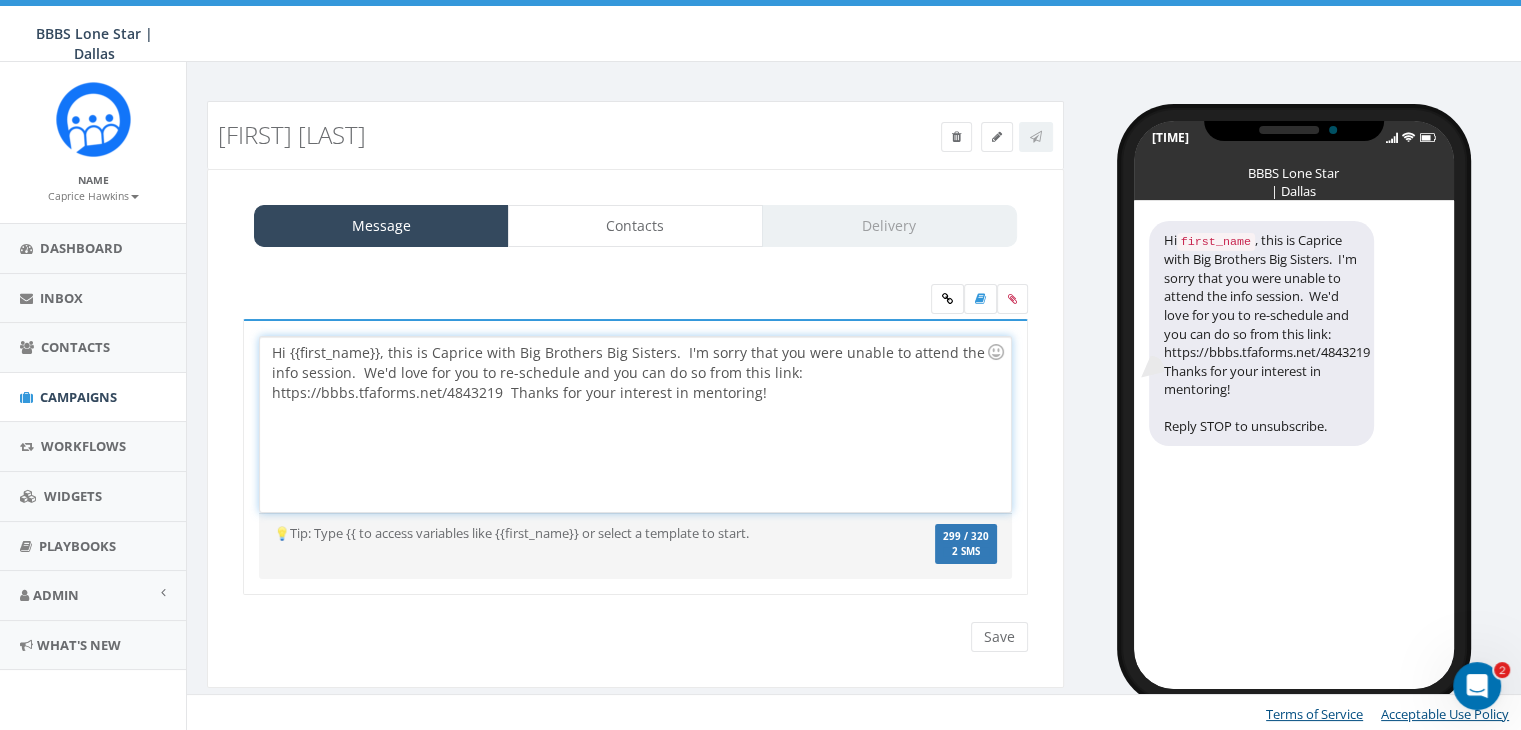 click on "Hi {{first_name}}, this is Caprice with Big Brothers Big Sisters.  I'm sorry that you were unable to attend the info session.  We'd love for you to re-schedule and you can do so from this link: https://bbbs.tfaforms.net/4843219  Thanks for your interest in mentoring!" at bounding box center (635, 424) 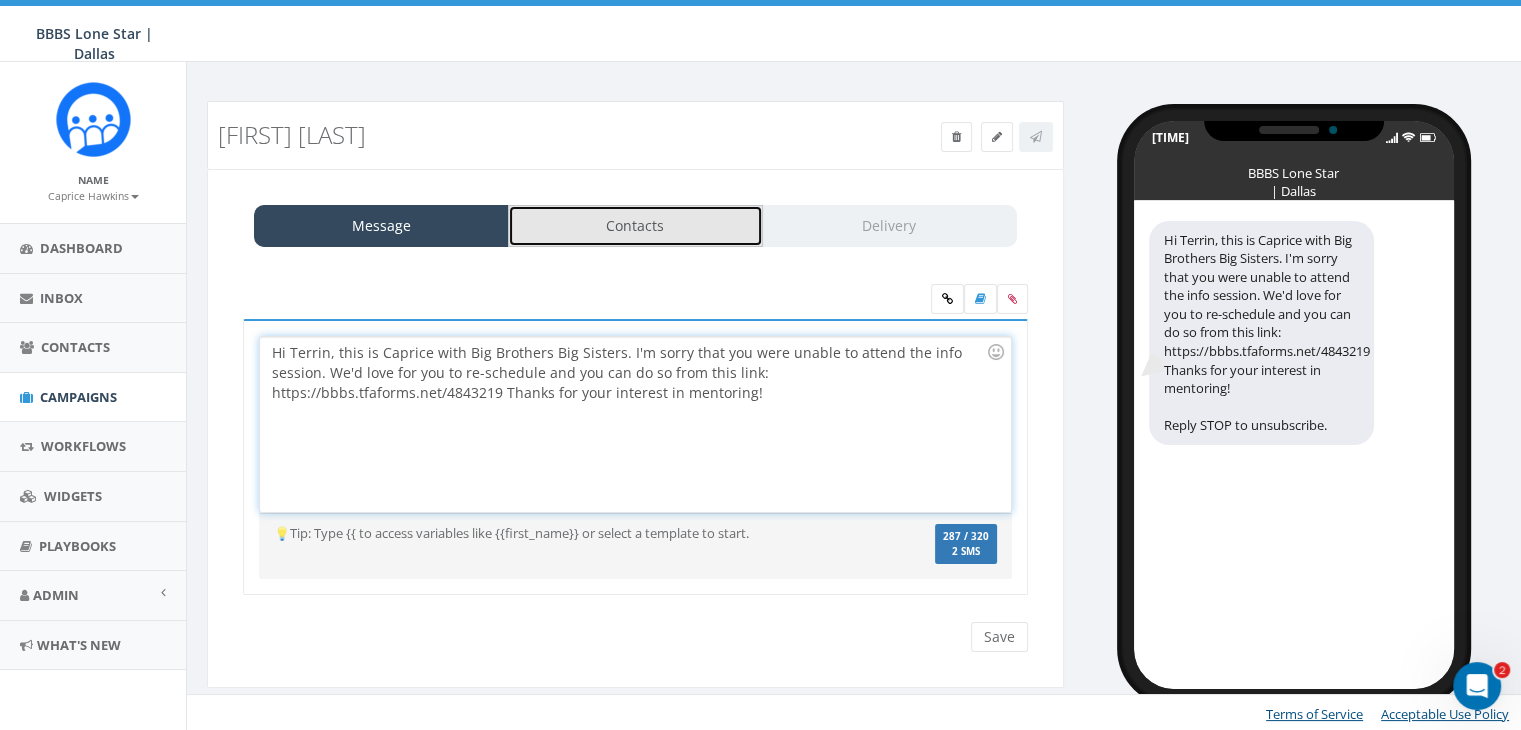 click on "Contacts" at bounding box center (635, 226) 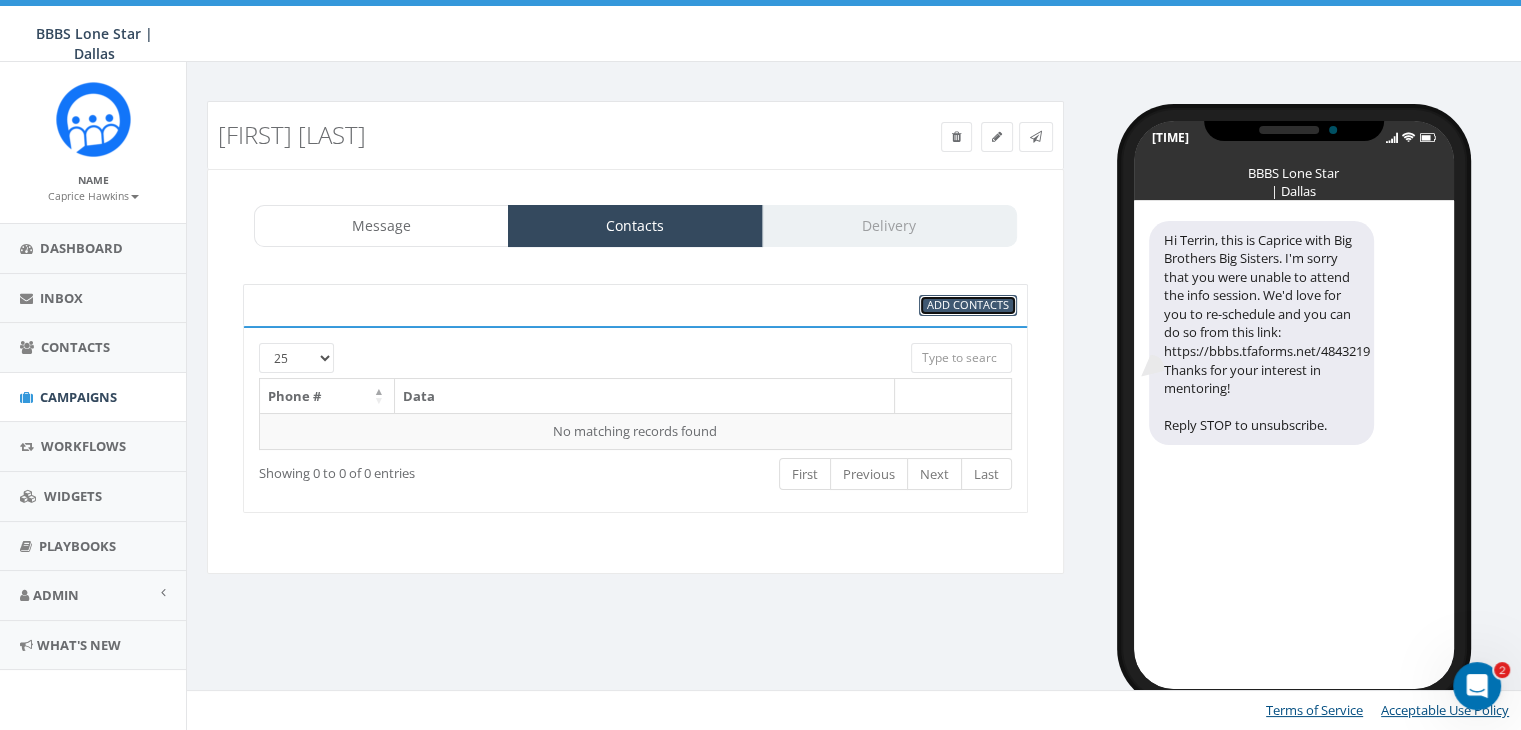 click on "Add Contacts" at bounding box center (968, 304) 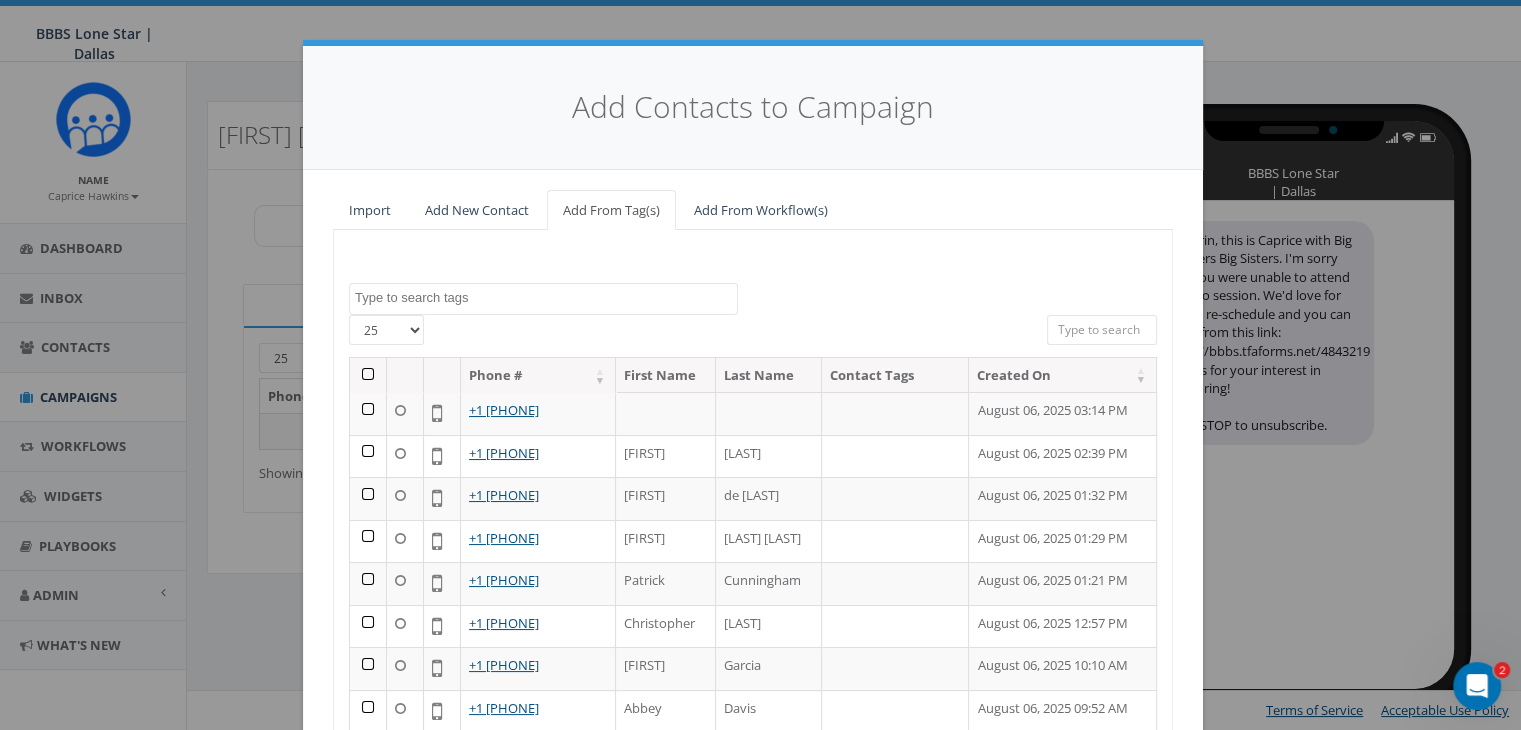click at bounding box center [1102, 330] 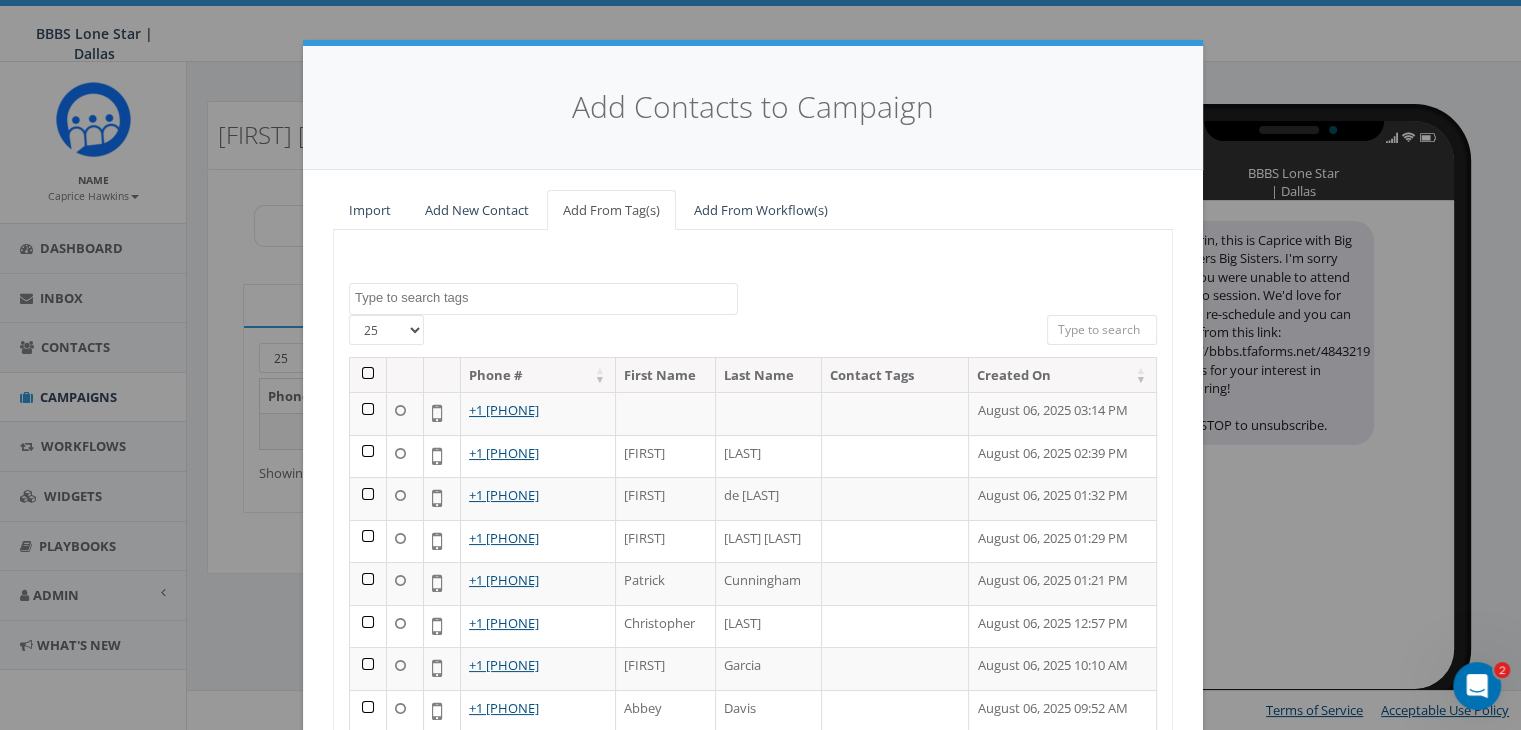 paste on "682-448-0639" 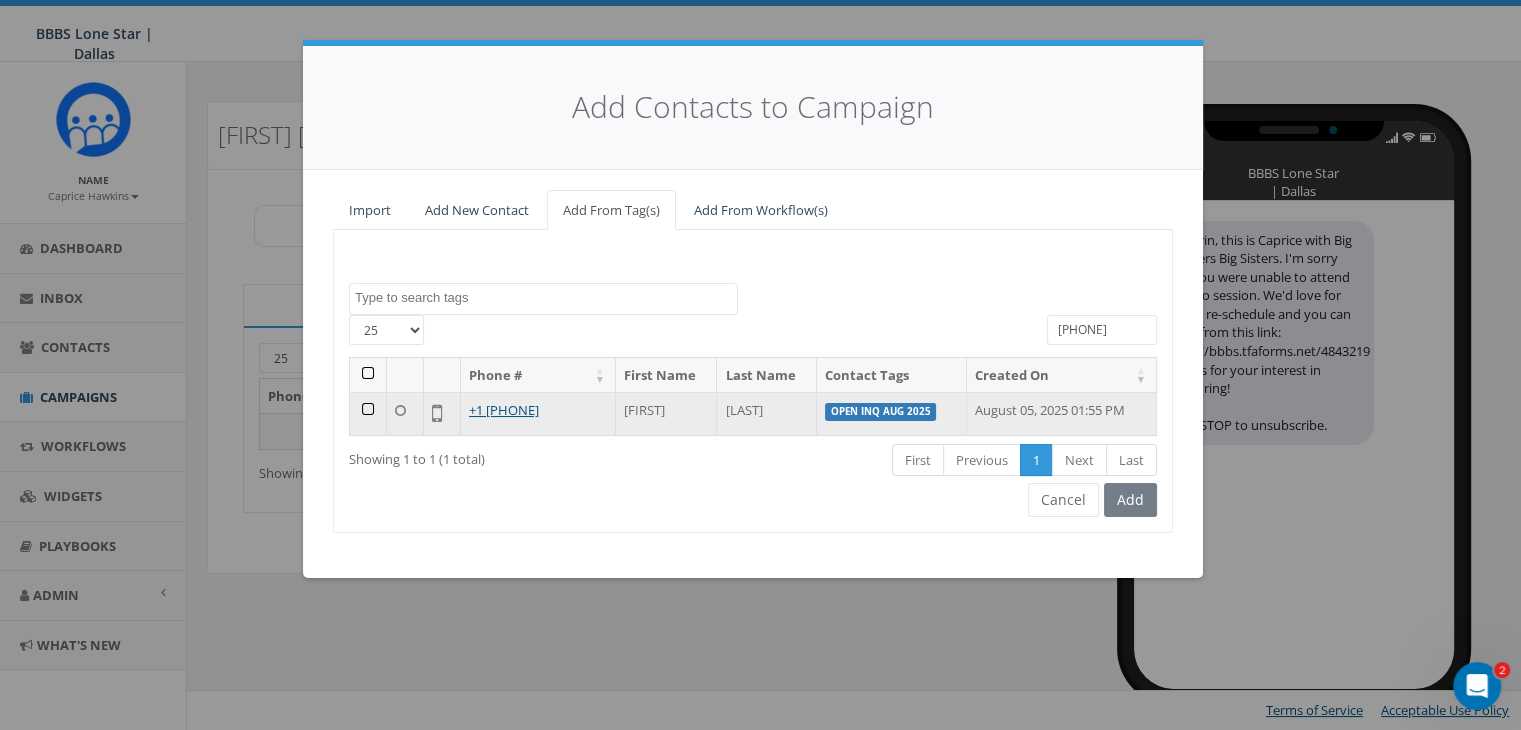 type on "682-448-0639" 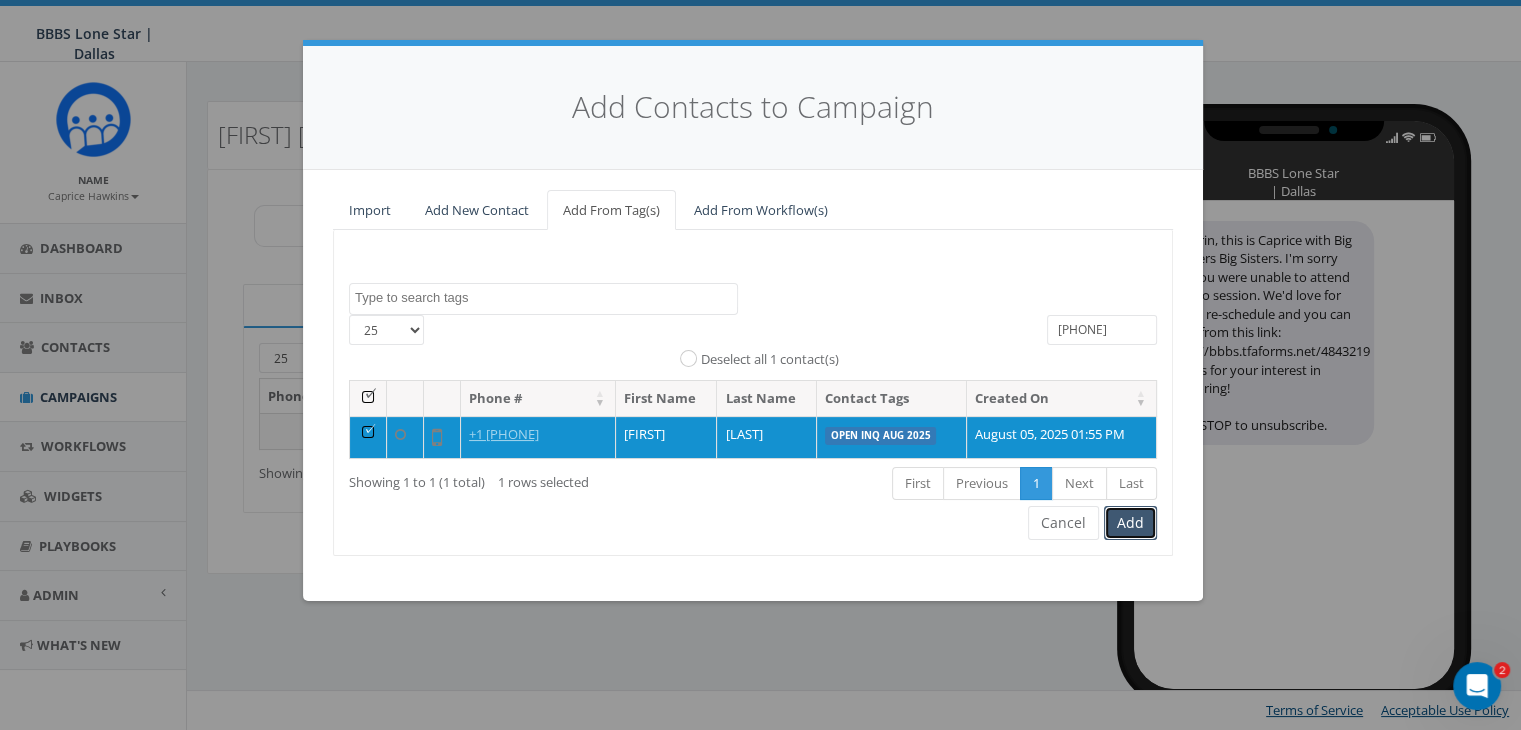 click on "Add" at bounding box center [1130, 523] 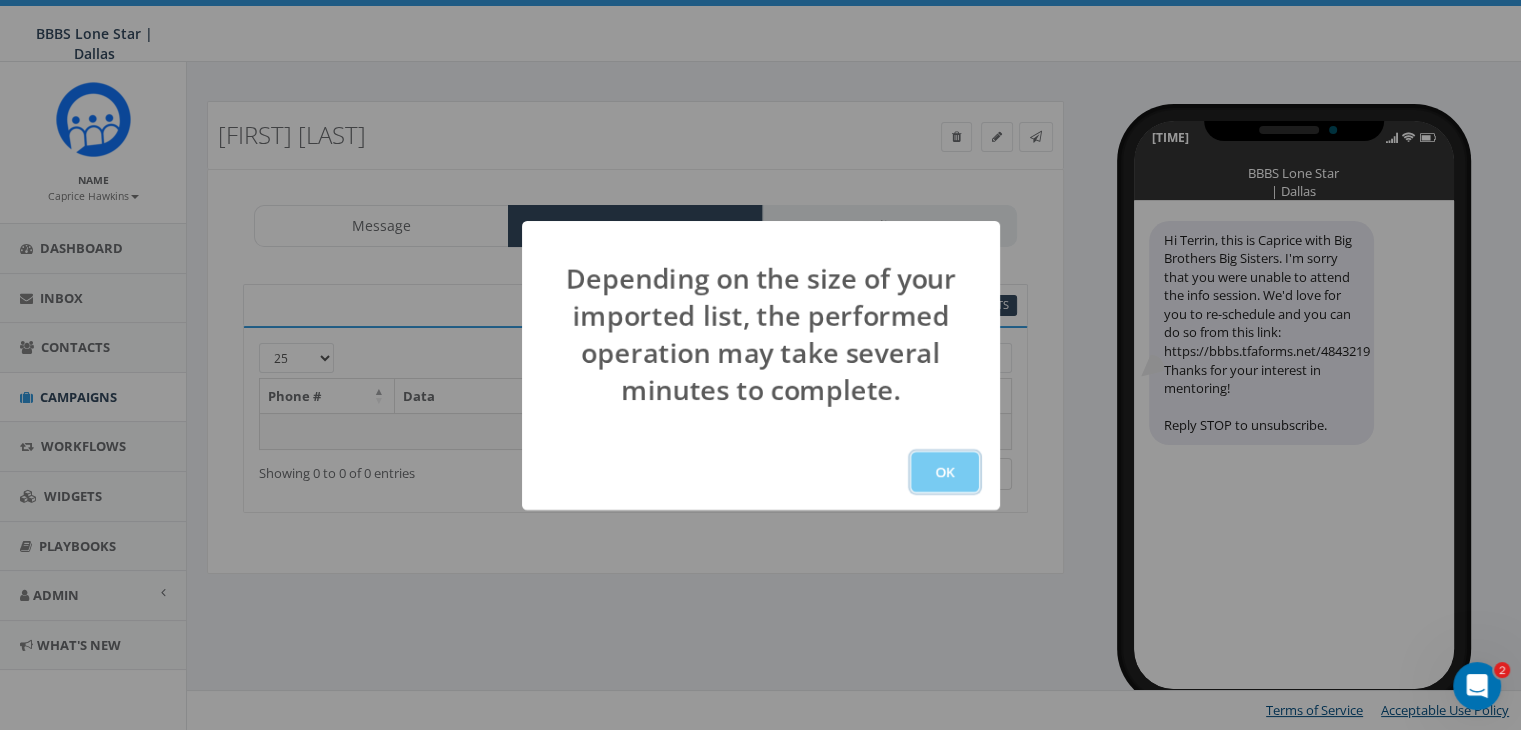 click on "OK" at bounding box center (945, 472) 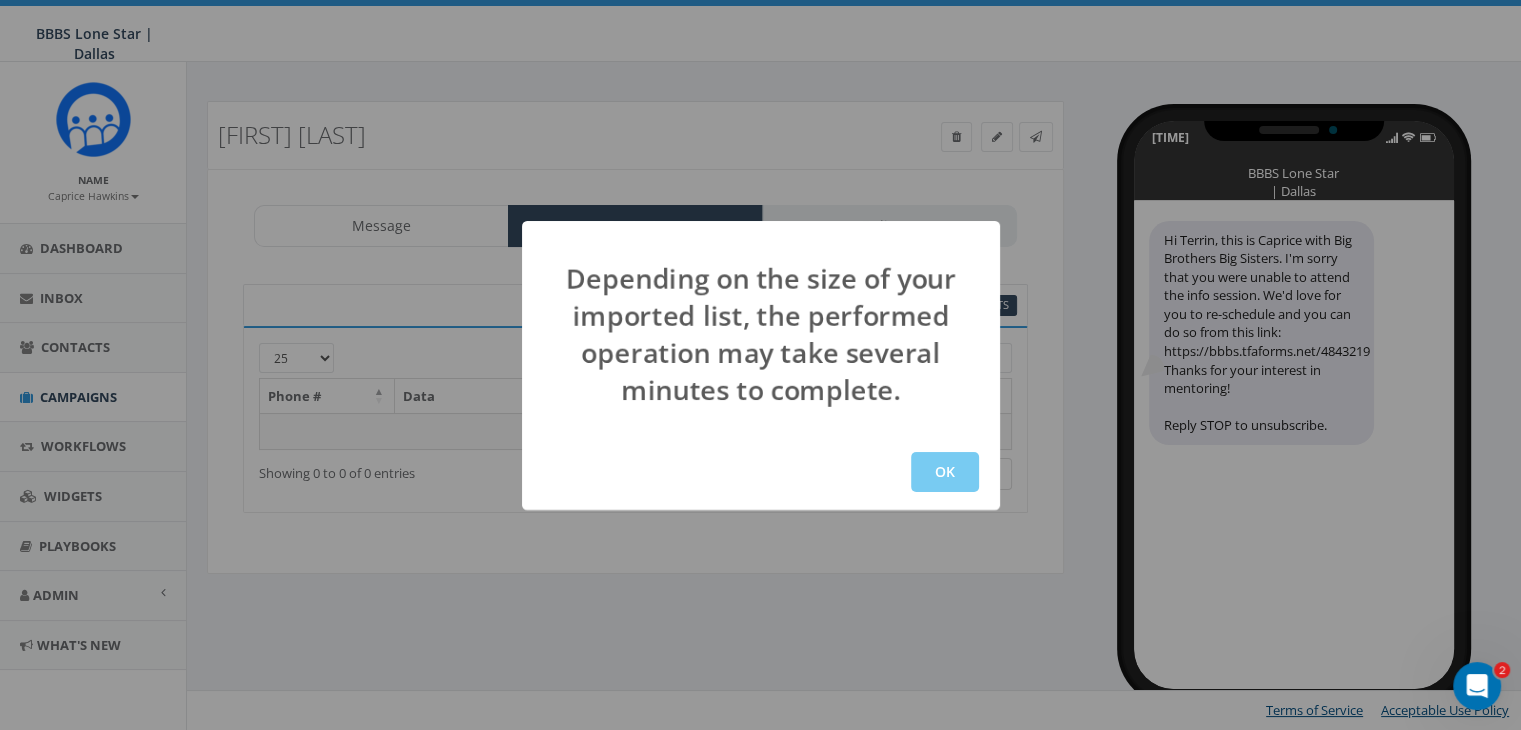 scroll, scrollTop: 0, scrollLeft: 0, axis: both 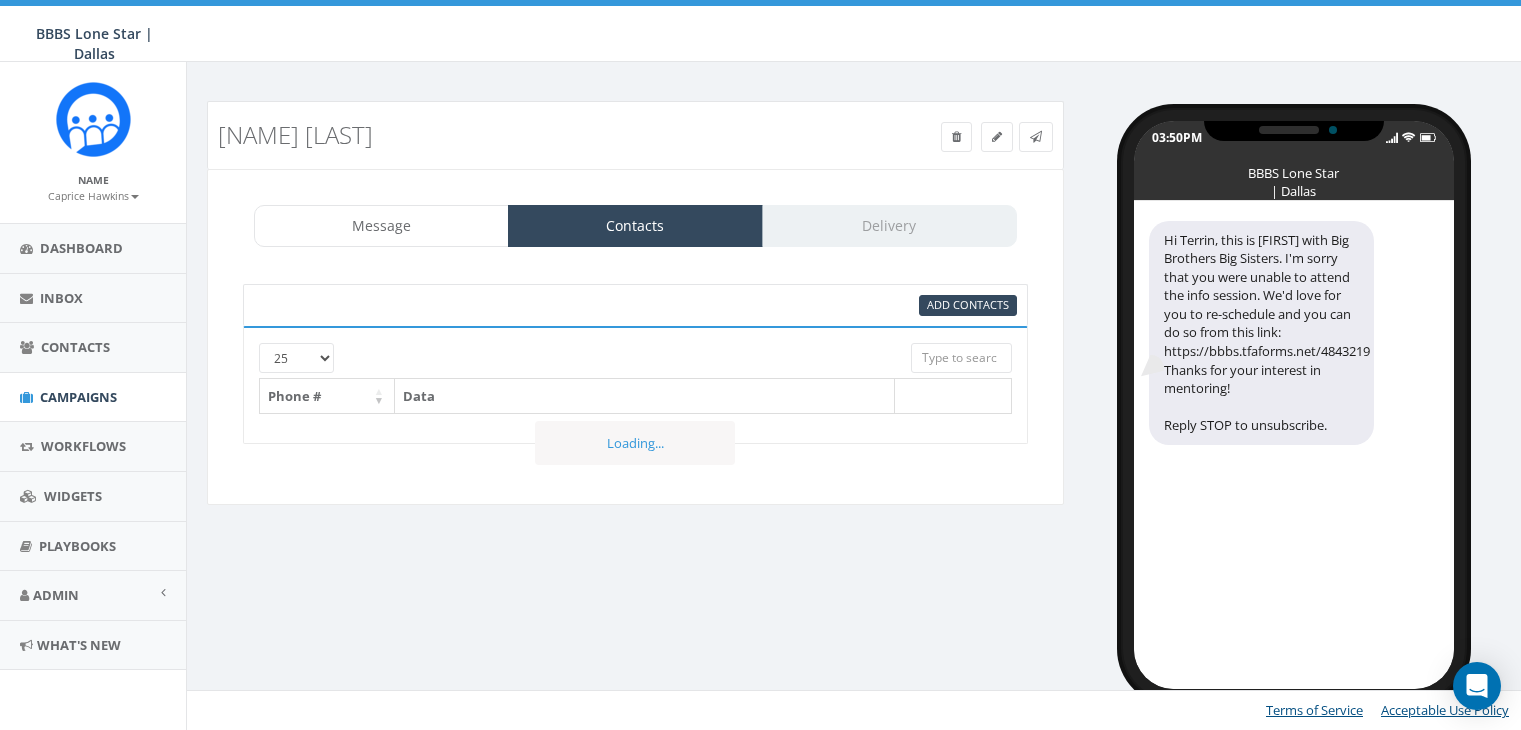 select 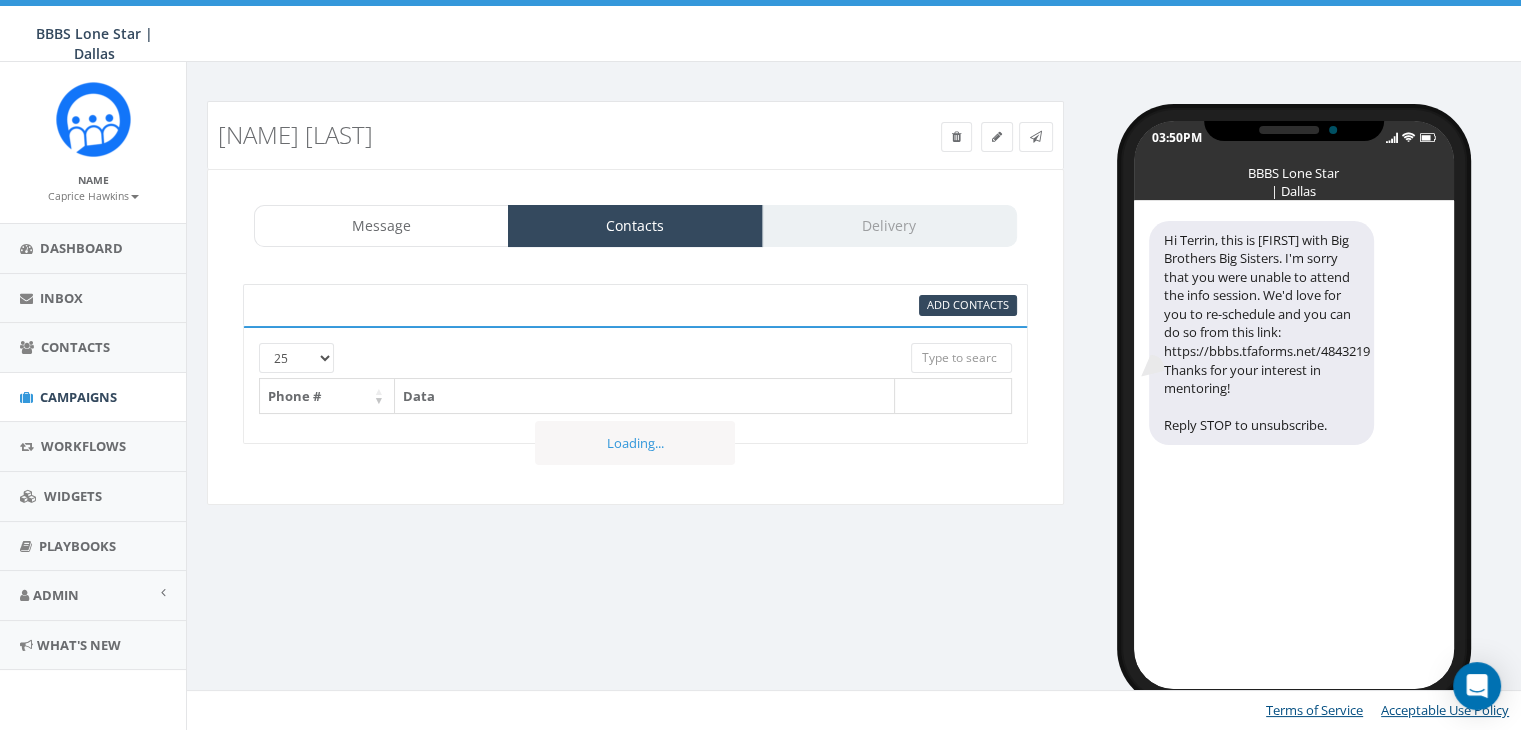 scroll, scrollTop: 0, scrollLeft: 0, axis: both 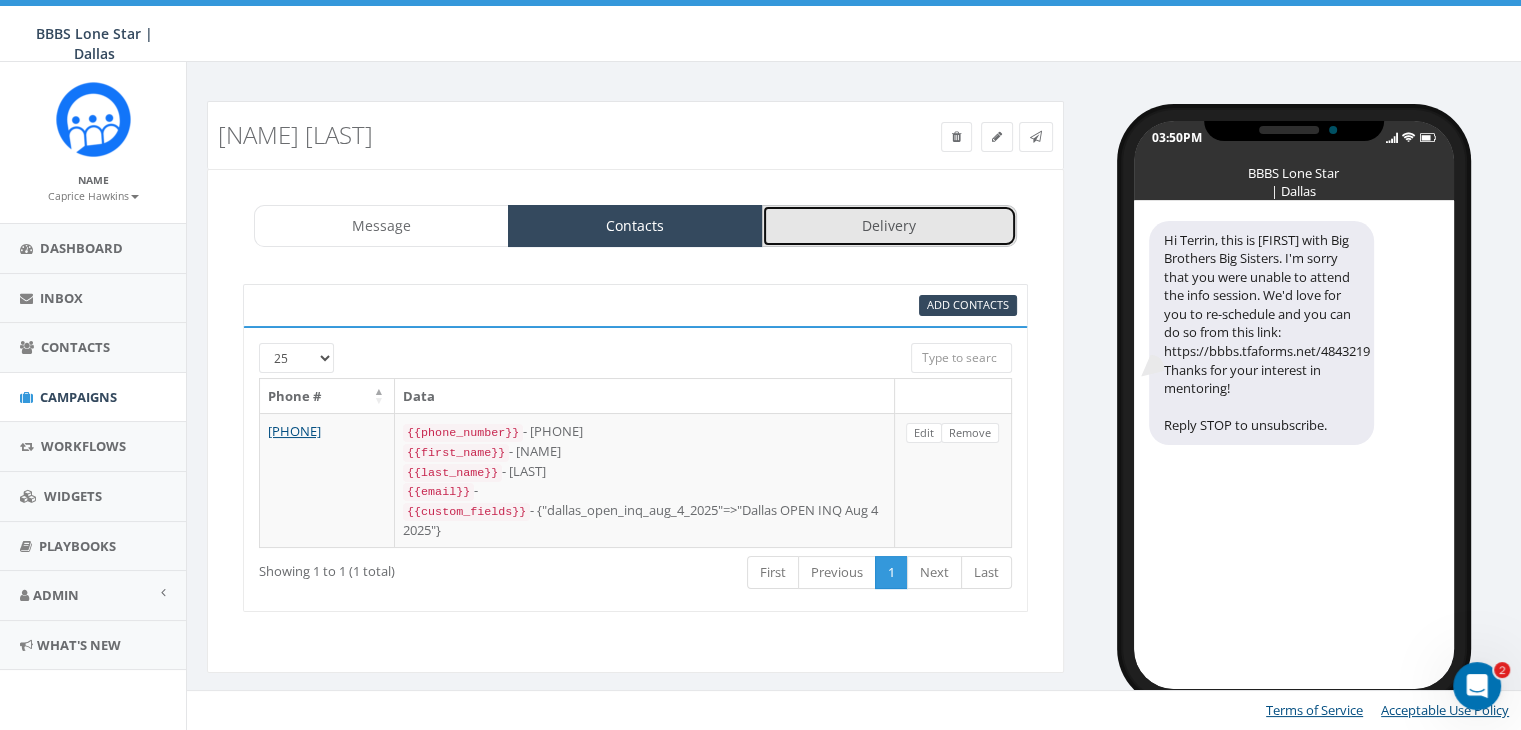 click on "Delivery" at bounding box center (889, 226) 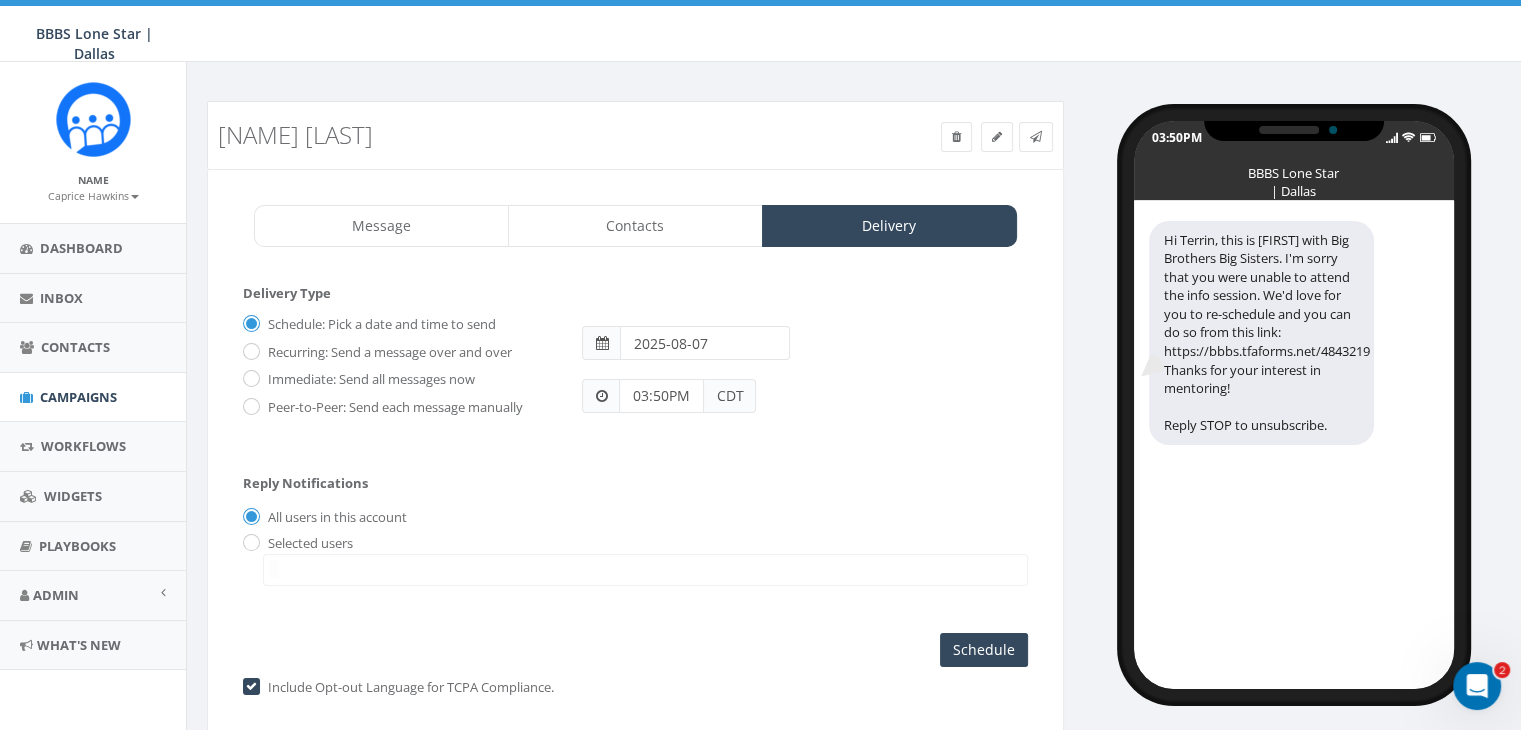 click on "Peer-to-Peer: Send each message manually" at bounding box center [393, 408] 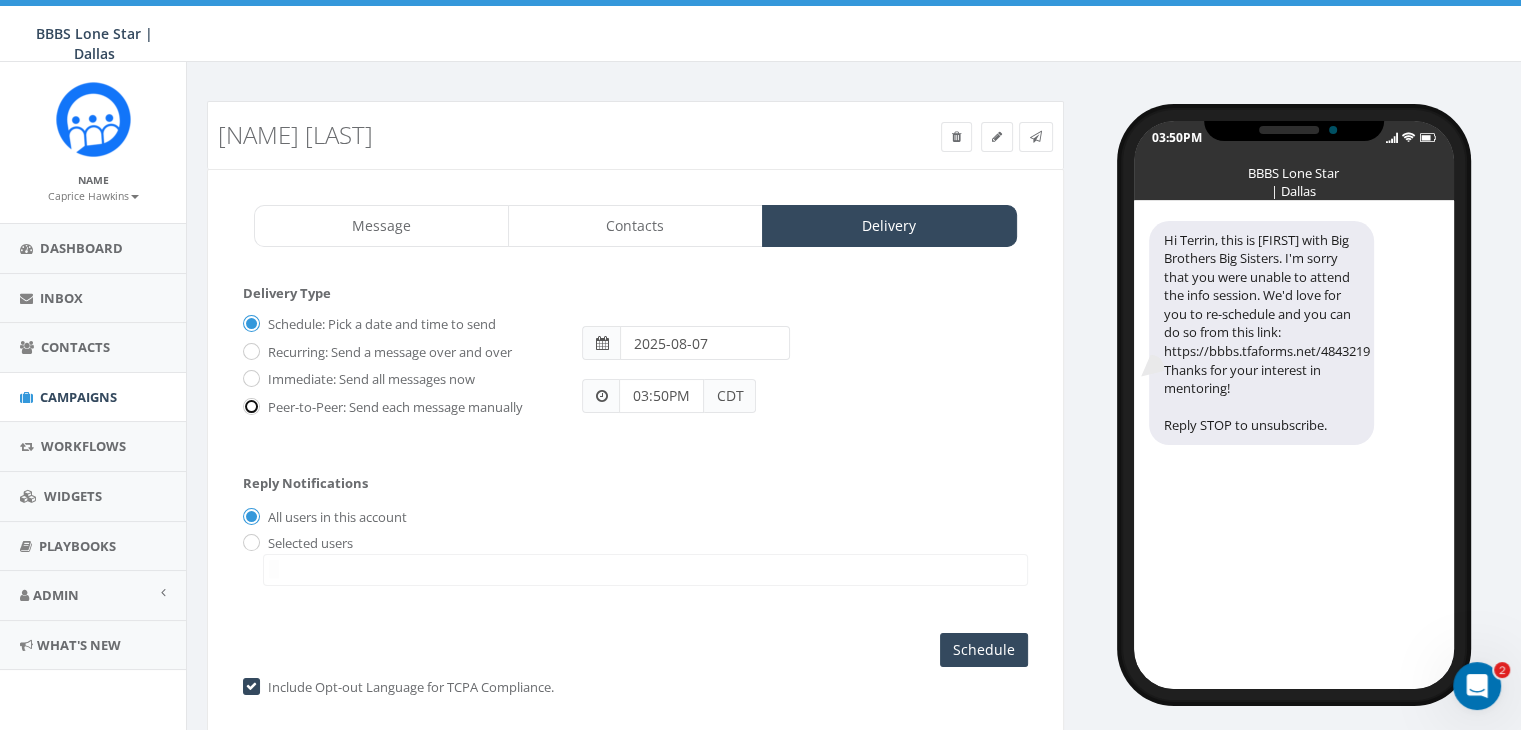 click on "Peer-to-Peer: Send each message manually" at bounding box center [249, 407] 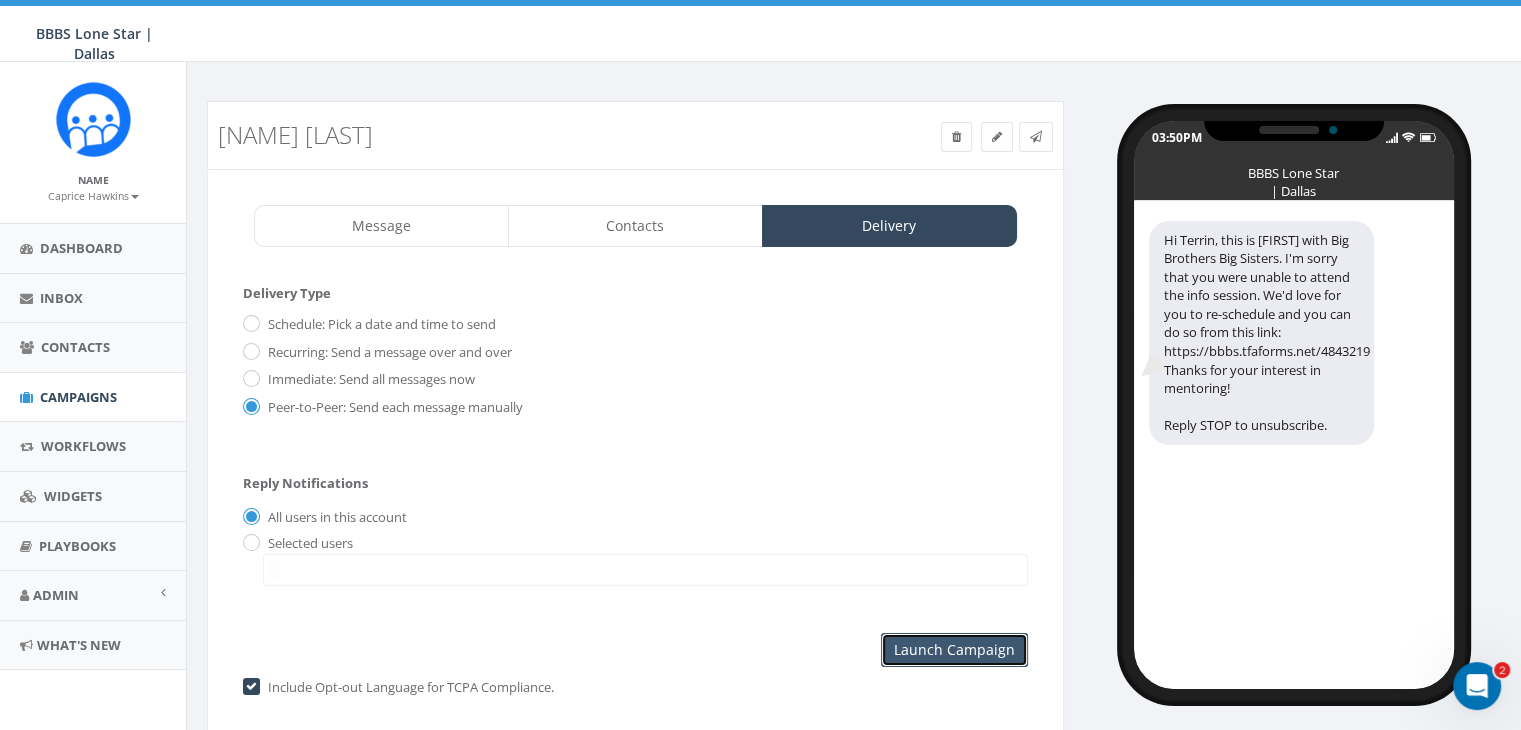 click on "Launch Campaign" at bounding box center [954, 650] 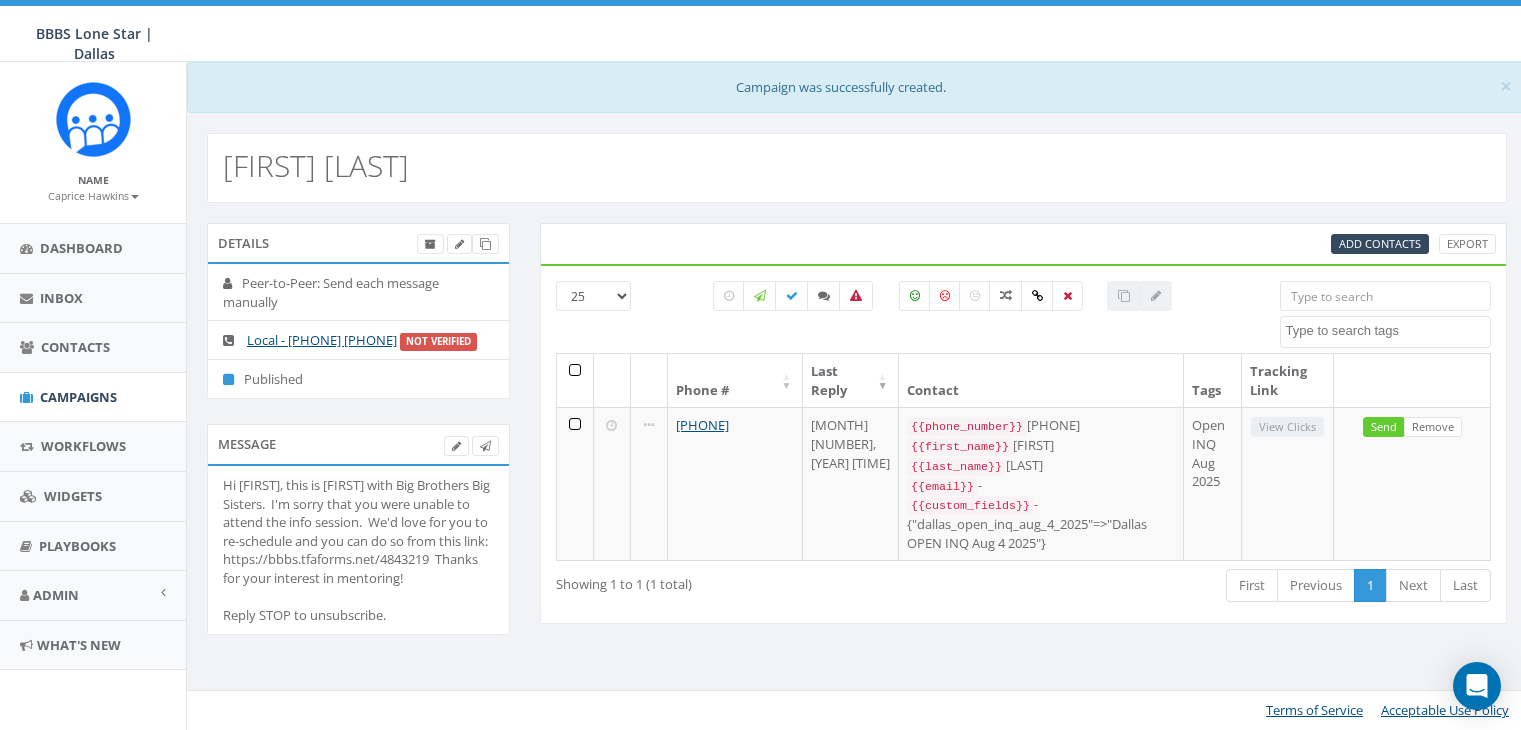 select 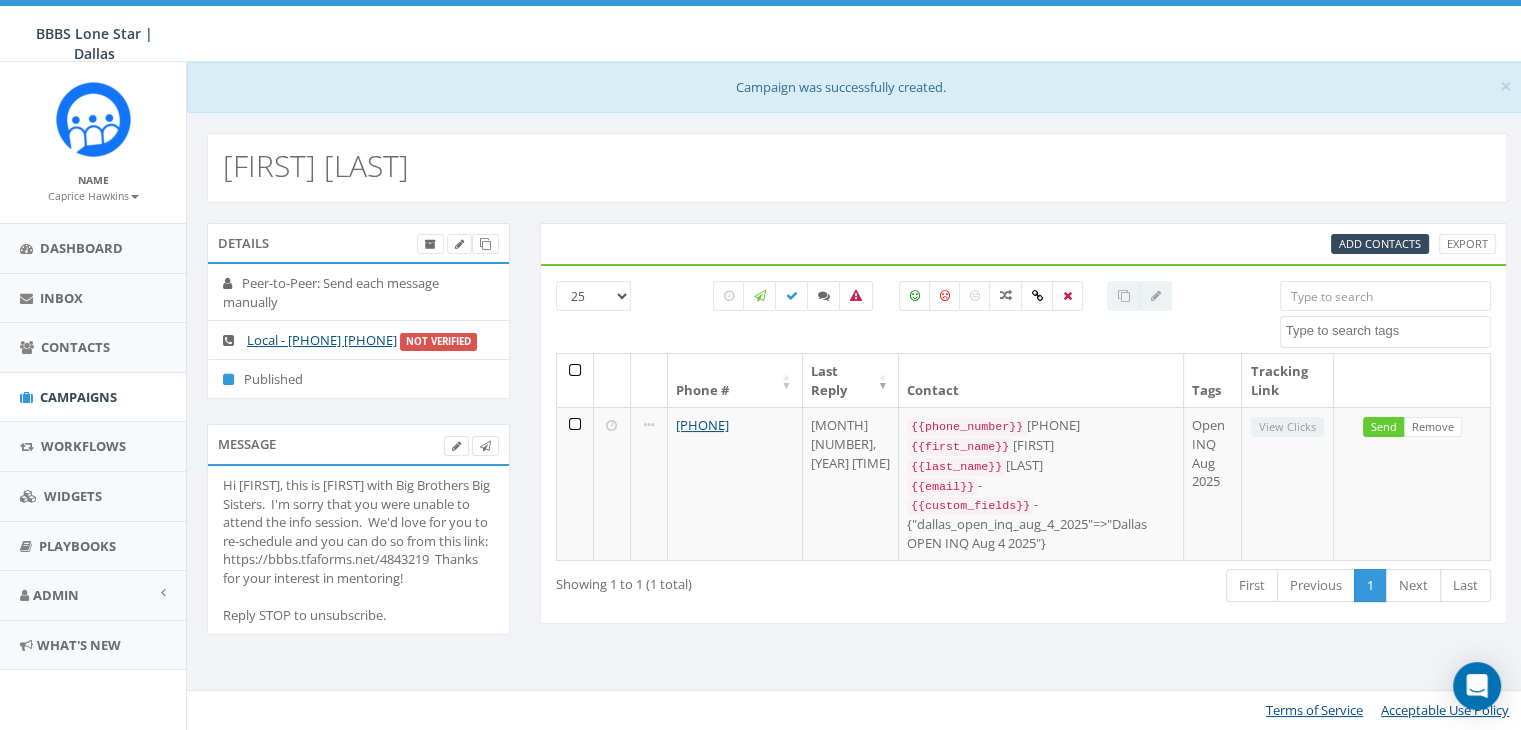 scroll, scrollTop: 0, scrollLeft: 0, axis: both 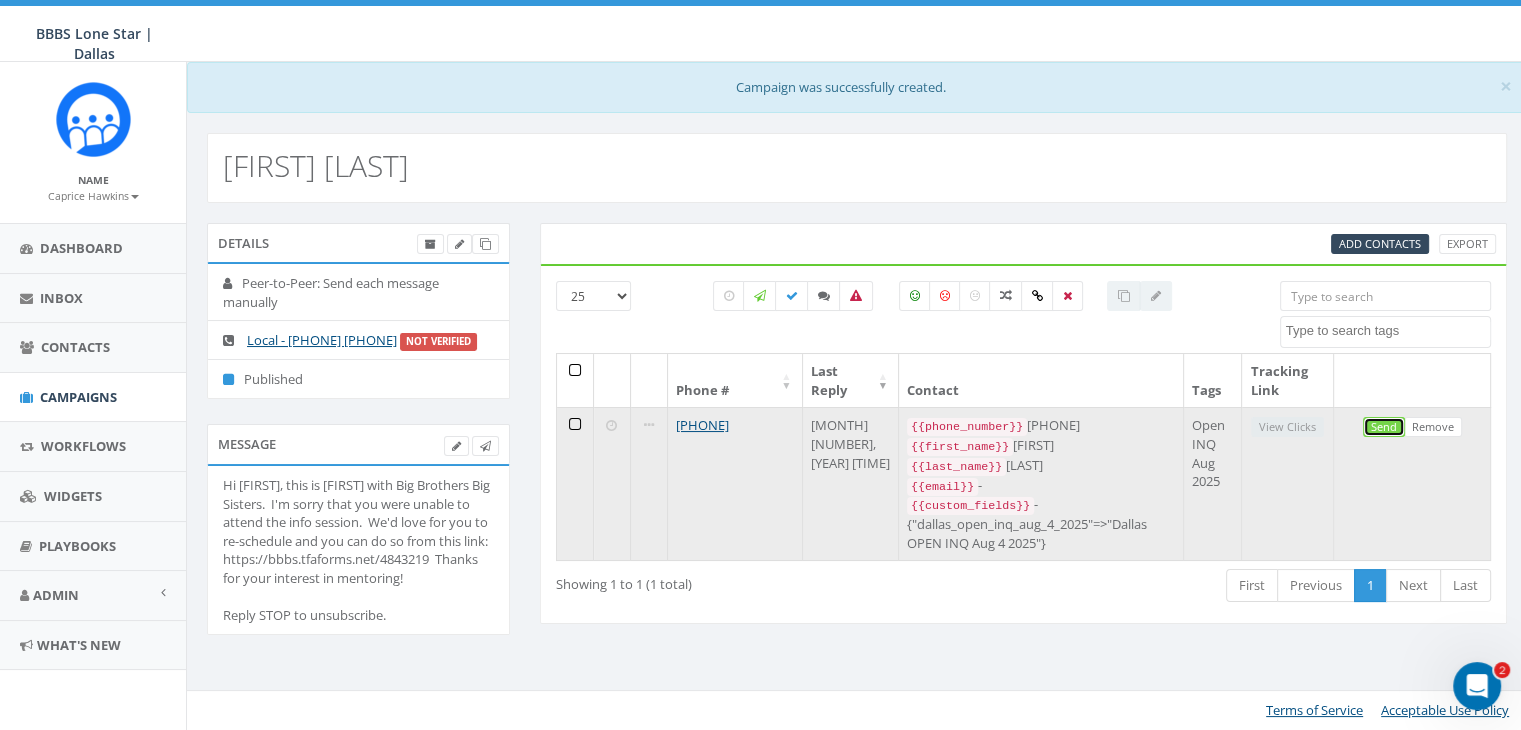 click on "Send" at bounding box center (1384, 427) 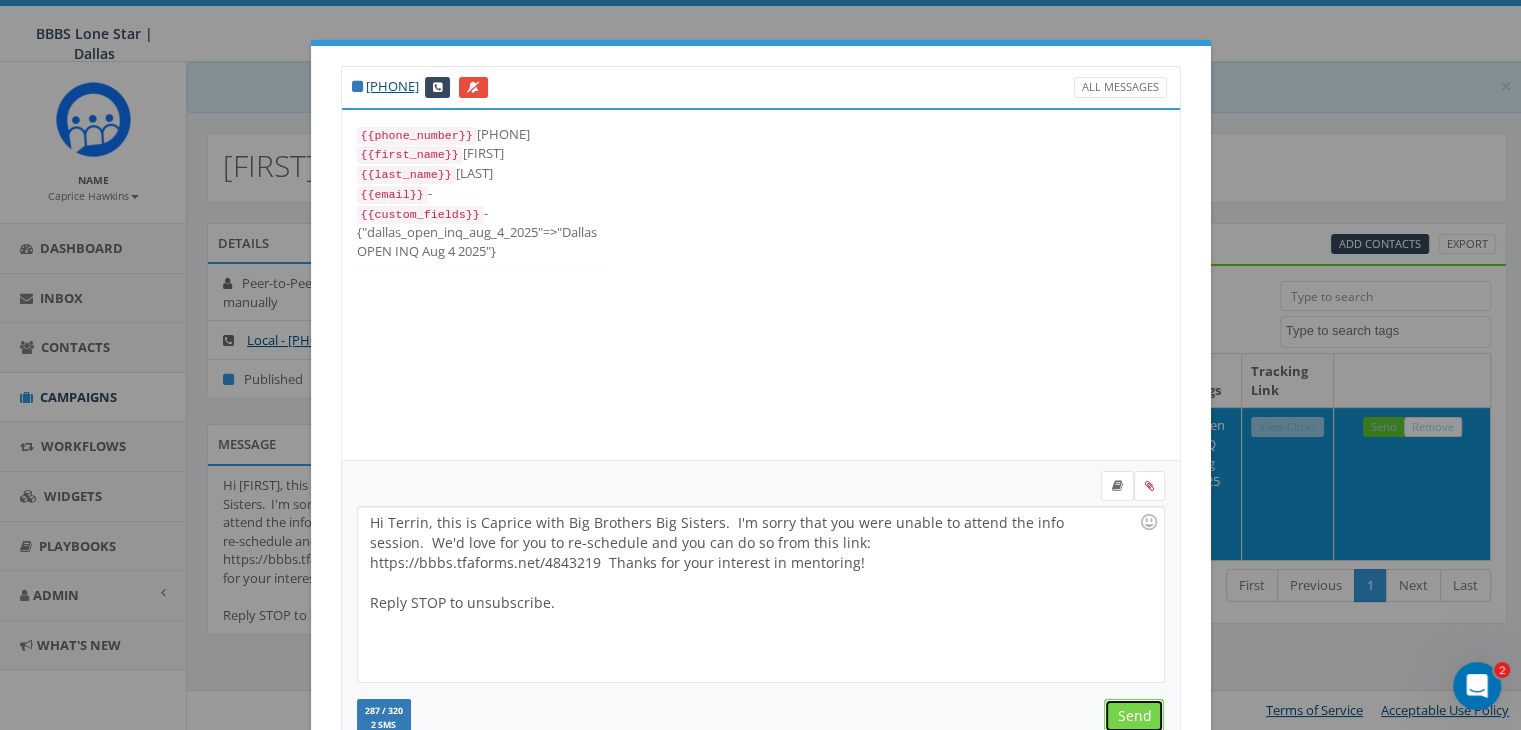 click on "Send" at bounding box center (1134, 716) 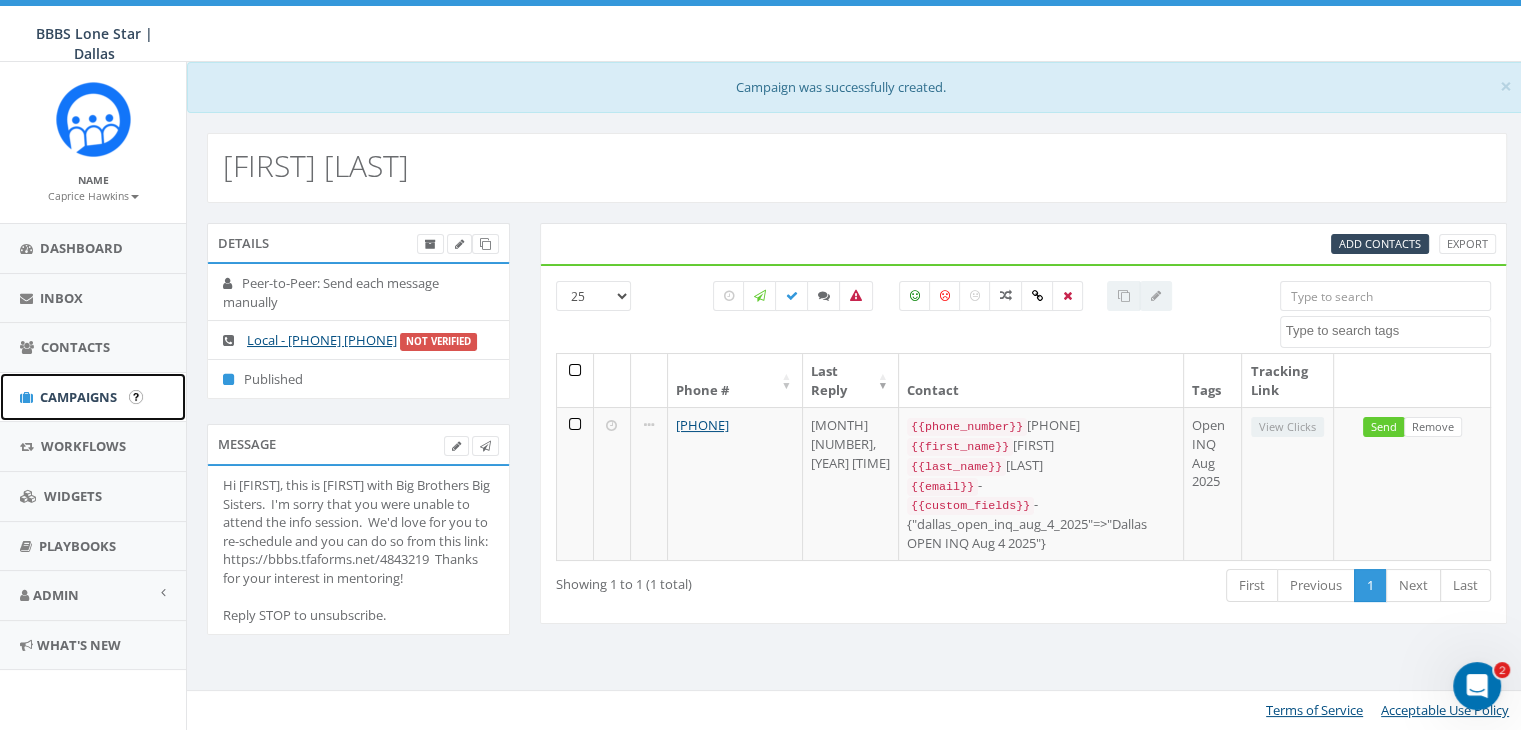 click on "Campaigns" at bounding box center [78, 397] 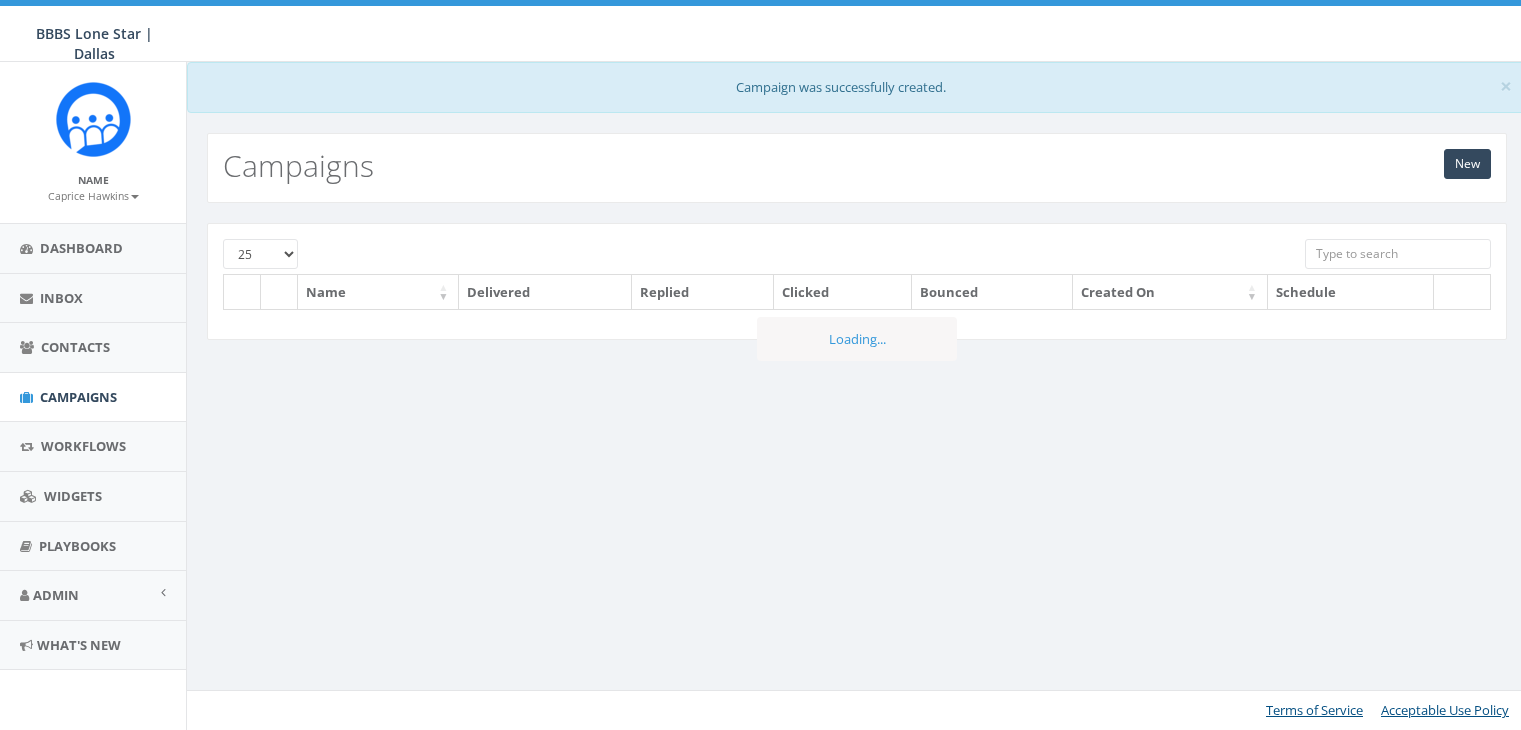 scroll, scrollTop: 0, scrollLeft: 0, axis: both 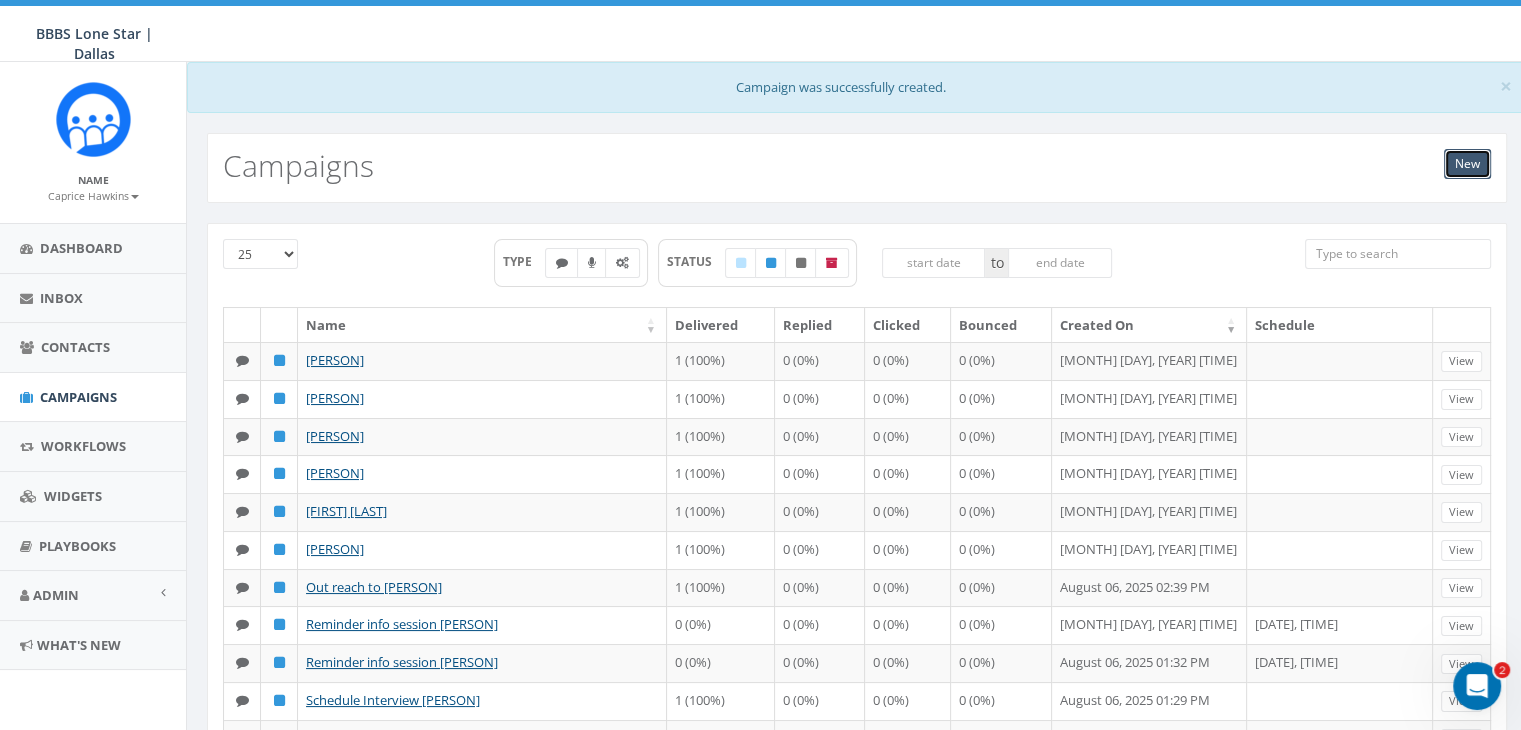 click on "New" at bounding box center (1467, 164) 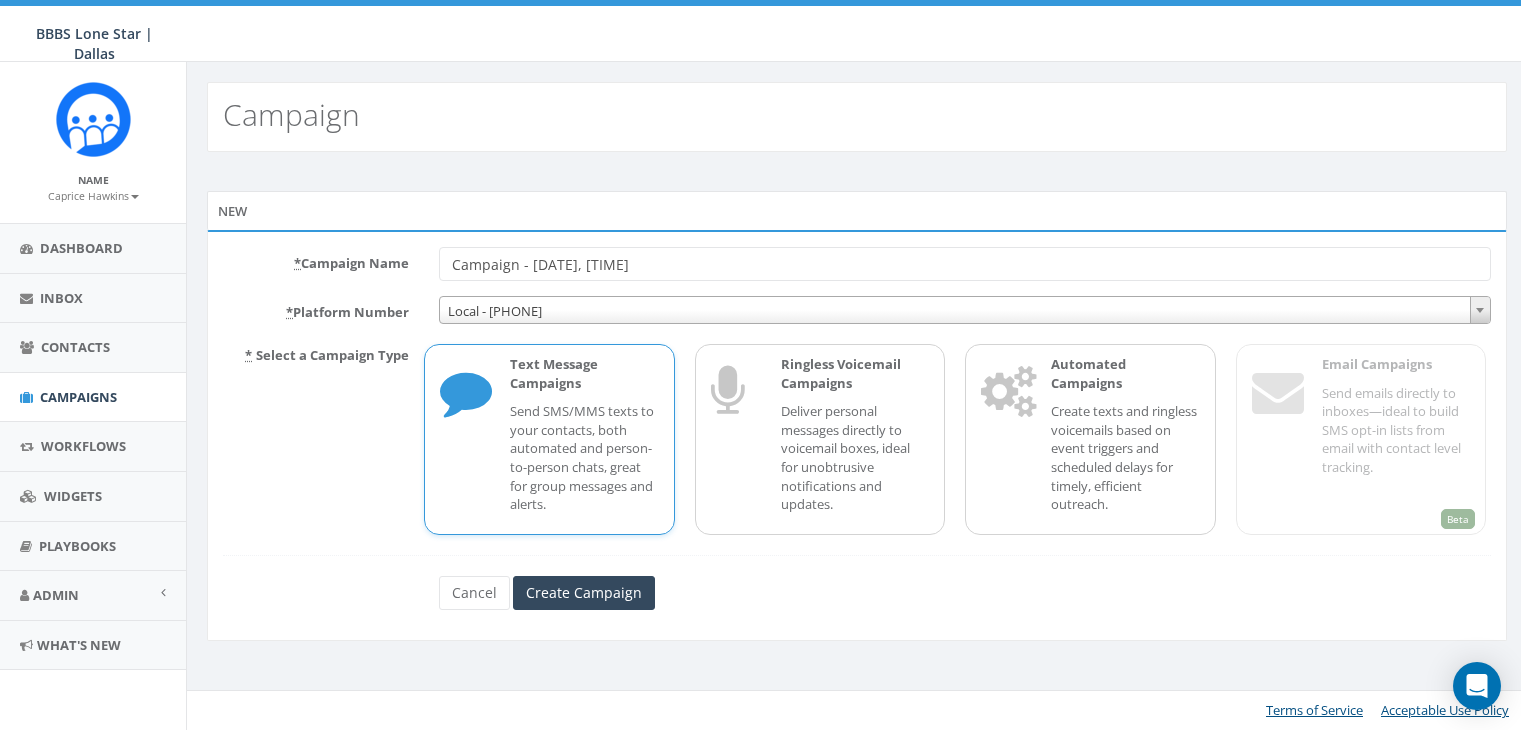 scroll, scrollTop: 0, scrollLeft: 0, axis: both 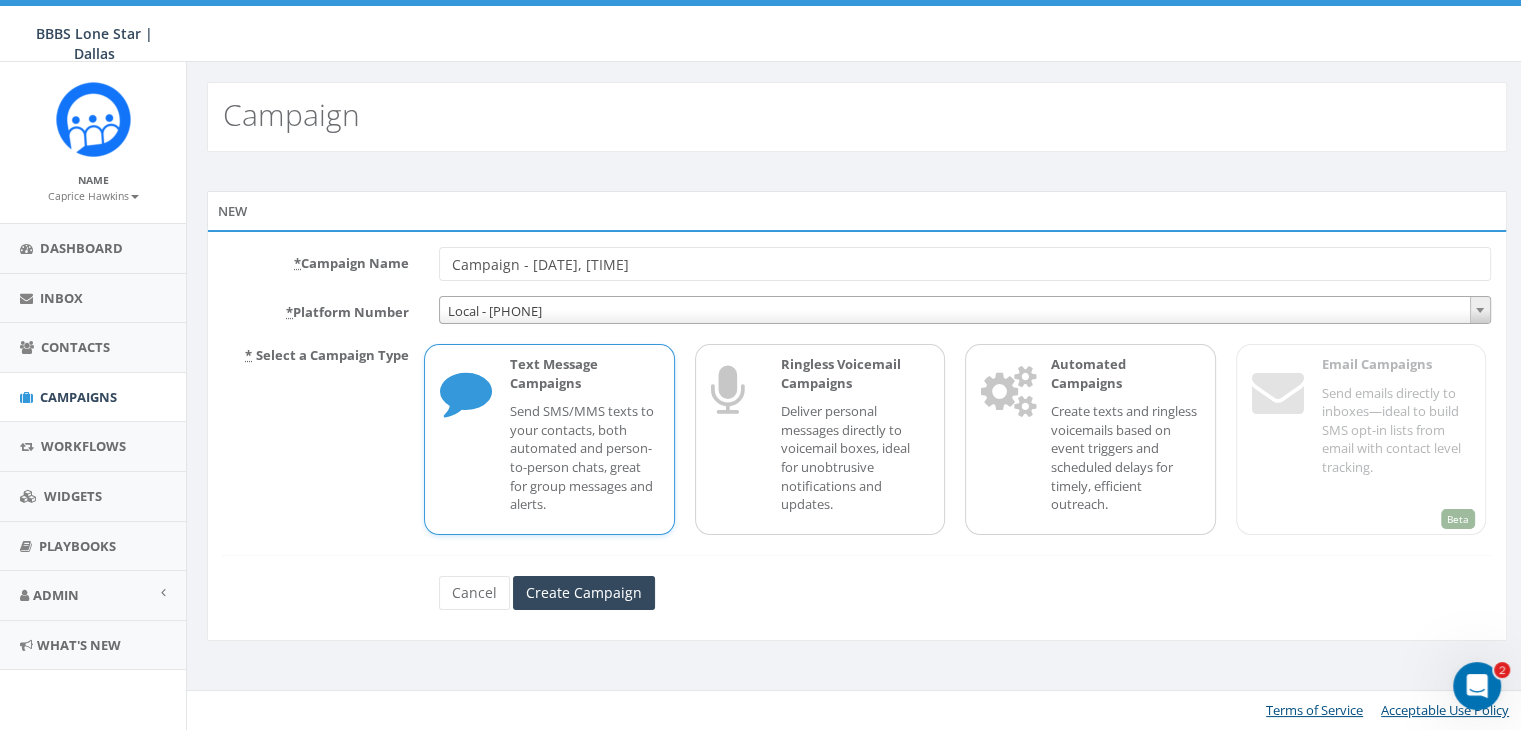 drag, startPoint x: 677, startPoint y: 262, endPoint x: 409, endPoint y: 261, distance: 268.00186 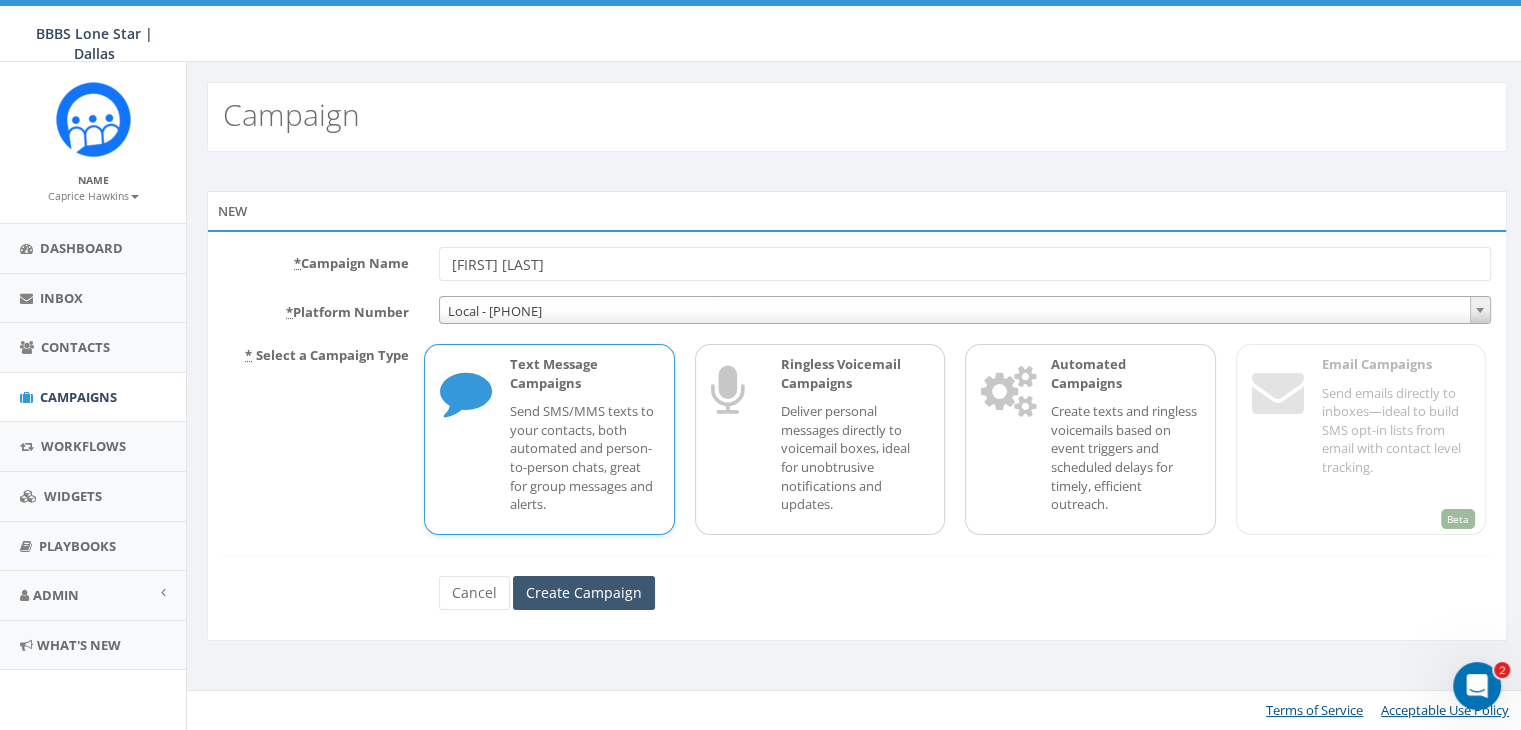 type on "[FIRST] [LAST]" 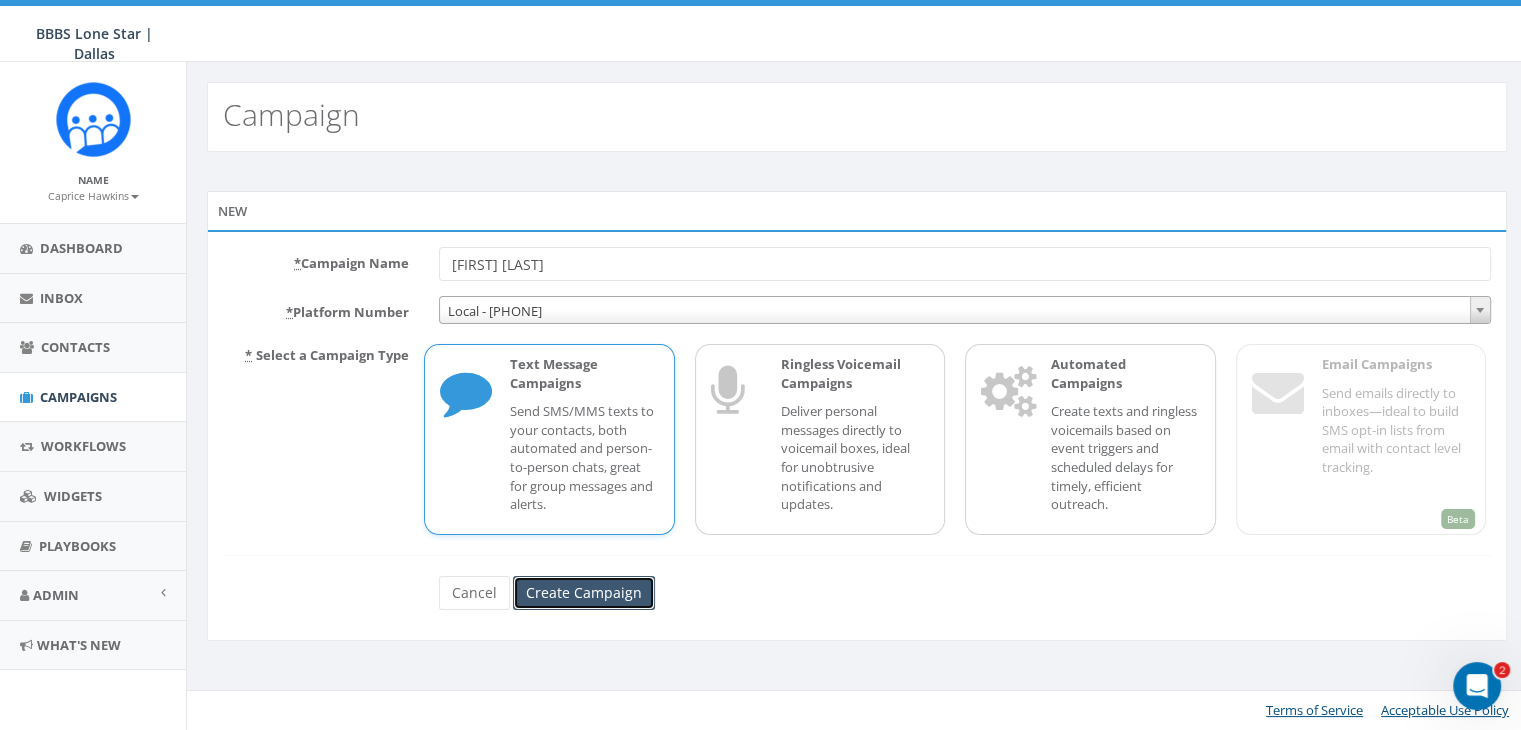 click on "Create Campaign" at bounding box center [584, 593] 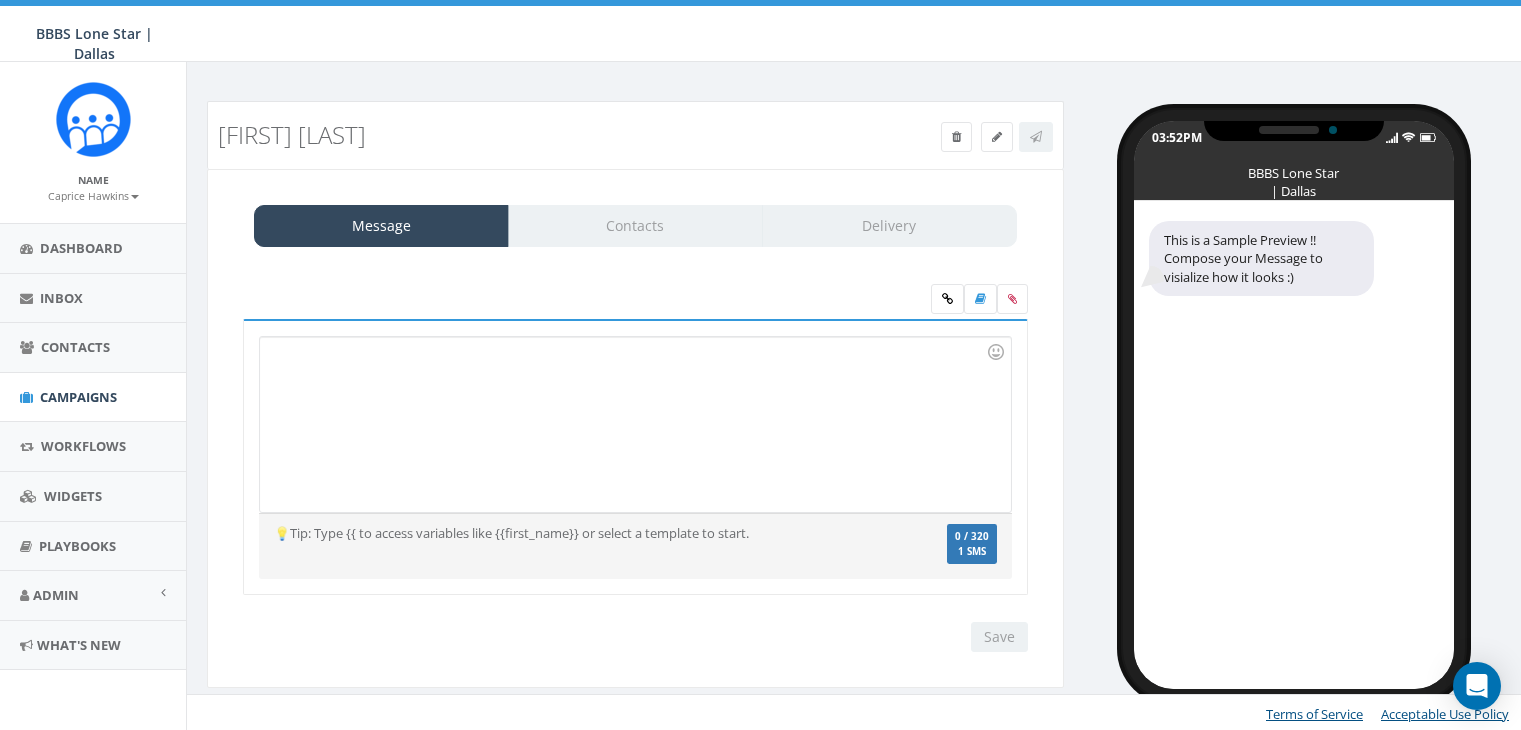 scroll, scrollTop: 0, scrollLeft: 0, axis: both 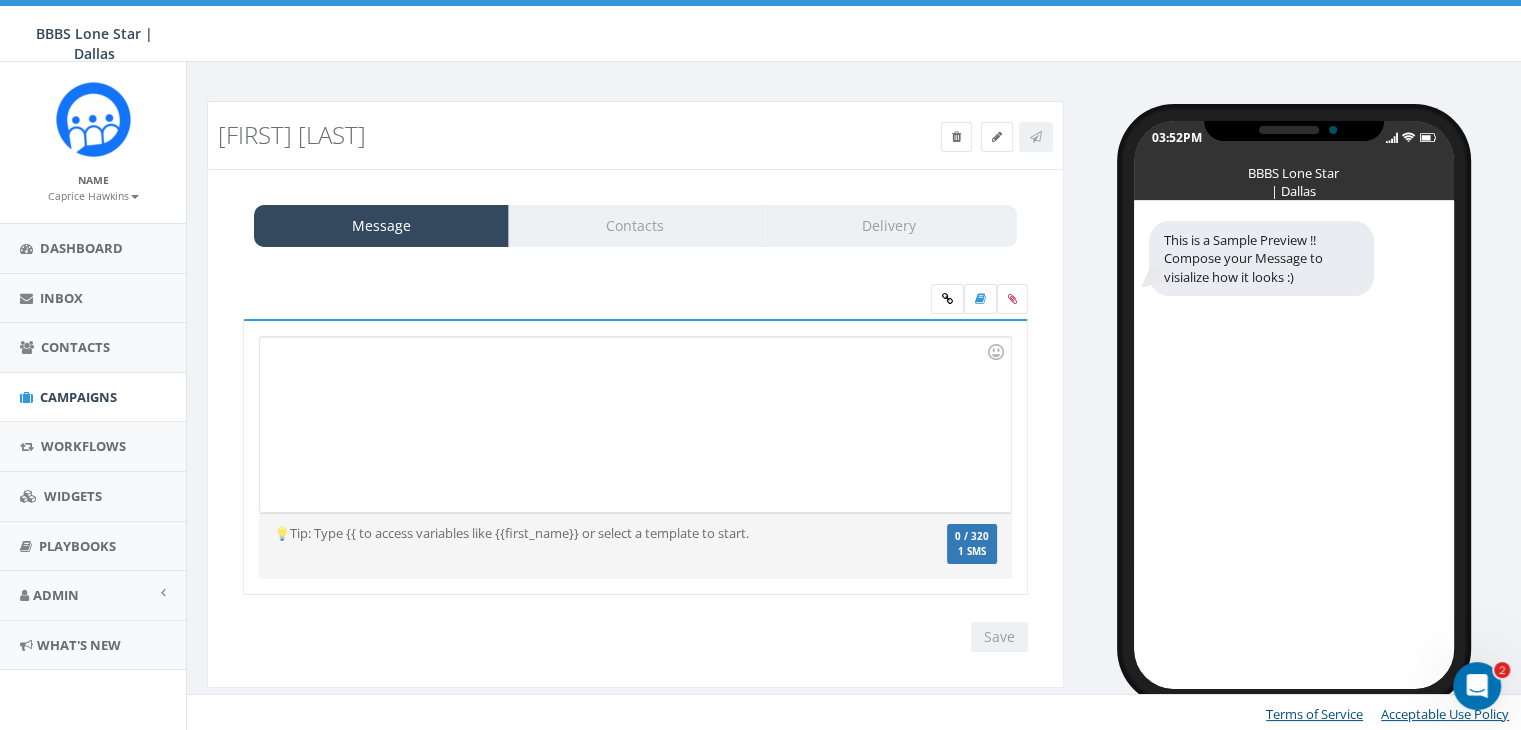 click at bounding box center (635, 424) 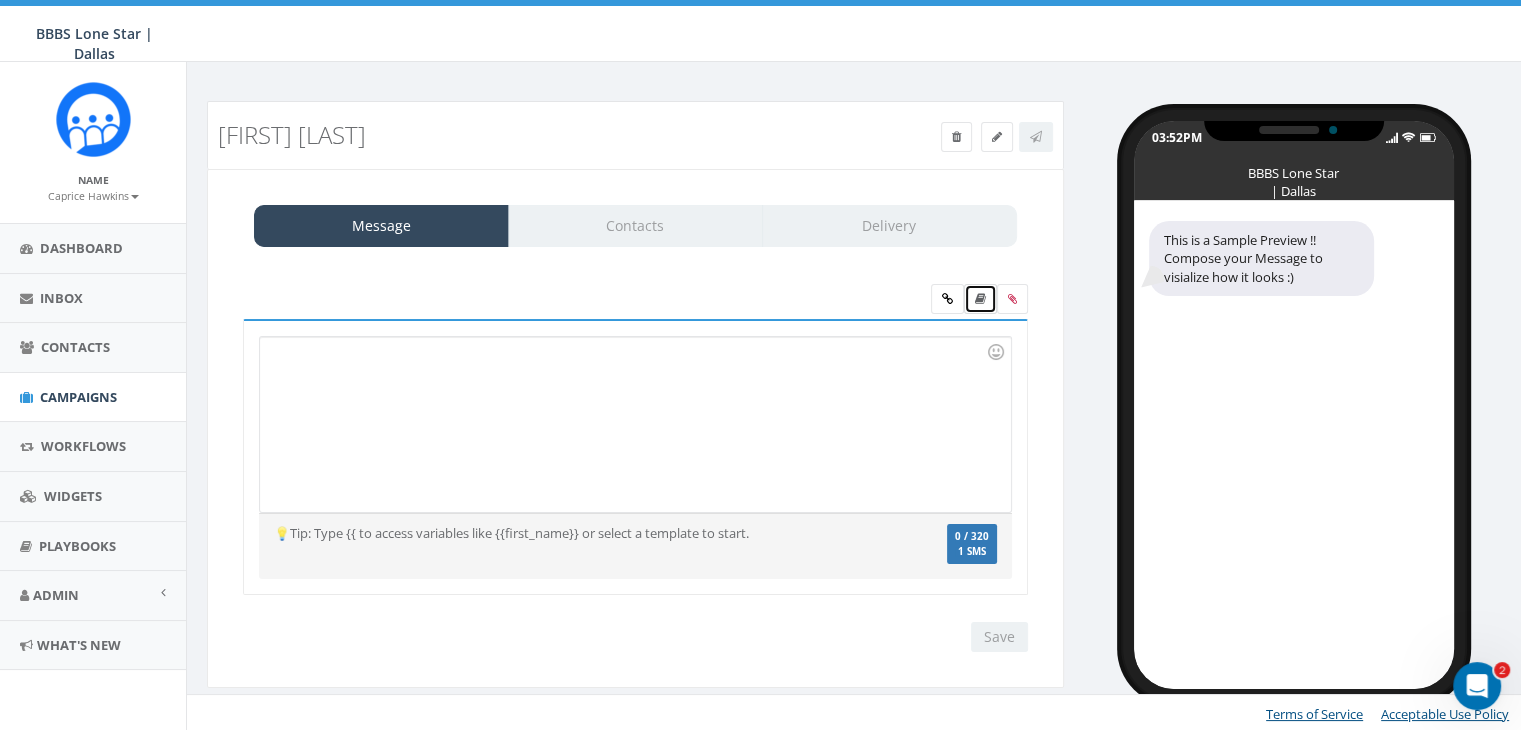 click at bounding box center (980, 299) 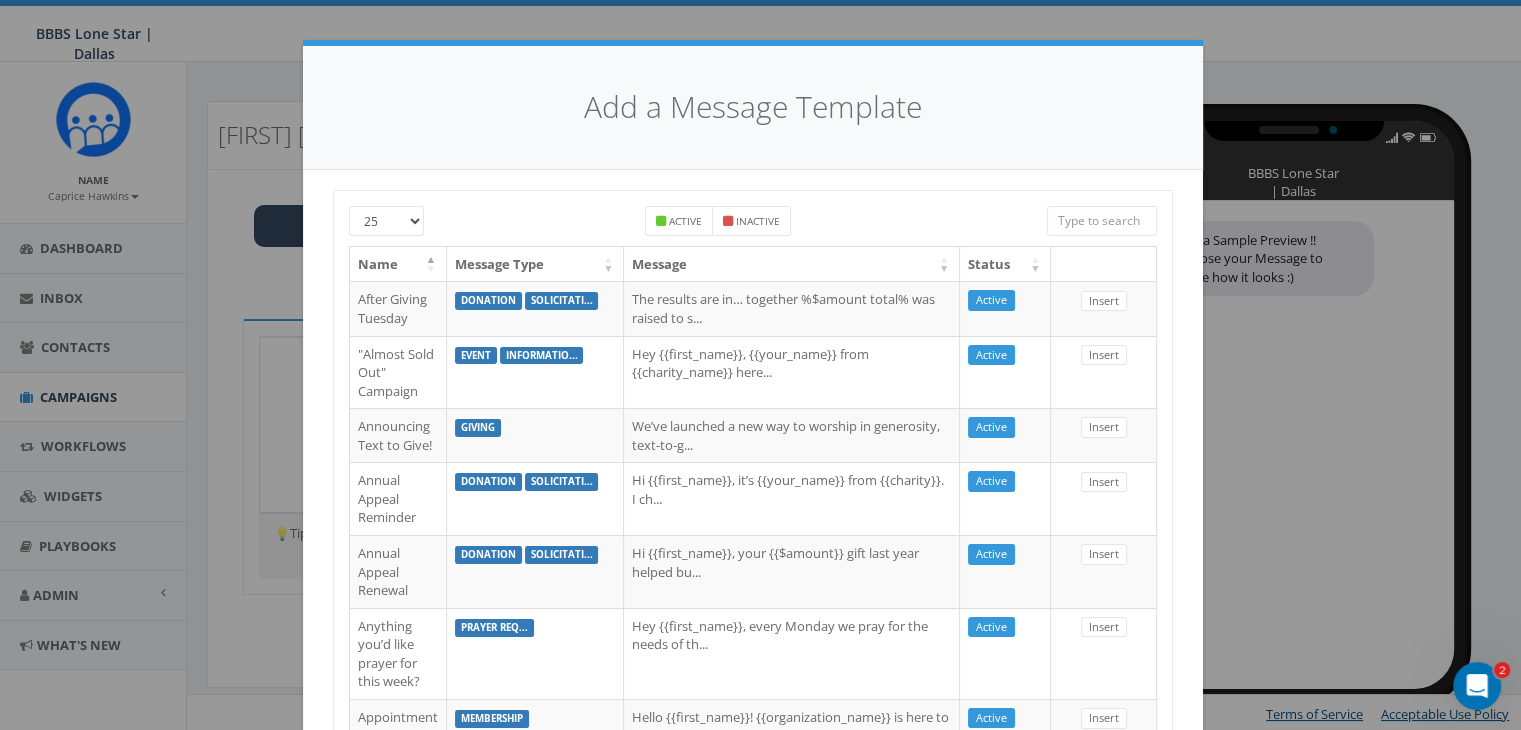 click at bounding box center (1102, 221) 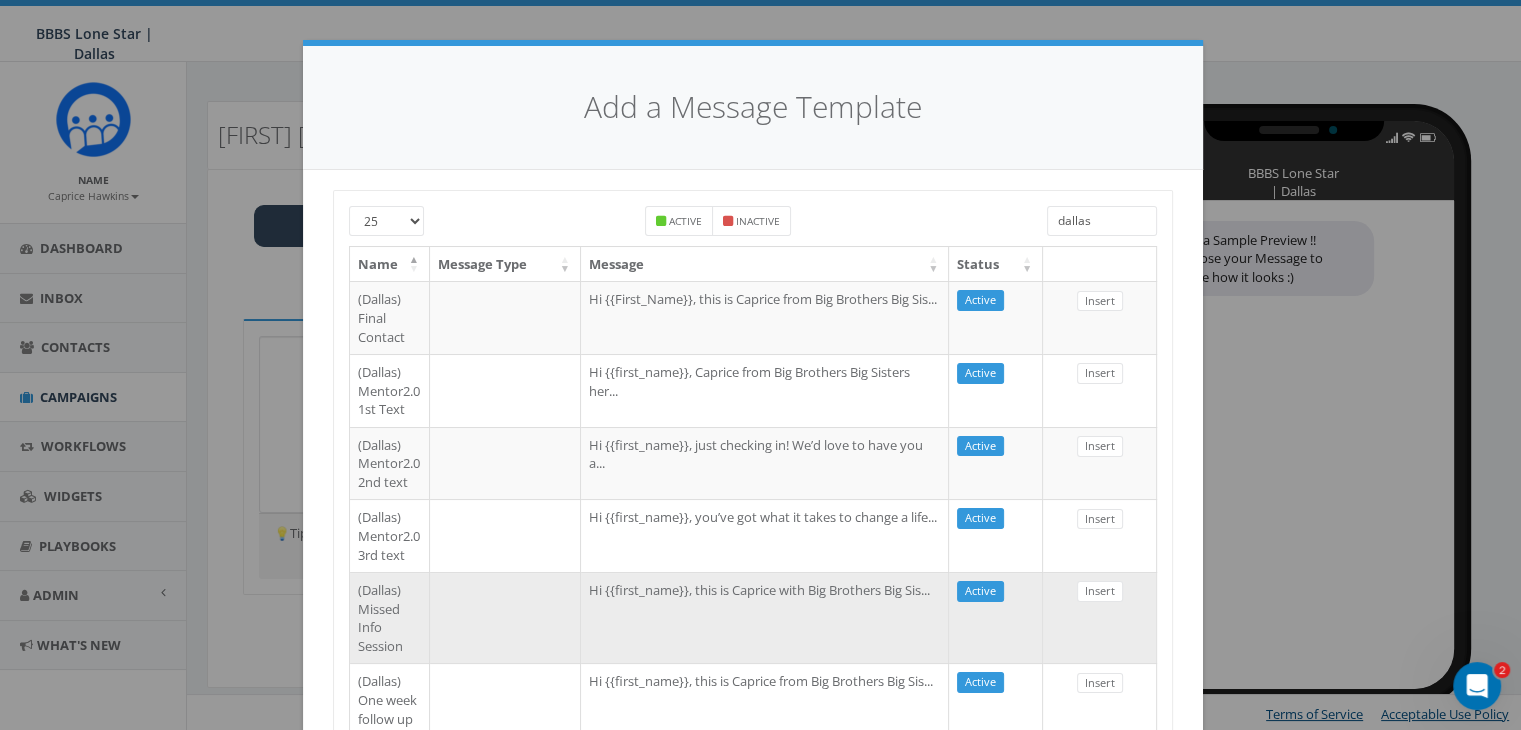 type on "dallas" 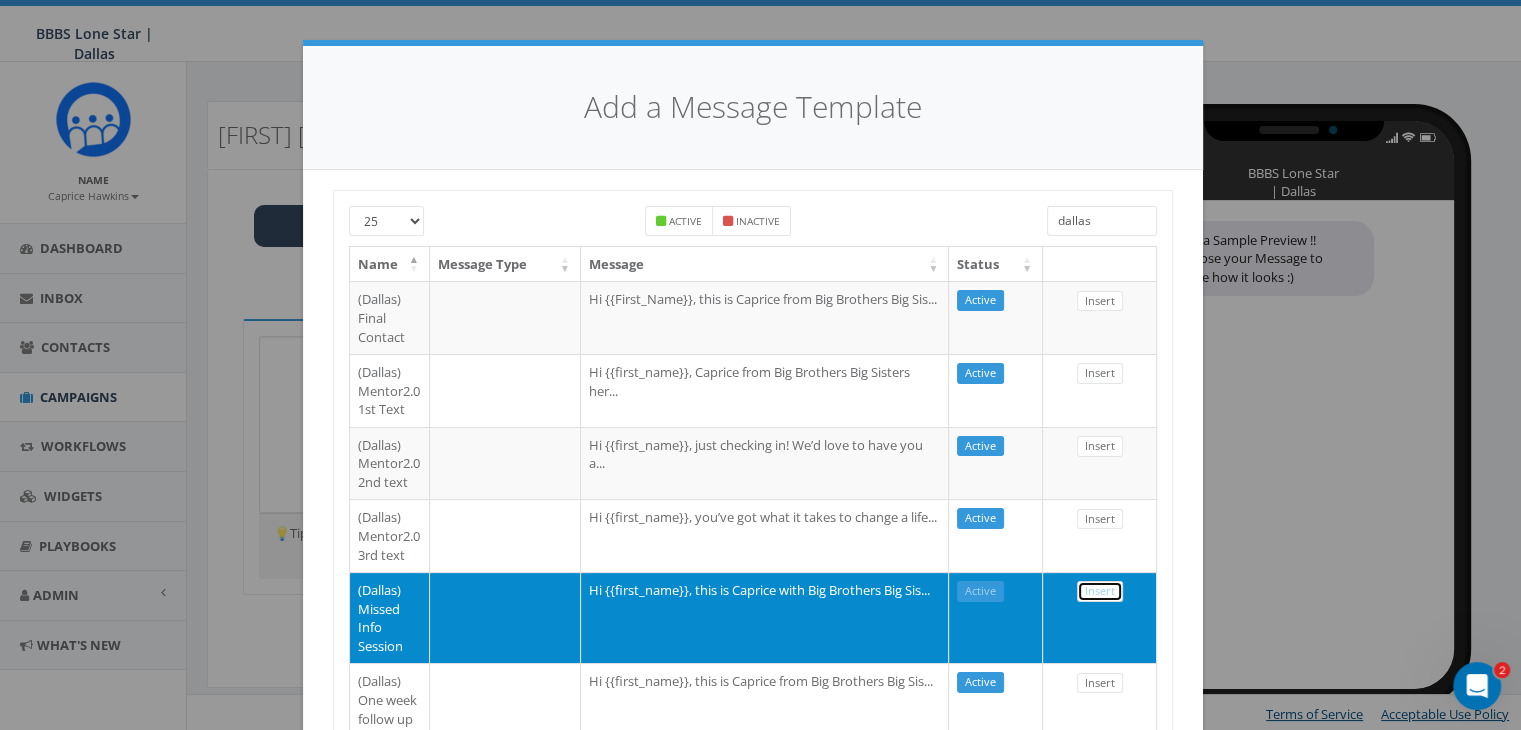 click on "Insert" at bounding box center (1100, 591) 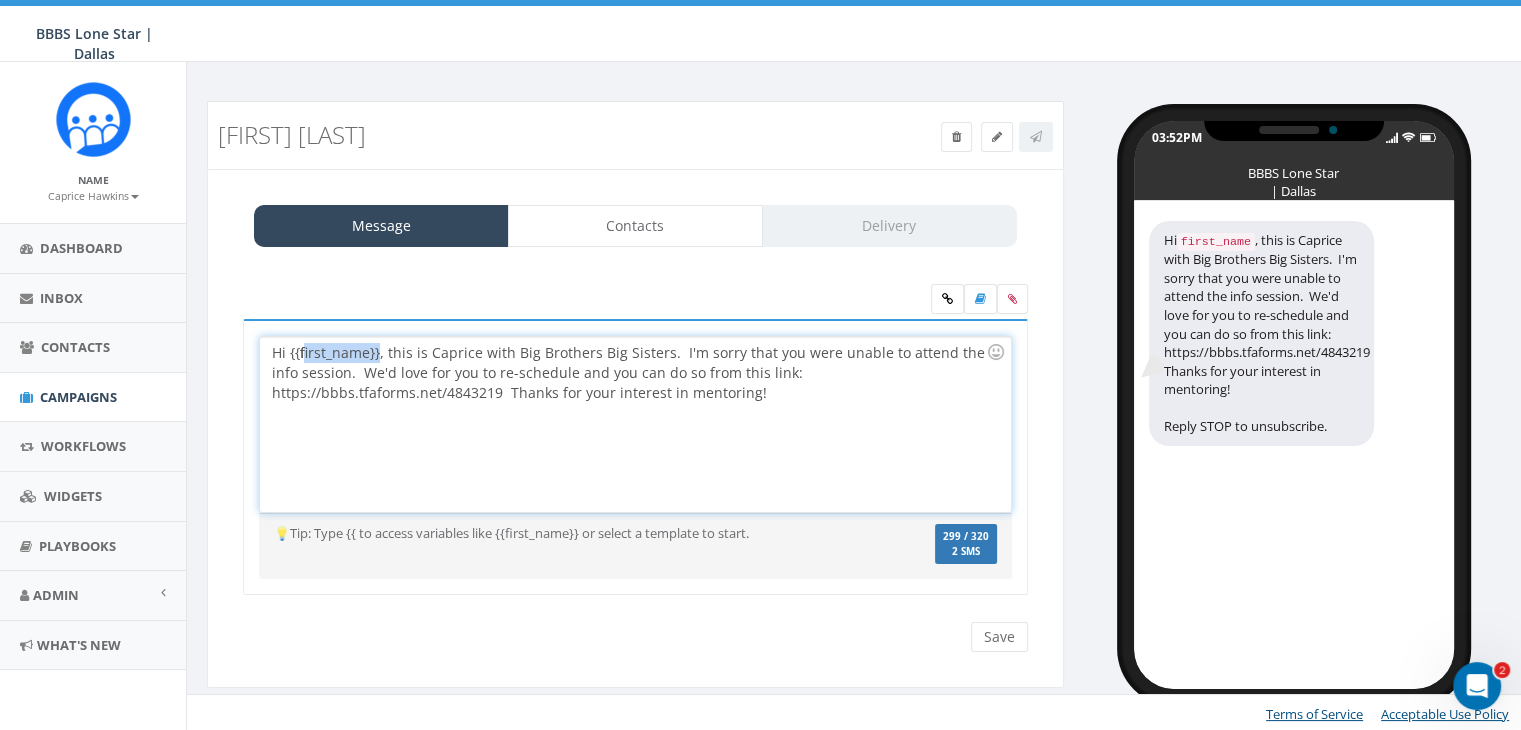drag, startPoint x: 377, startPoint y: 354, endPoint x: 302, endPoint y: 354, distance: 75 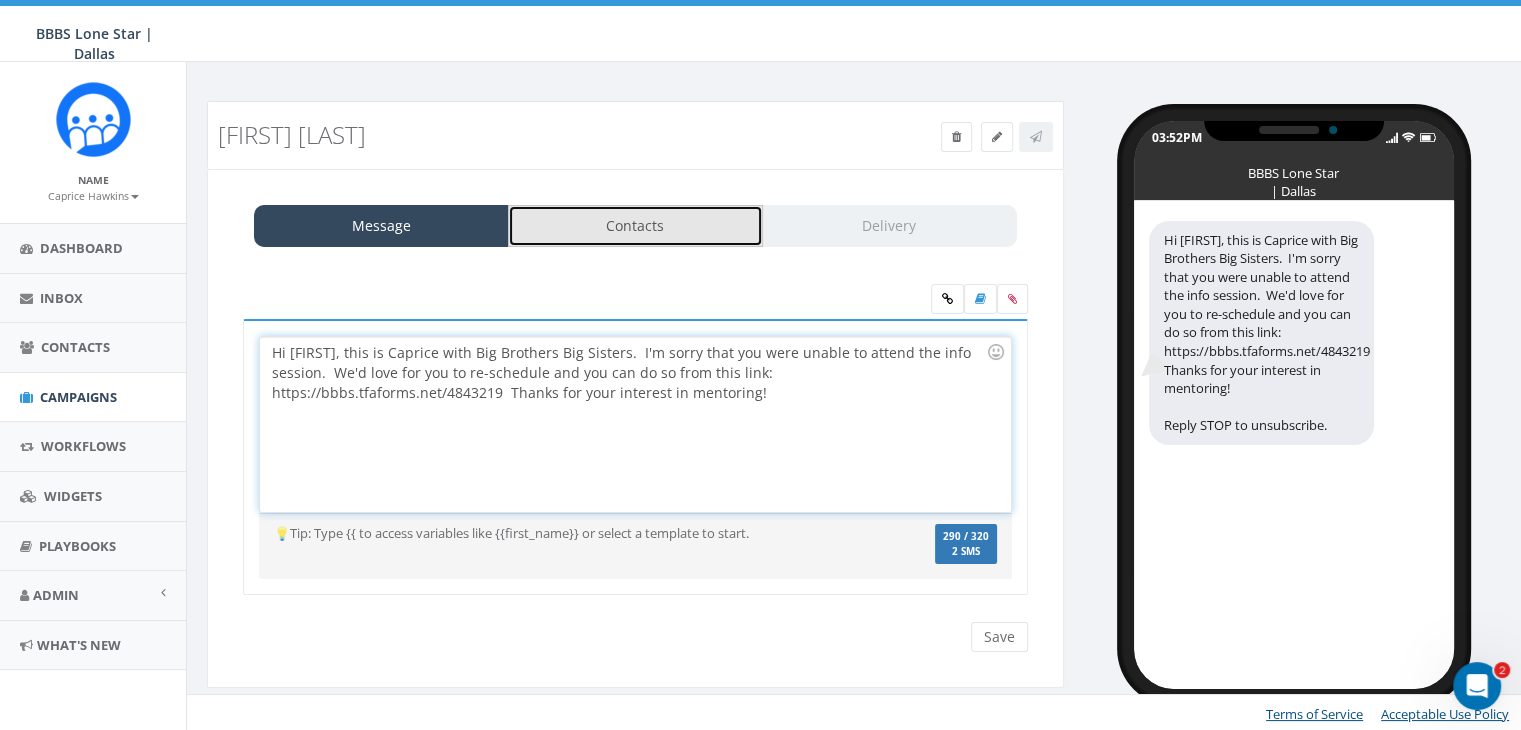 click on "Contacts" at bounding box center (635, 226) 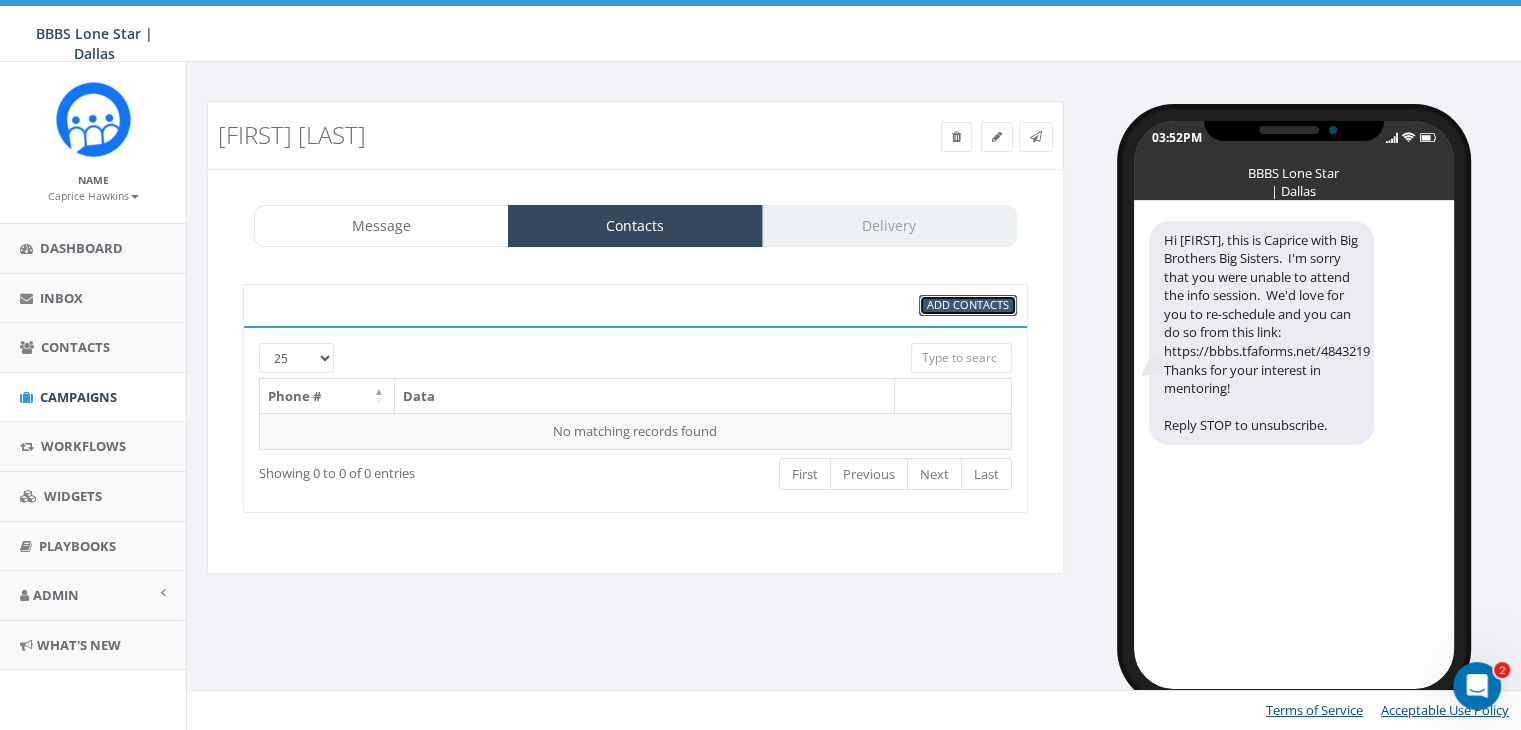 click on "Add Contacts" at bounding box center [968, 304] 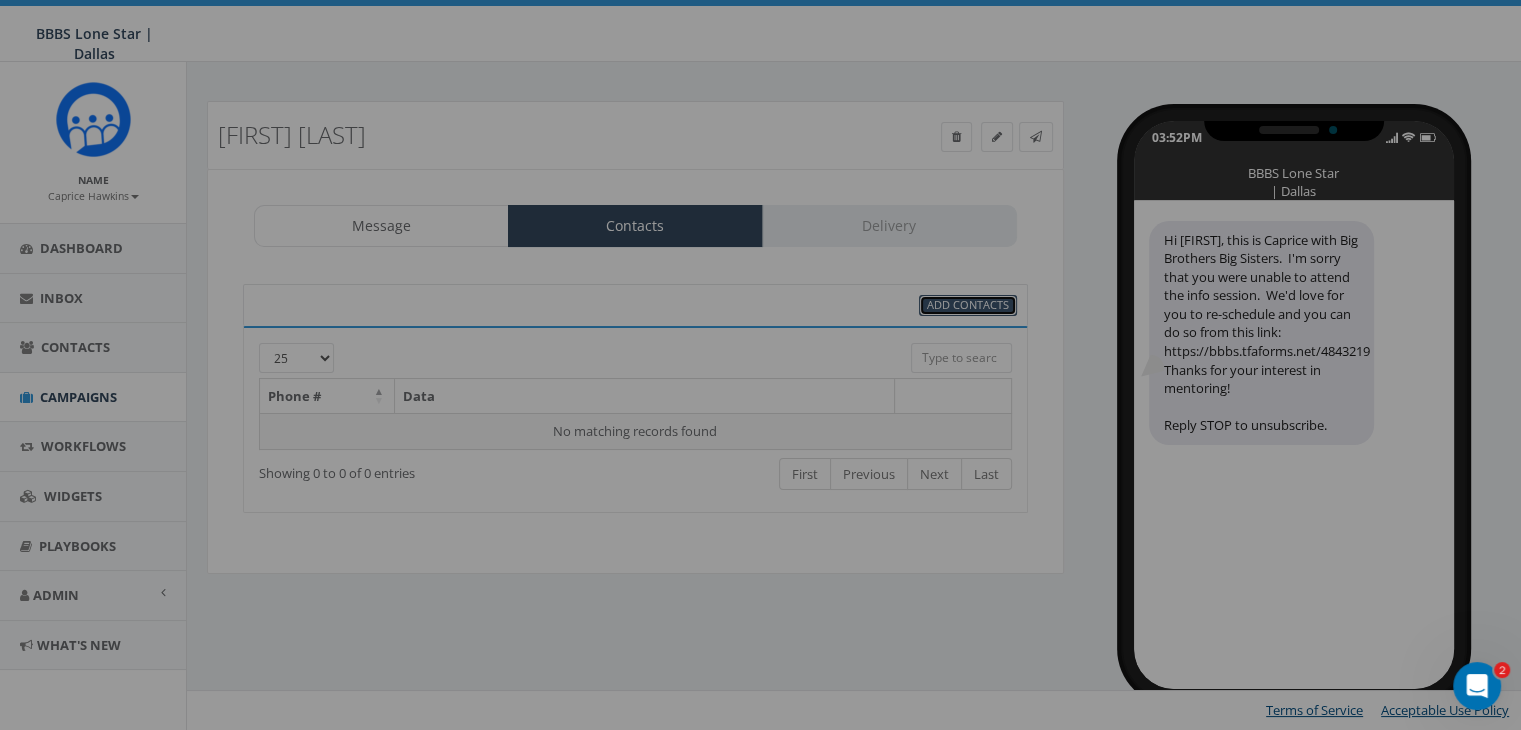 select 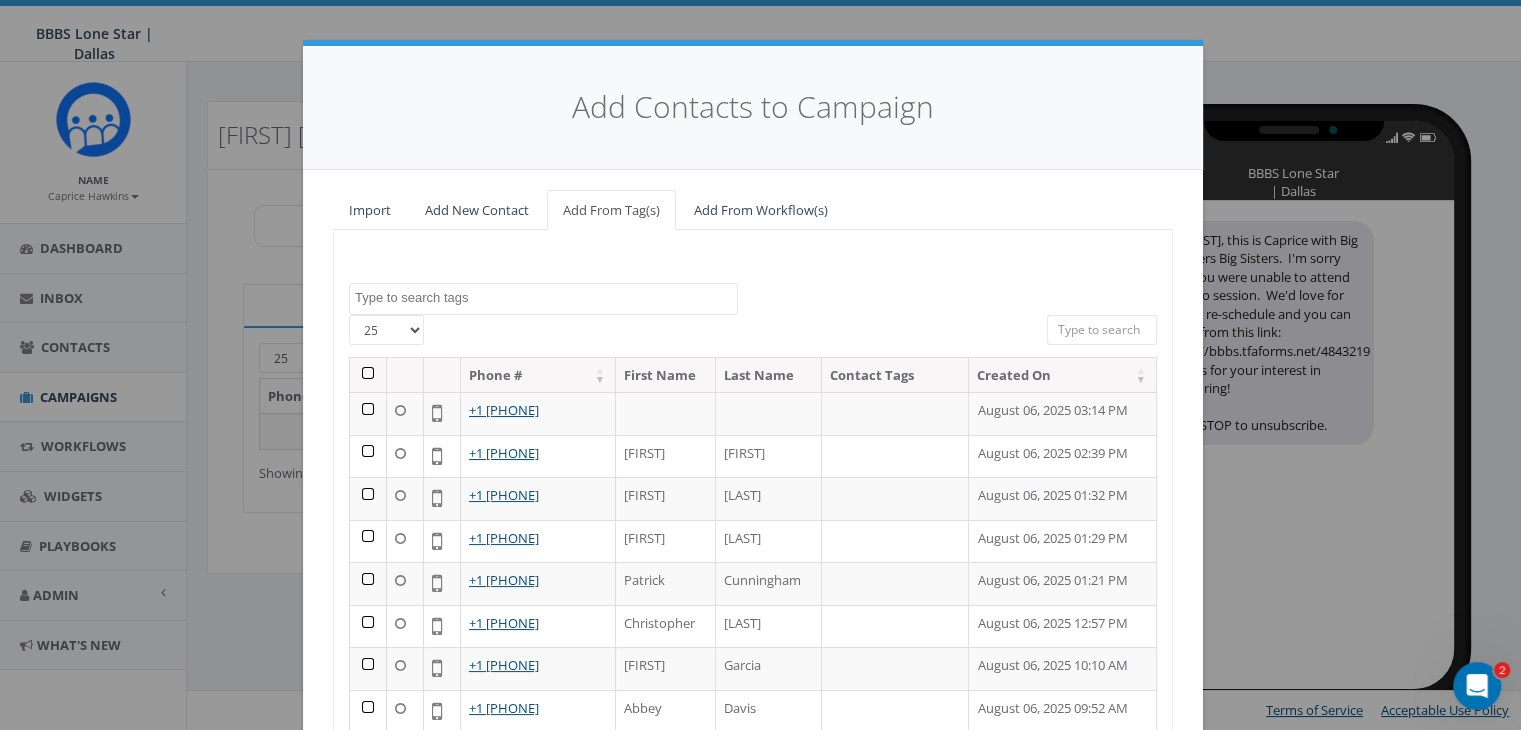 click at bounding box center (1102, 330) 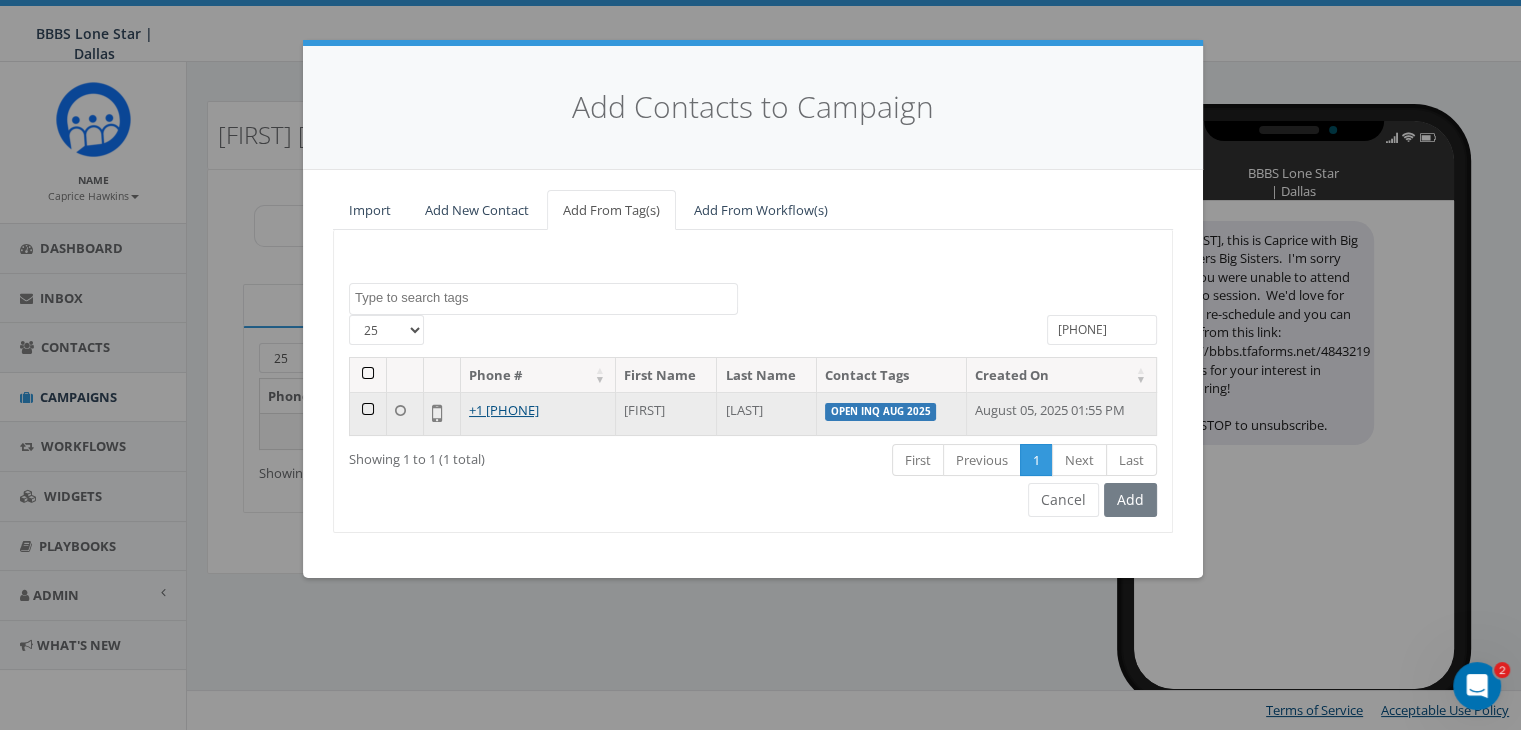type on "214-378-6037" 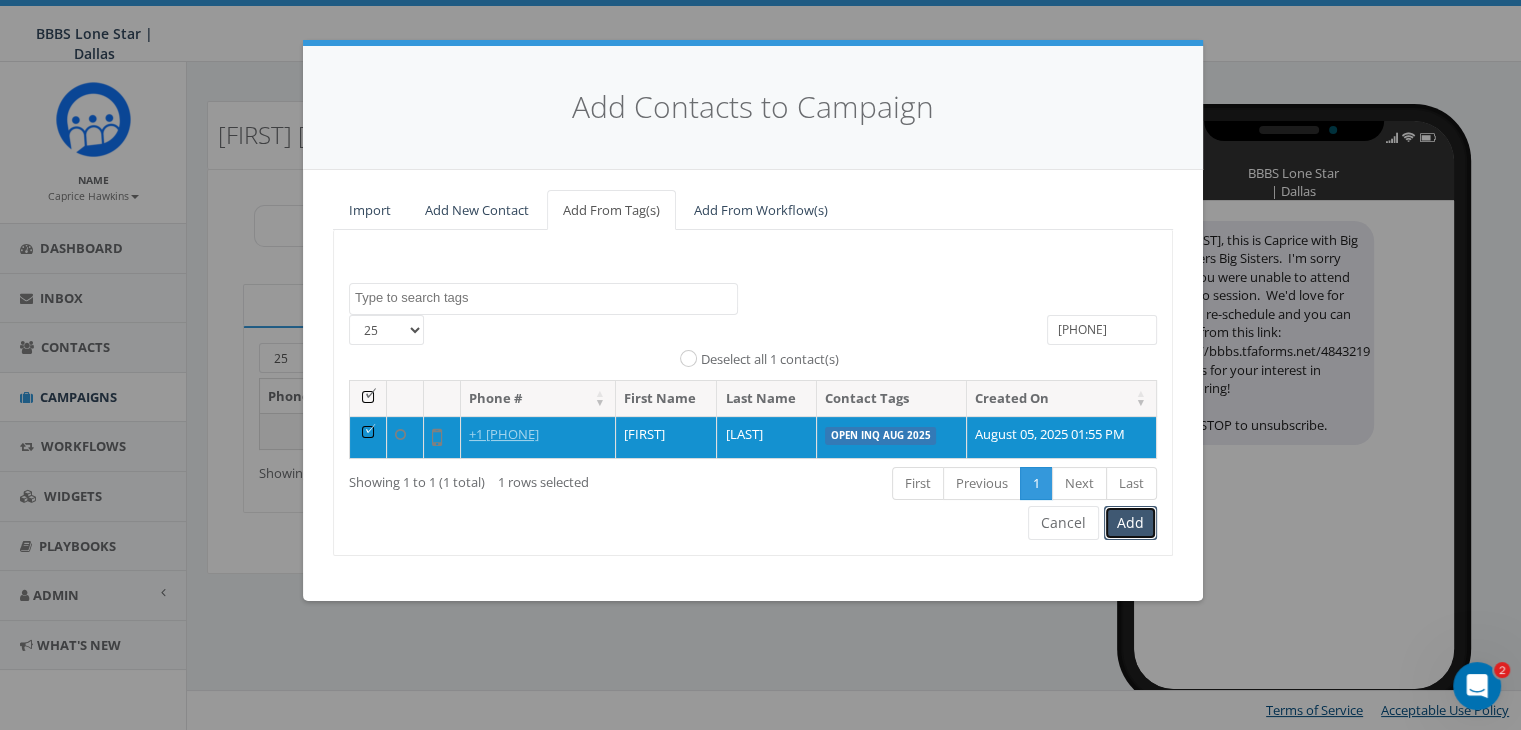 click on "Add" at bounding box center [1130, 523] 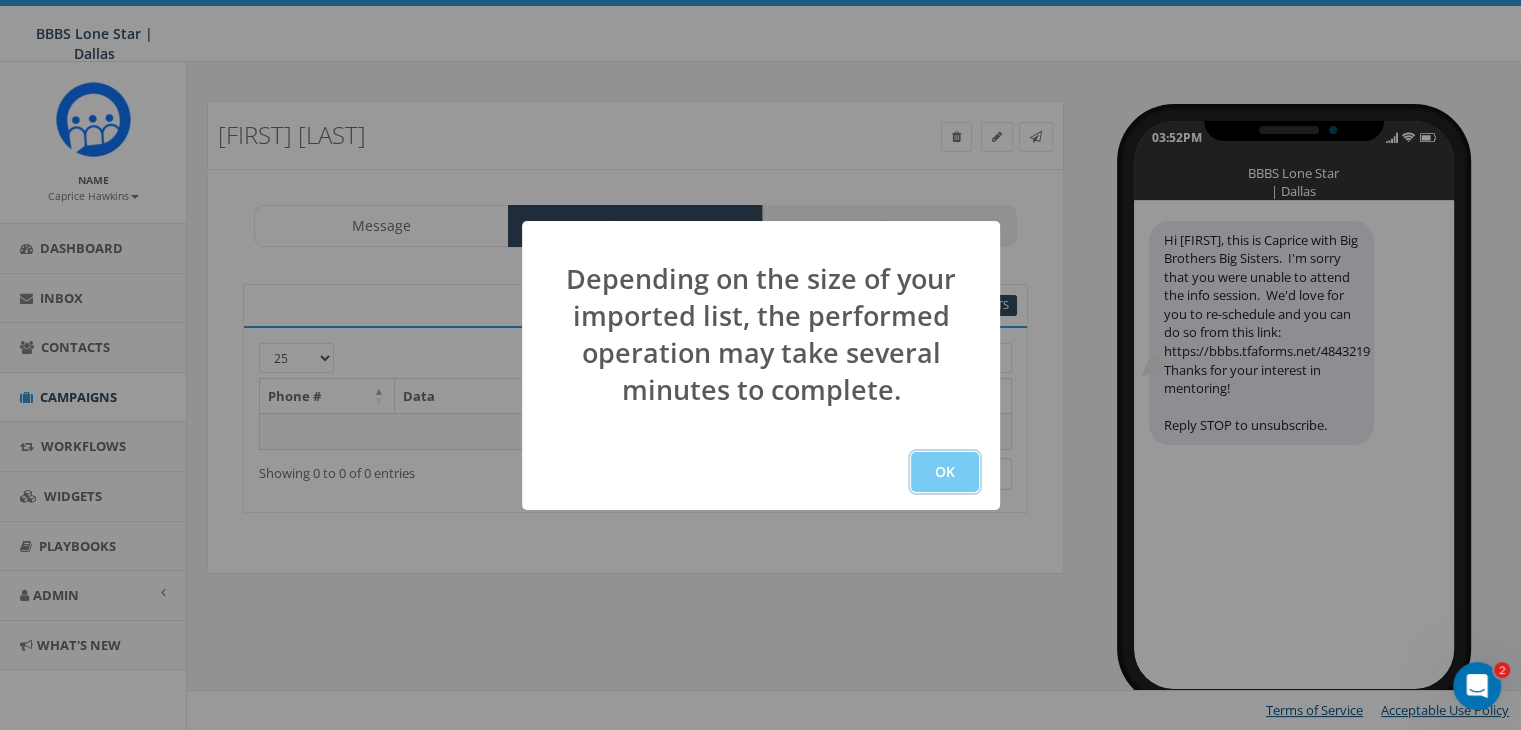 click on "OK" at bounding box center (945, 472) 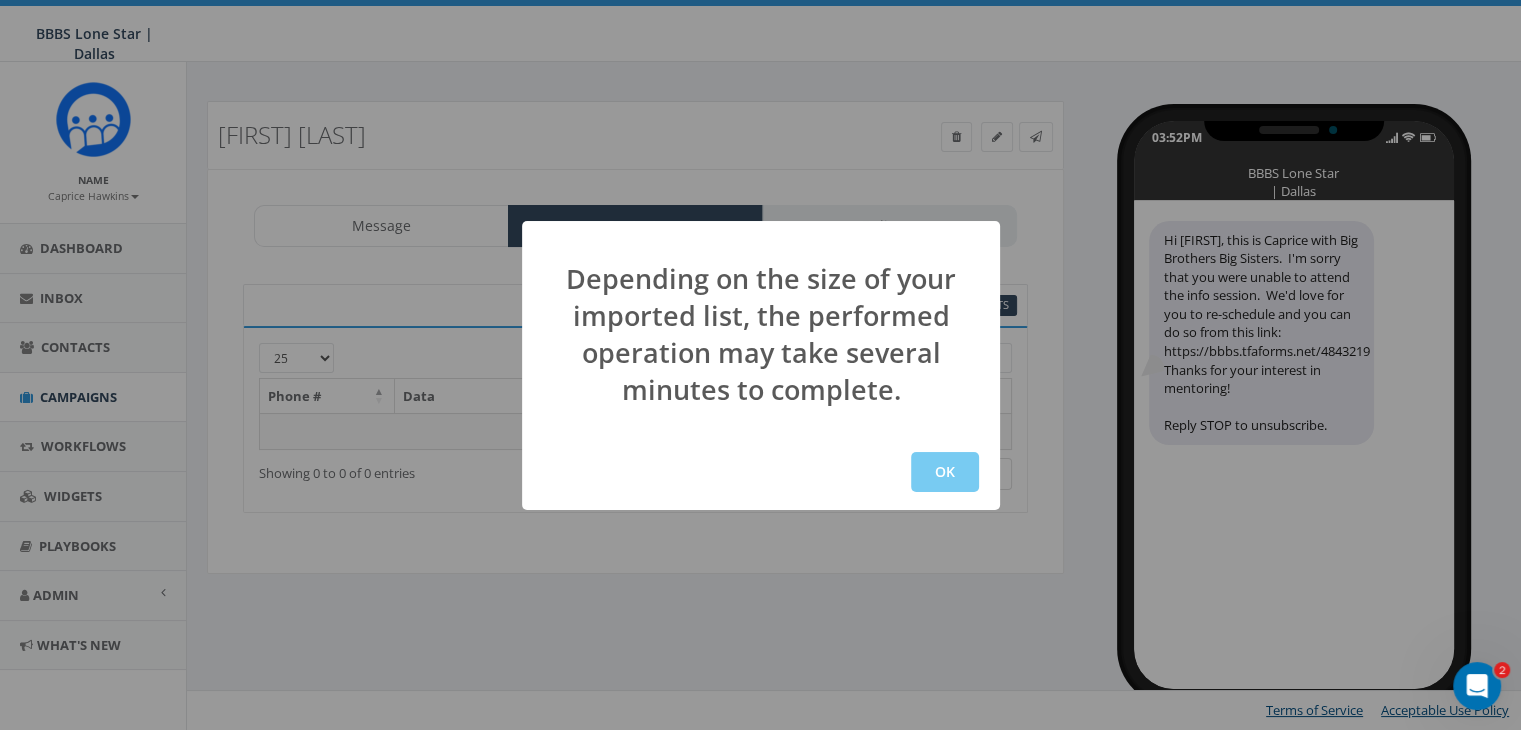 scroll, scrollTop: 0, scrollLeft: 0, axis: both 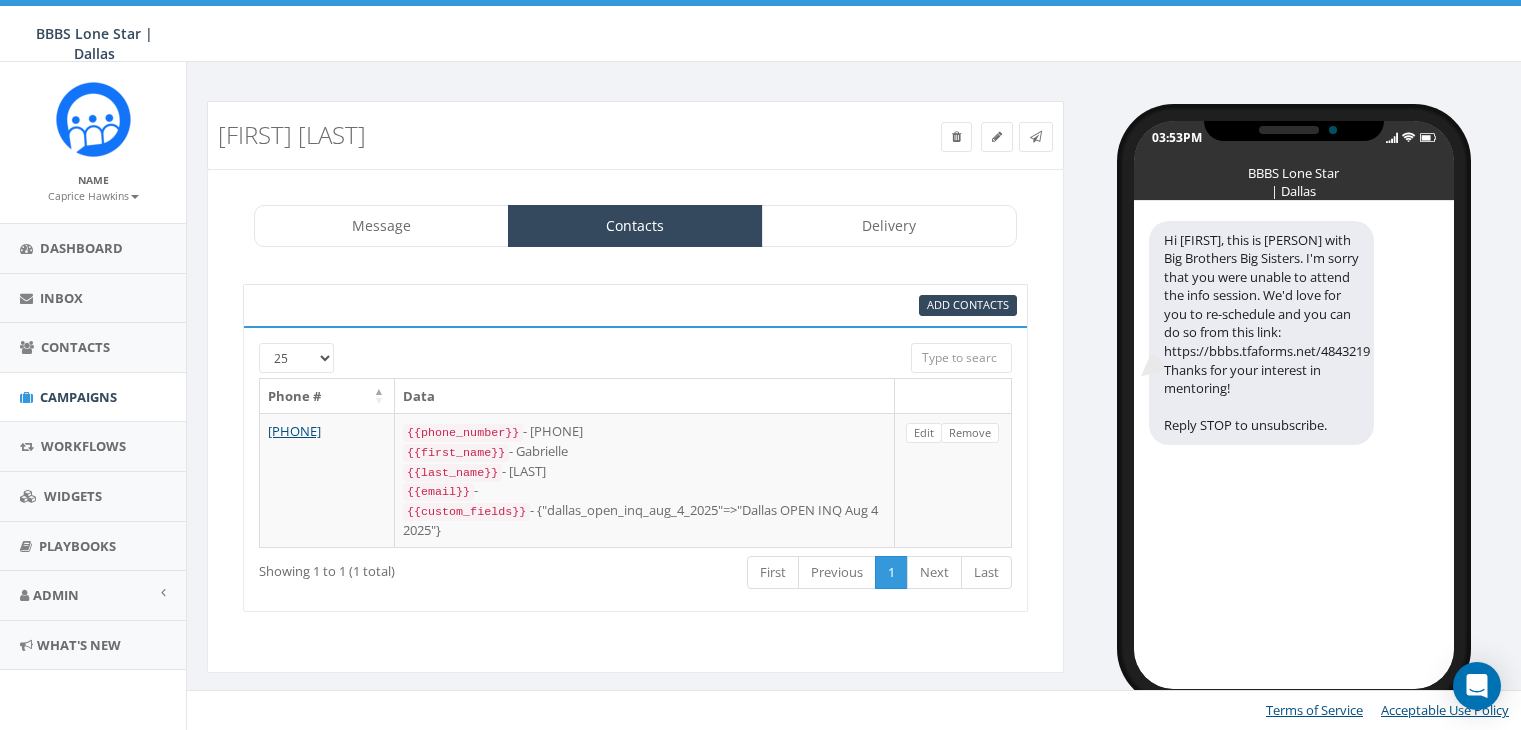 select 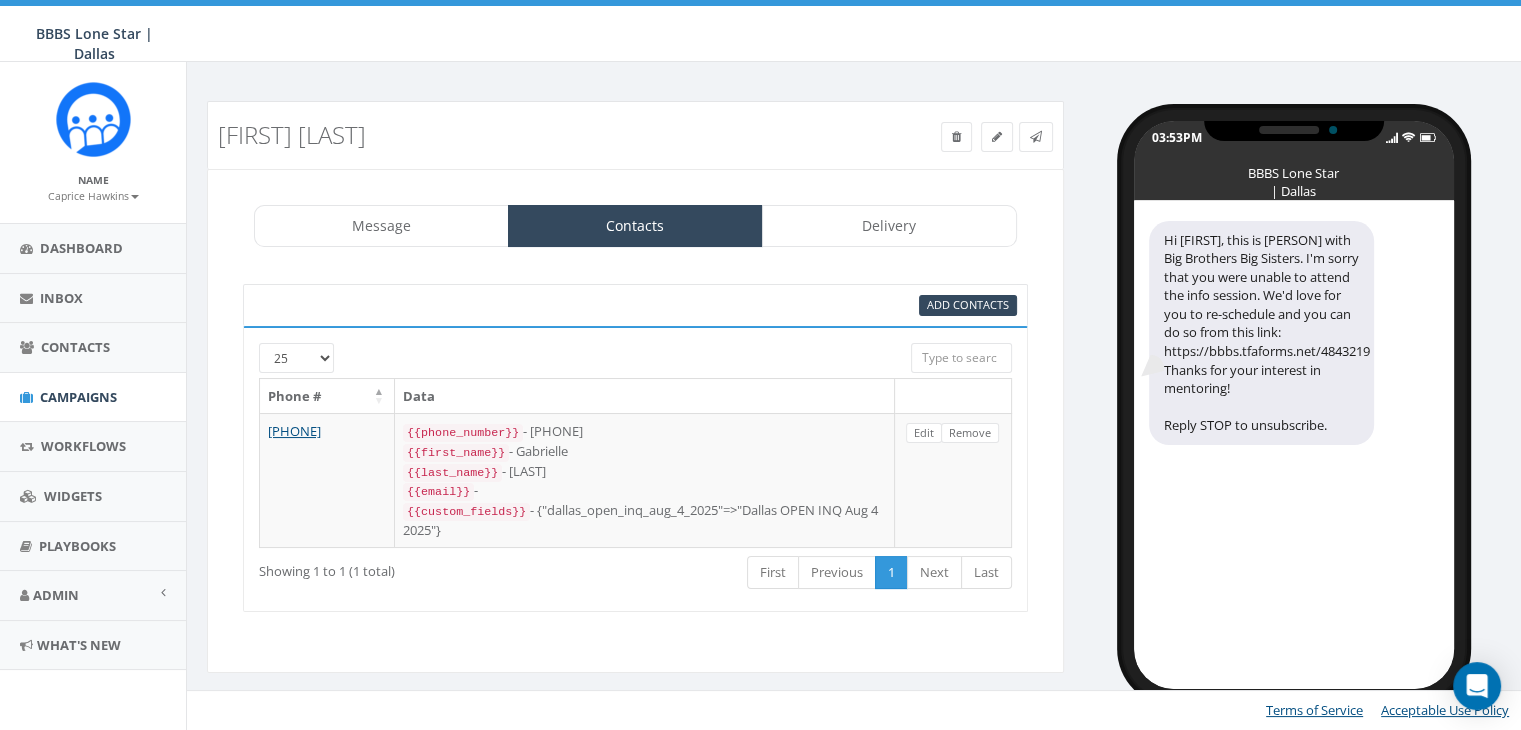 scroll, scrollTop: 0, scrollLeft: 0, axis: both 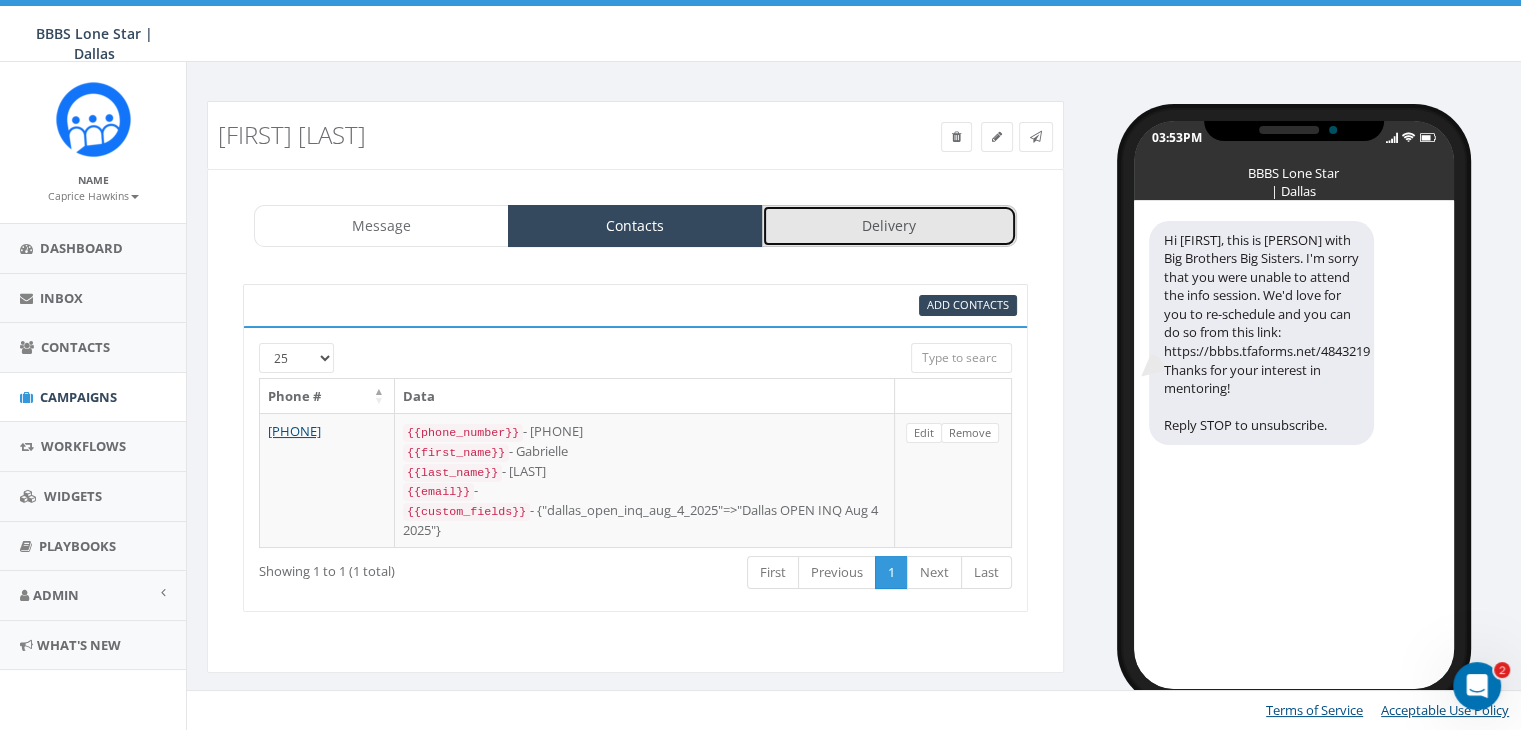 click on "Delivery" at bounding box center [889, 226] 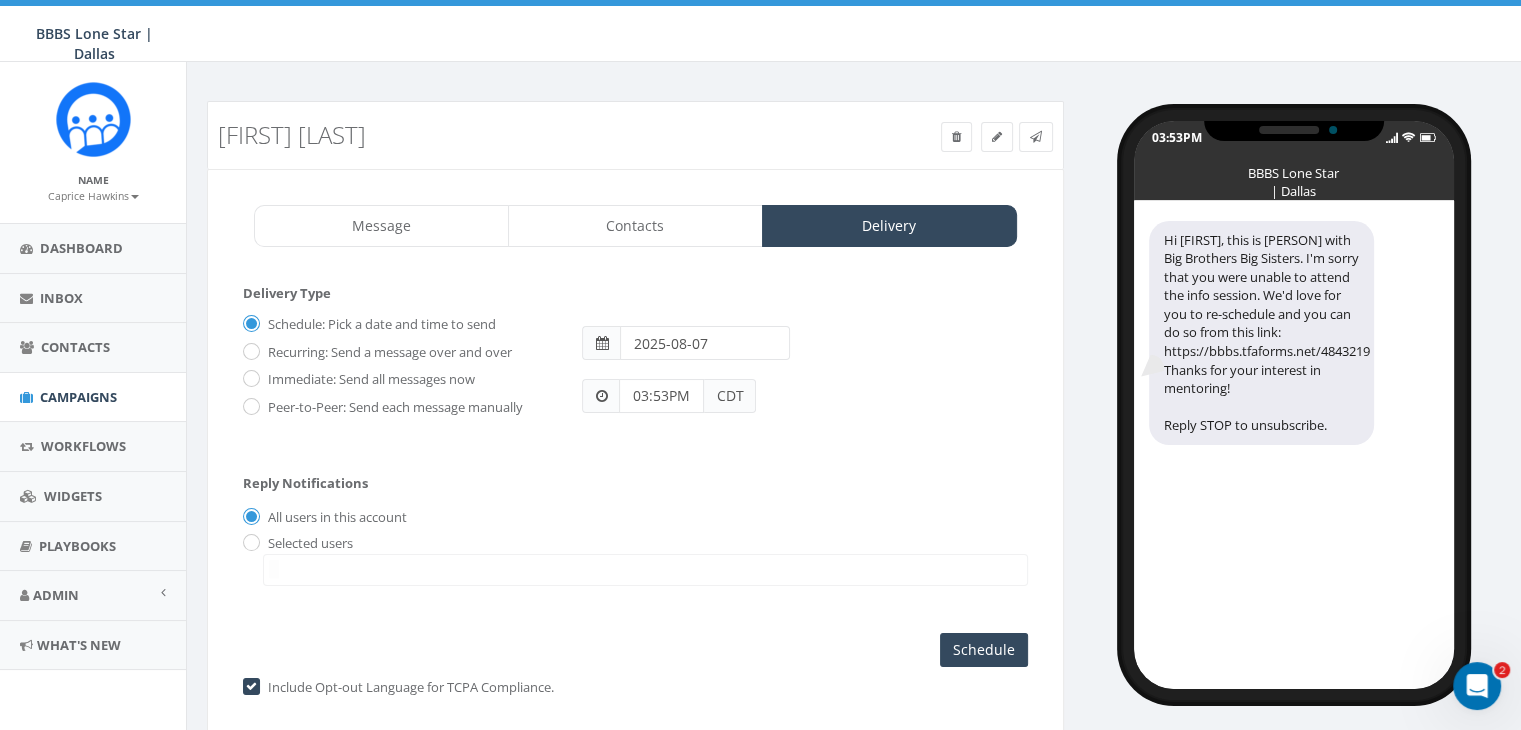 click on "Peer-to-Peer: Send each message manually" at bounding box center [393, 408] 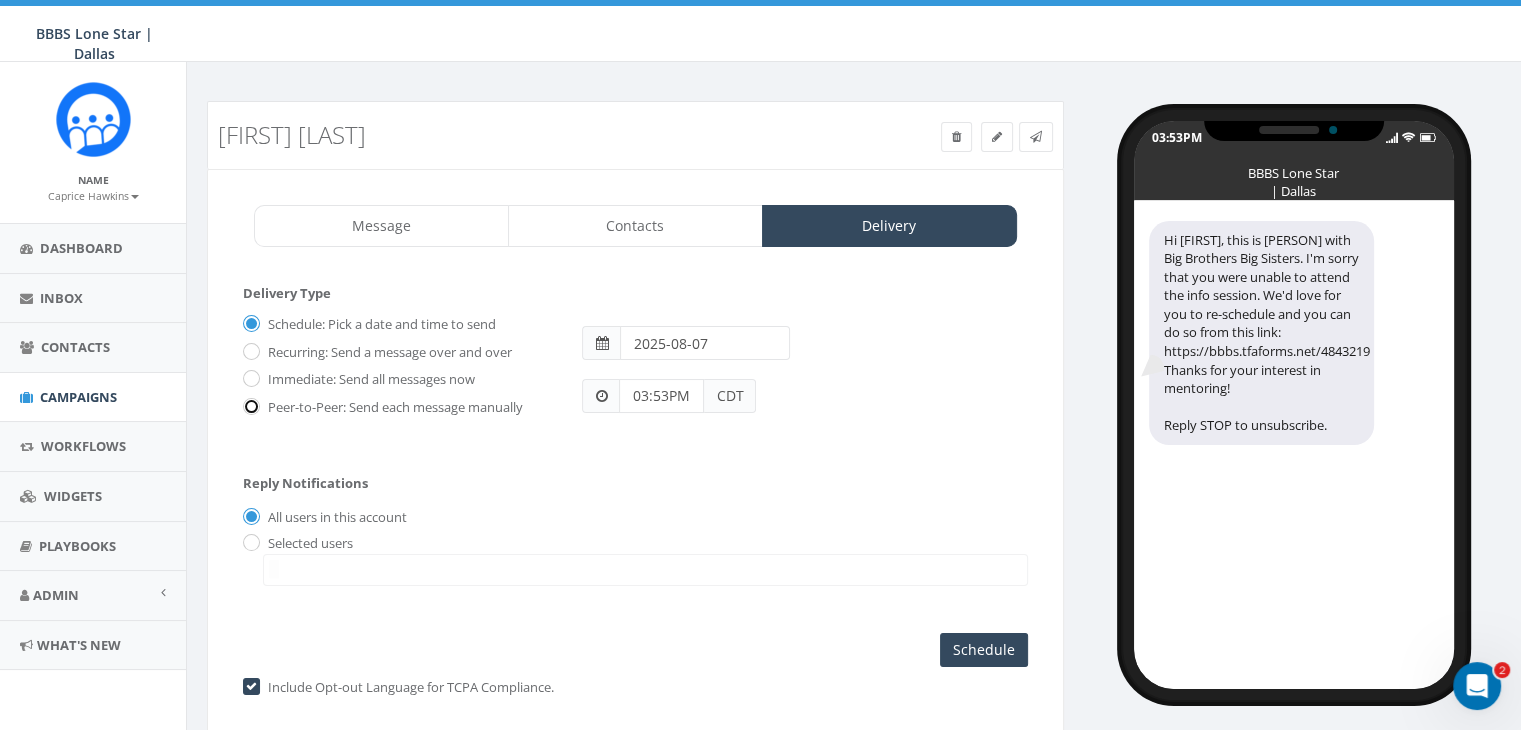 click on "Peer-to-Peer: Send each message manually" at bounding box center [249, 407] 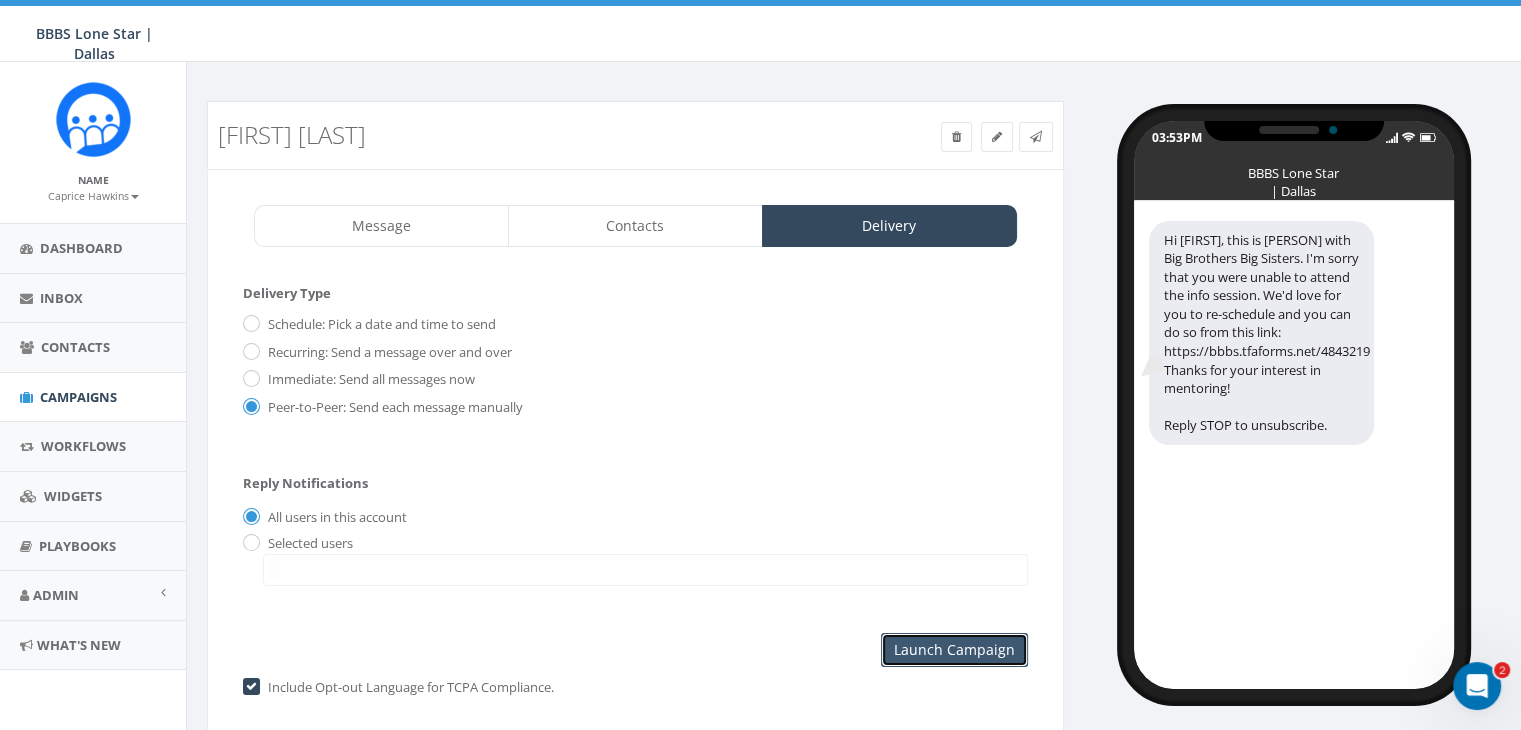 click on "Launch Campaign" at bounding box center (954, 650) 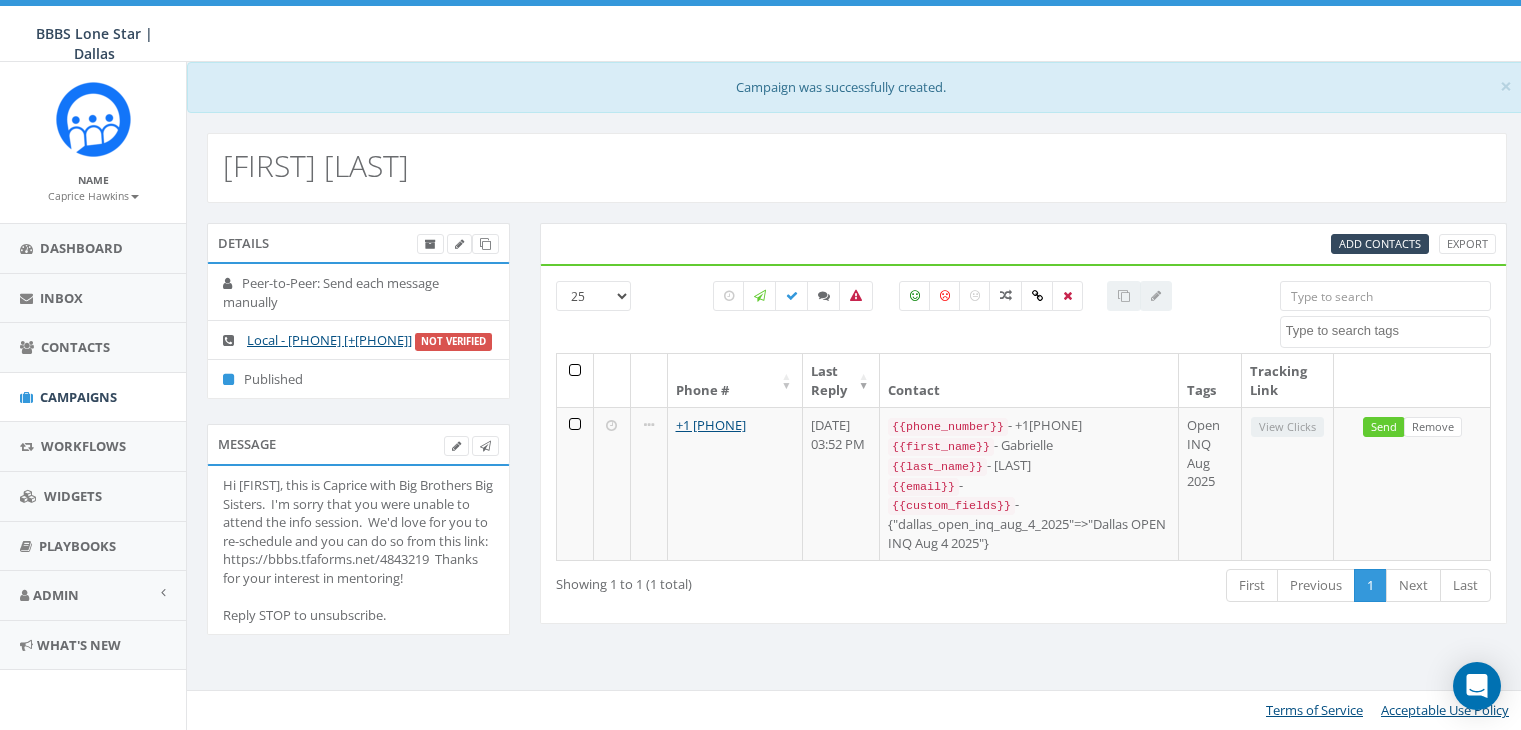 select 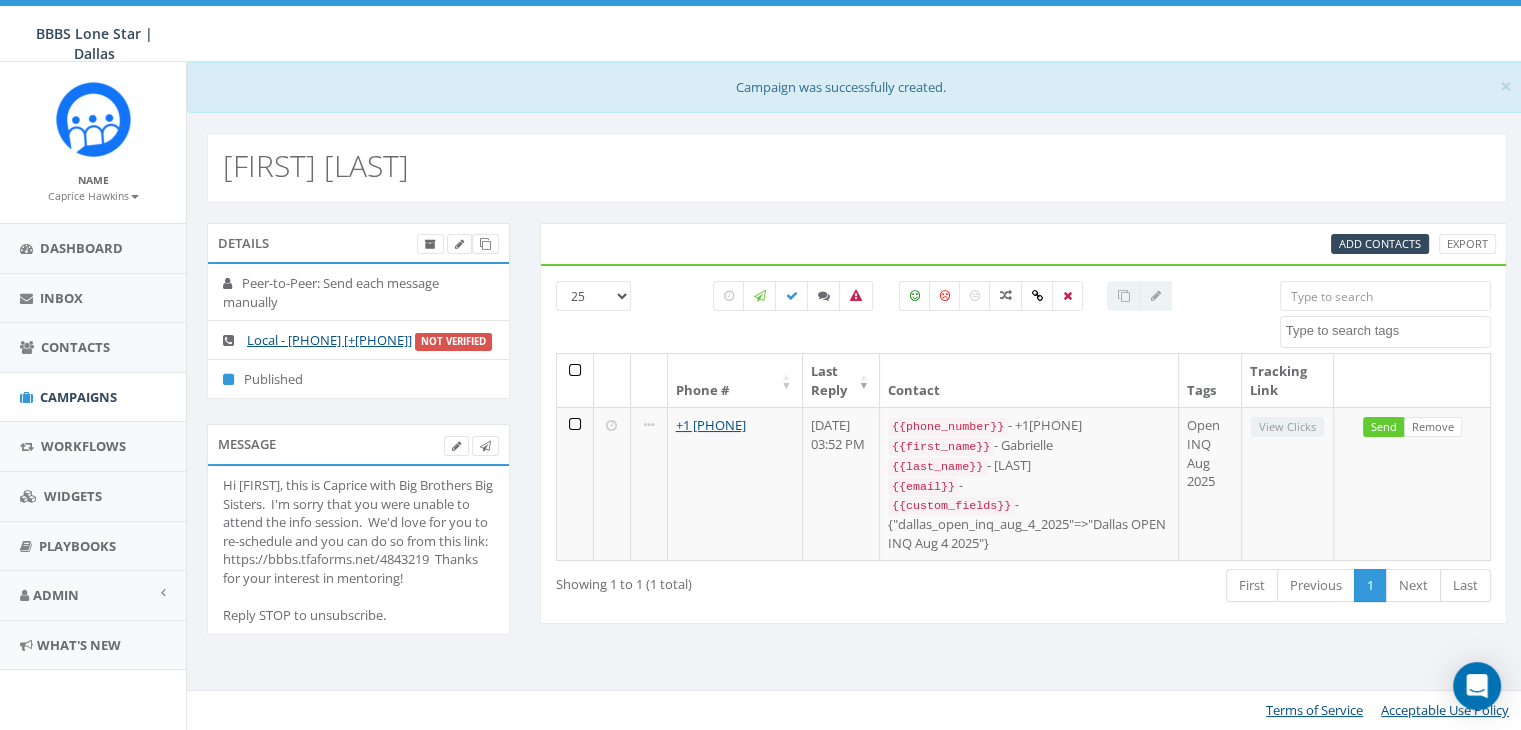 scroll, scrollTop: 0, scrollLeft: 0, axis: both 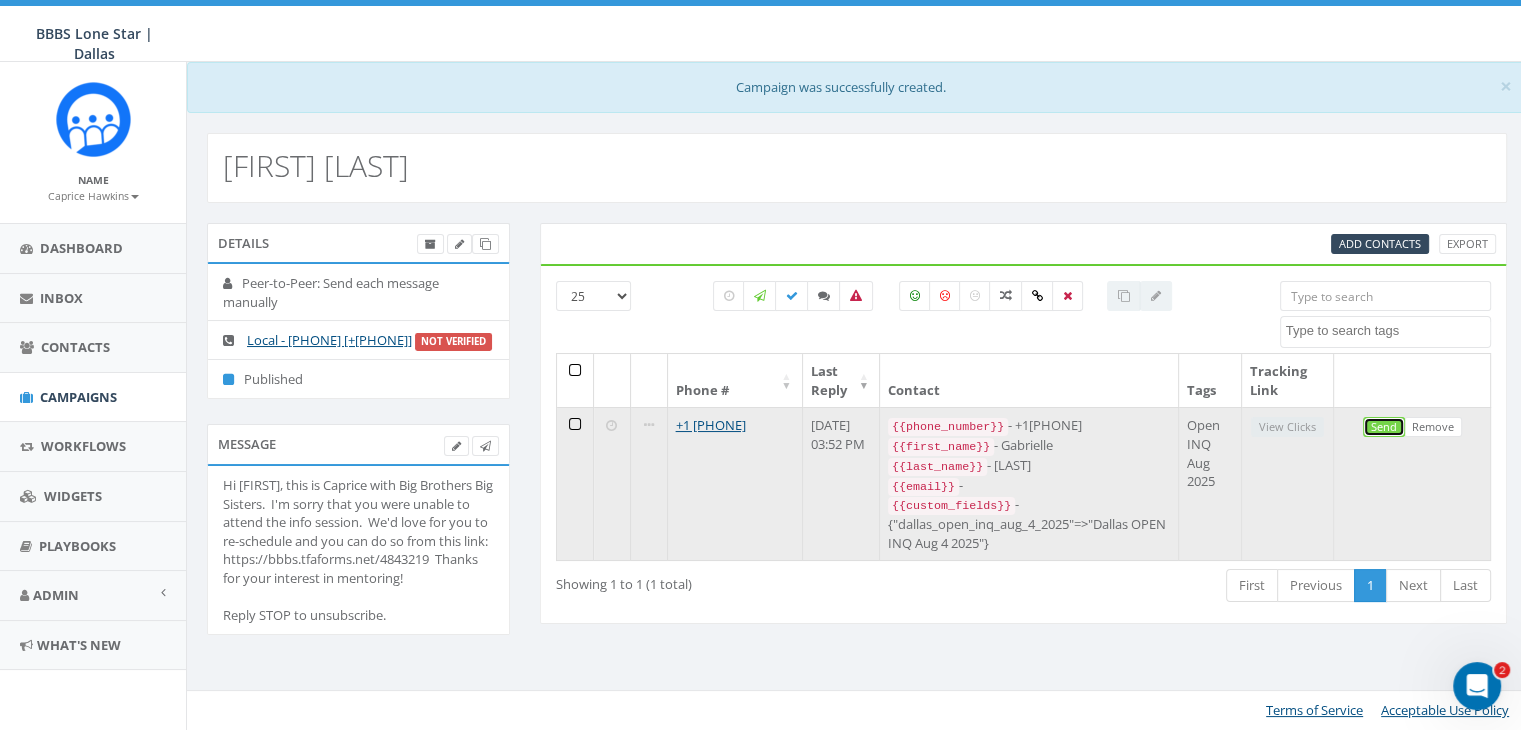 click on "Send" at bounding box center (1384, 427) 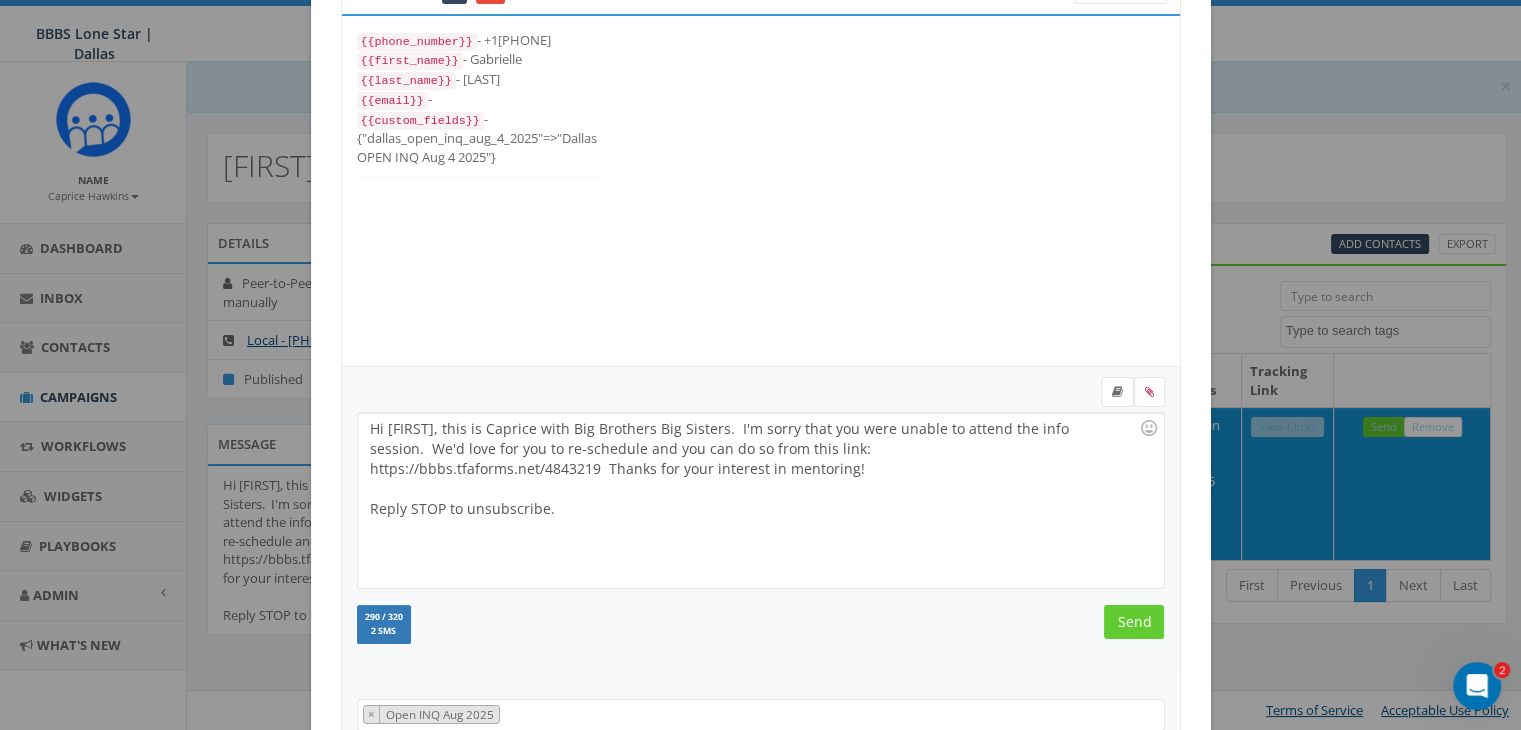 scroll, scrollTop: 268, scrollLeft: 0, axis: vertical 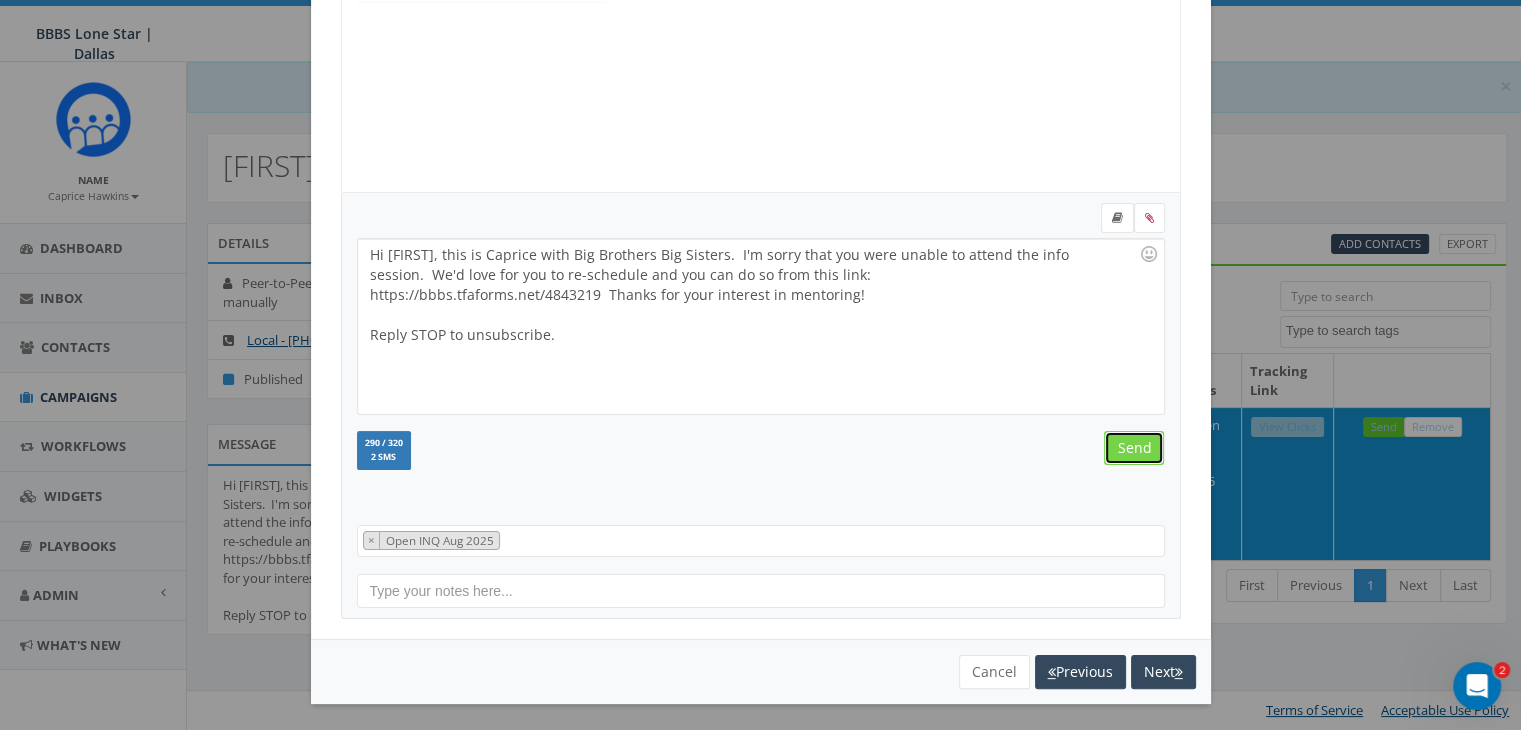 click on "Send" at bounding box center [1134, 448] 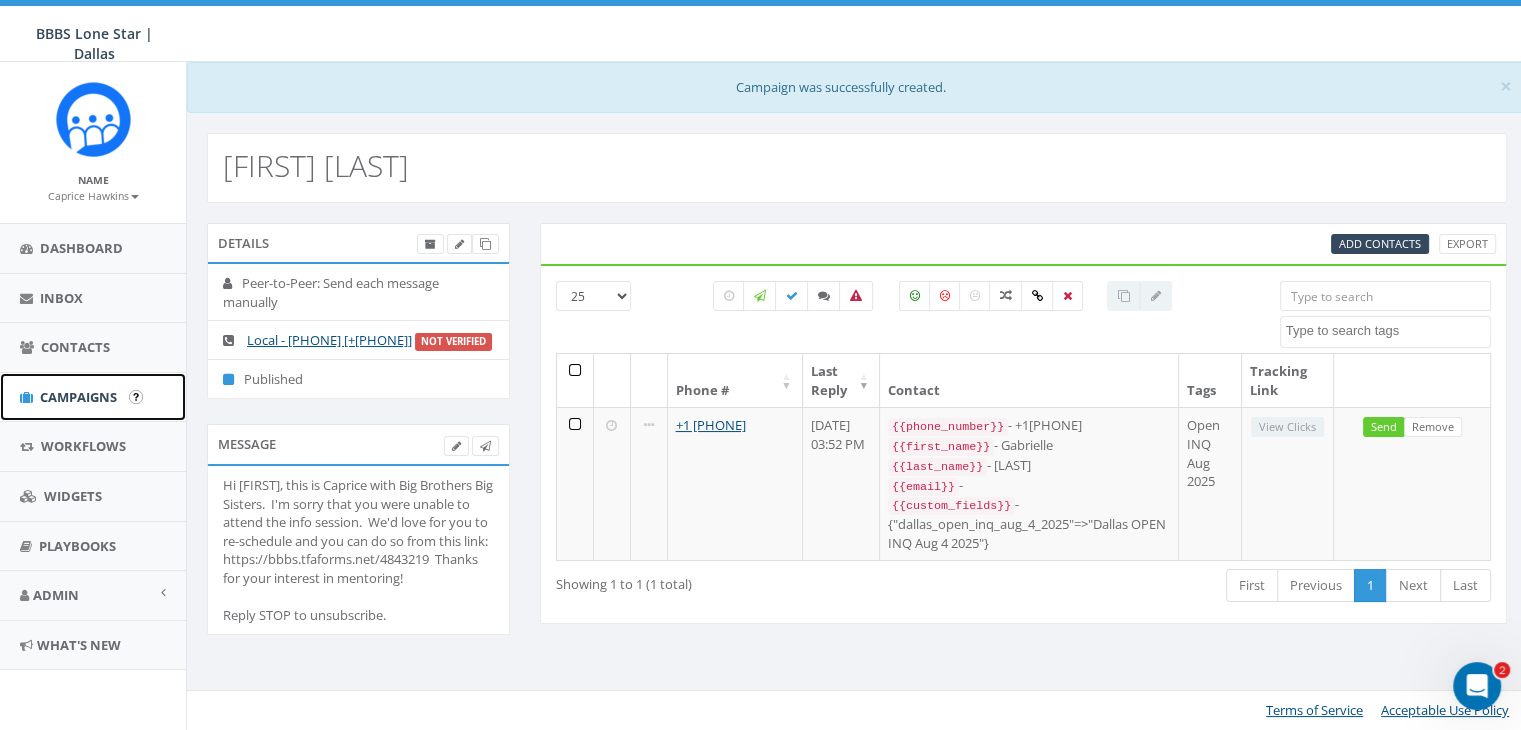 click on "Campaigns" at bounding box center (78, 397) 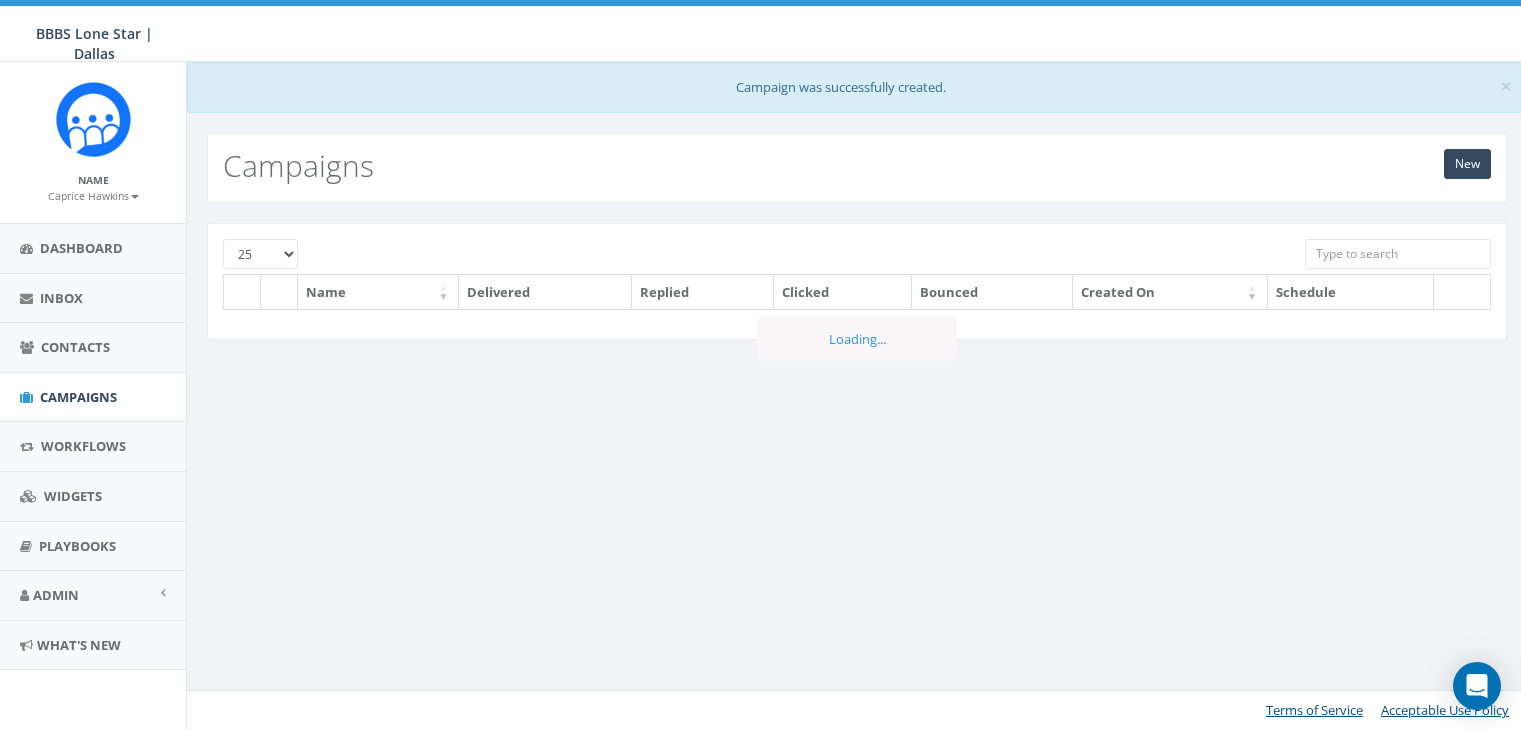 scroll, scrollTop: 0, scrollLeft: 0, axis: both 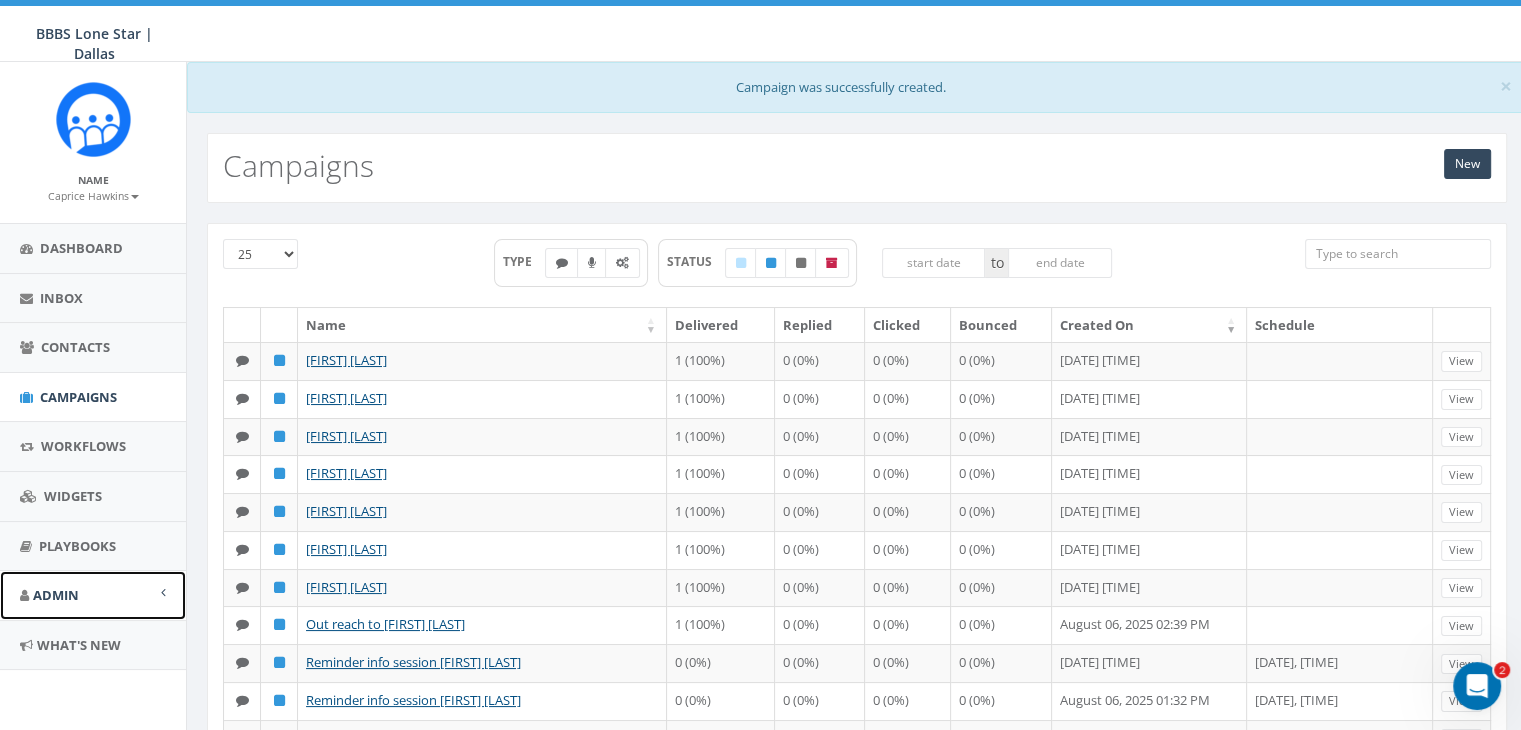 click on "Admin" at bounding box center [93, 595] 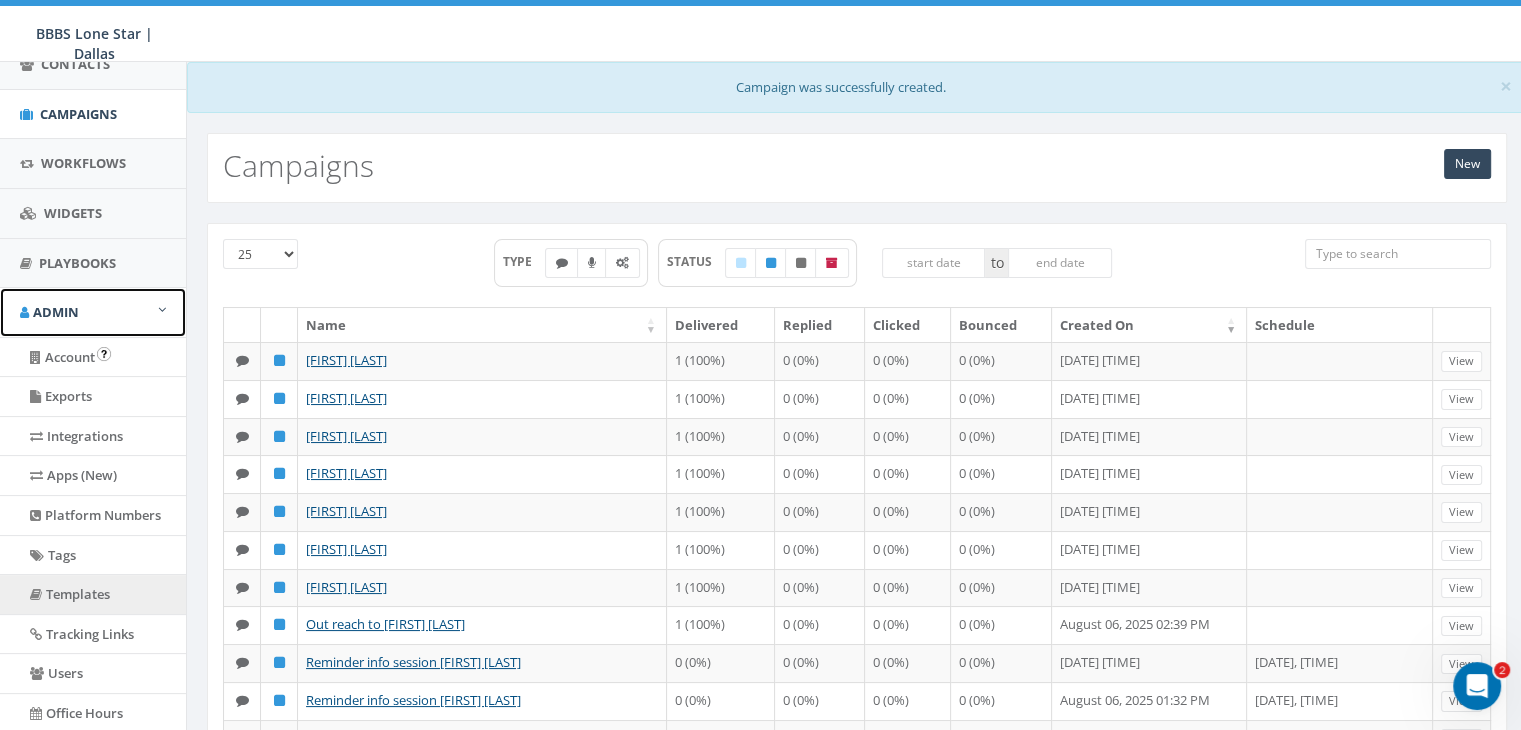 scroll, scrollTop: 300, scrollLeft: 0, axis: vertical 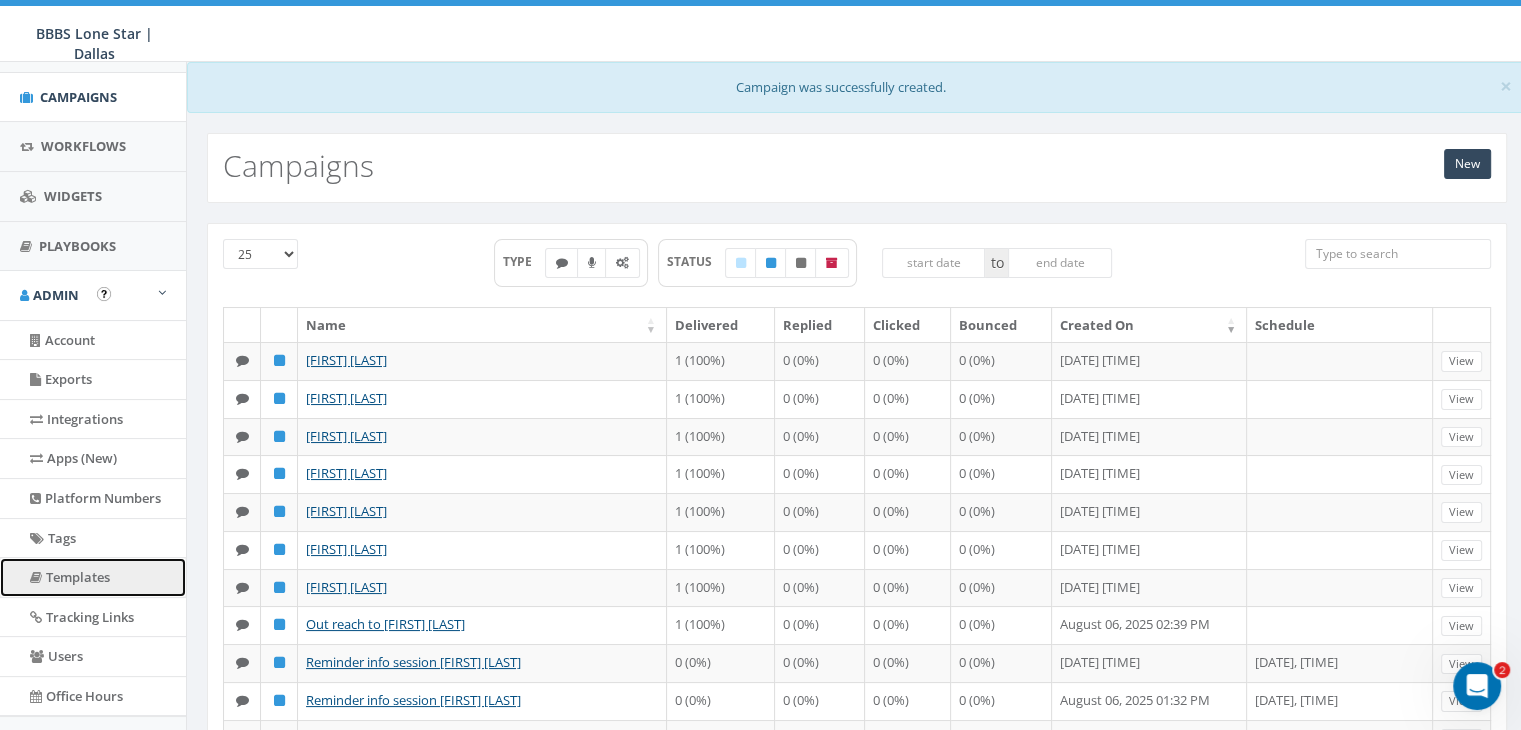 click on "Templates" at bounding box center (93, 577) 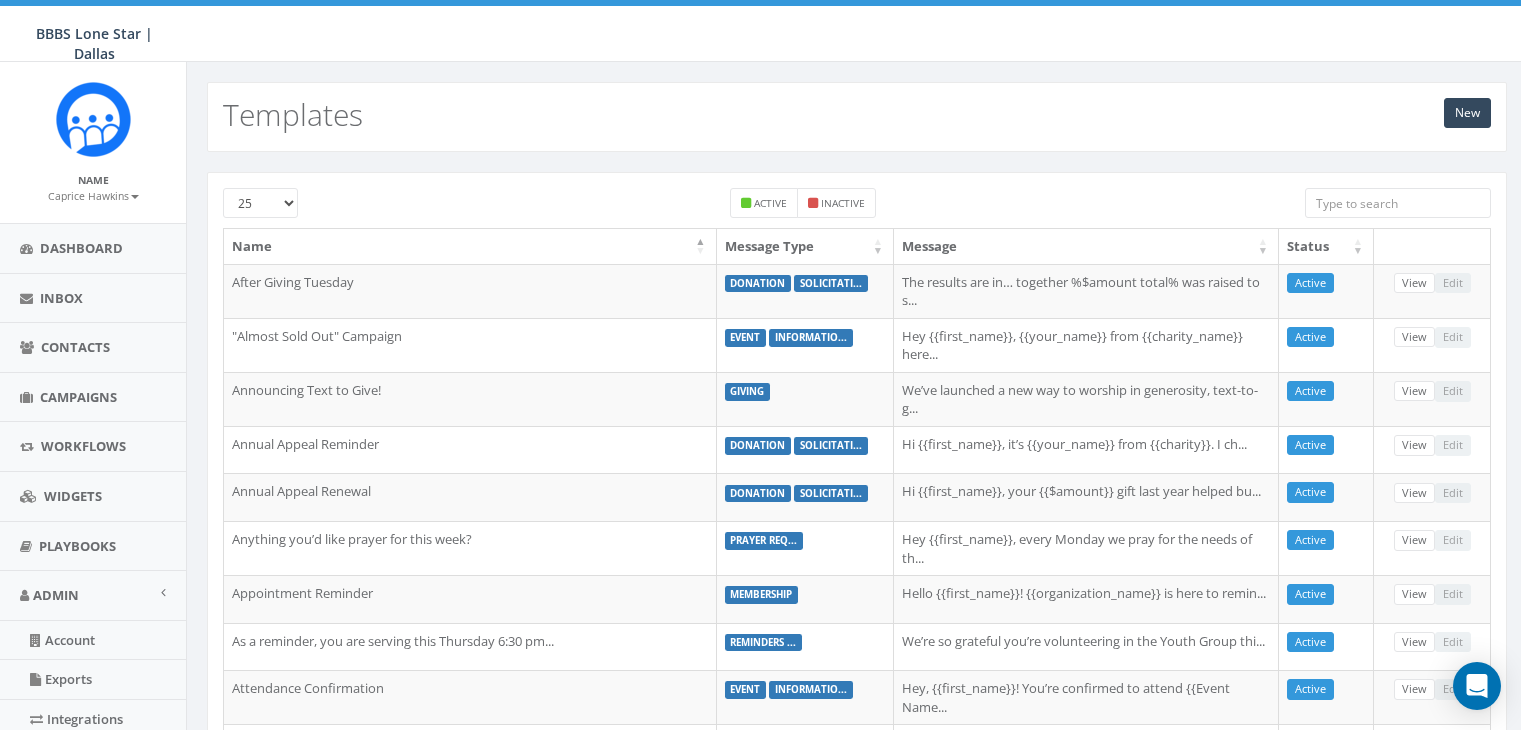 scroll, scrollTop: 0, scrollLeft: 0, axis: both 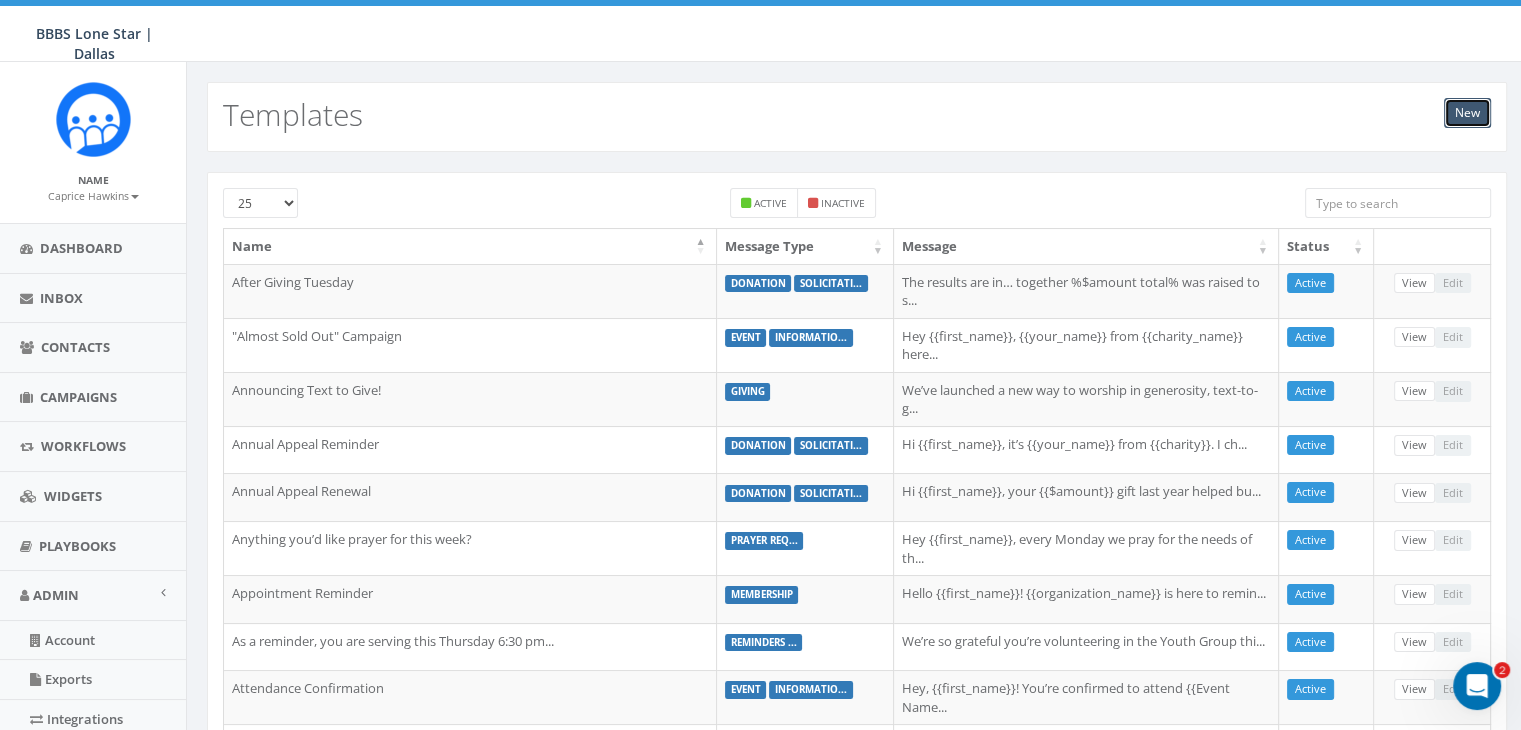 click on "New" at bounding box center (1467, 113) 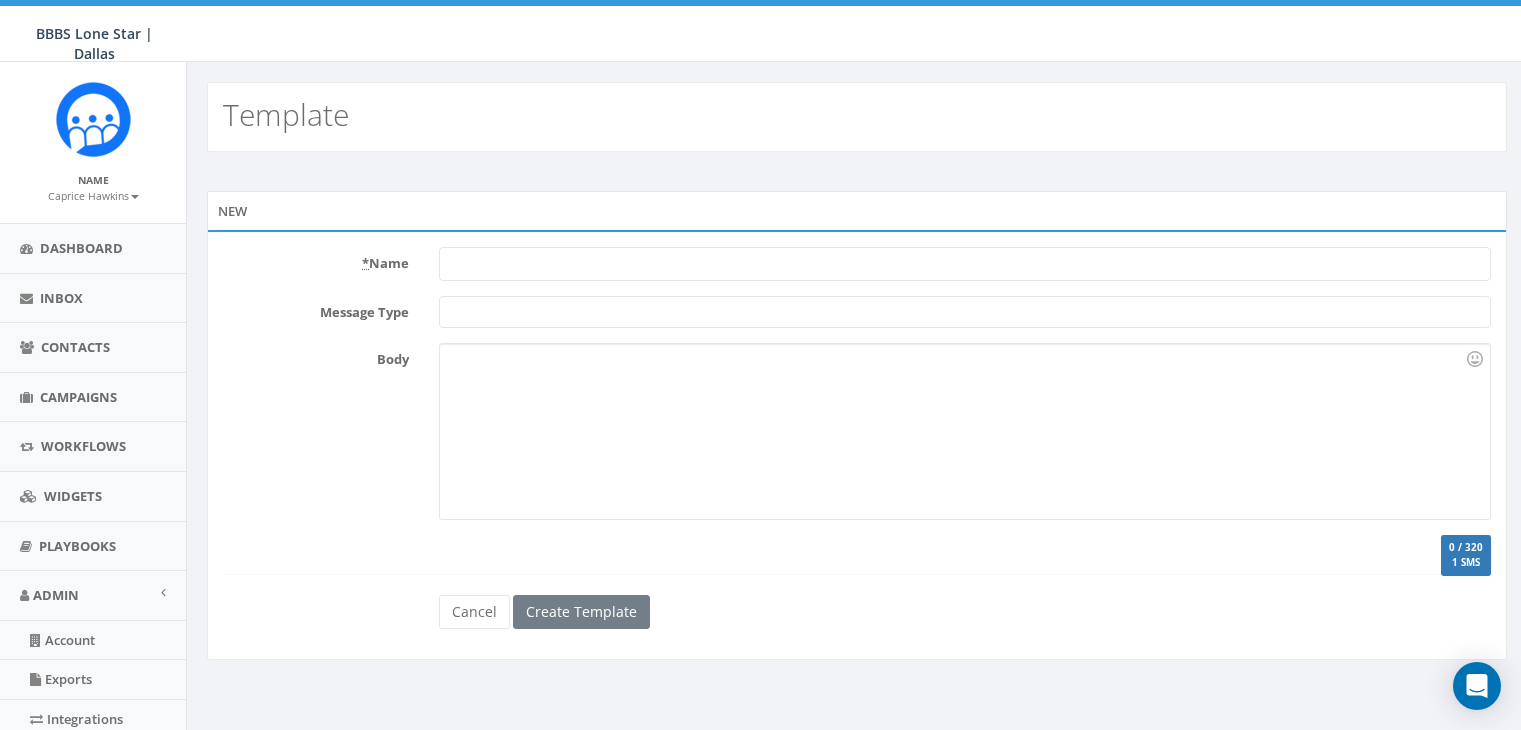 scroll, scrollTop: 0, scrollLeft: 0, axis: both 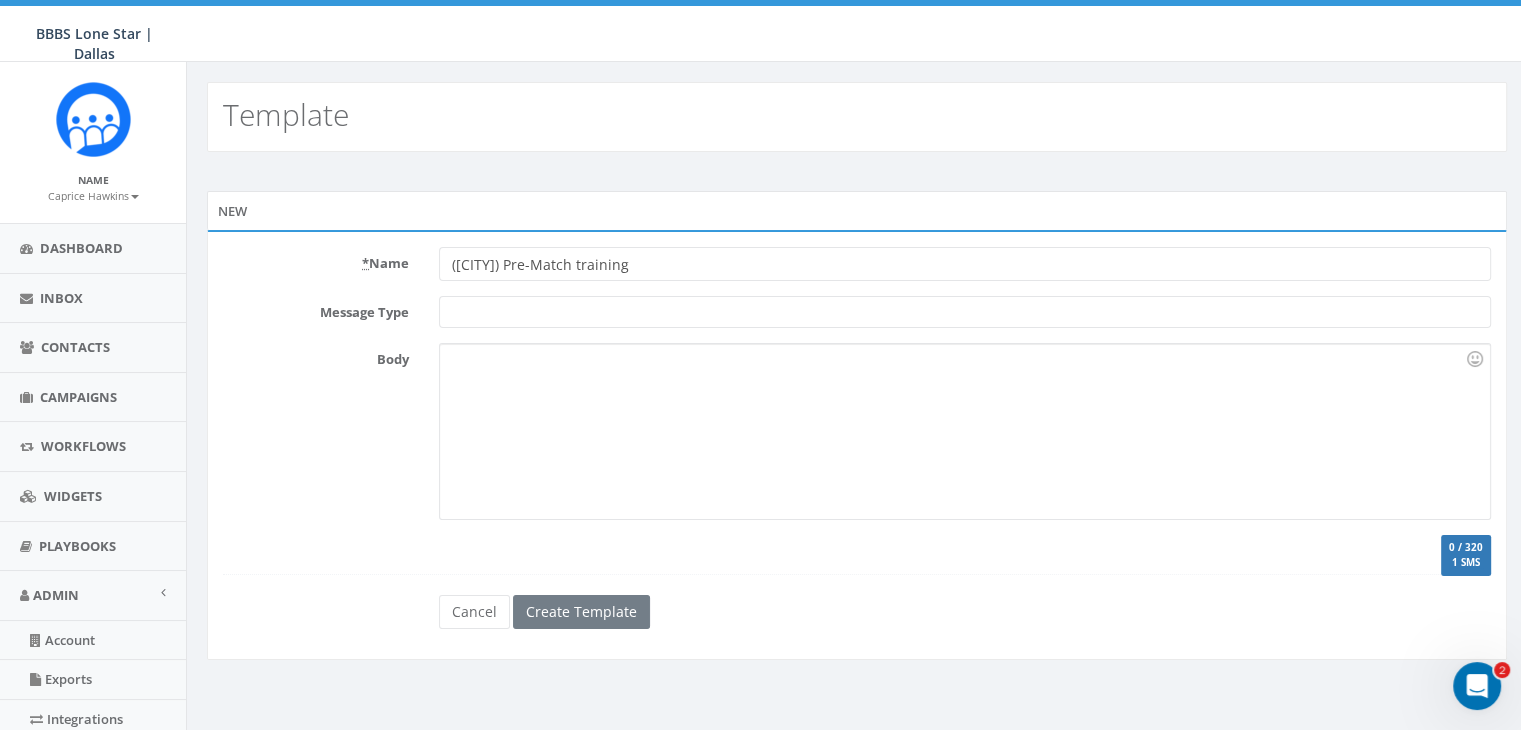 type on "(Dallas) Pre-Match training" 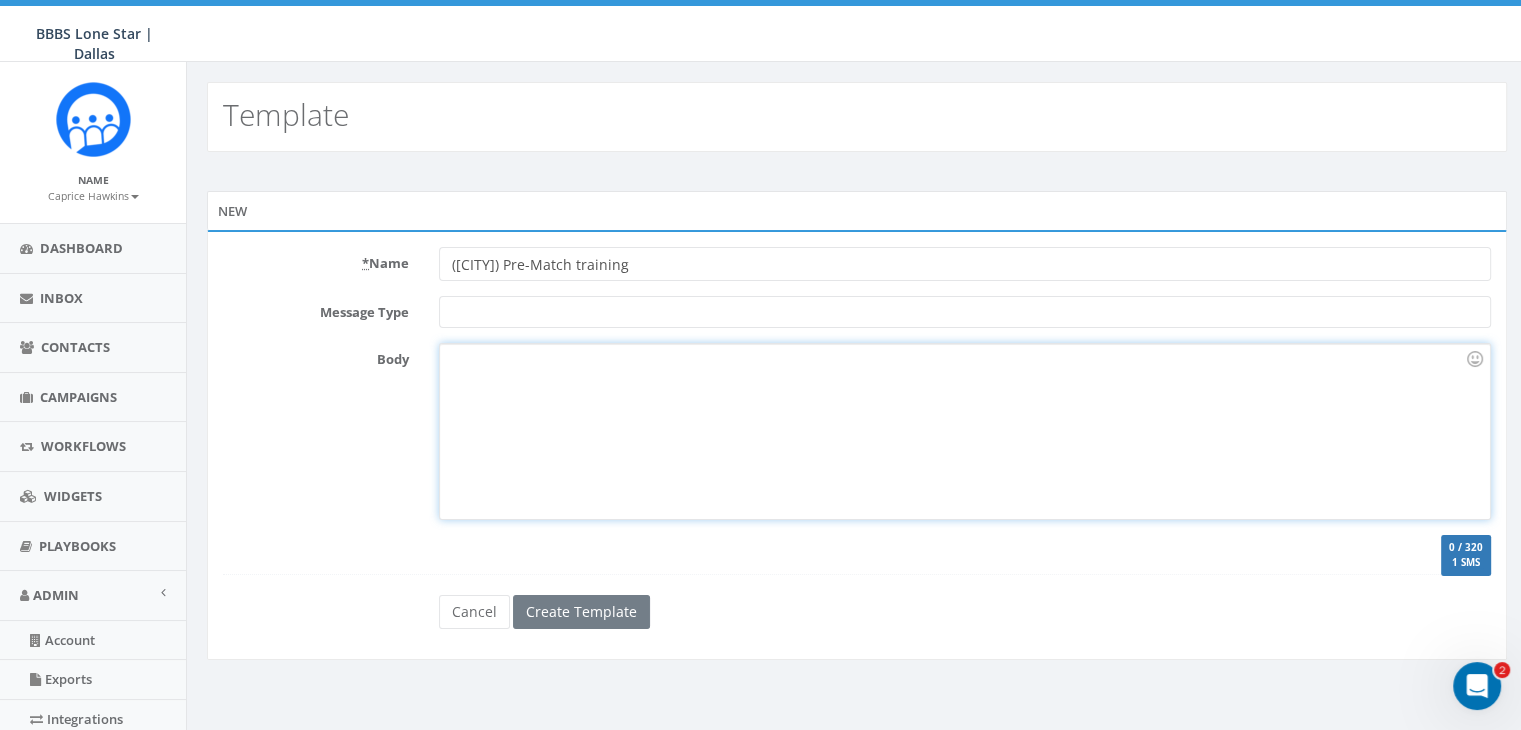 click at bounding box center (964, 431) 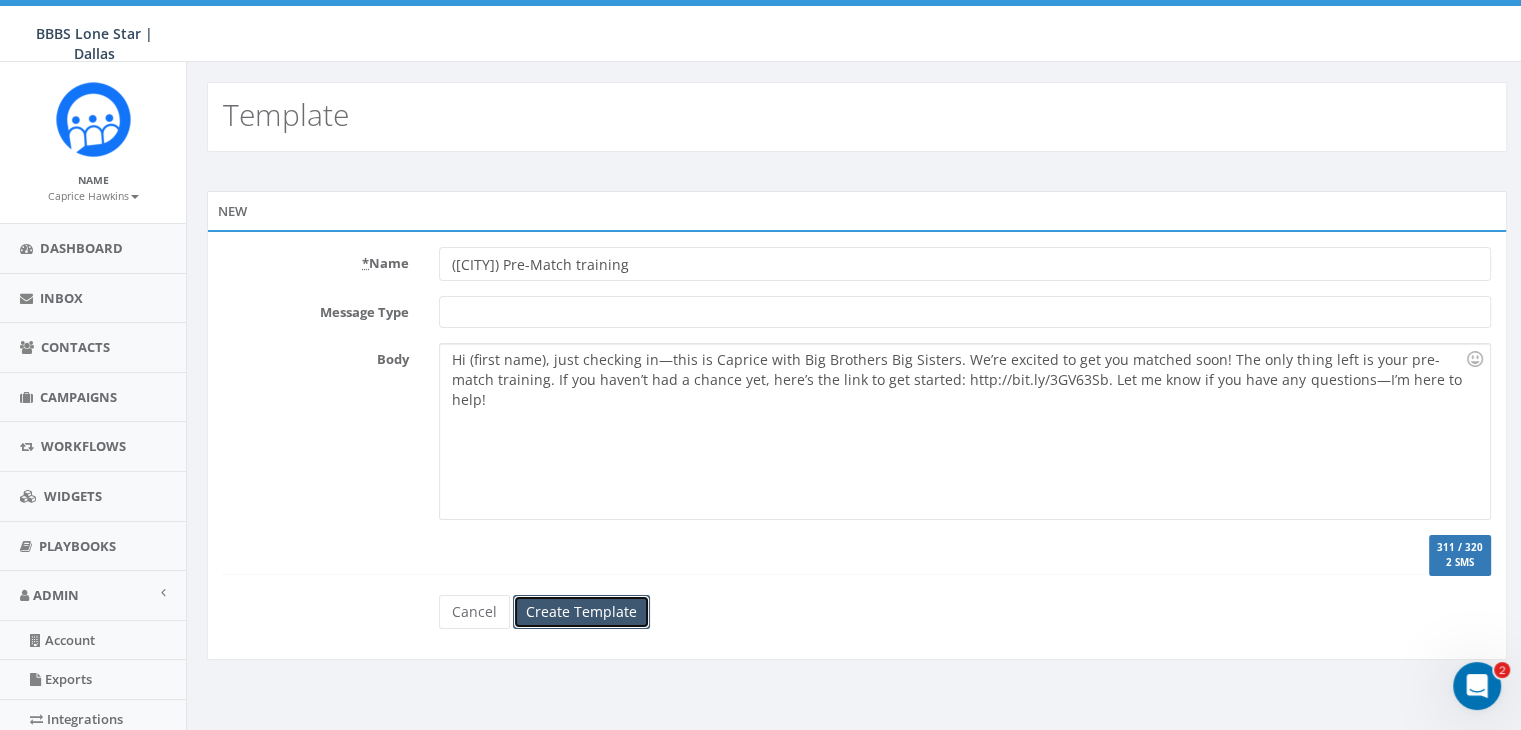 click on "Create Template" at bounding box center (581, 612) 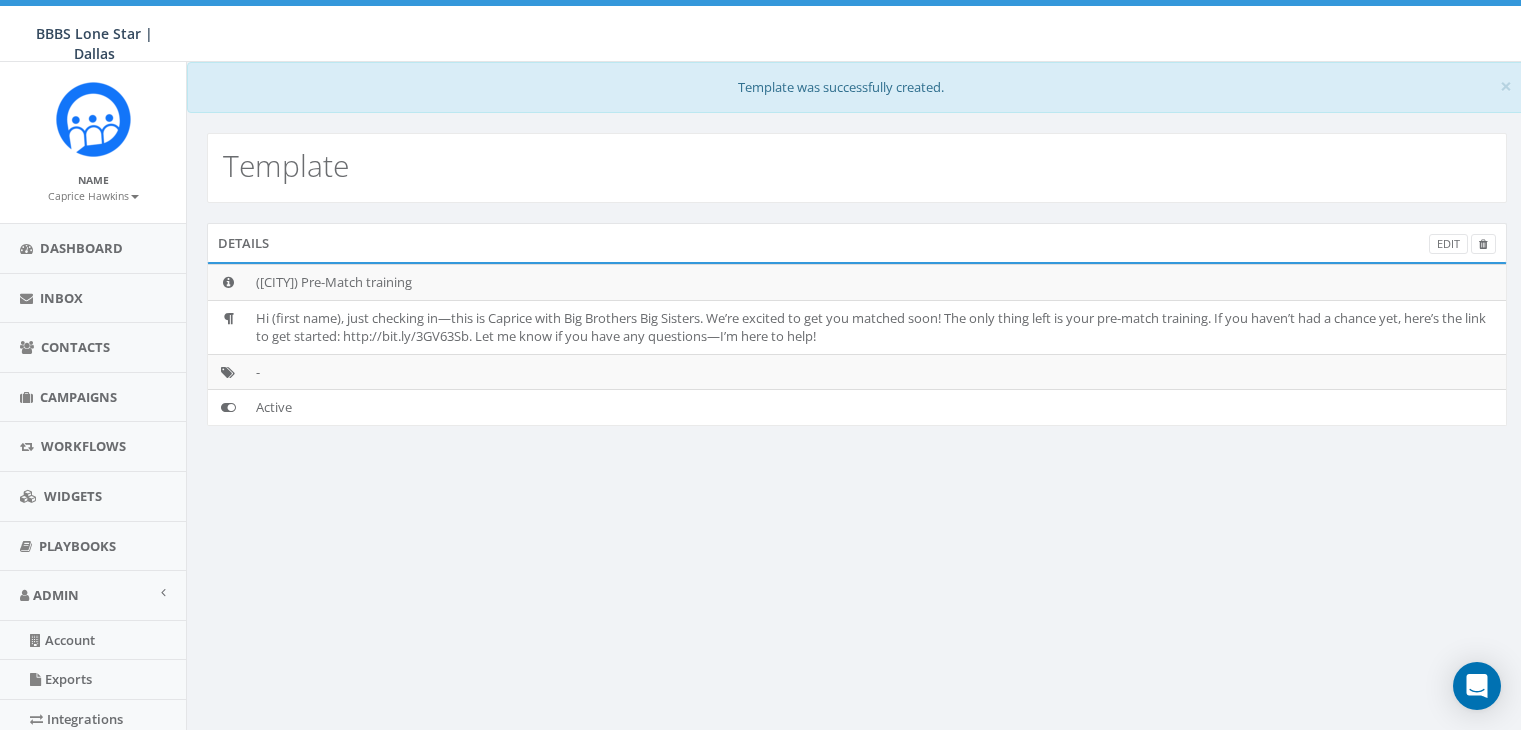 scroll, scrollTop: 0, scrollLeft: 0, axis: both 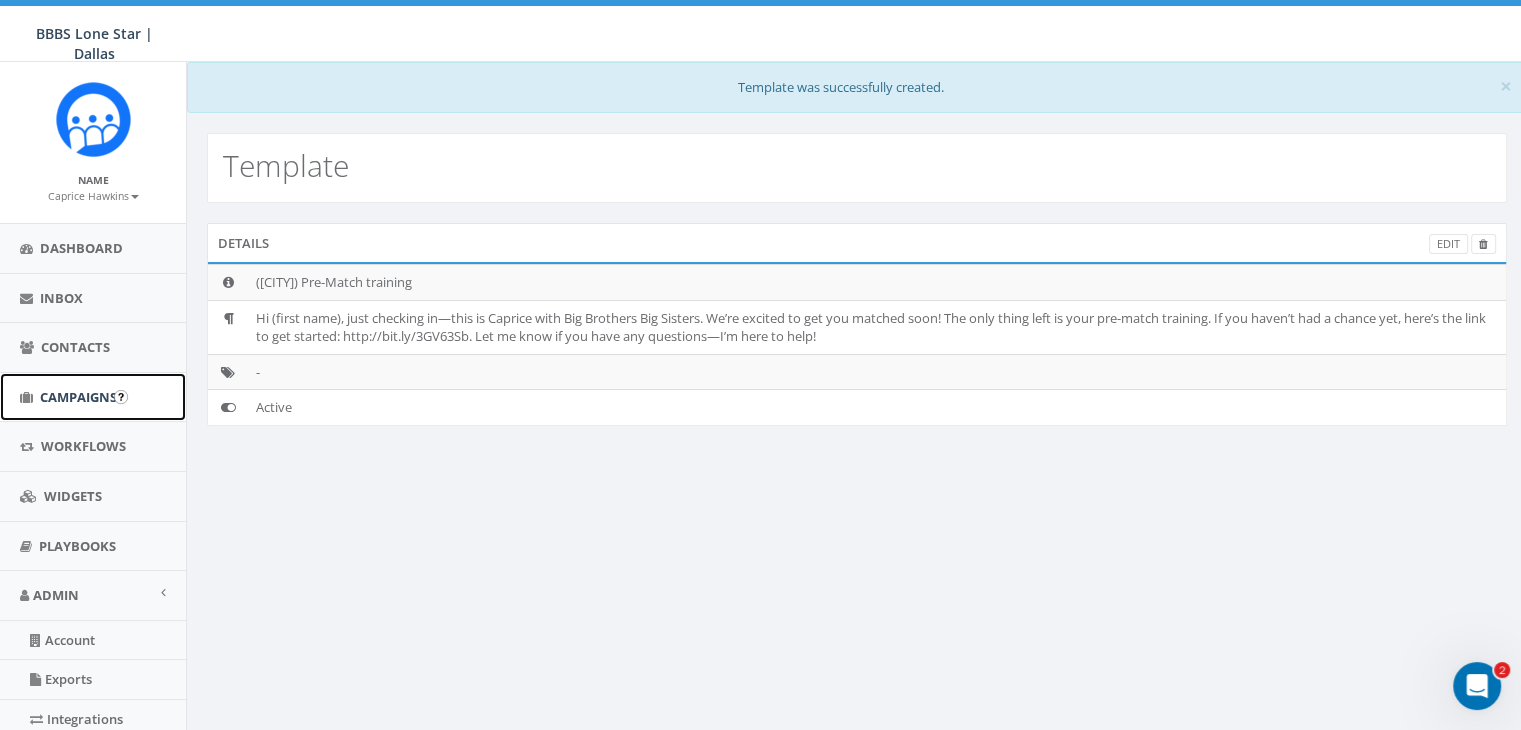click on "Campaigns" at bounding box center (78, 397) 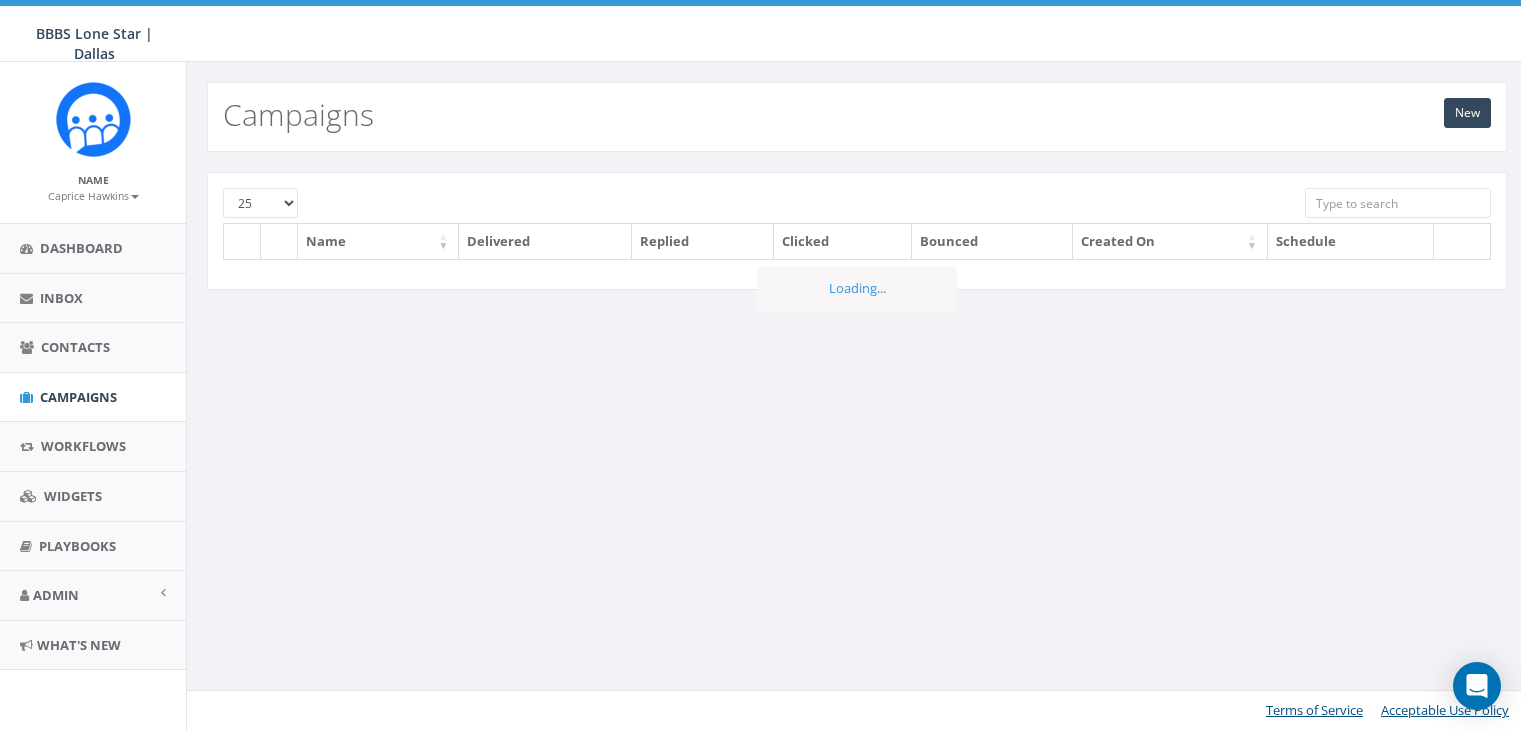 scroll, scrollTop: 0, scrollLeft: 0, axis: both 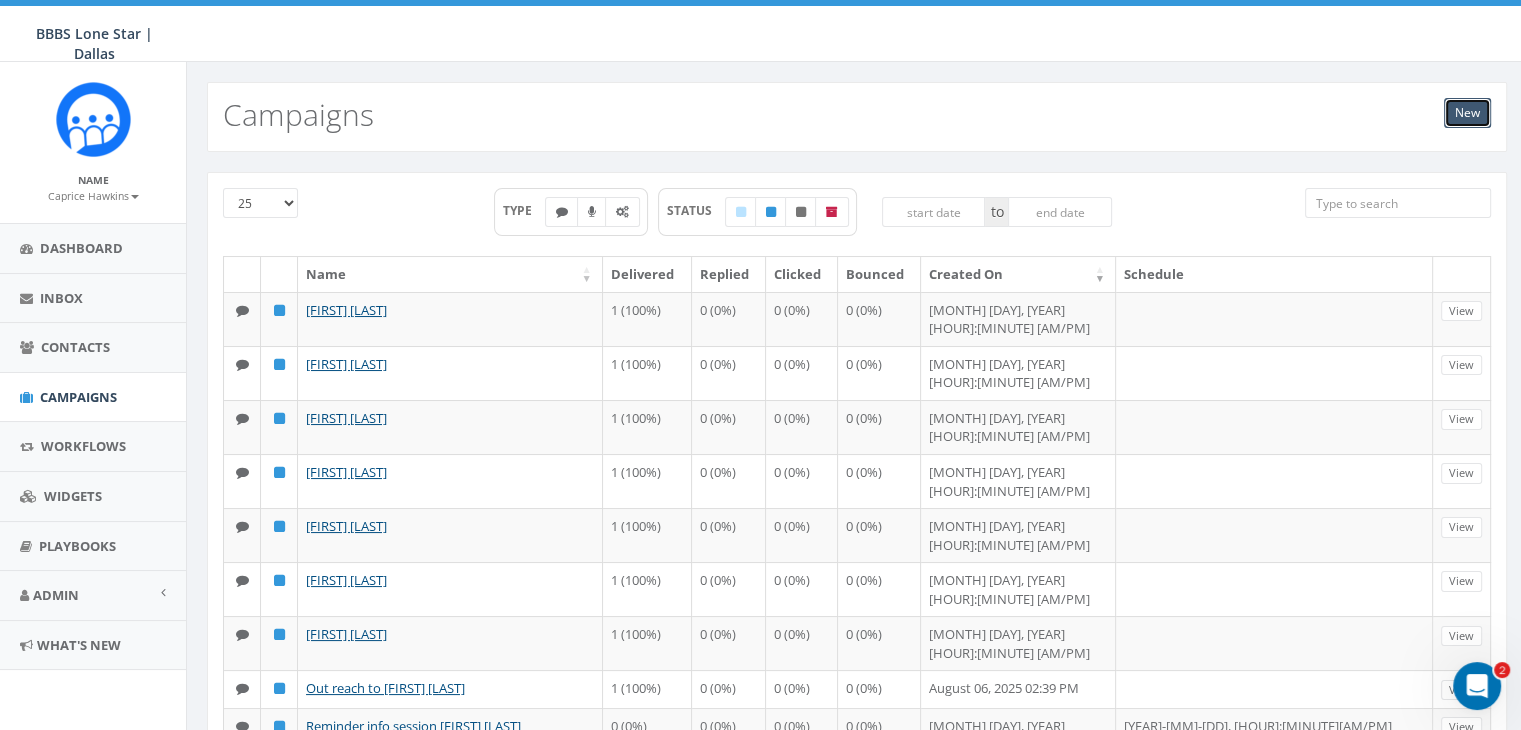 click on "New" at bounding box center (1467, 113) 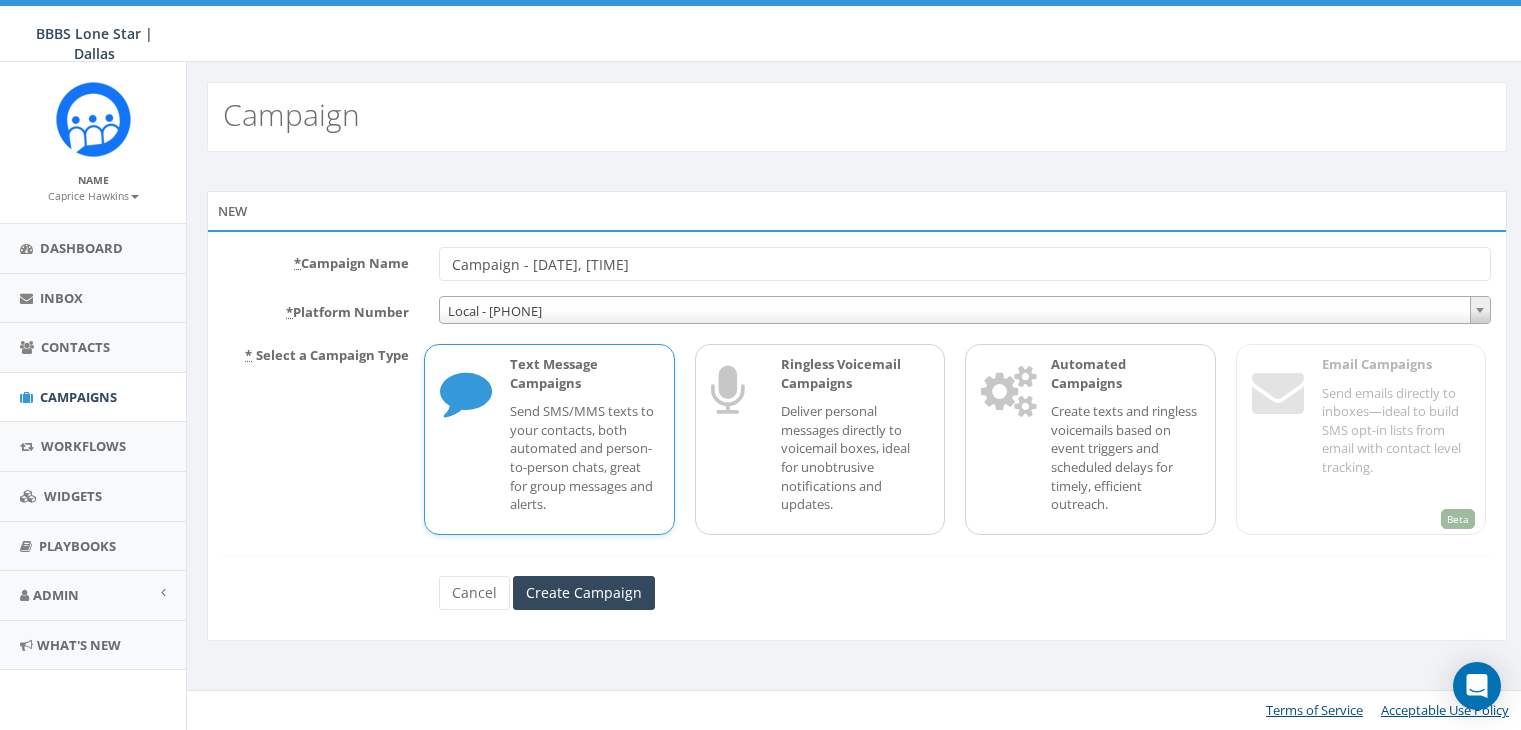 scroll, scrollTop: 0, scrollLeft: 0, axis: both 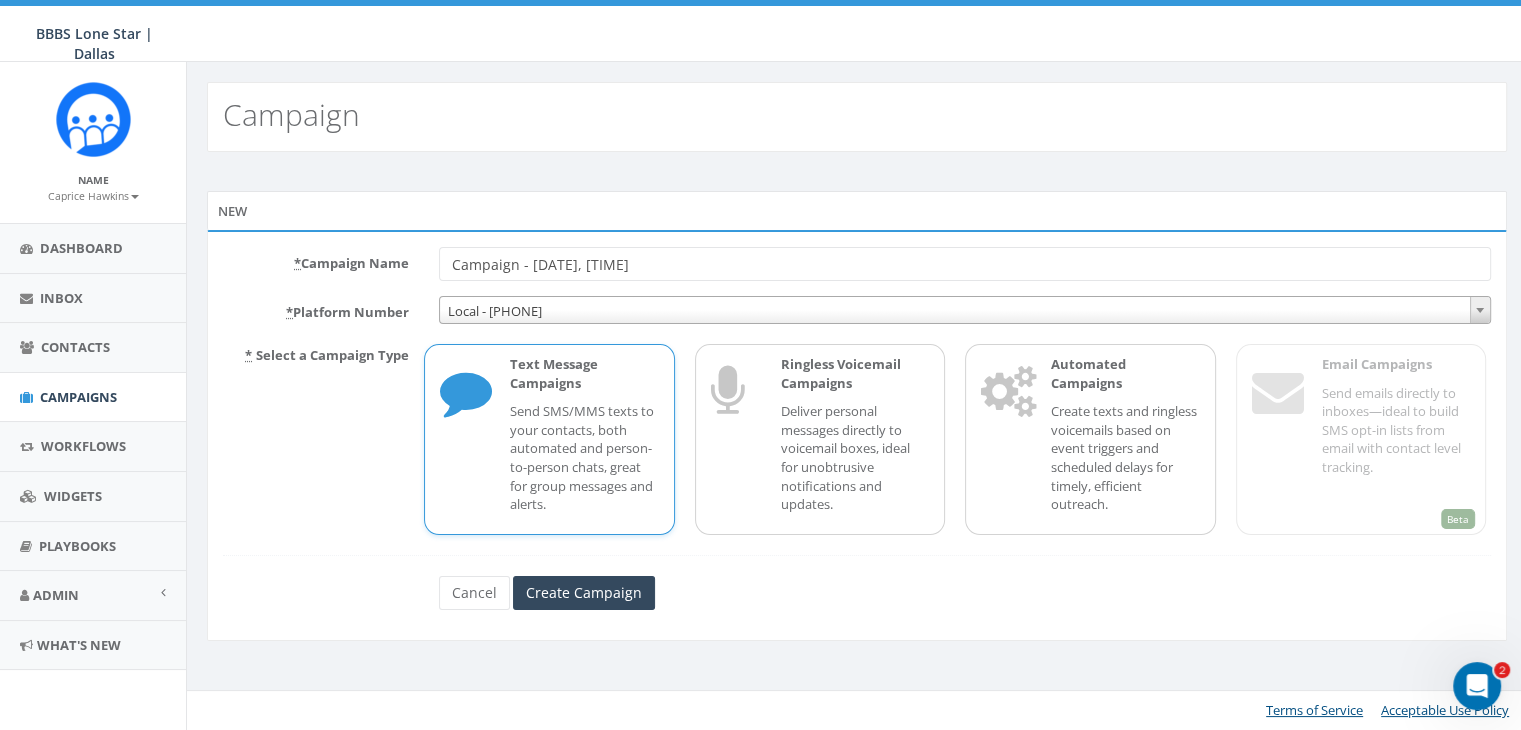 drag, startPoint x: 684, startPoint y: 258, endPoint x: 424, endPoint y: 261, distance: 260.0173 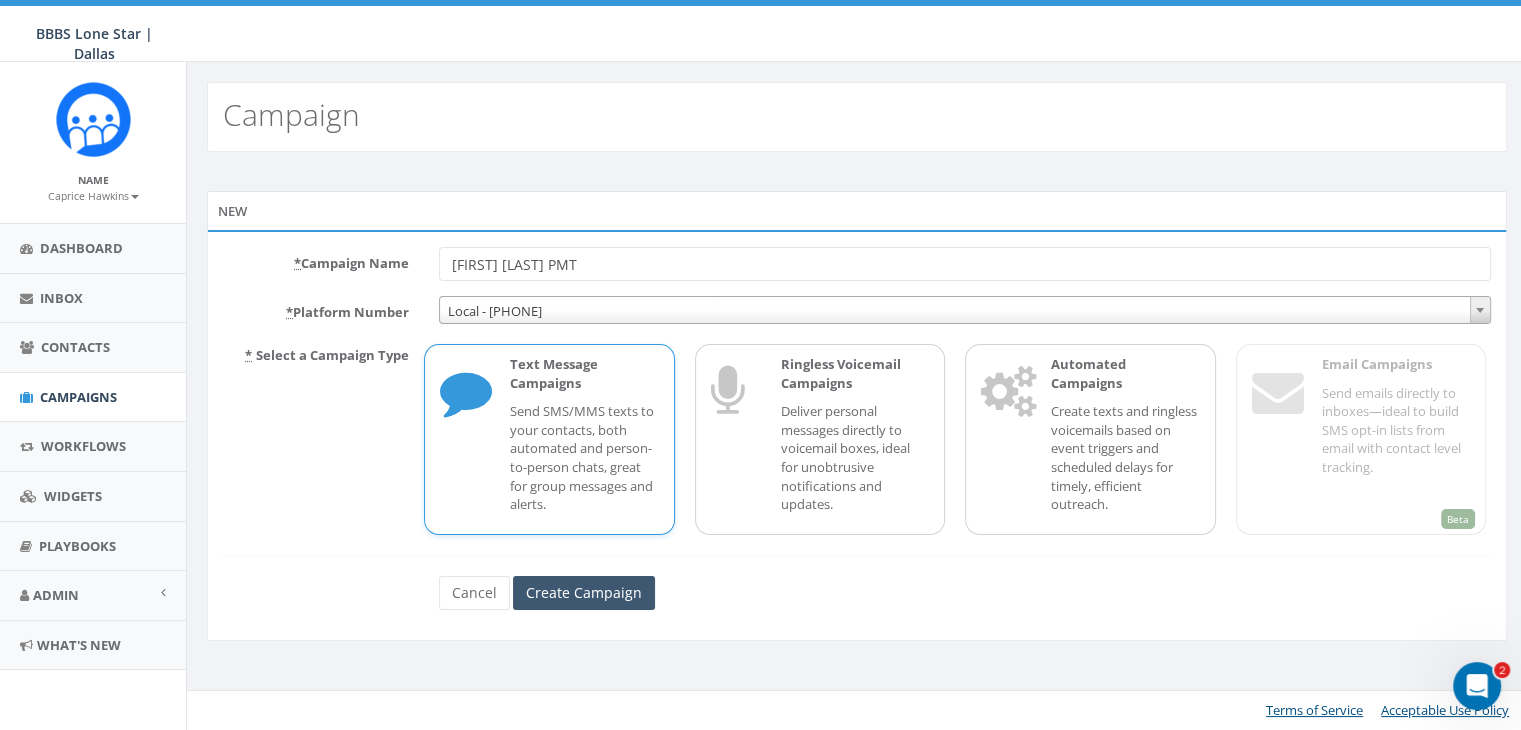 type on "[FIRST] [LAST] PMT" 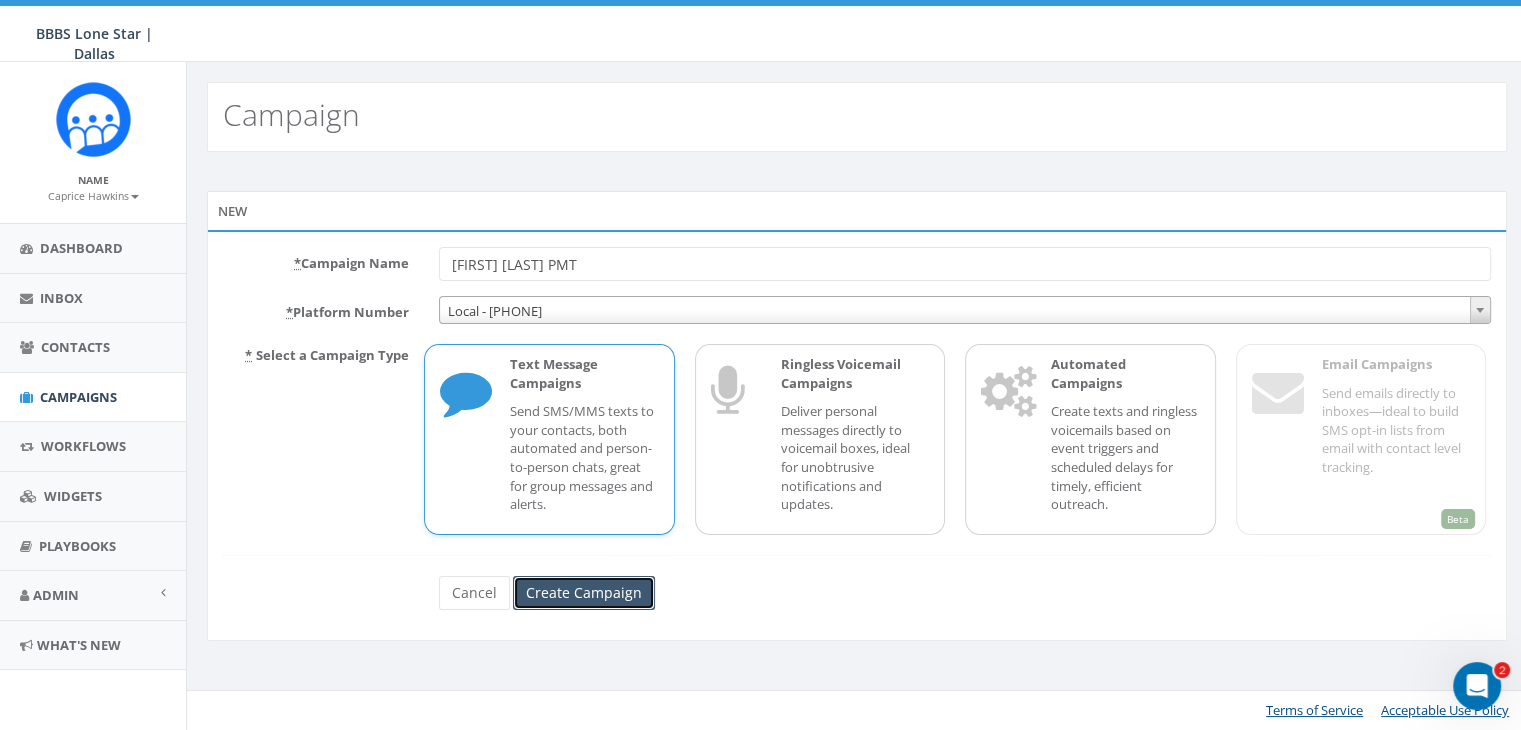 click on "Create Campaign" at bounding box center (584, 593) 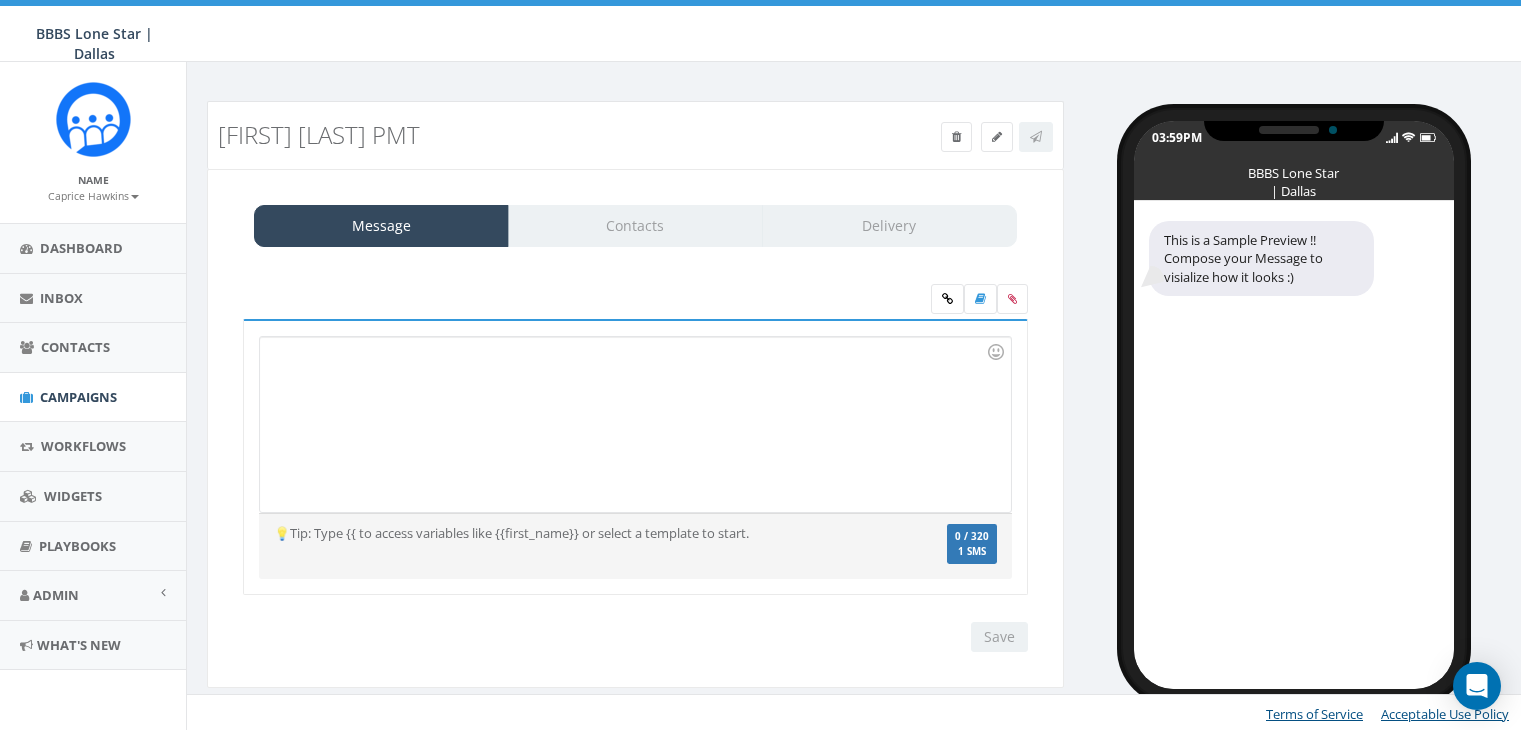 scroll, scrollTop: 0, scrollLeft: 0, axis: both 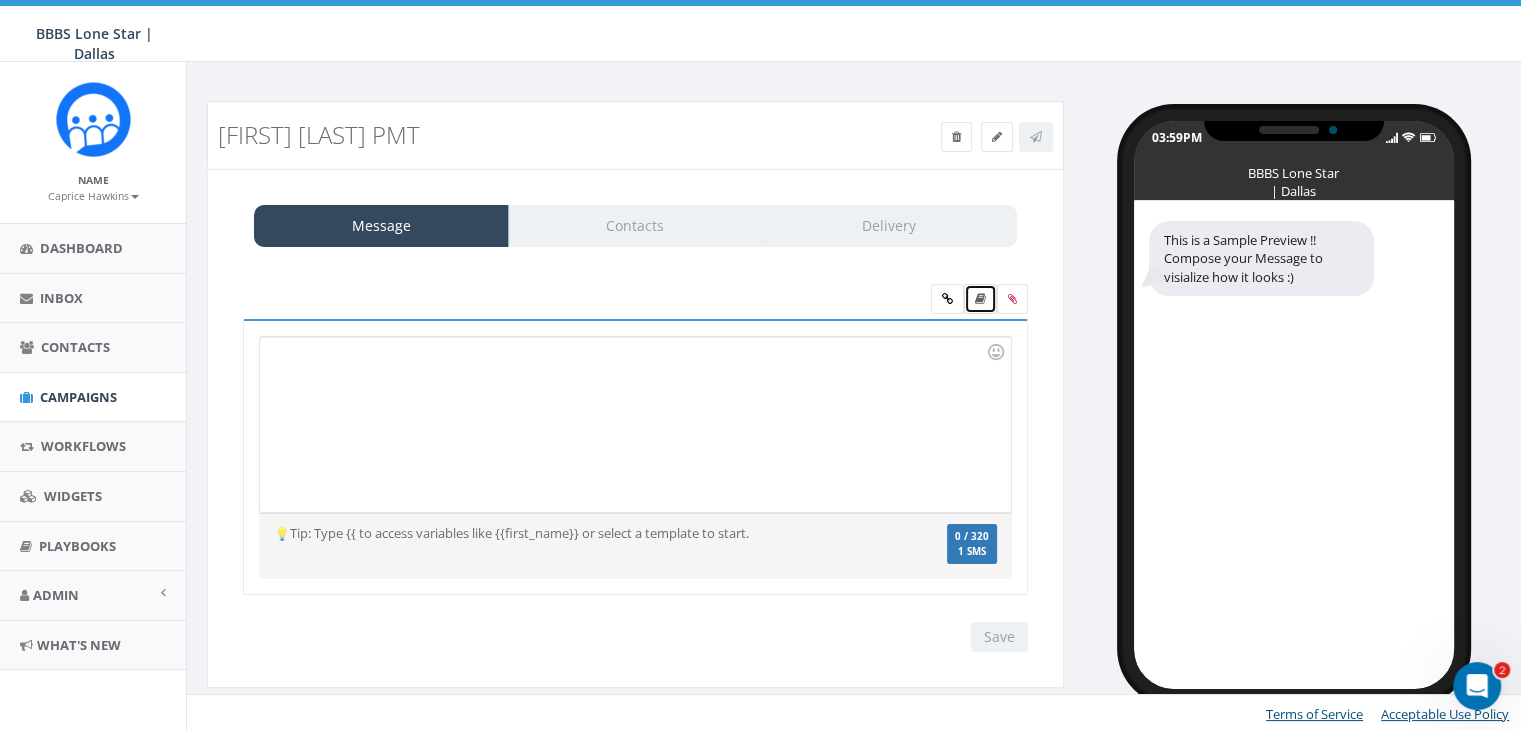 click at bounding box center (980, 299) 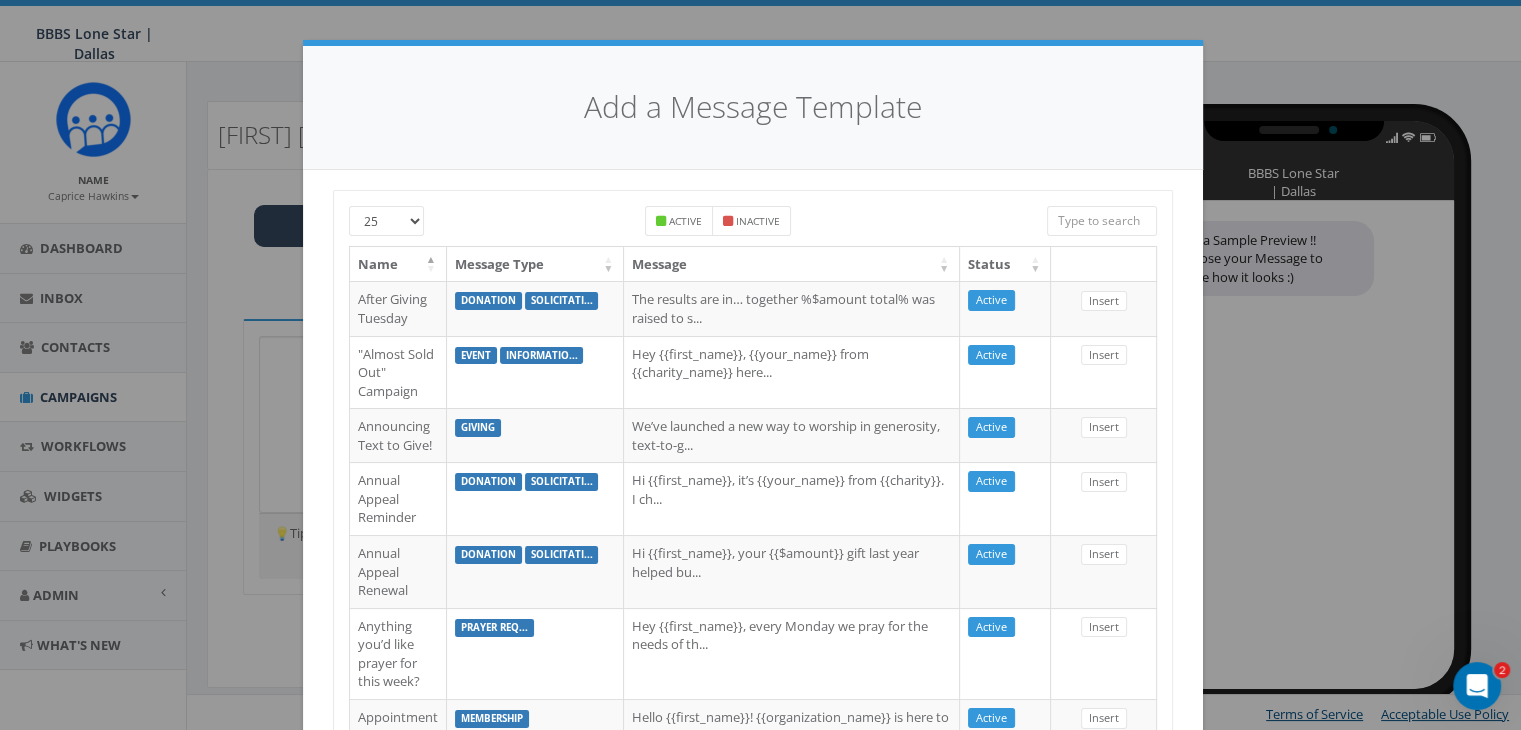 click at bounding box center [1102, 221] 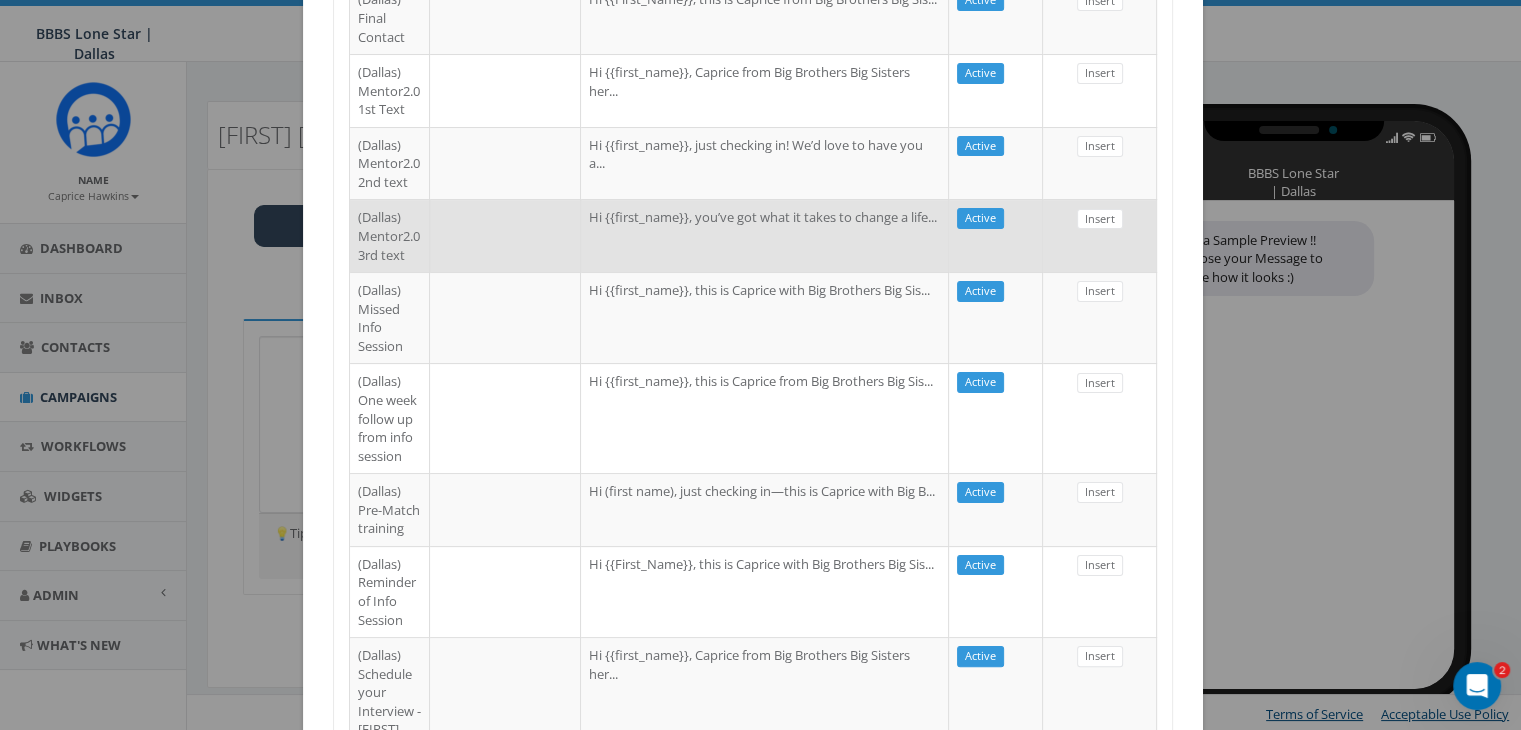 scroll, scrollTop: 400, scrollLeft: 0, axis: vertical 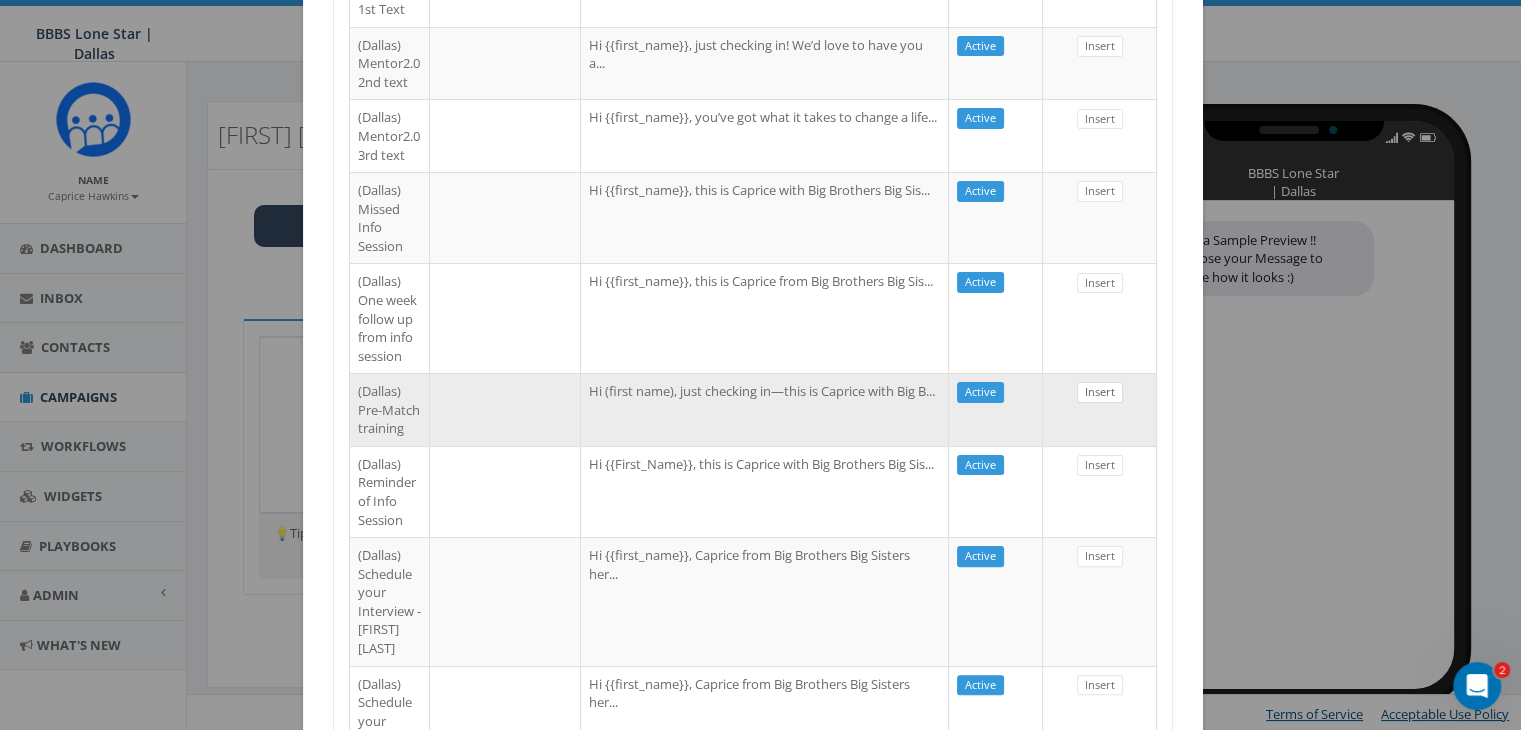 type on "dallas" 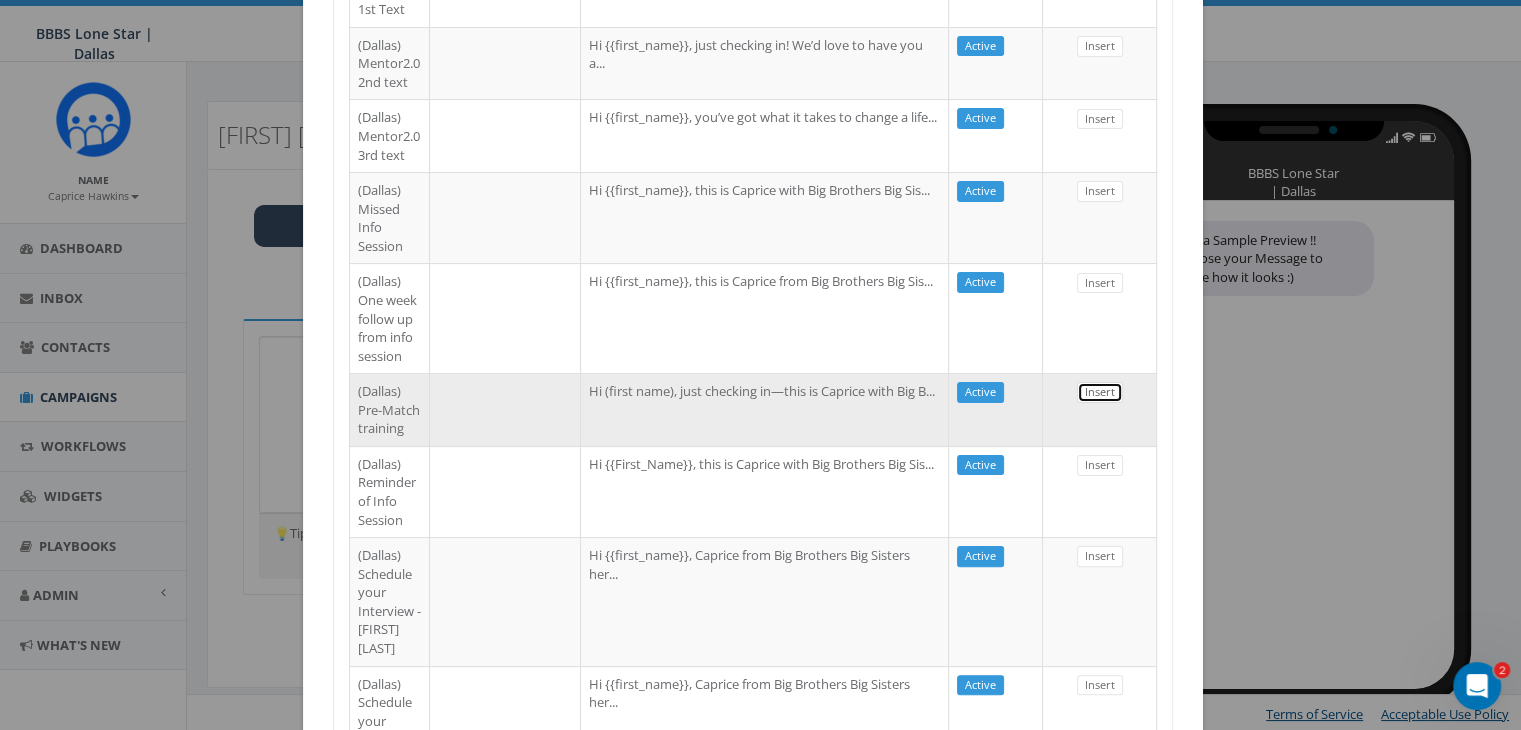 click on "Insert" at bounding box center (1100, 392) 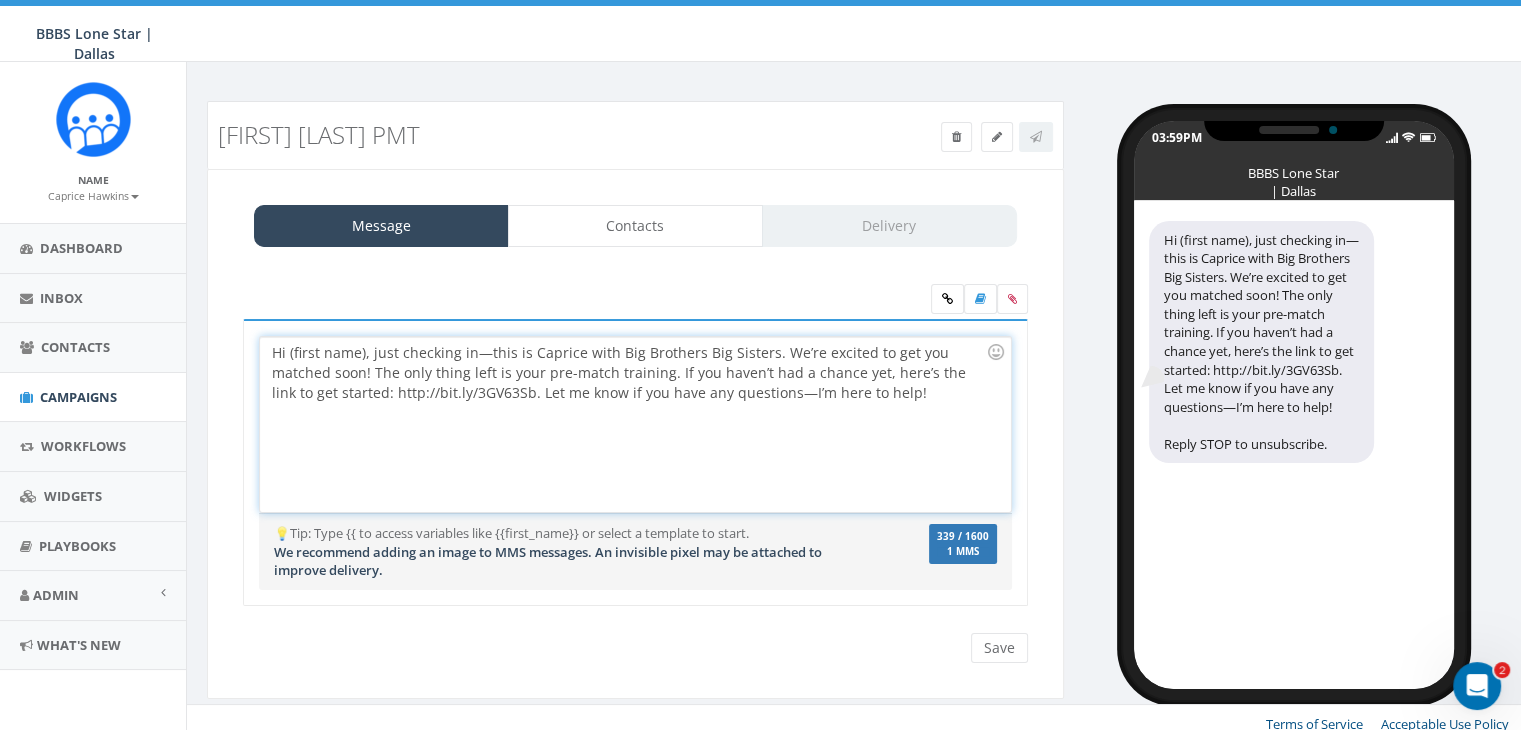 click on "Hi (first name), just checking in—this is Caprice with Big Brothers Big Sisters. We’re excited to get you matched soon! The only thing left is your pre-match training. If you haven’t had a chance yet, here’s the link to get started: http://bit.ly/3GV63Sb. Let me know if you have any questions—I’m here to help!" at bounding box center [635, 424] 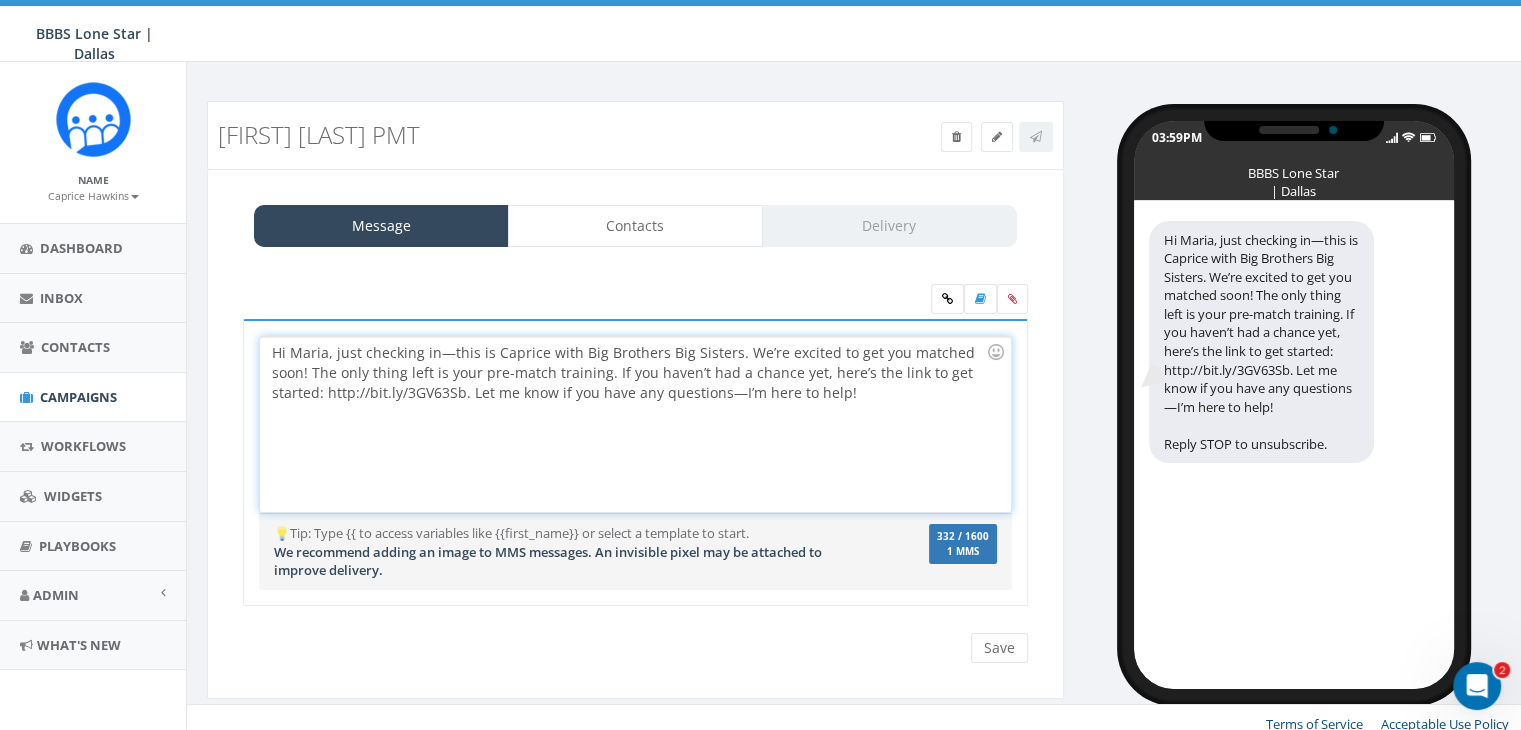 click on "Hi Maria, just checking in—this is Caprice with Big Brothers Big Sisters. We’re excited to get you matched soon! The only thing left is your pre-match training. If you haven’t had a chance yet, here’s the link to get started: http://bit.ly/3GV63Sb. Let me know if you have any questions—I’m here to help!" at bounding box center (635, 424) 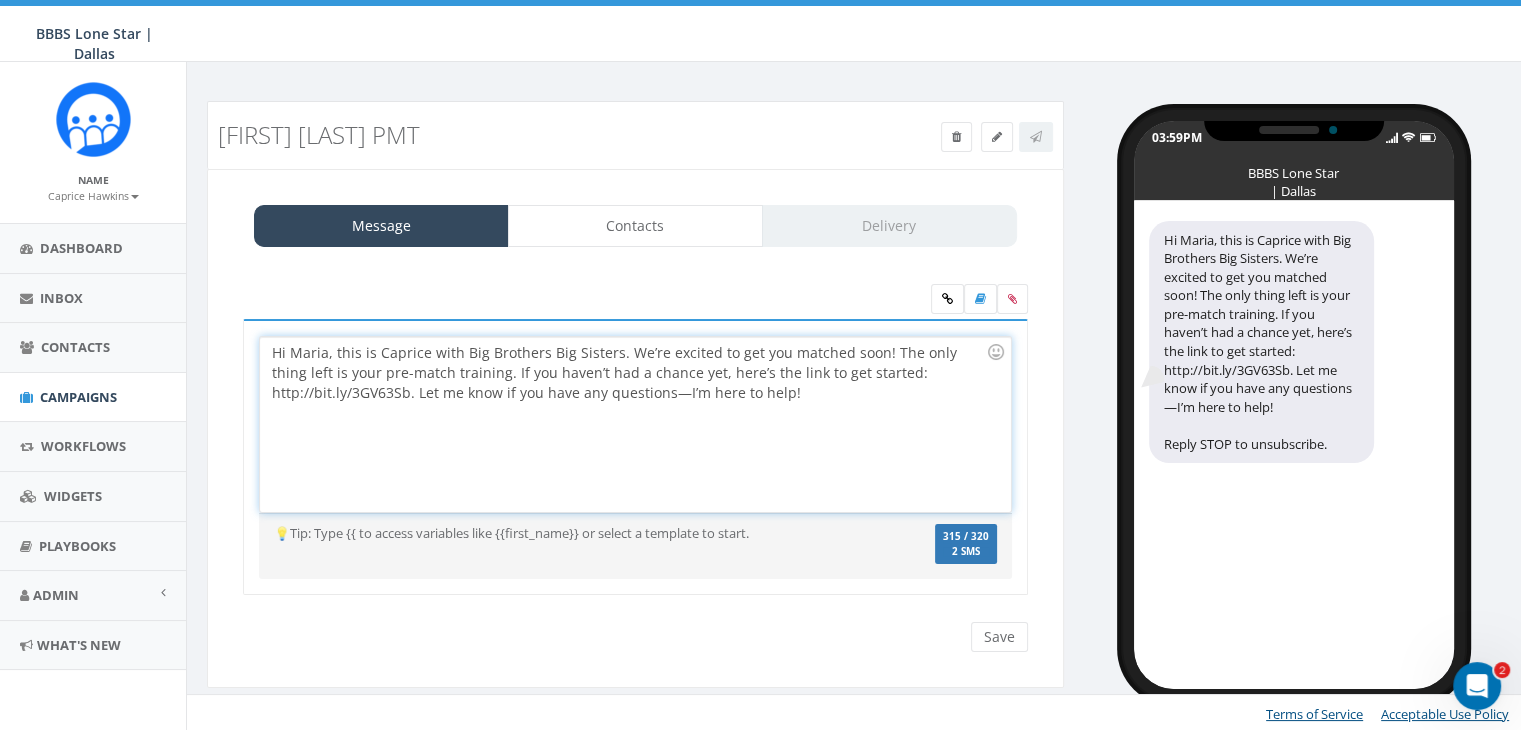 click on "Message Contacts Delivery" at bounding box center (635, 226) 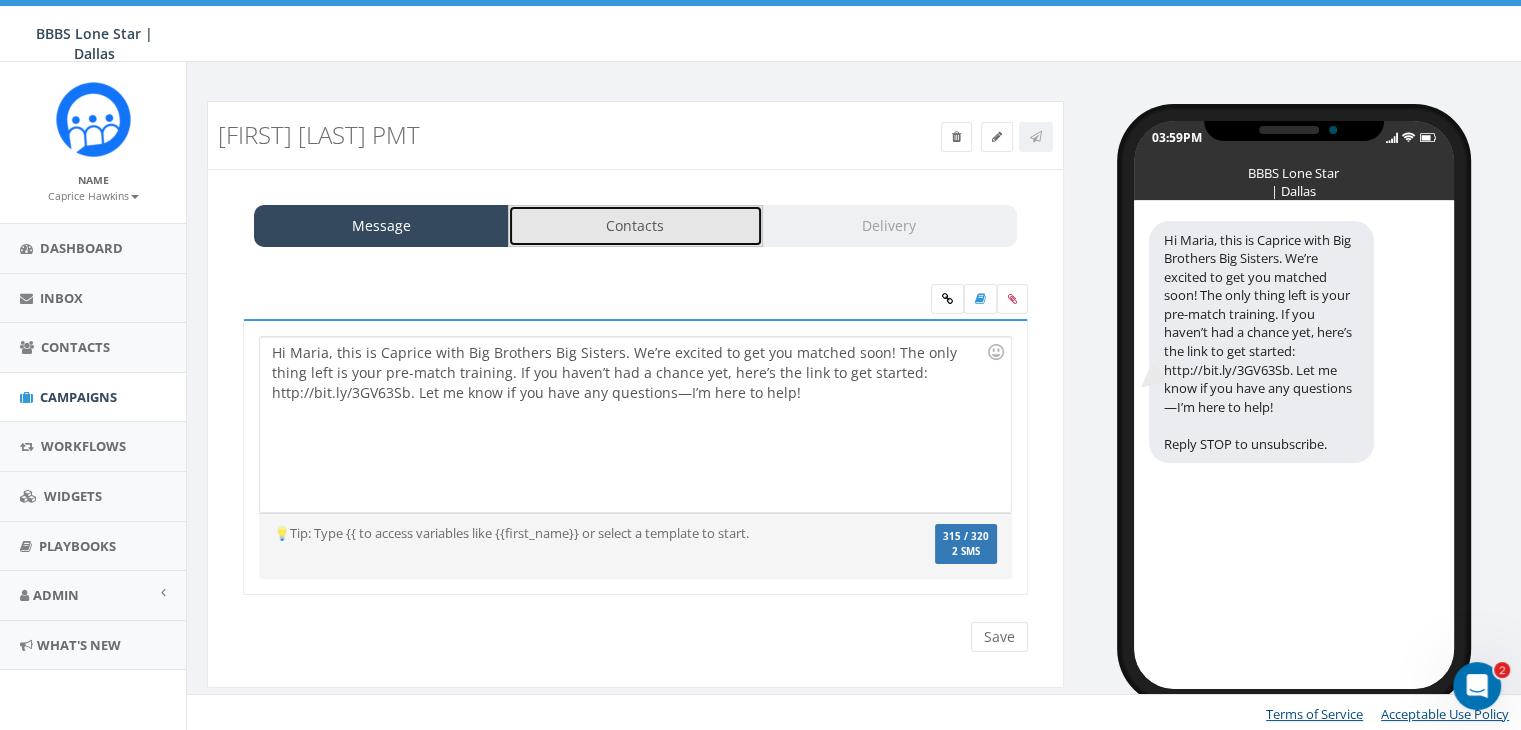 click on "Contacts" at bounding box center (635, 226) 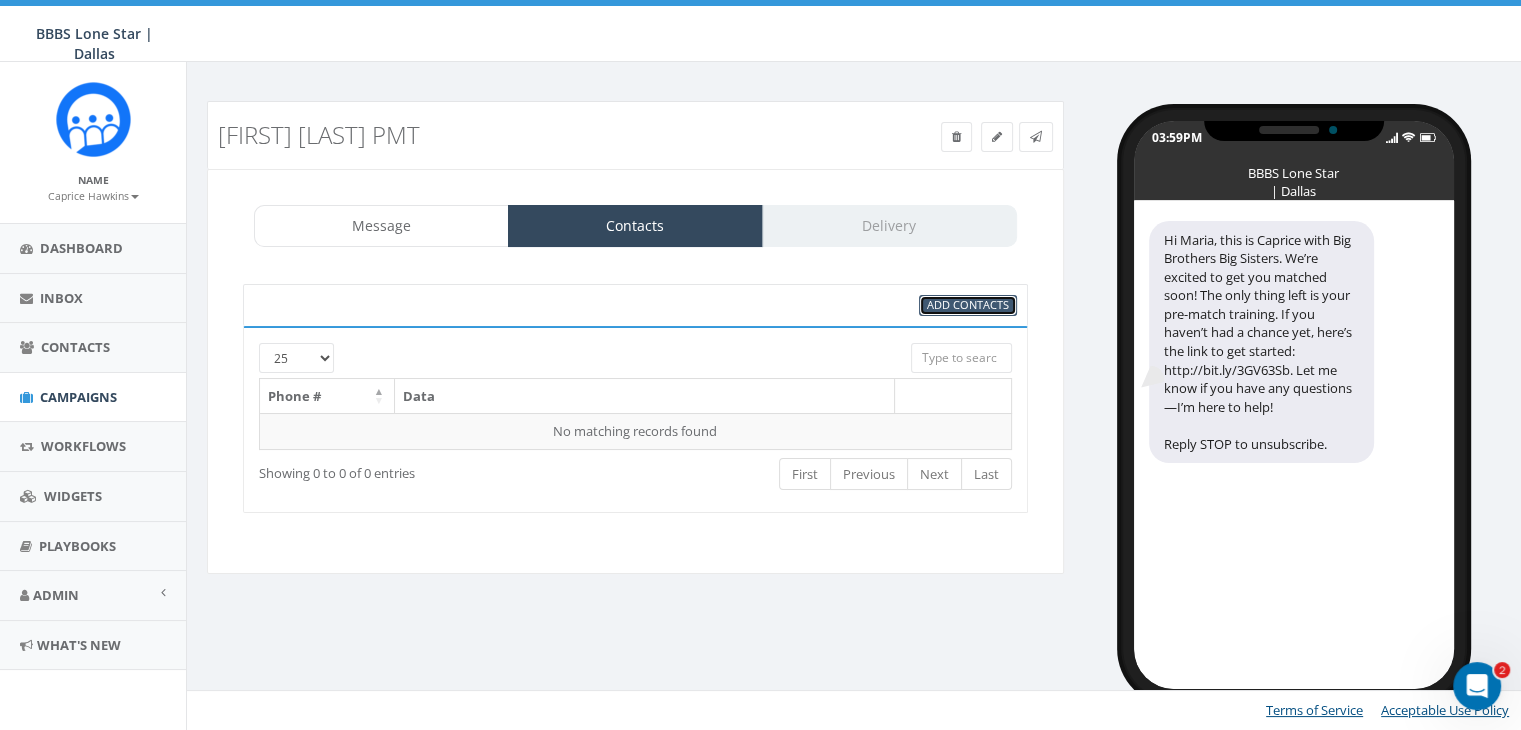 click on "Add Contacts" at bounding box center (968, 304) 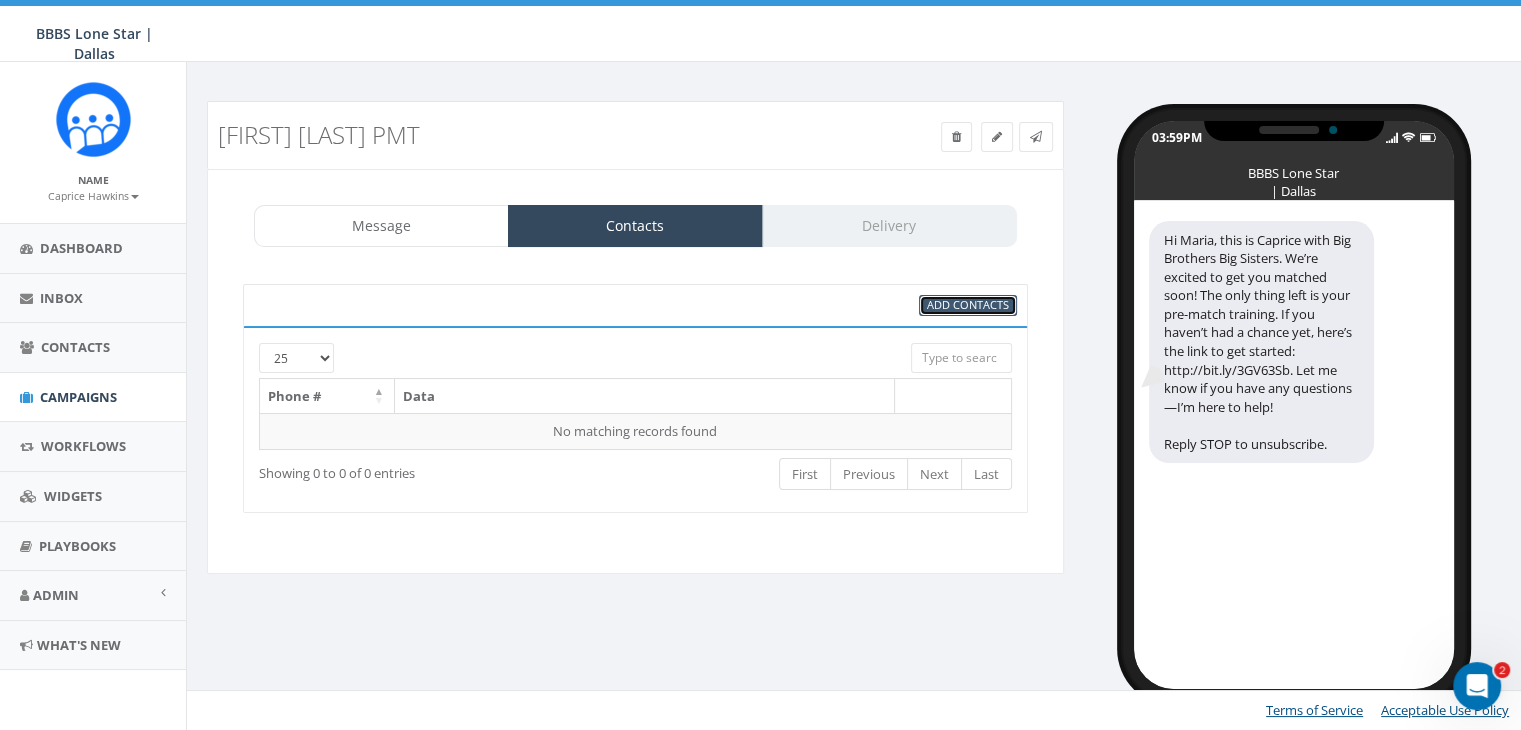 click on "Add Contacts" at bounding box center [968, 304] 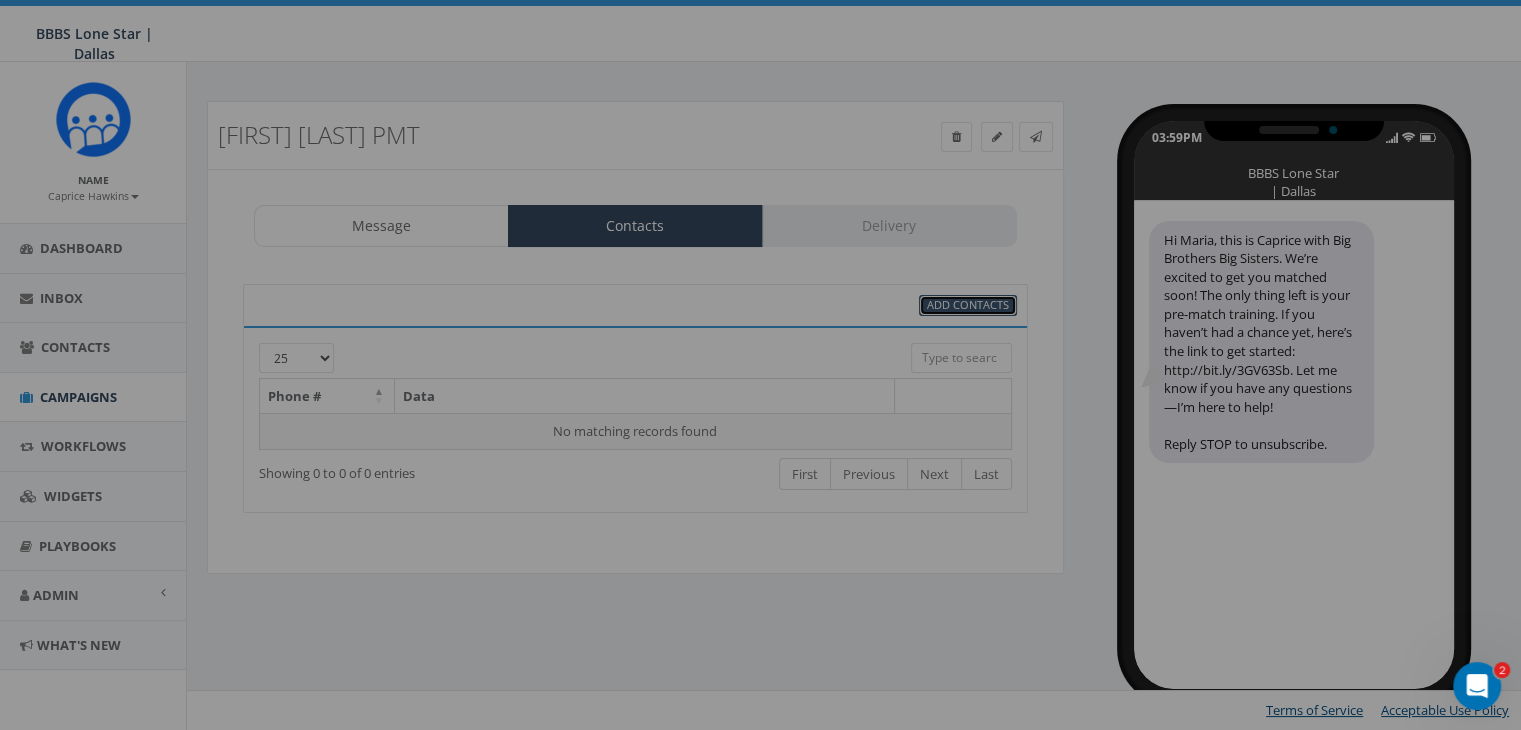 scroll, scrollTop: 0, scrollLeft: 0, axis: both 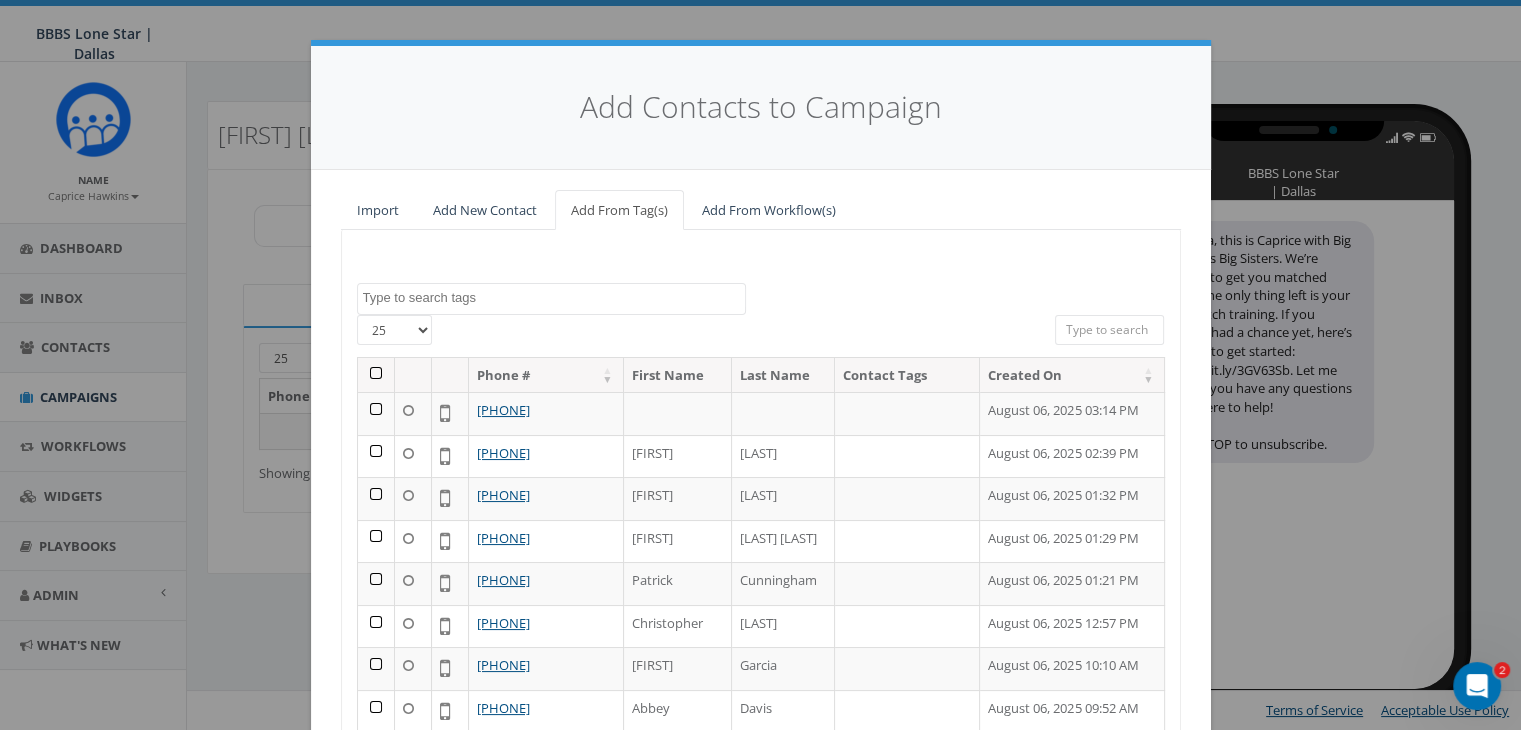 click at bounding box center (1110, 330) 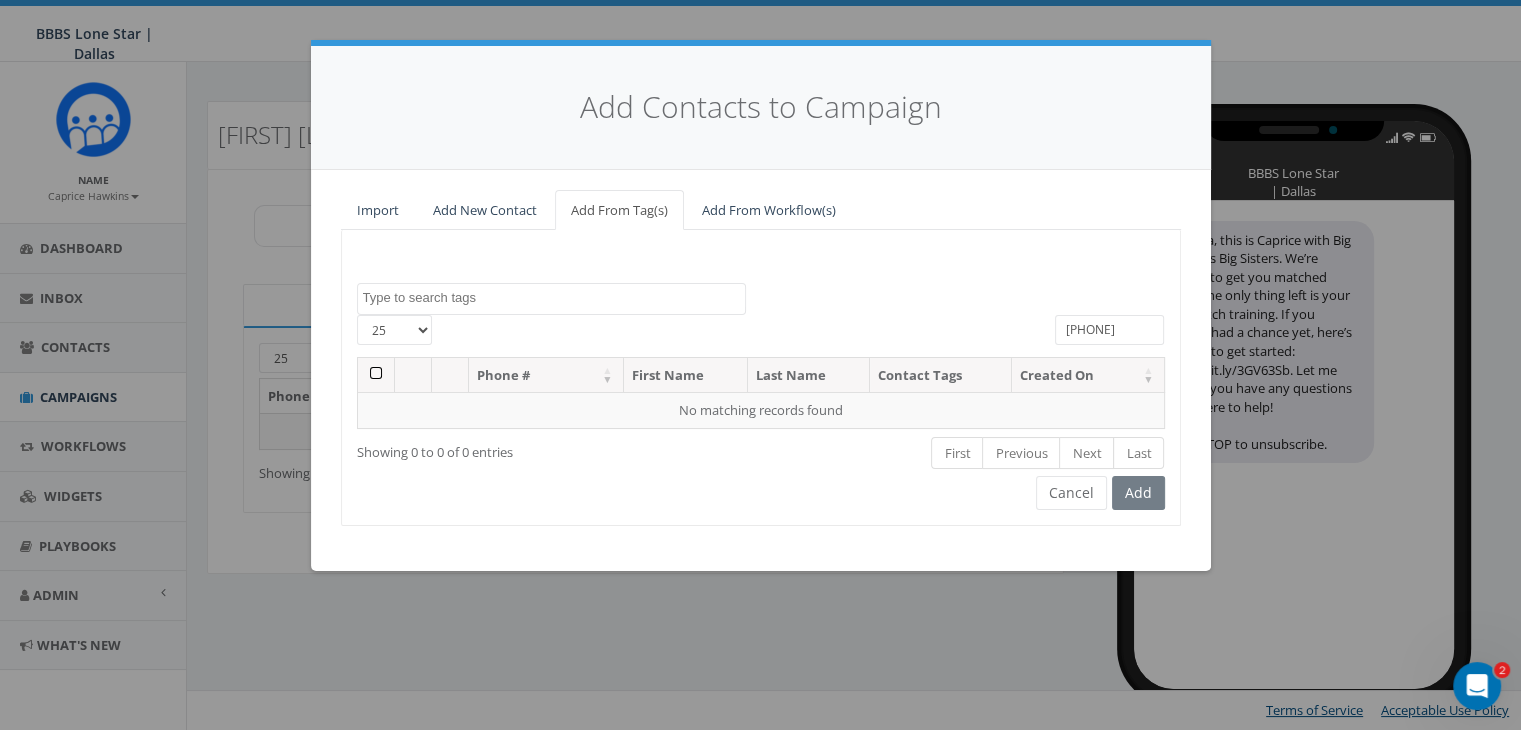 type on "(469) 338-9853" 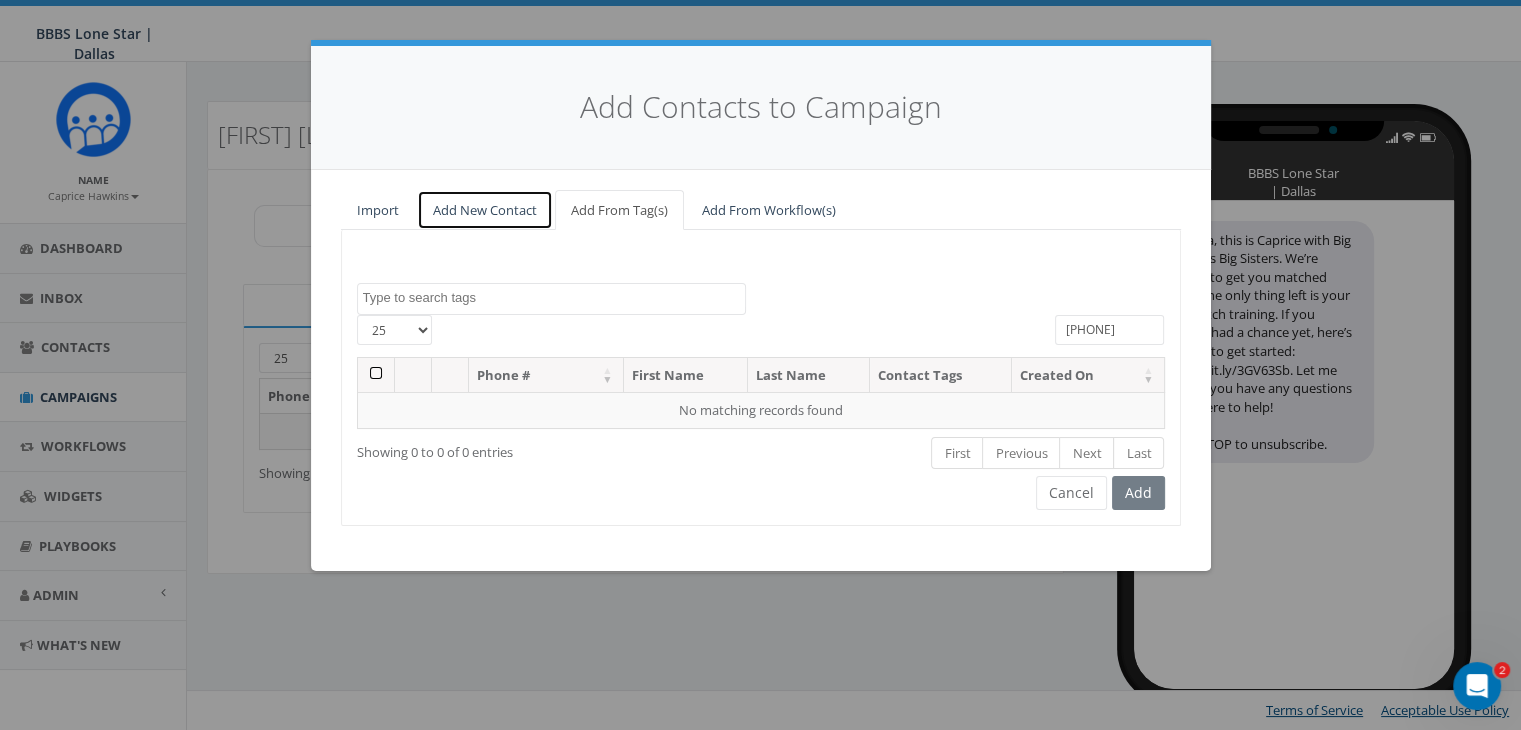 click on "Add New Contact" at bounding box center [485, 210] 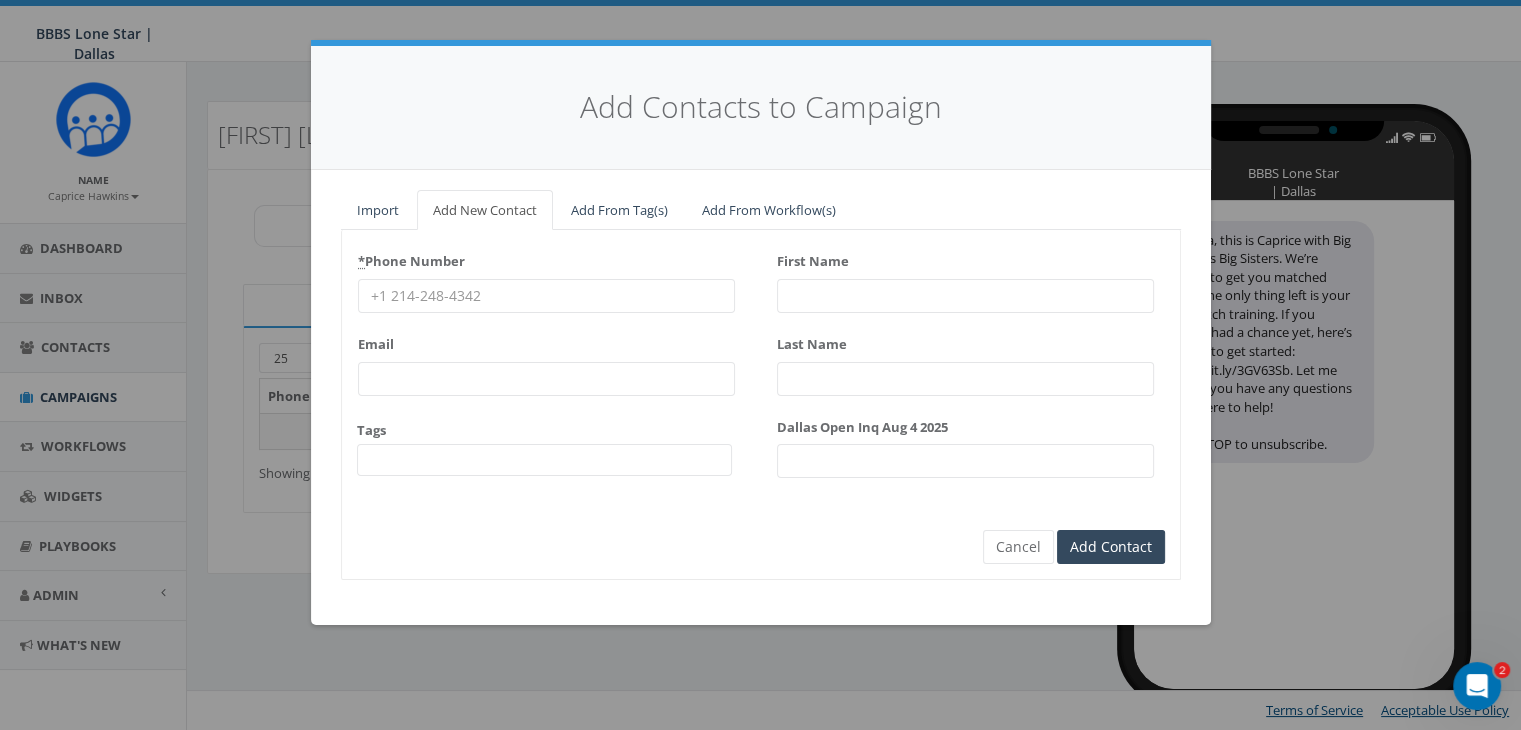 click on "*   Phone Number" at bounding box center [546, 296] 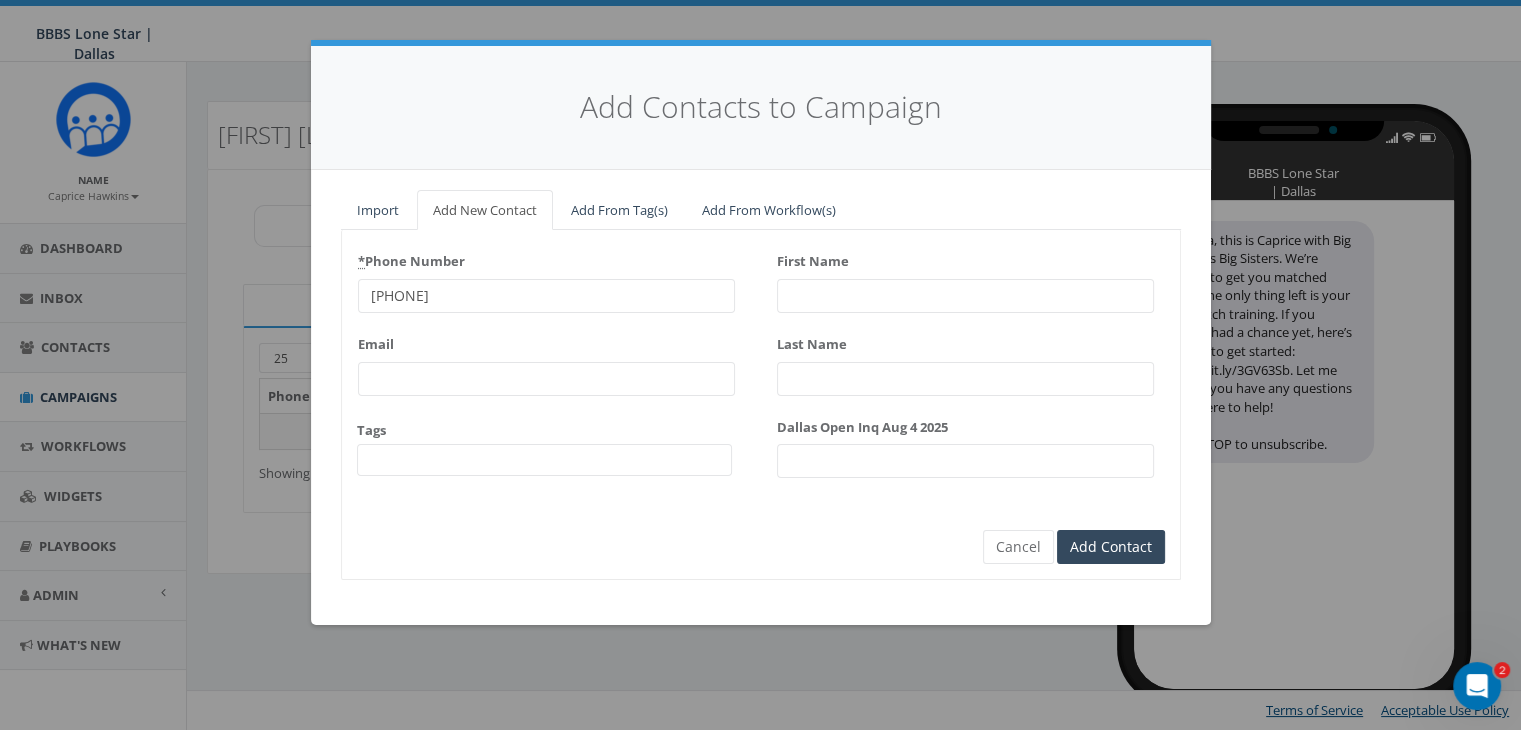 type on "(469) 338-9853" 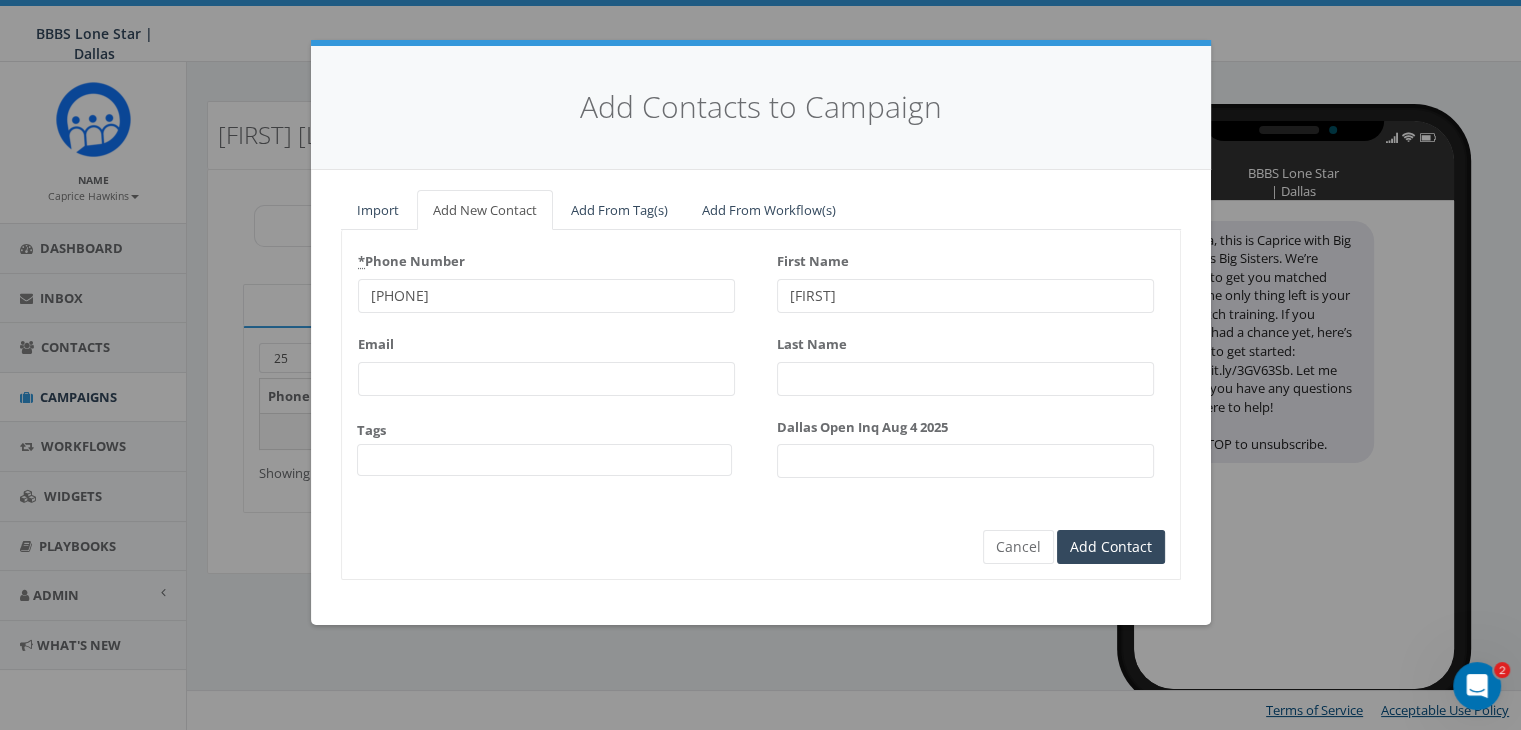 type on "Maria" 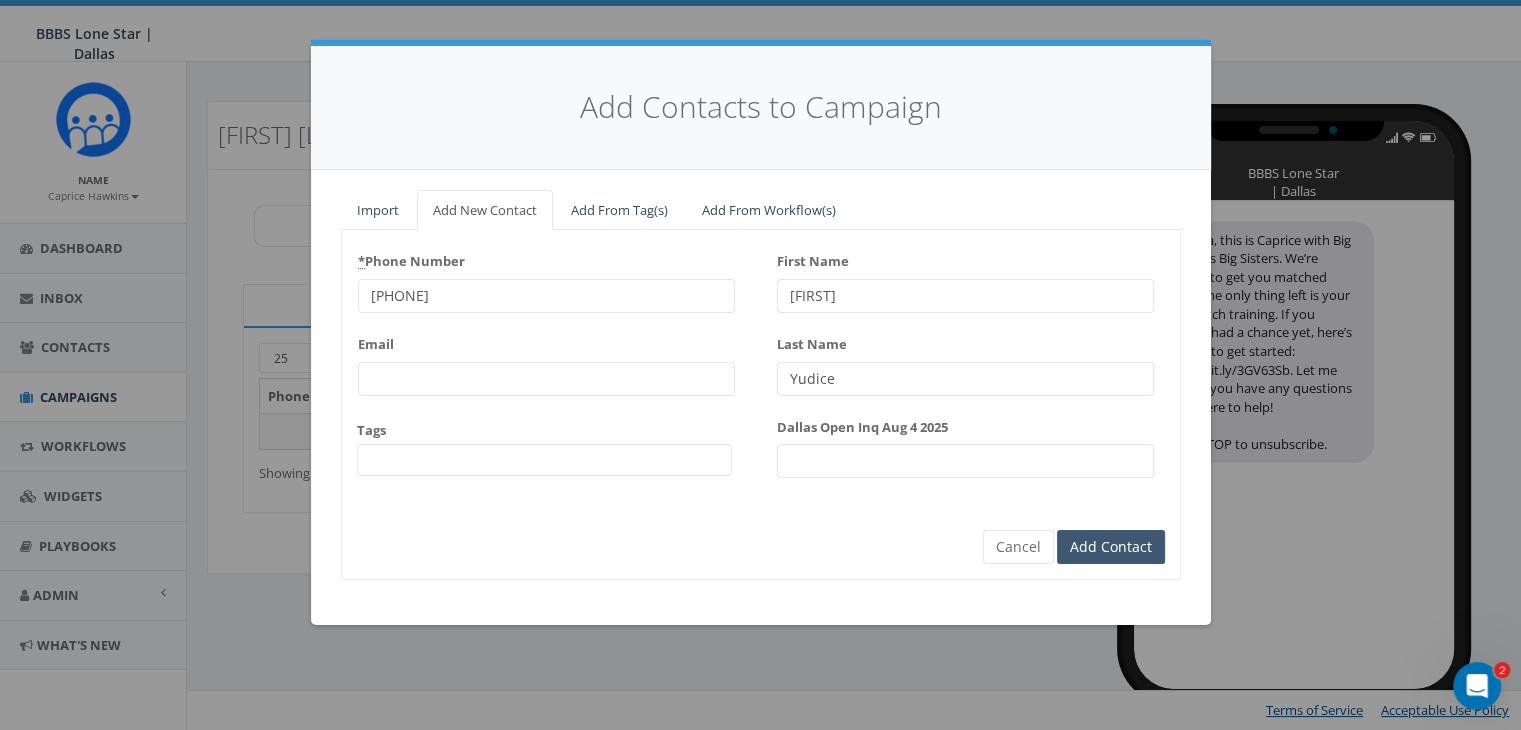 type on "Yudice" 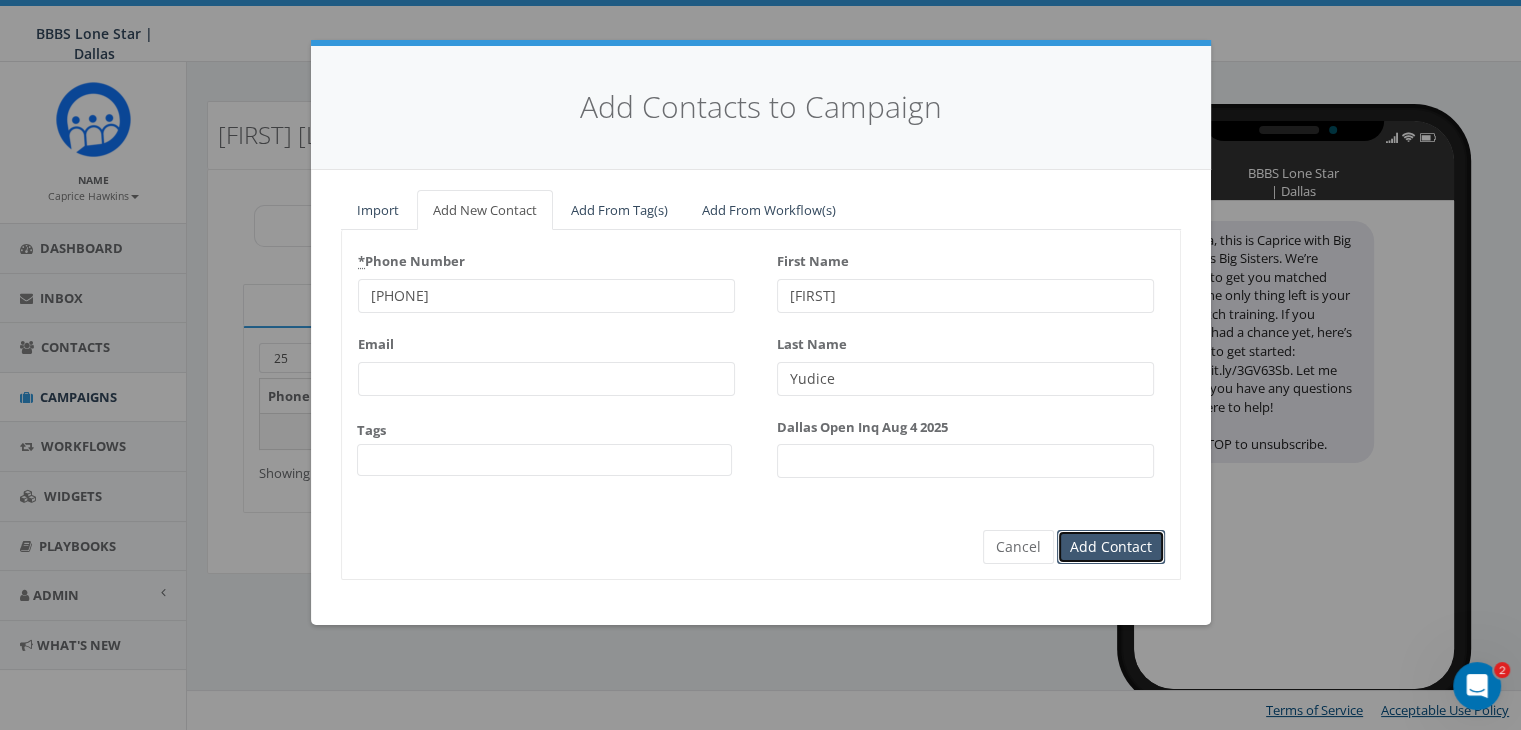 click on "Add Contact" at bounding box center (1111, 547) 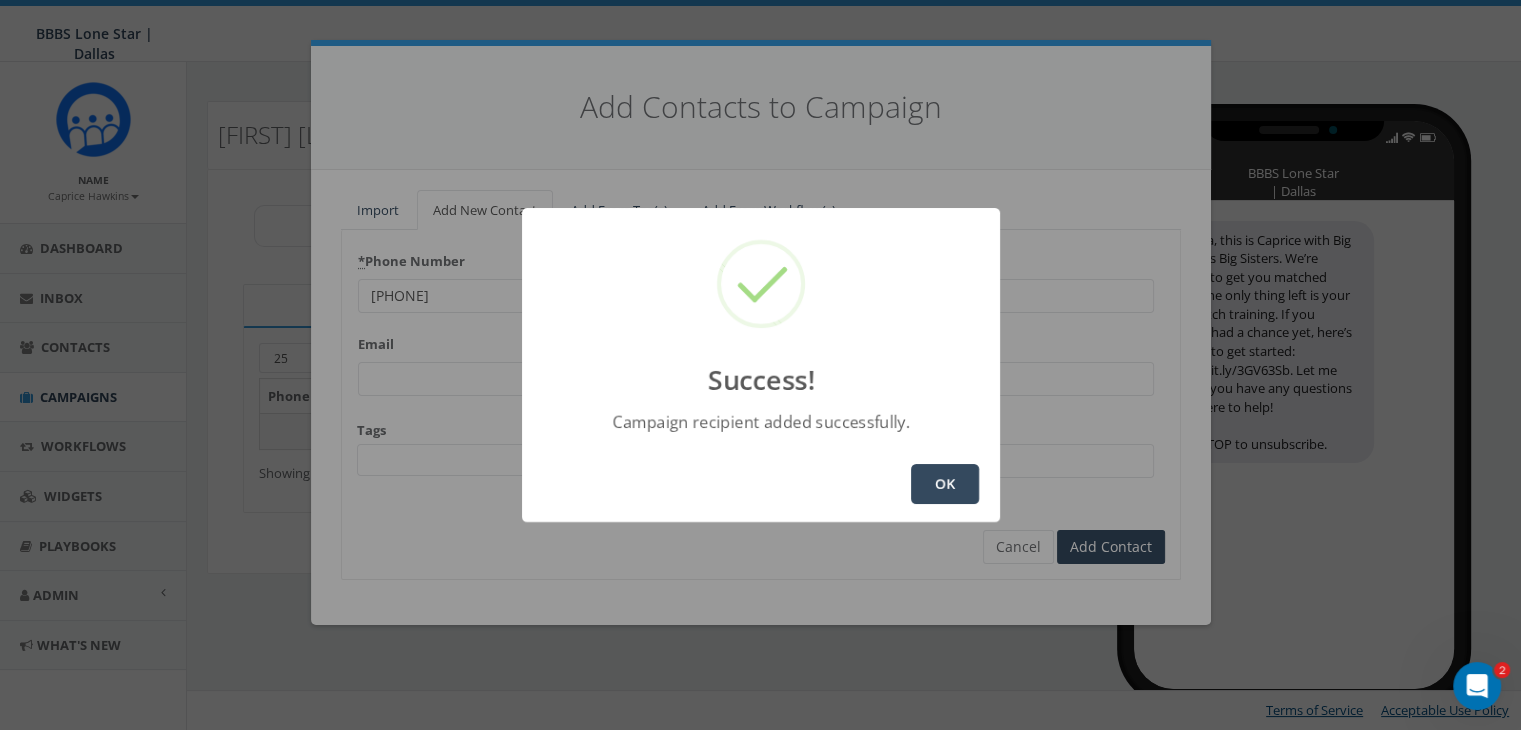 click on "OK" at bounding box center (945, 484) 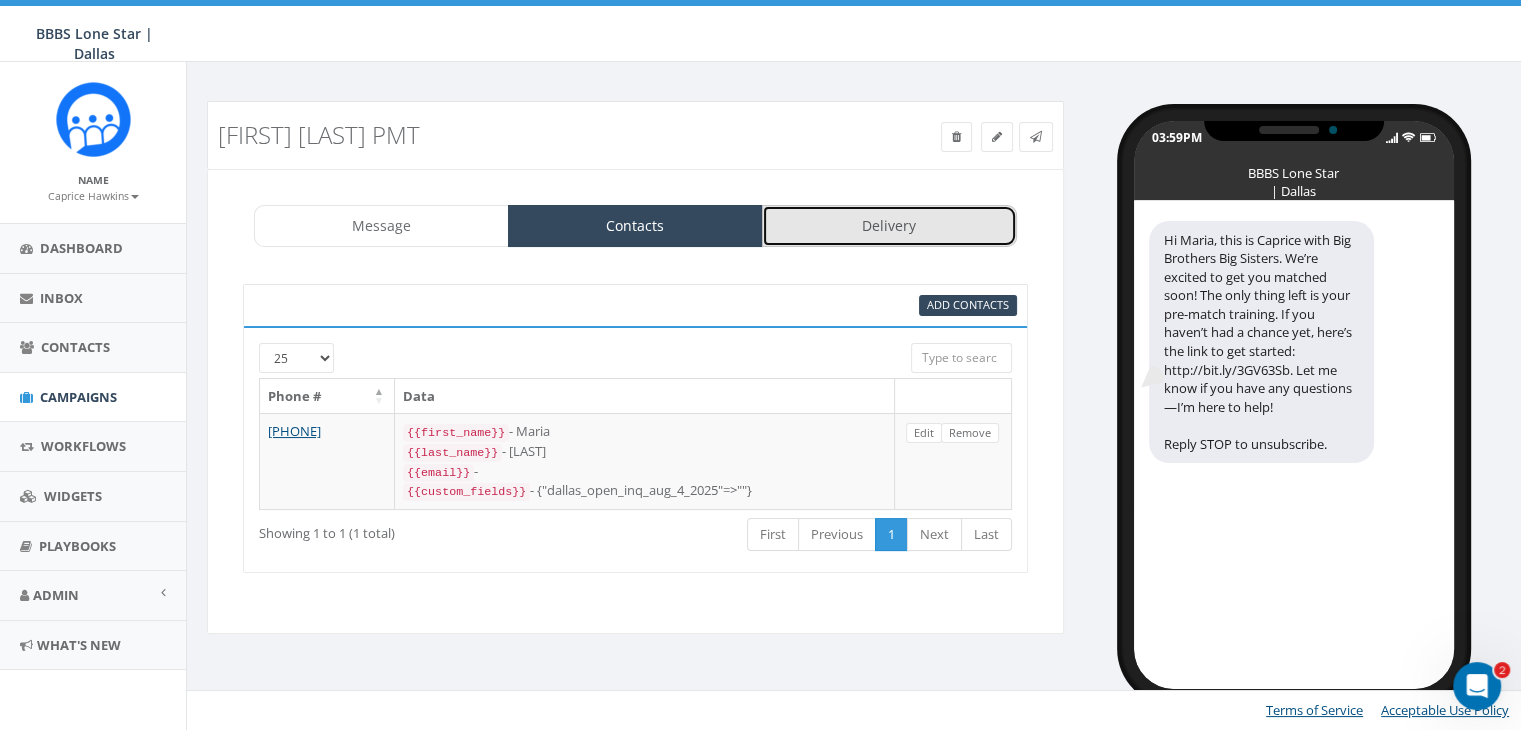 click on "Delivery" at bounding box center (889, 226) 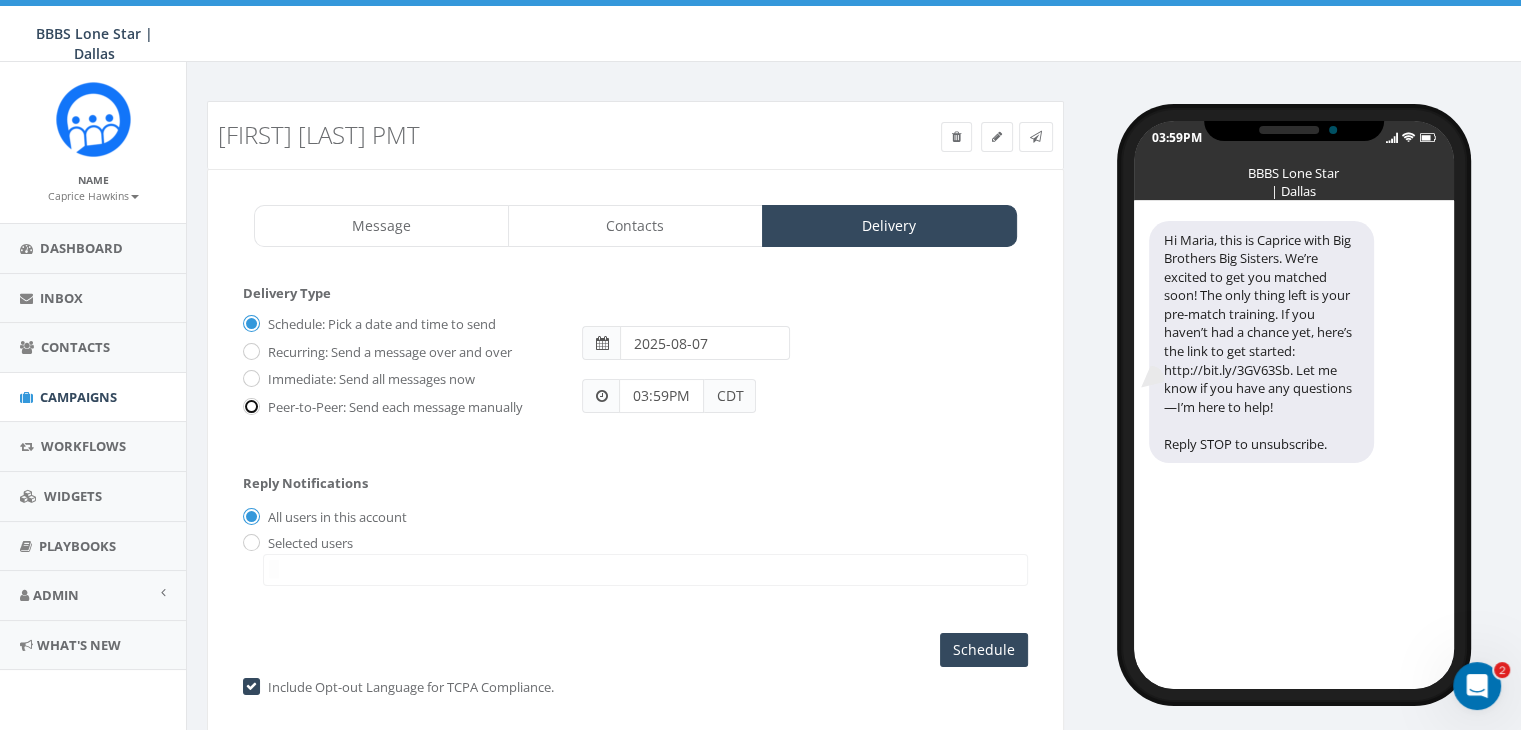 click on "Peer-to-Peer: Send each message manually" at bounding box center (249, 407) 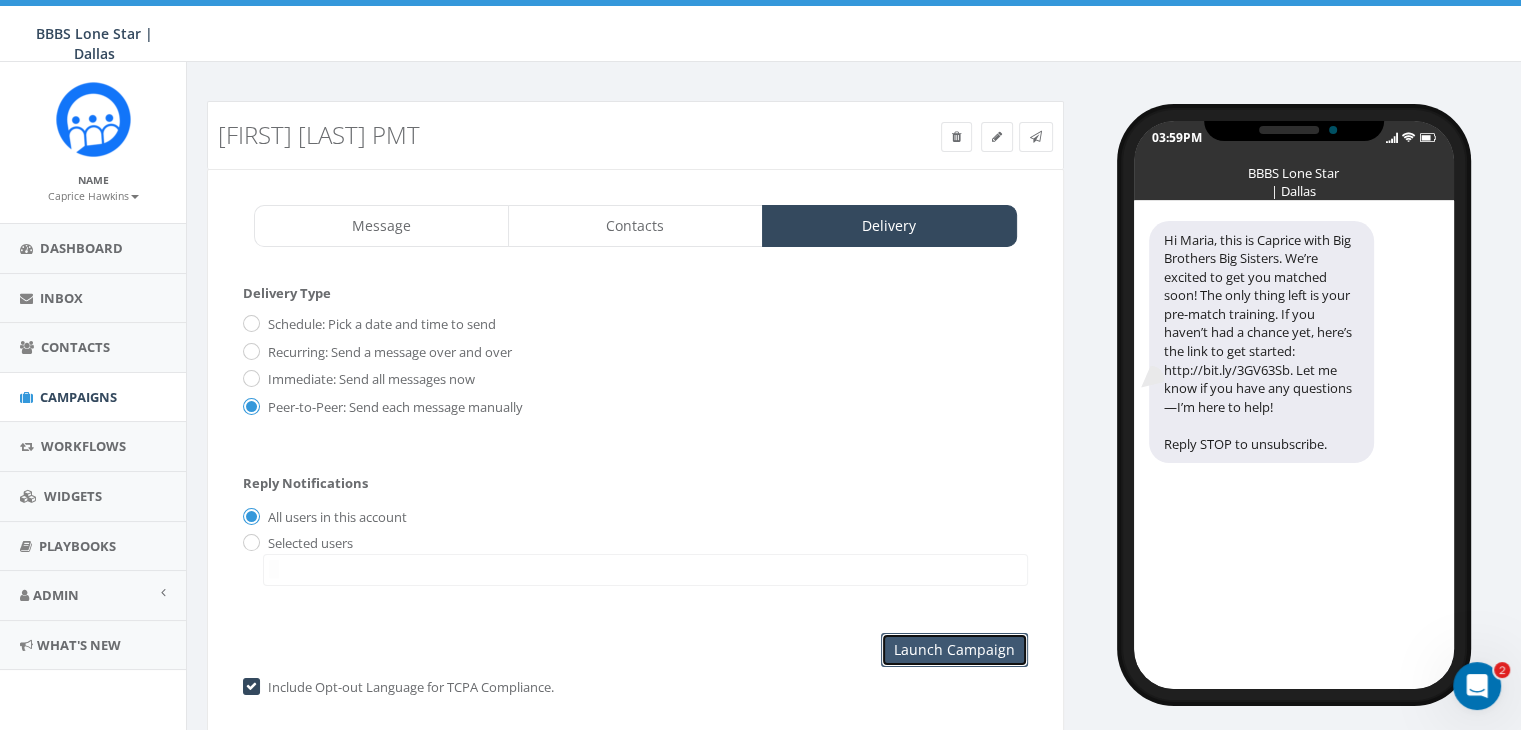 click on "Launch Campaign" at bounding box center (954, 650) 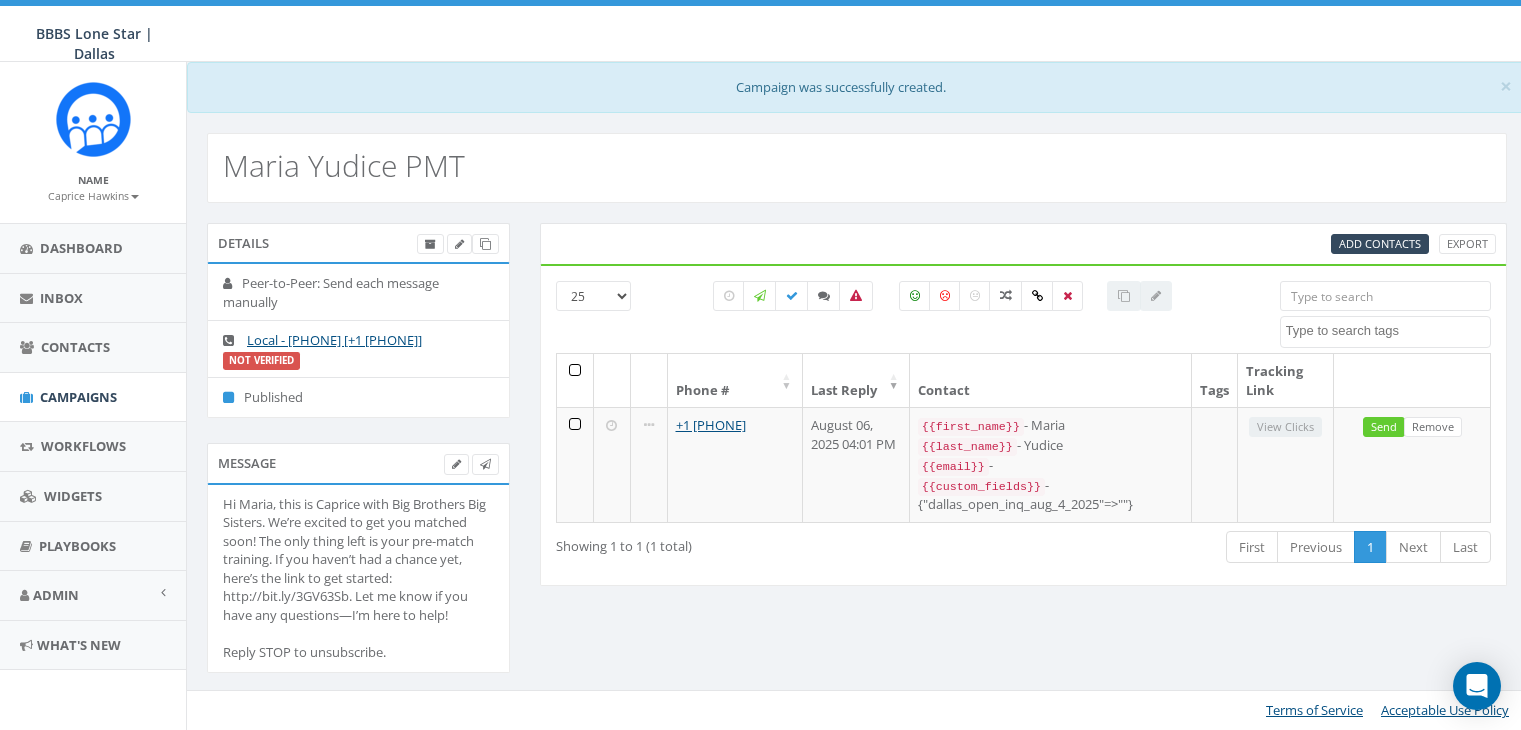 select 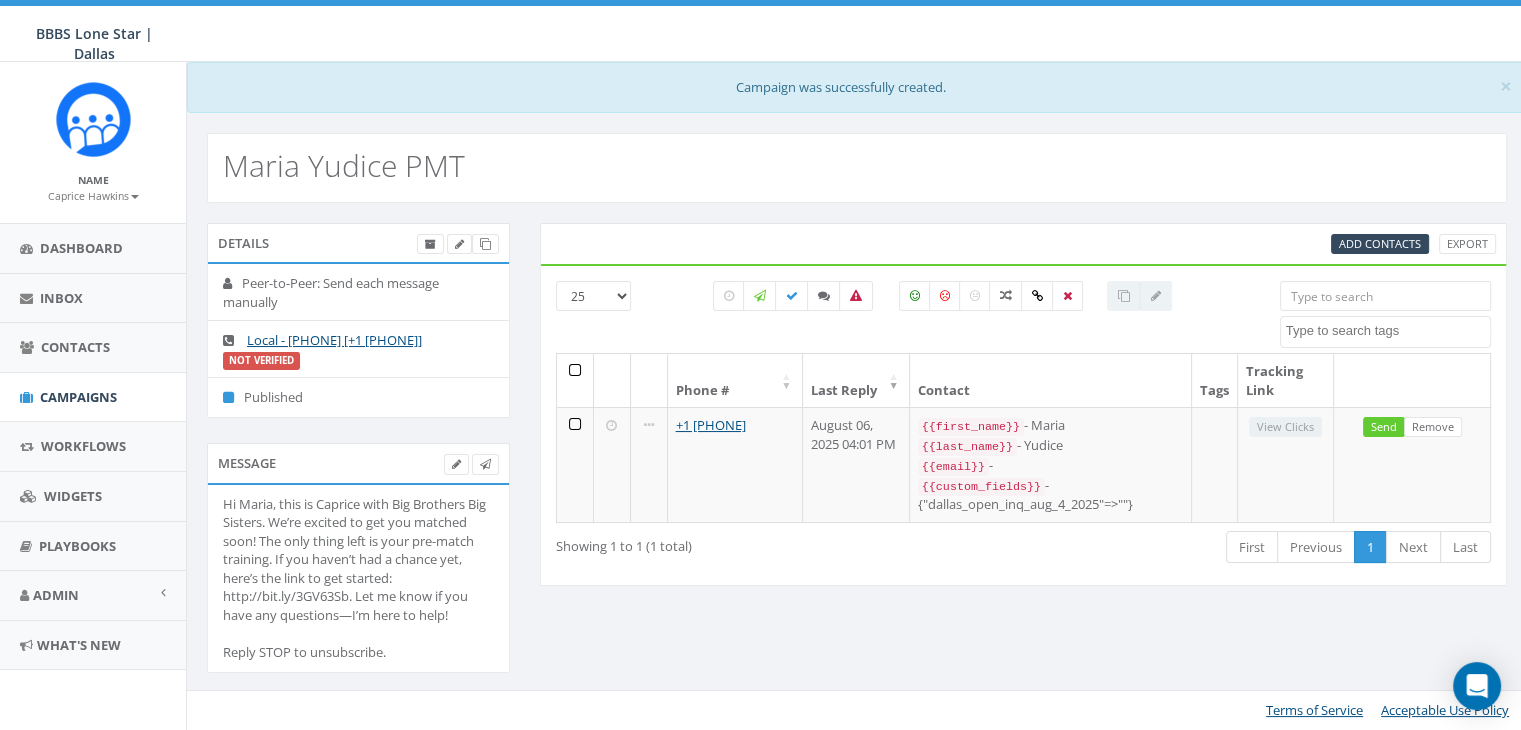 scroll, scrollTop: 0, scrollLeft: 0, axis: both 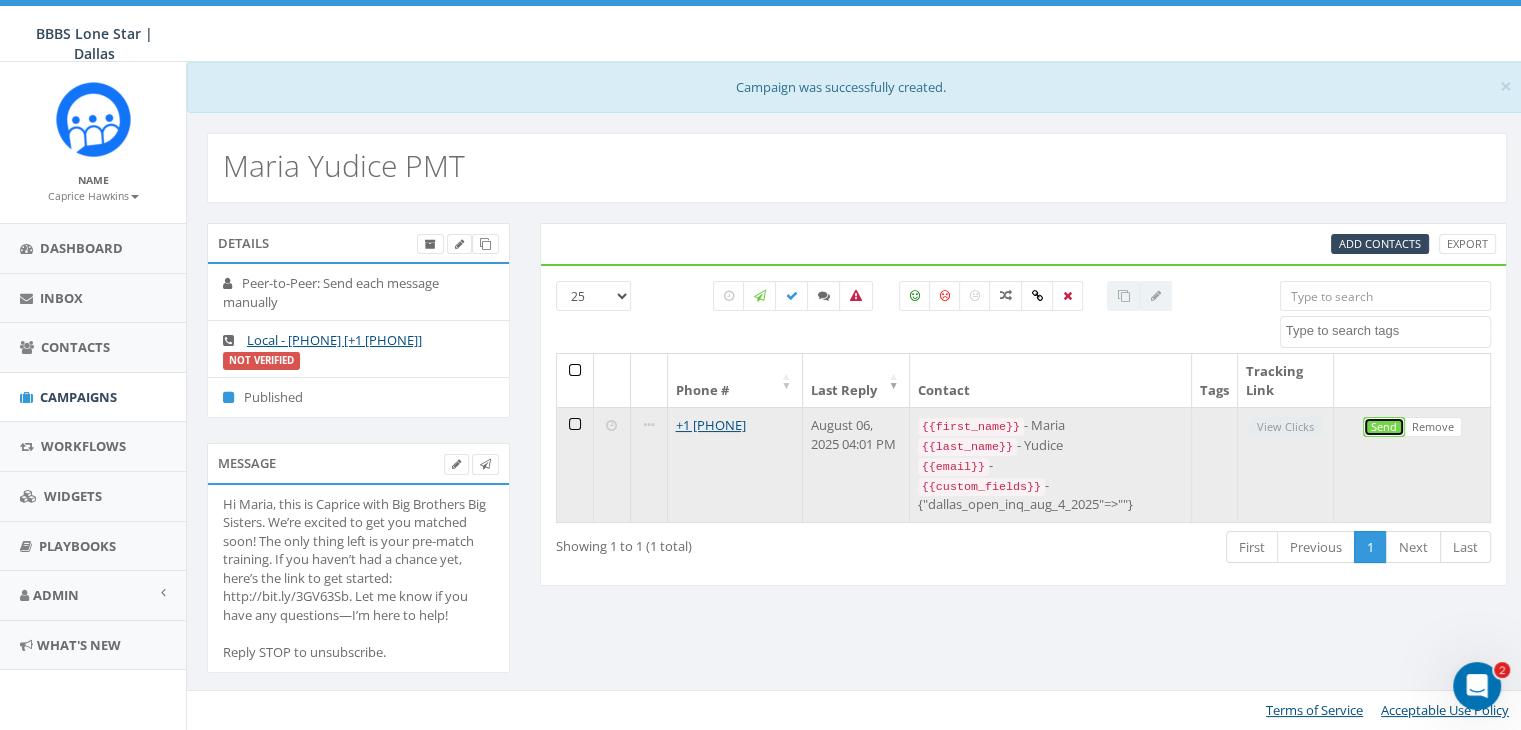 click on "Send" at bounding box center [1384, 427] 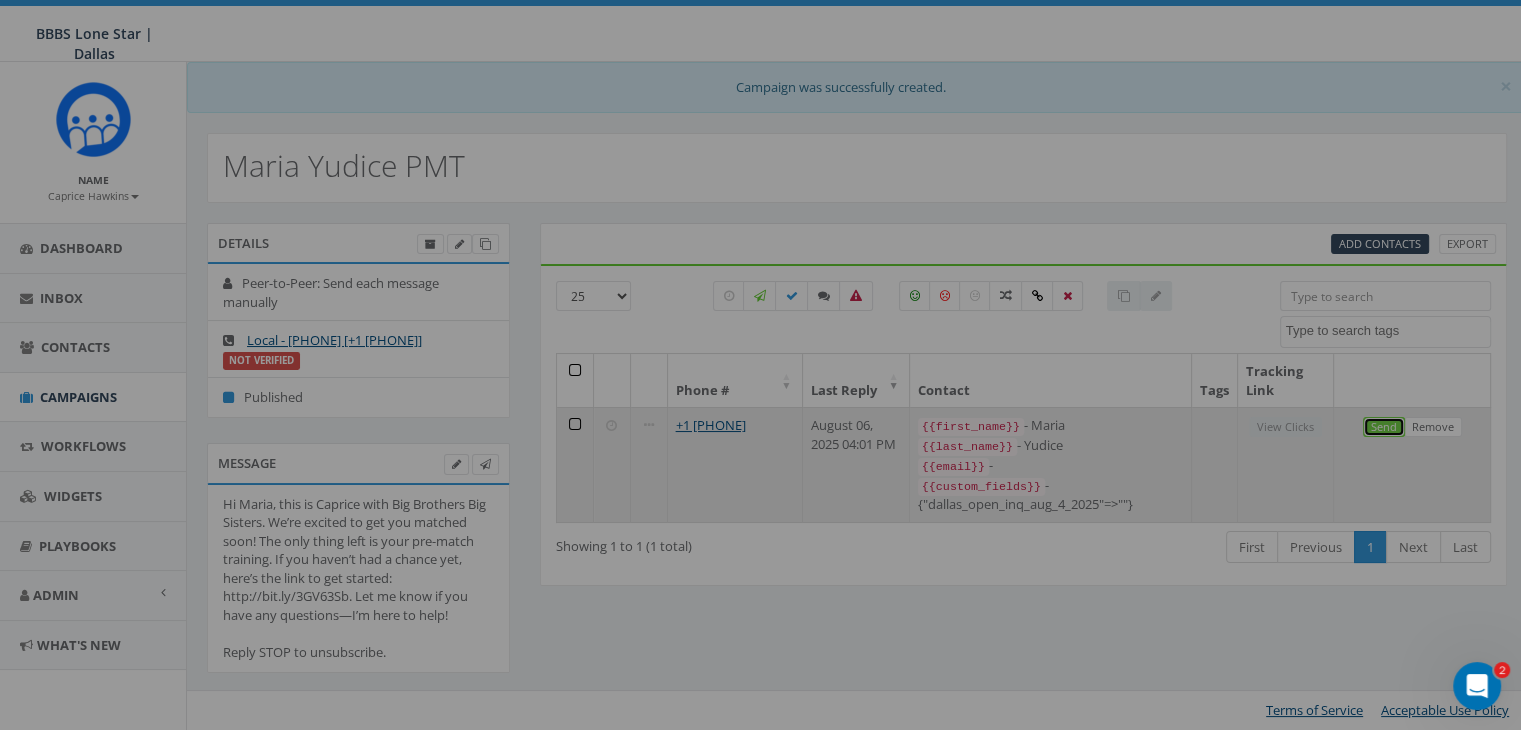 select 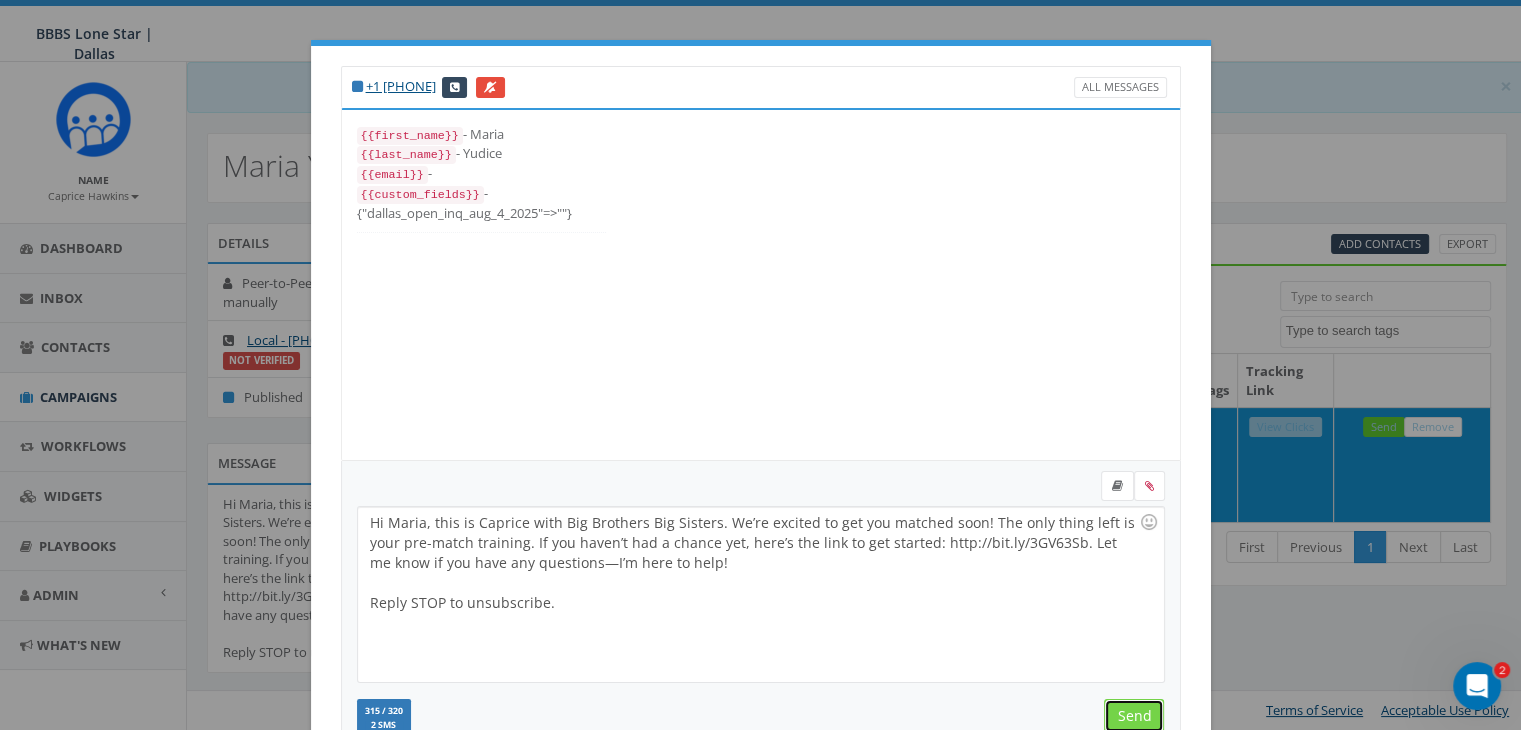 click on "Send" at bounding box center [1134, 716] 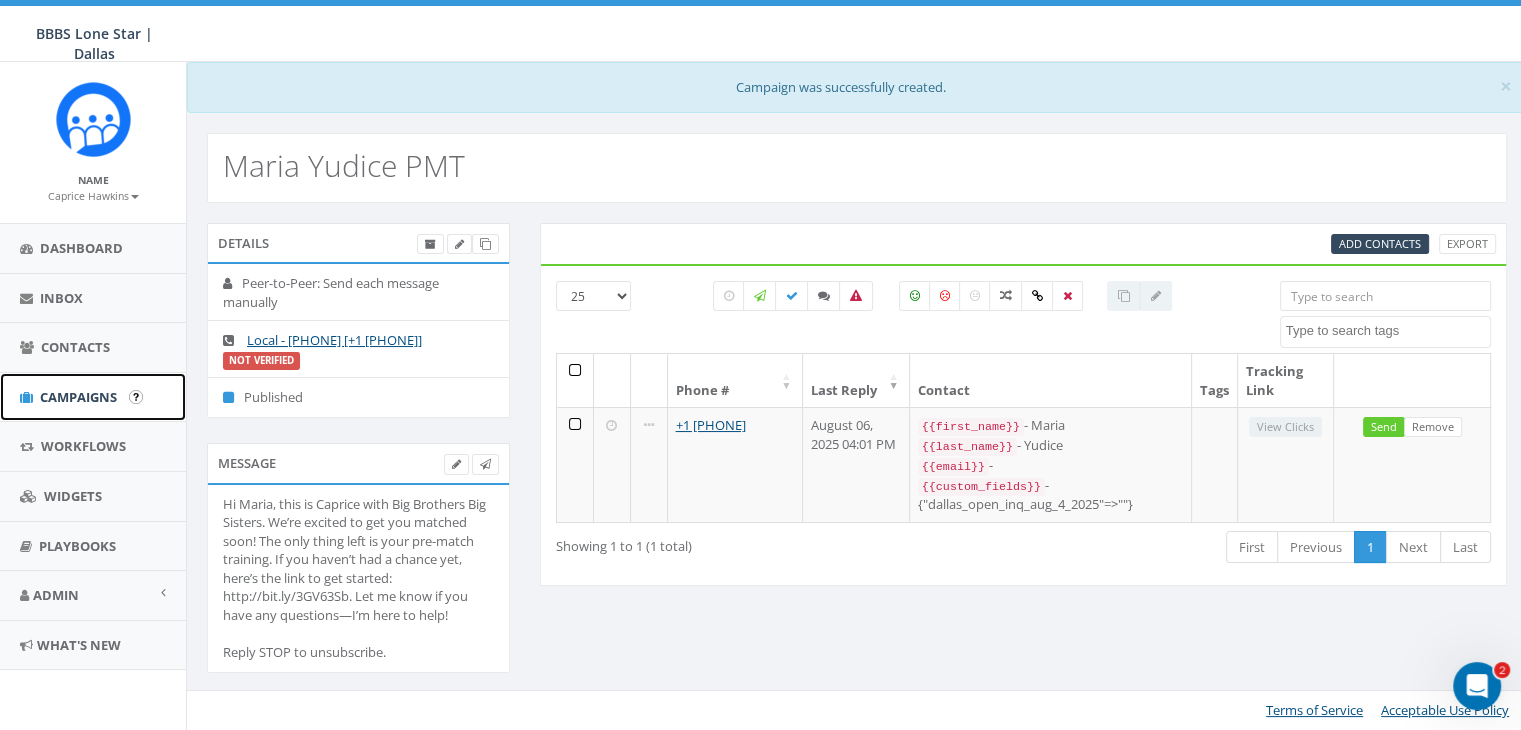 click on "Campaigns" at bounding box center (78, 397) 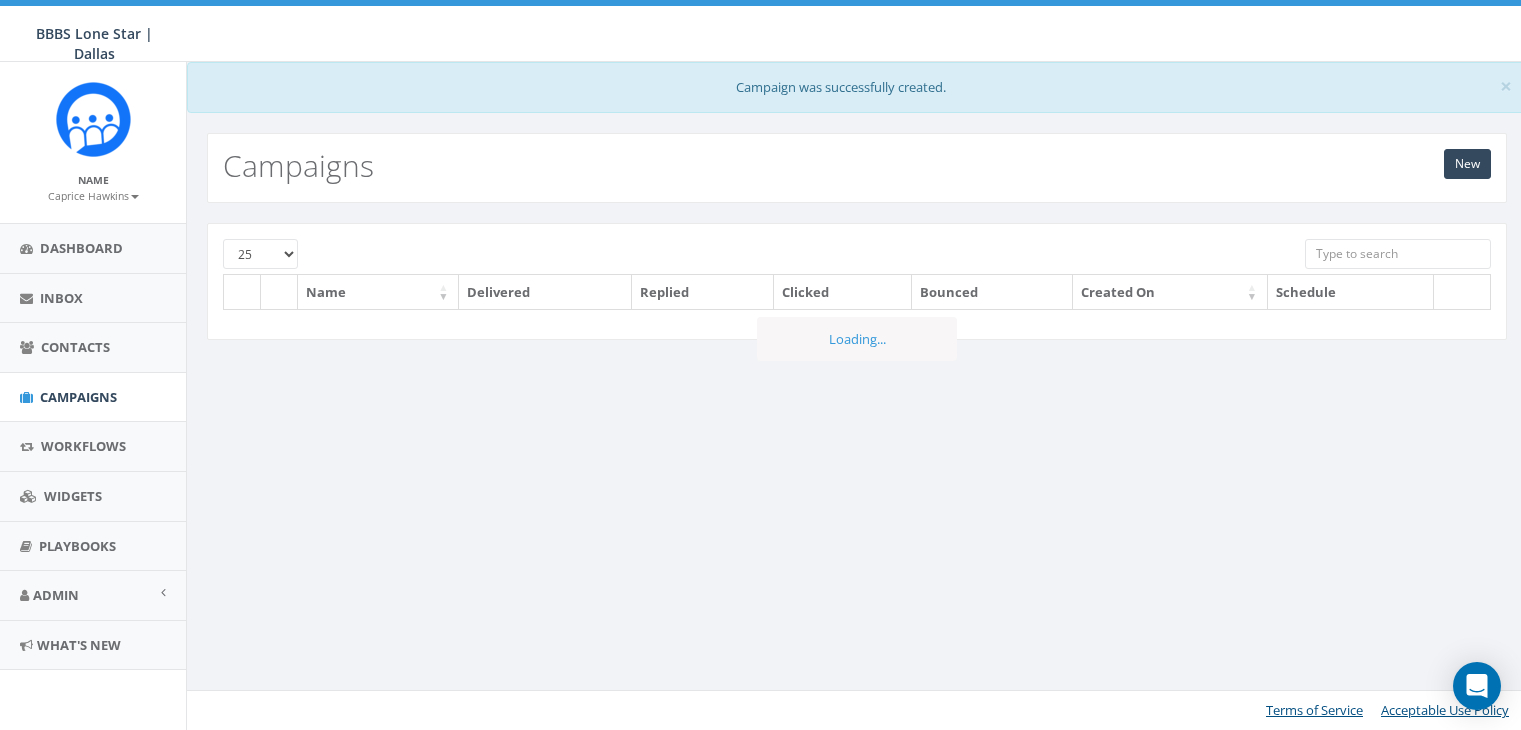 scroll, scrollTop: 0, scrollLeft: 0, axis: both 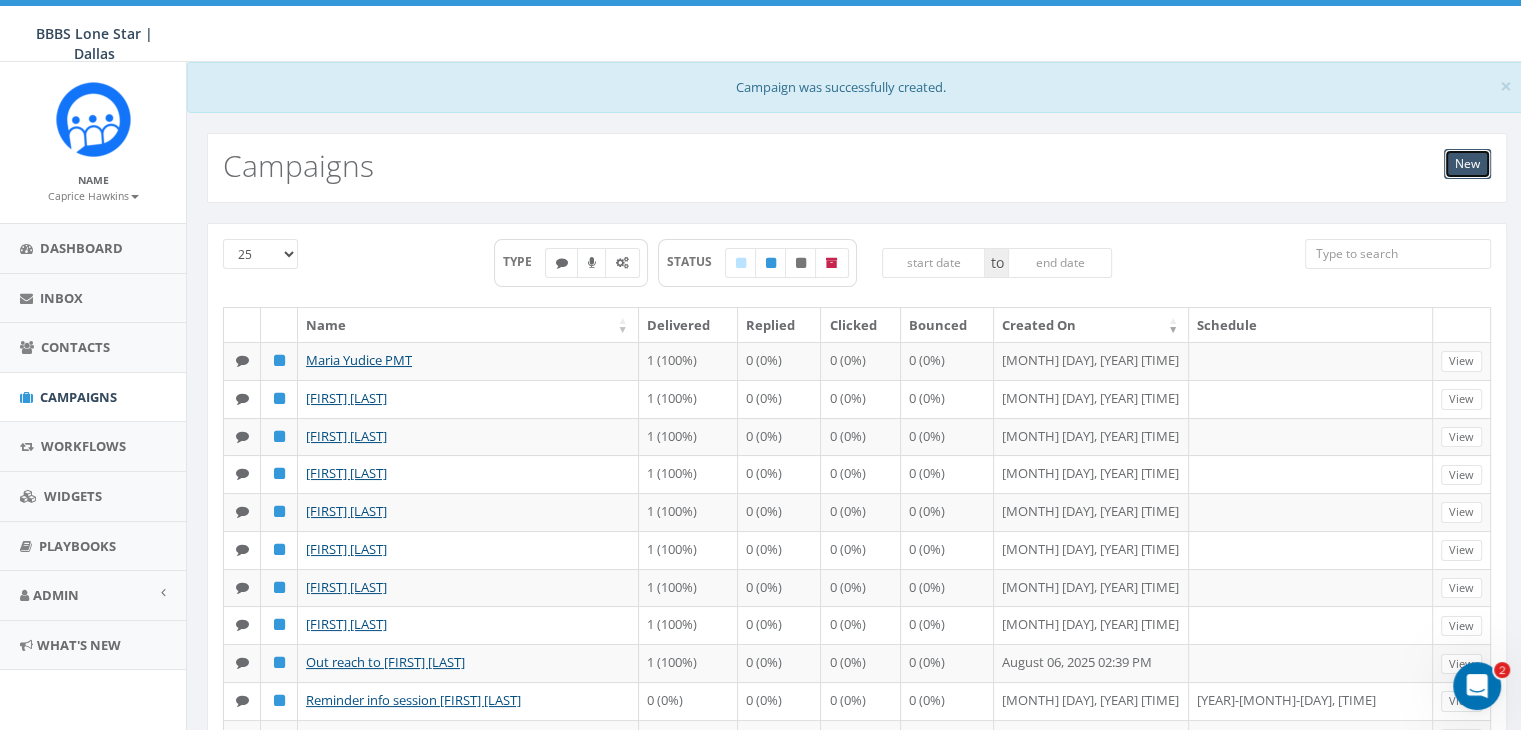 click on "New" at bounding box center [1467, 164] 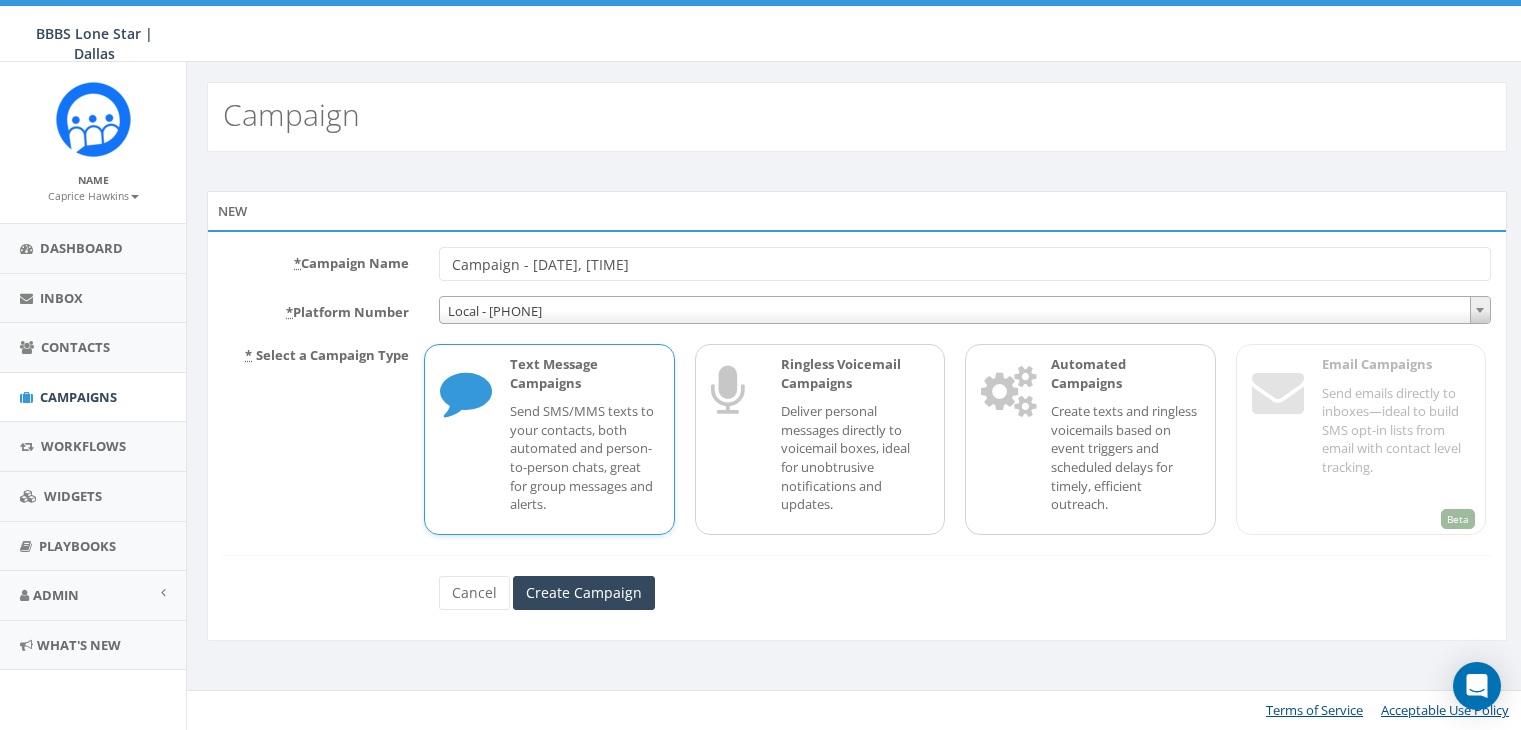 scroll, scrollTop: 0, scrollLeft: 0, axis: both 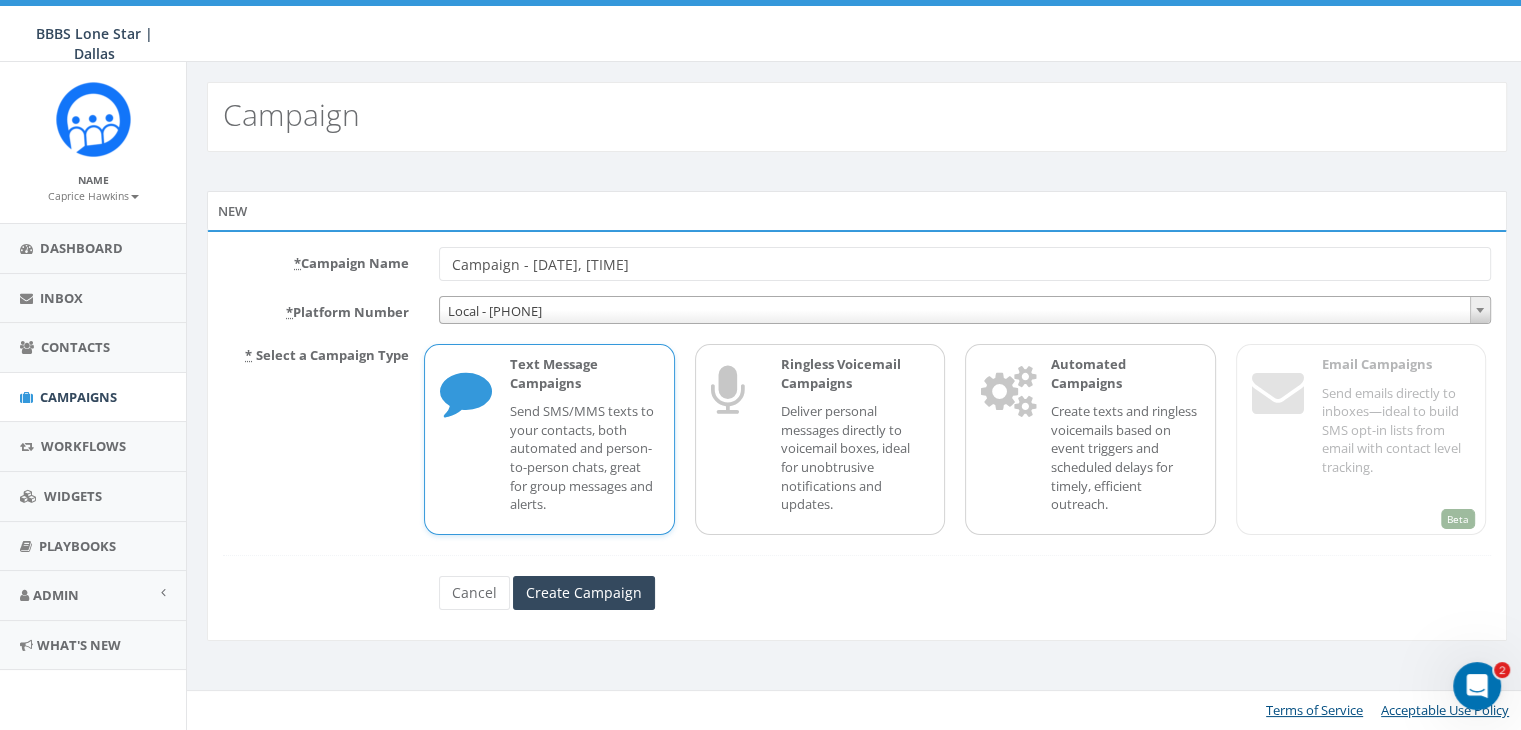 drag, startPoint x: 719, startPoint y: 258, endPoint x: 420, endPoint y: 257, distance: 299.00168 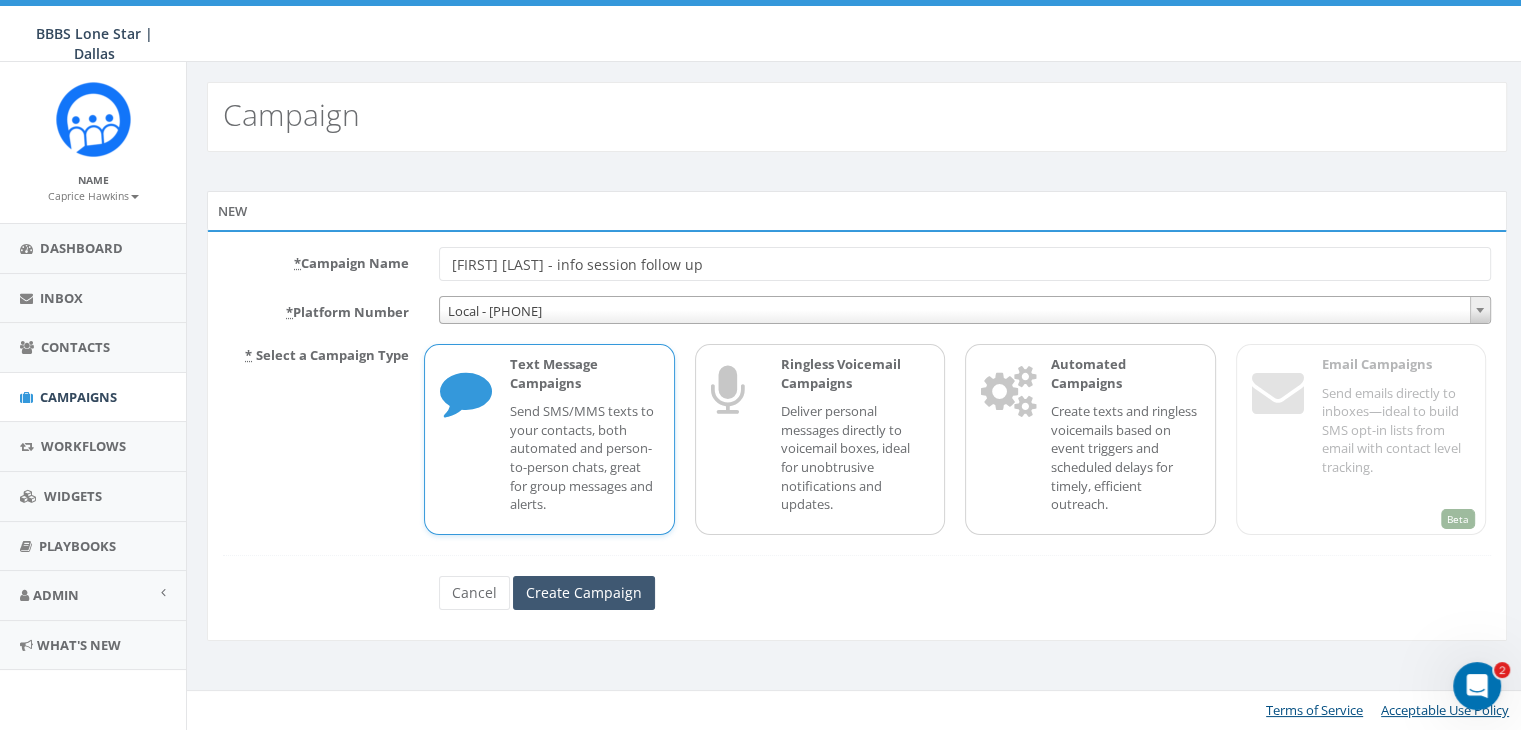 type on "[FIRST] [LAST] - info session follow up" 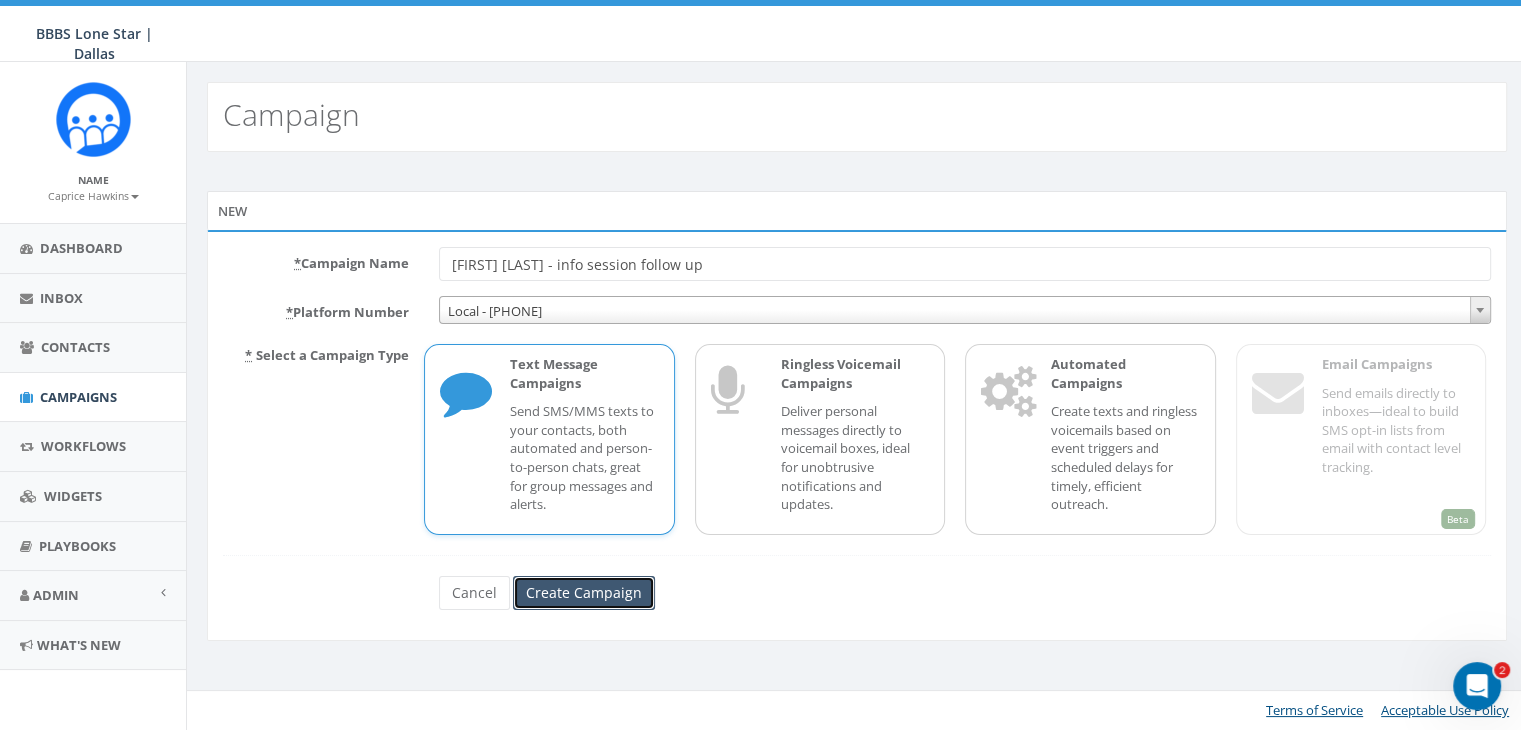 click on "Create Campaign" at bounding box center [584, 593] 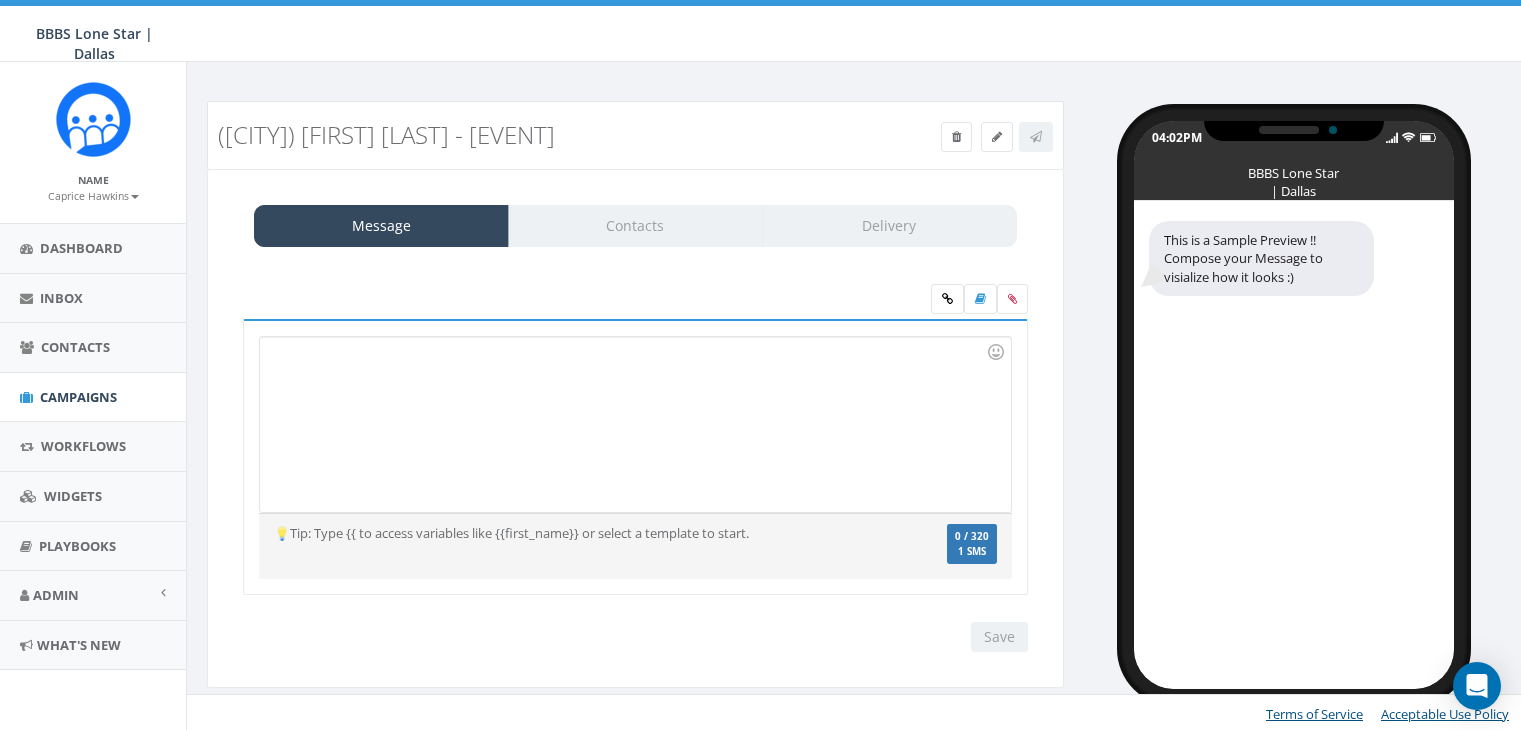 scroll, scrollTop: 0, scrollLeft: 0, axis: both 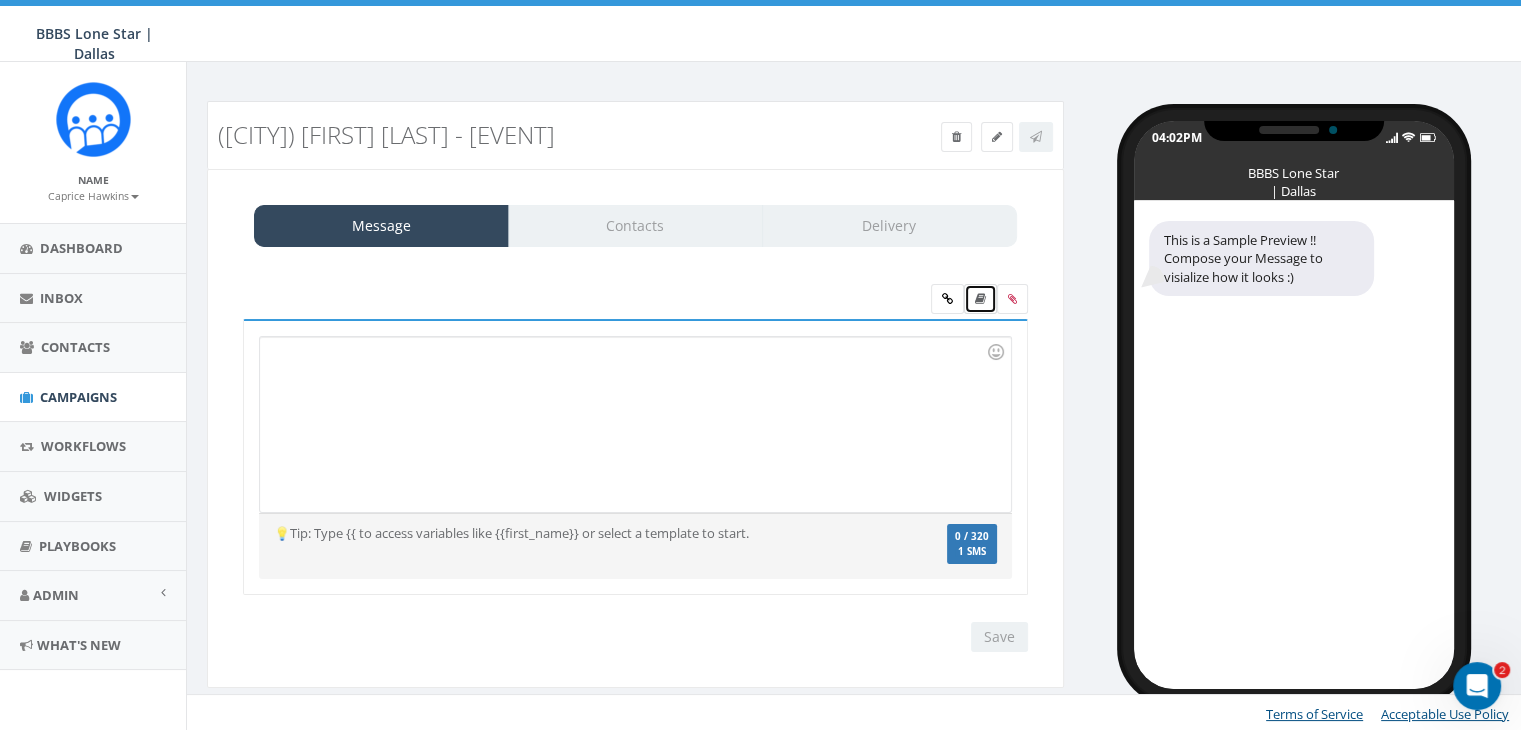 click at bounding box center (980, 299) 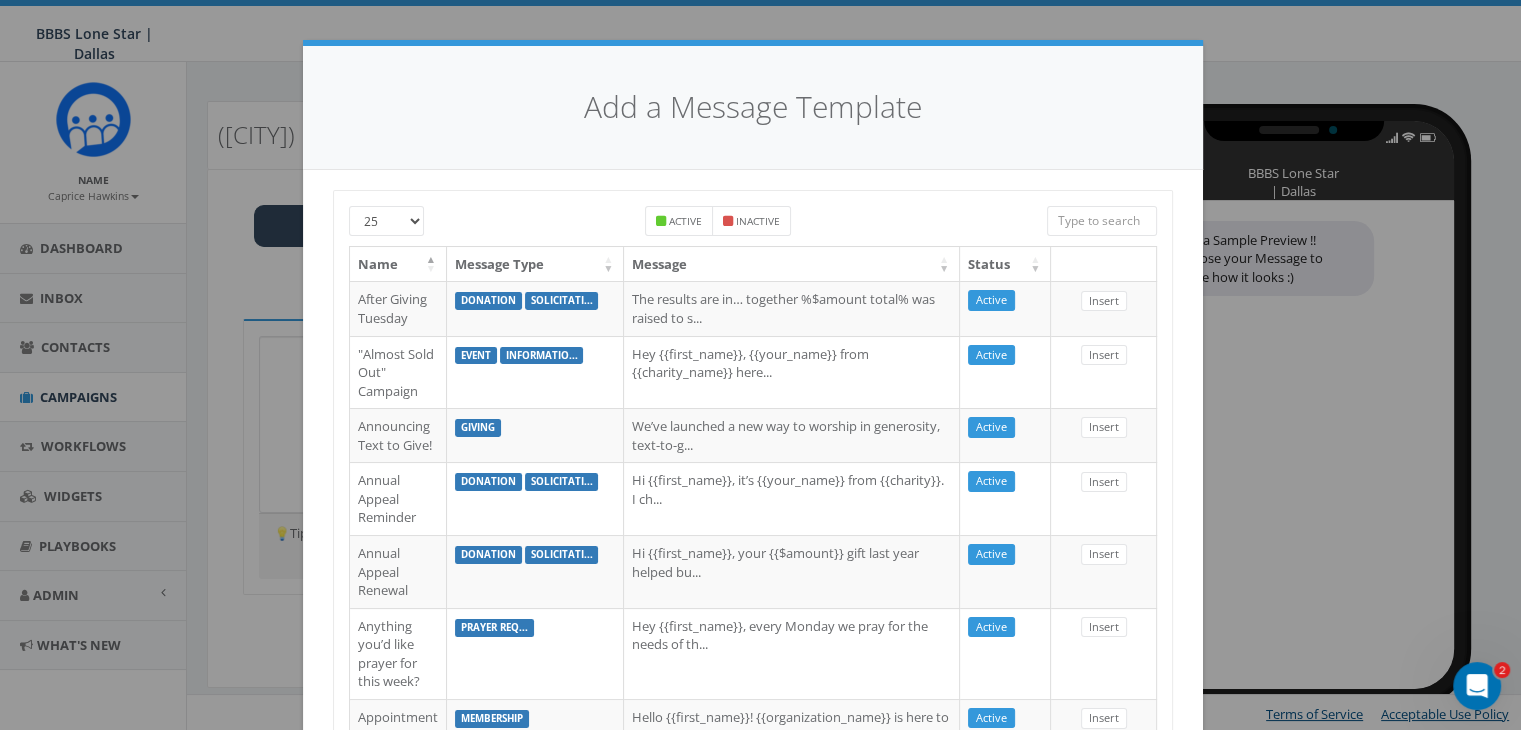 click at bounding box center (1102, 221) 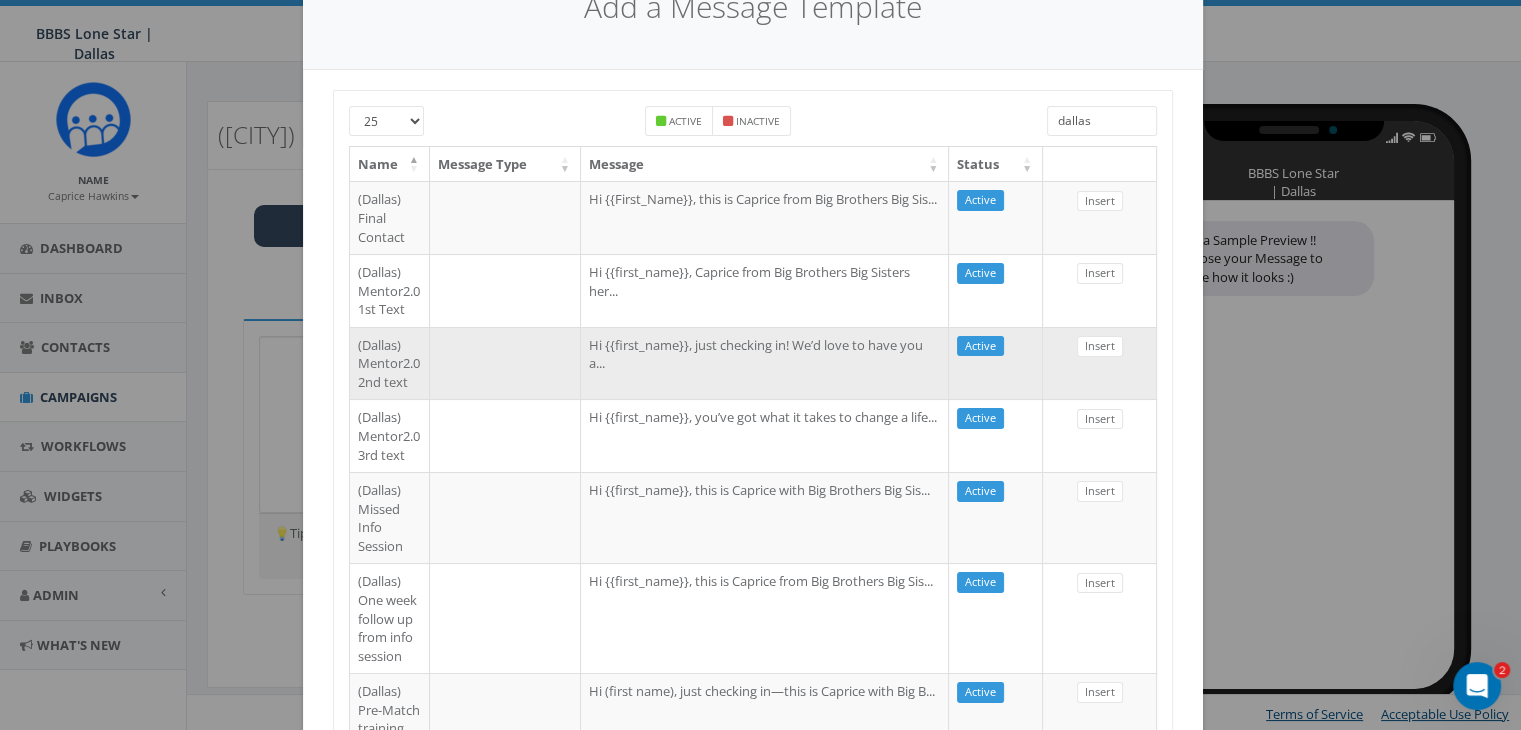 scroll, scrollTop: 200, scrollLeft: 0, axis: vertical 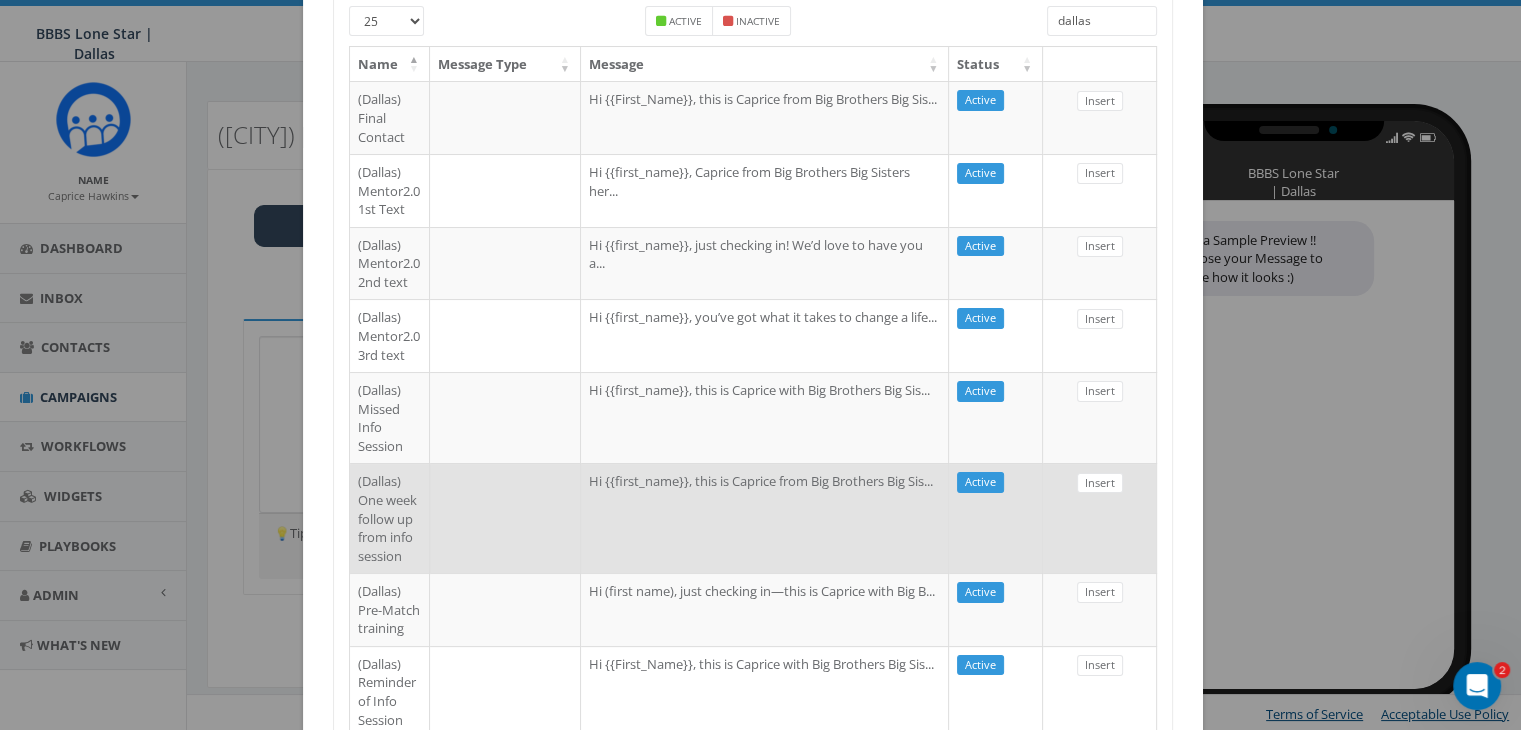 type on "dallas" 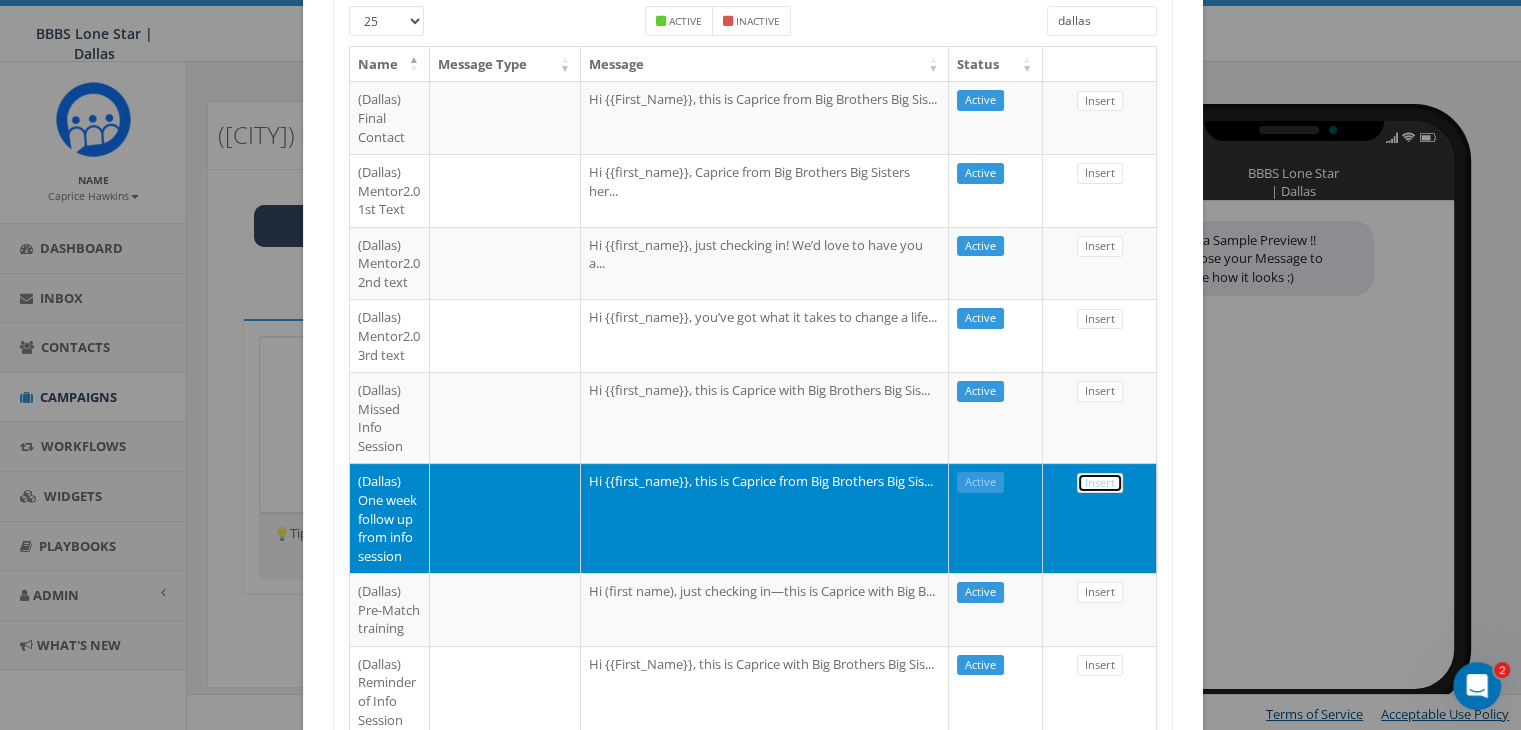click on "Insert" at bounding box center [1100, 483] 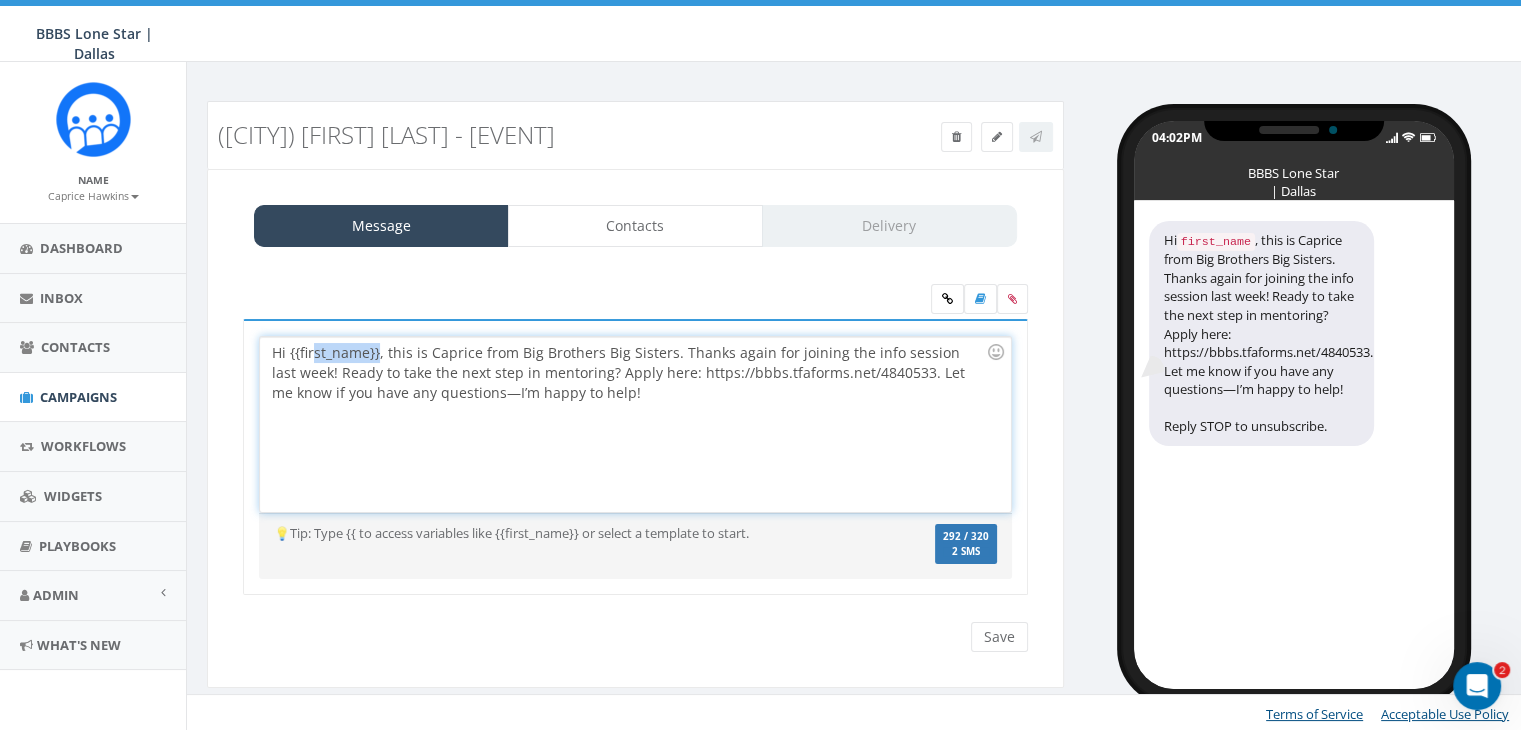 drag, startPoint x: 376, startPoint y: 355, endPoint x: 311, endPoint y: 350, distance: 65.192024 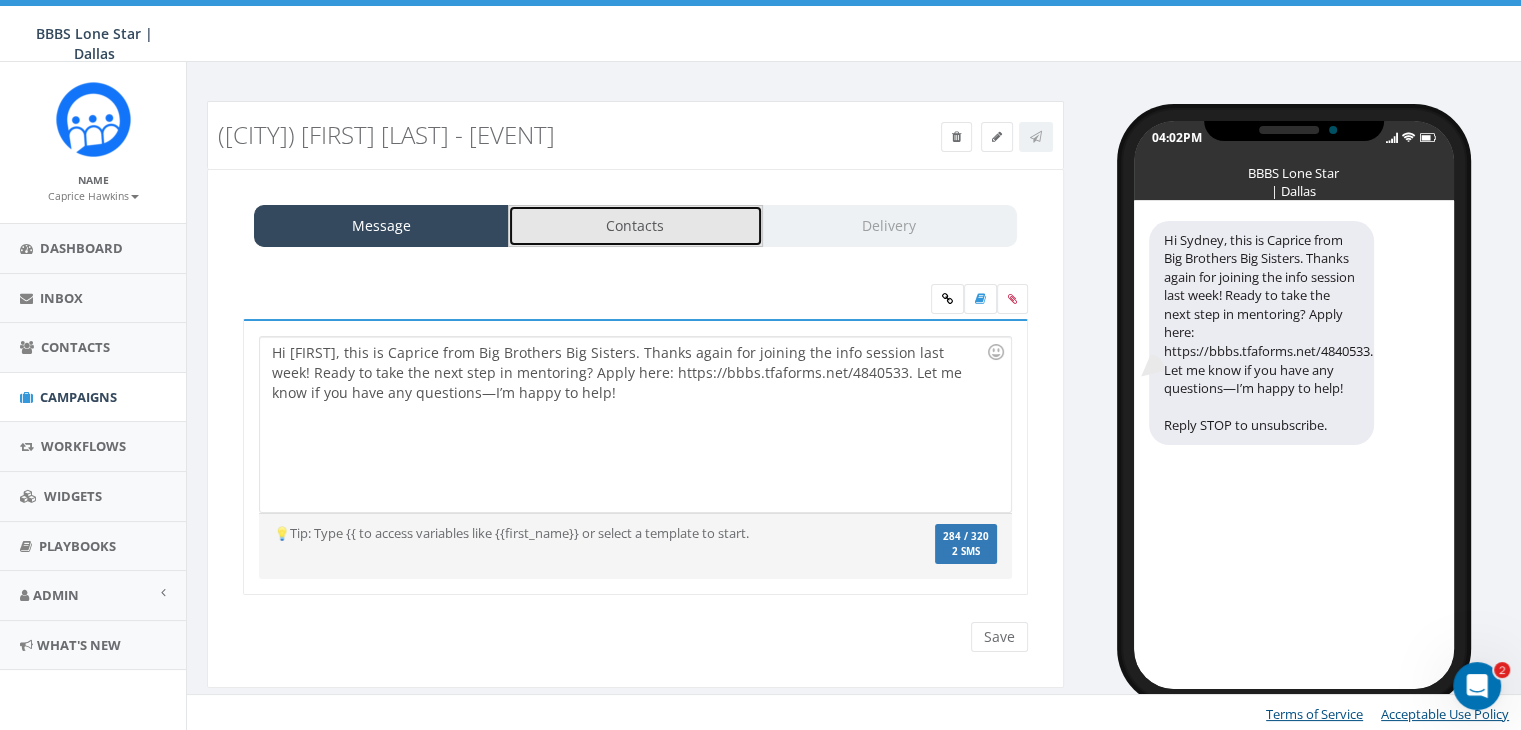 click on "Contacts" at bounding box center (635, 226) 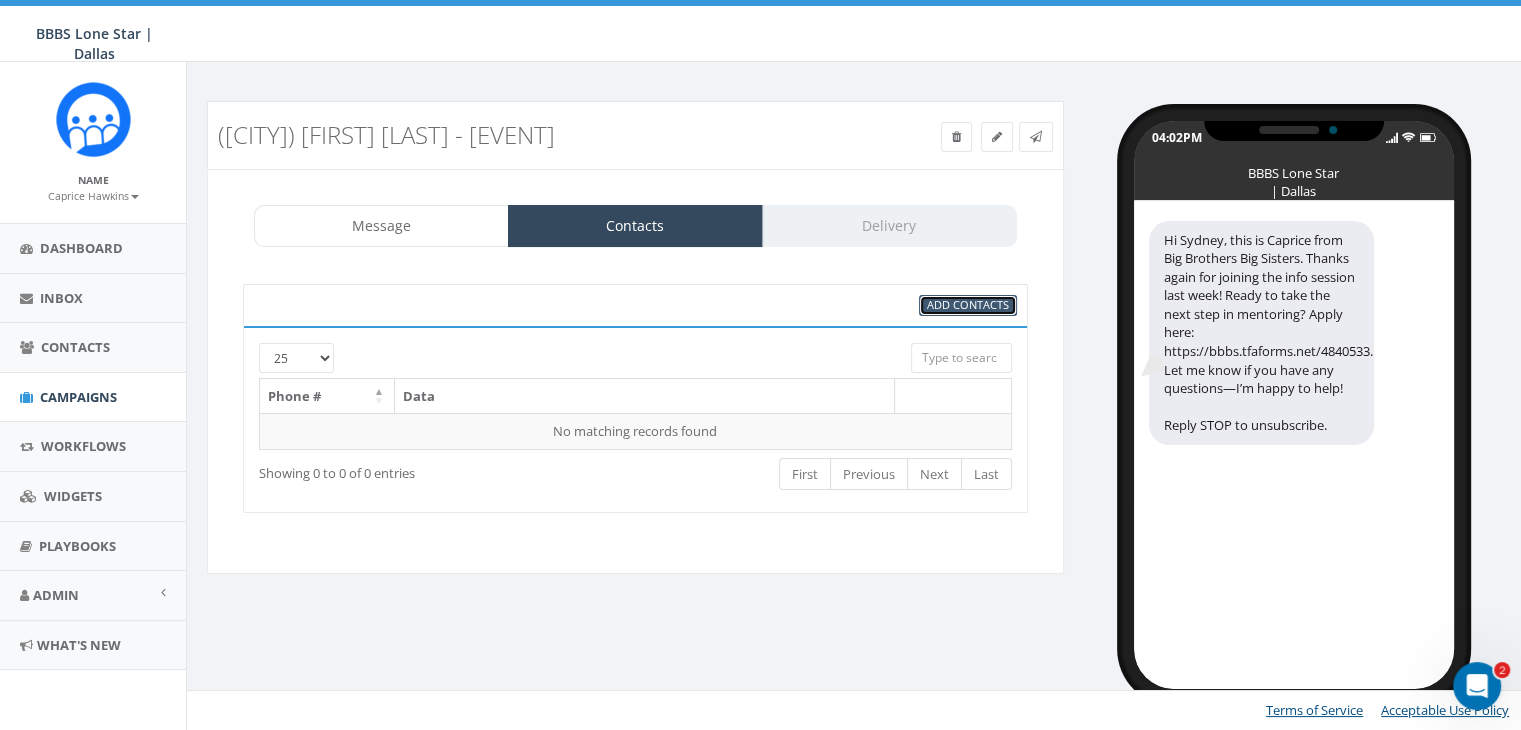 click on "Add Contacts" at bounding box center [968, 304] 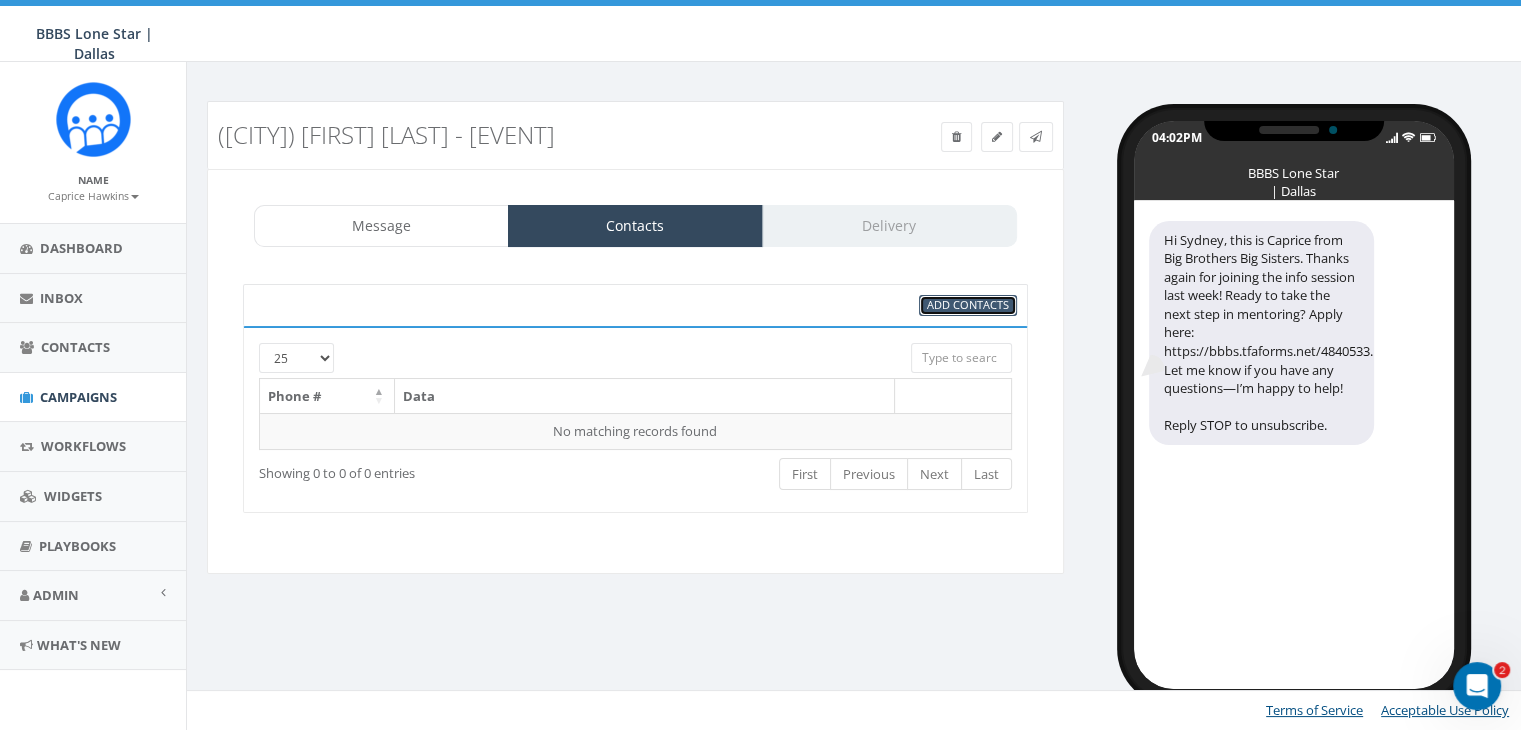click on "Add Contacts" at bounding box center [968, 304] 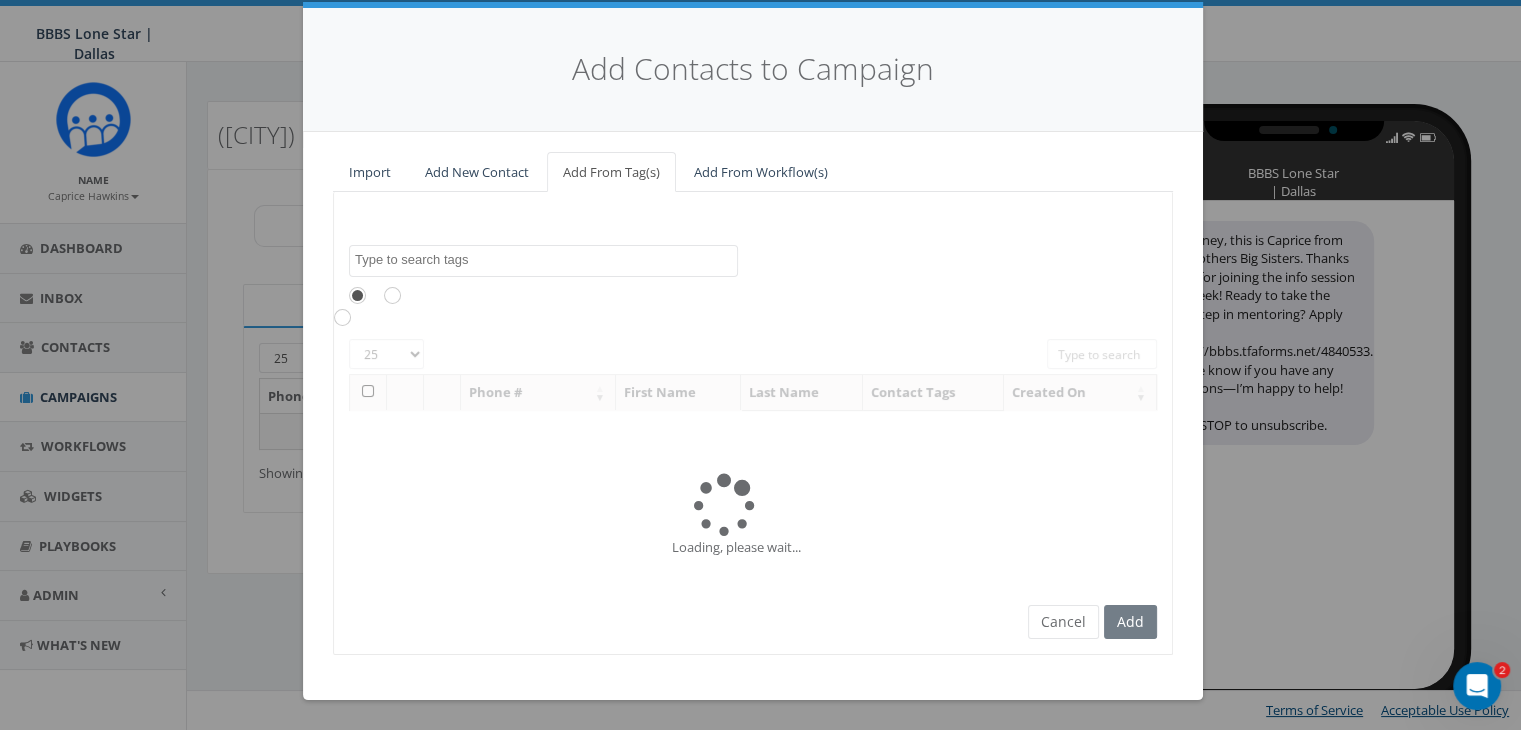 scroll, scrollTop: 0, scrollLeft: 0, axis: both 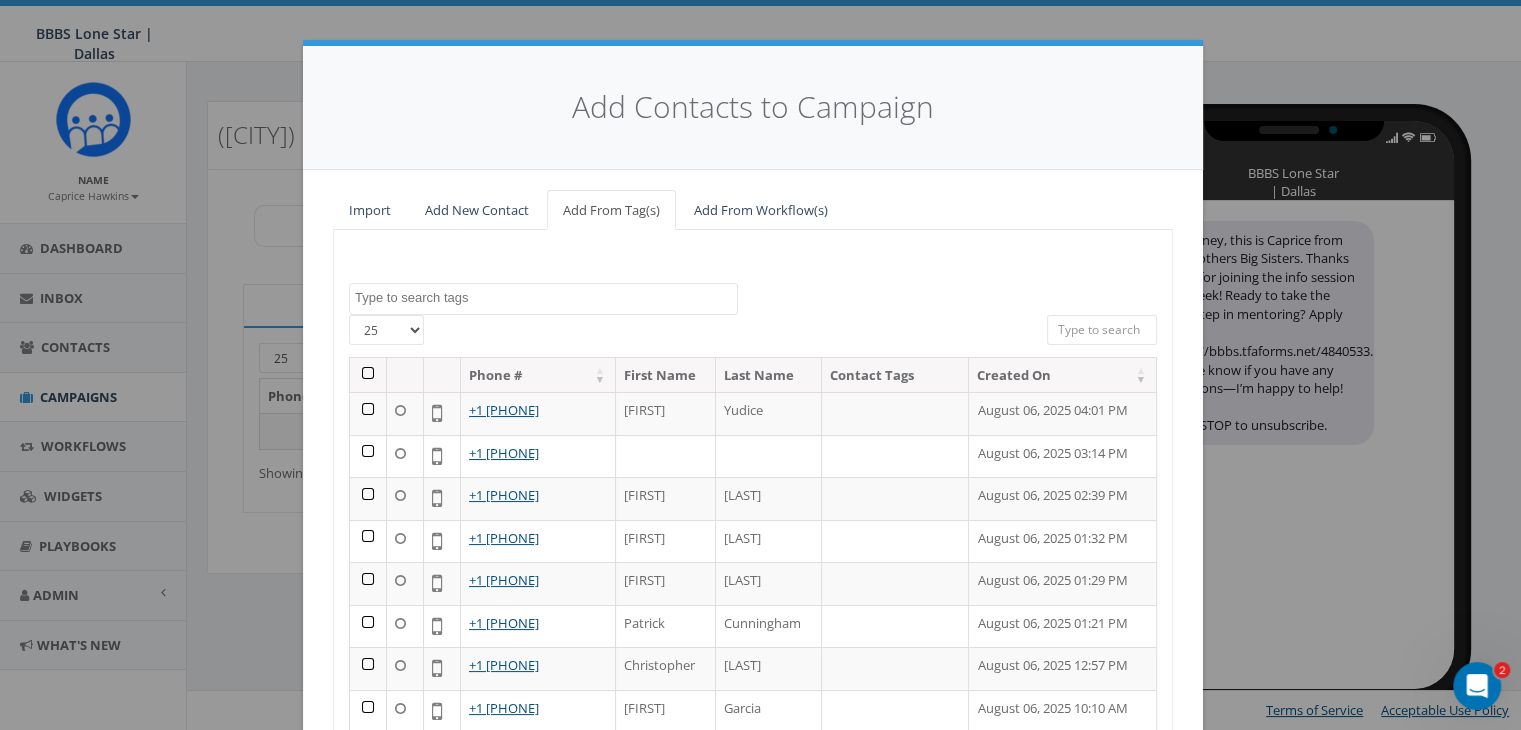click at bounding box center [1102, 330] 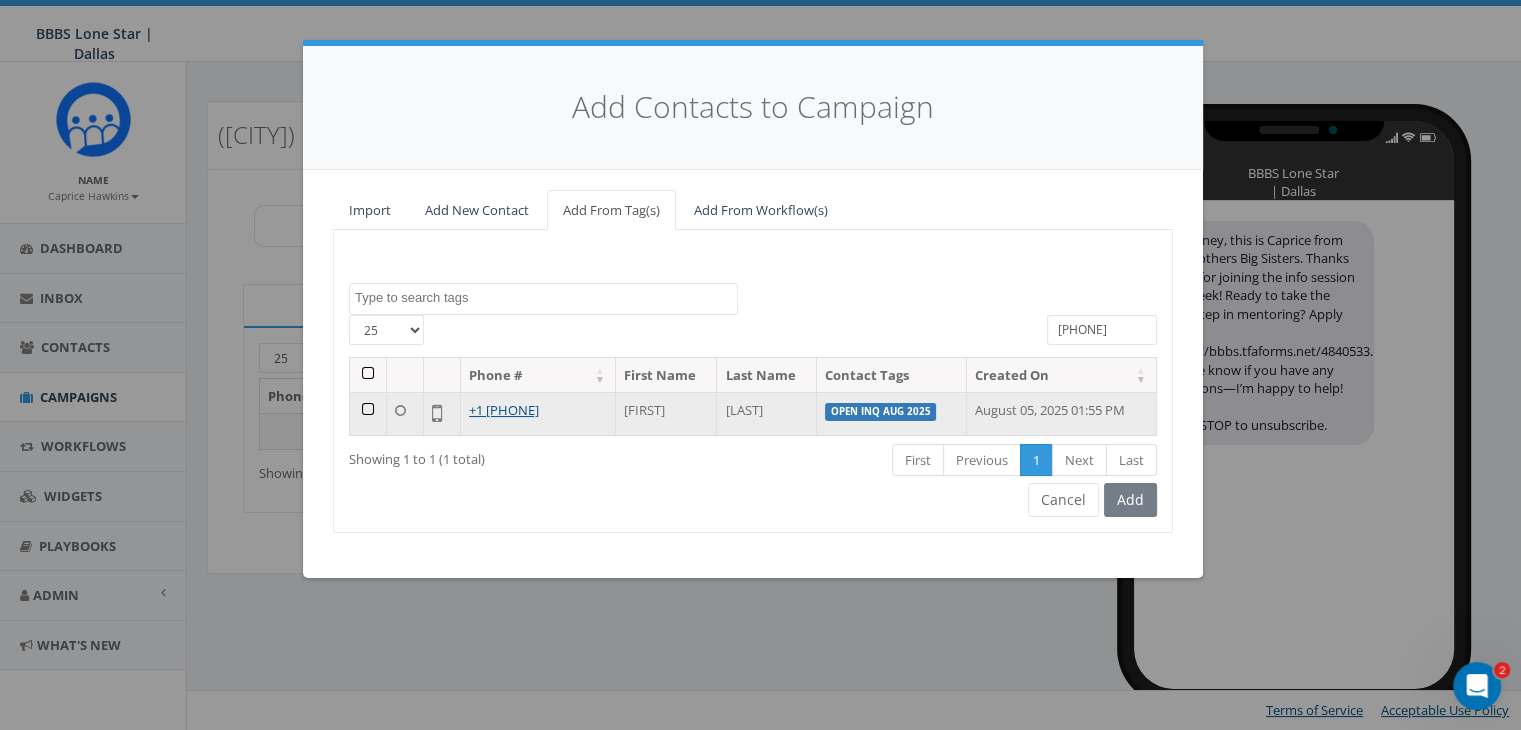 type on "316-644-7005" 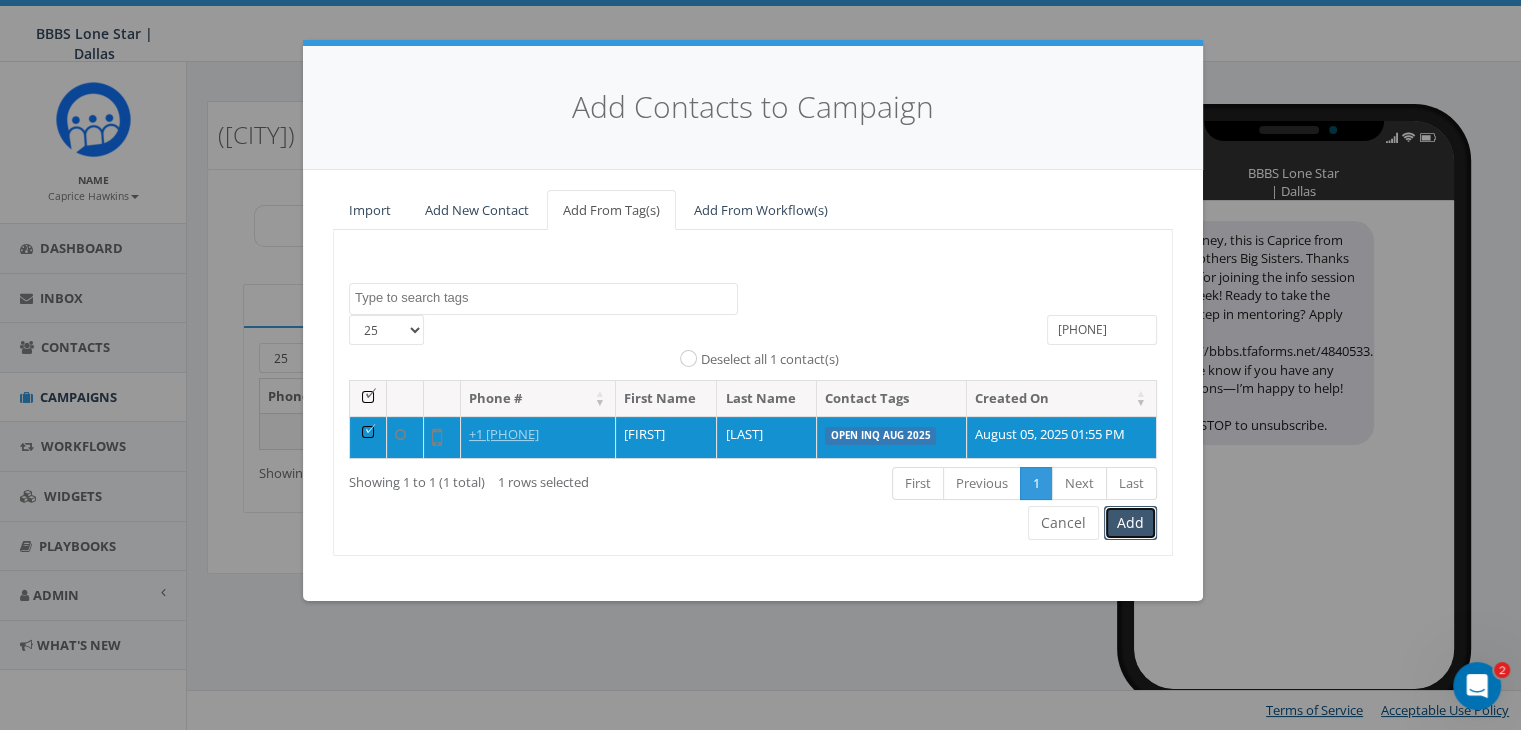 click on "Add" at bounding box center [1130, 523] 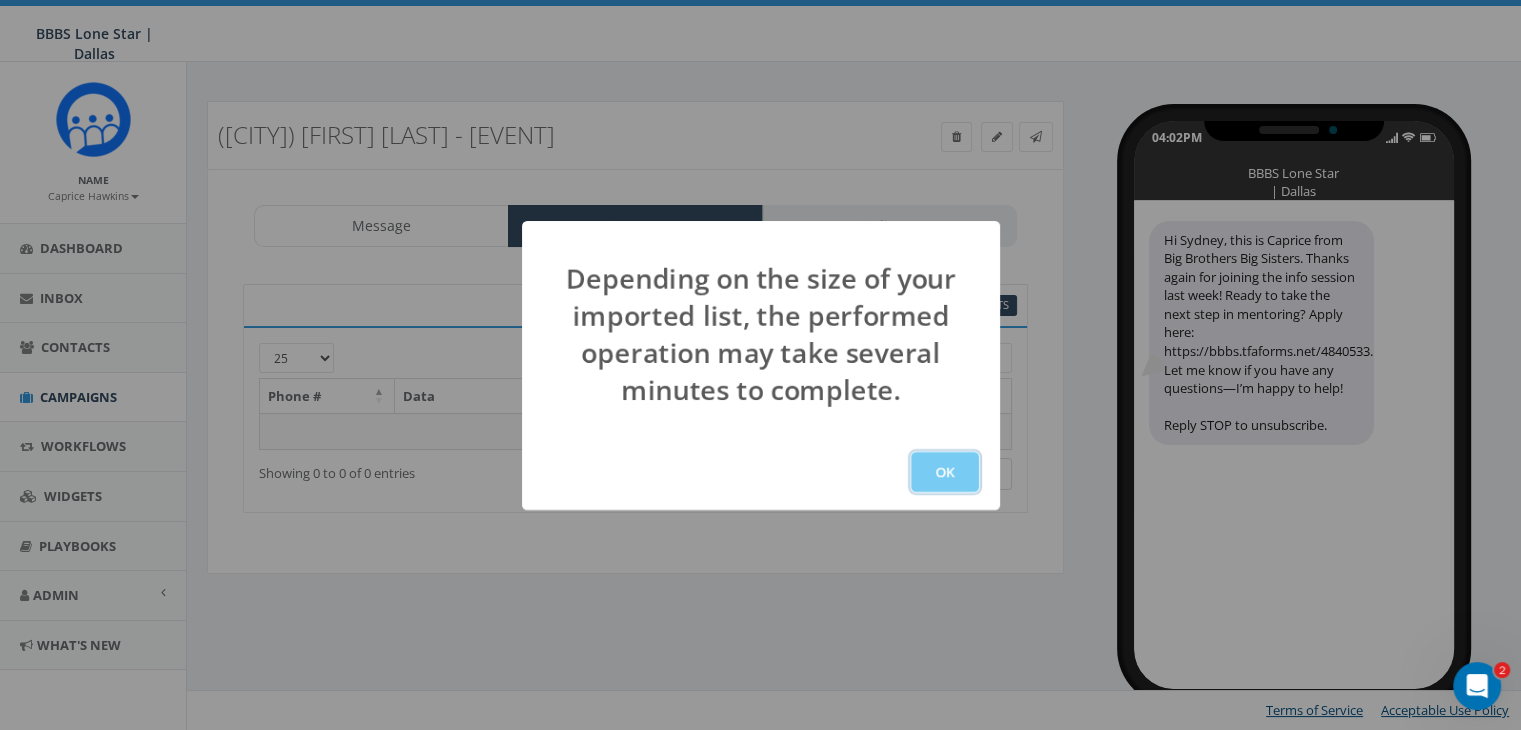 click on "OK" at bounding box center [945, 472] 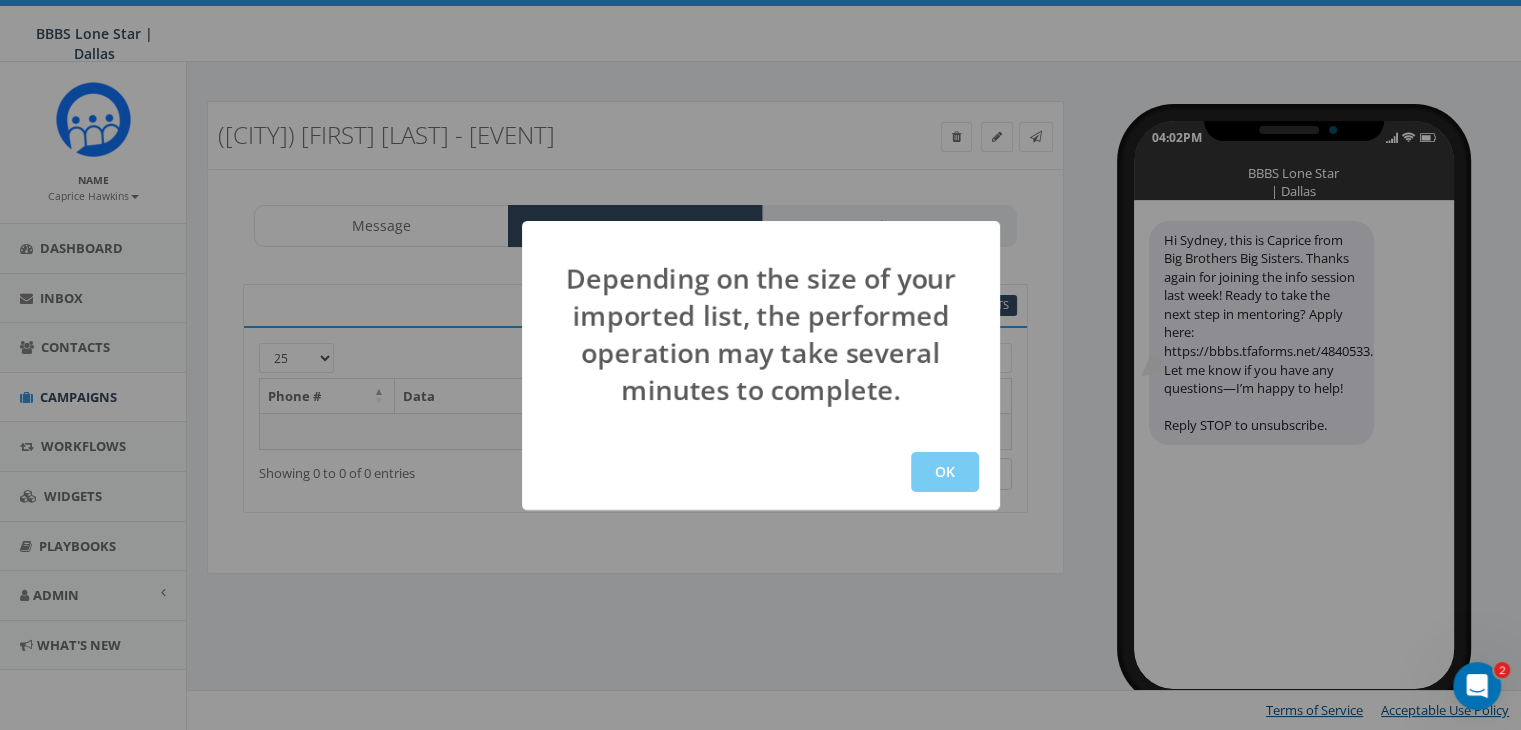 scroll, scrollTop: 0, scrollLeft: 0, axis: both 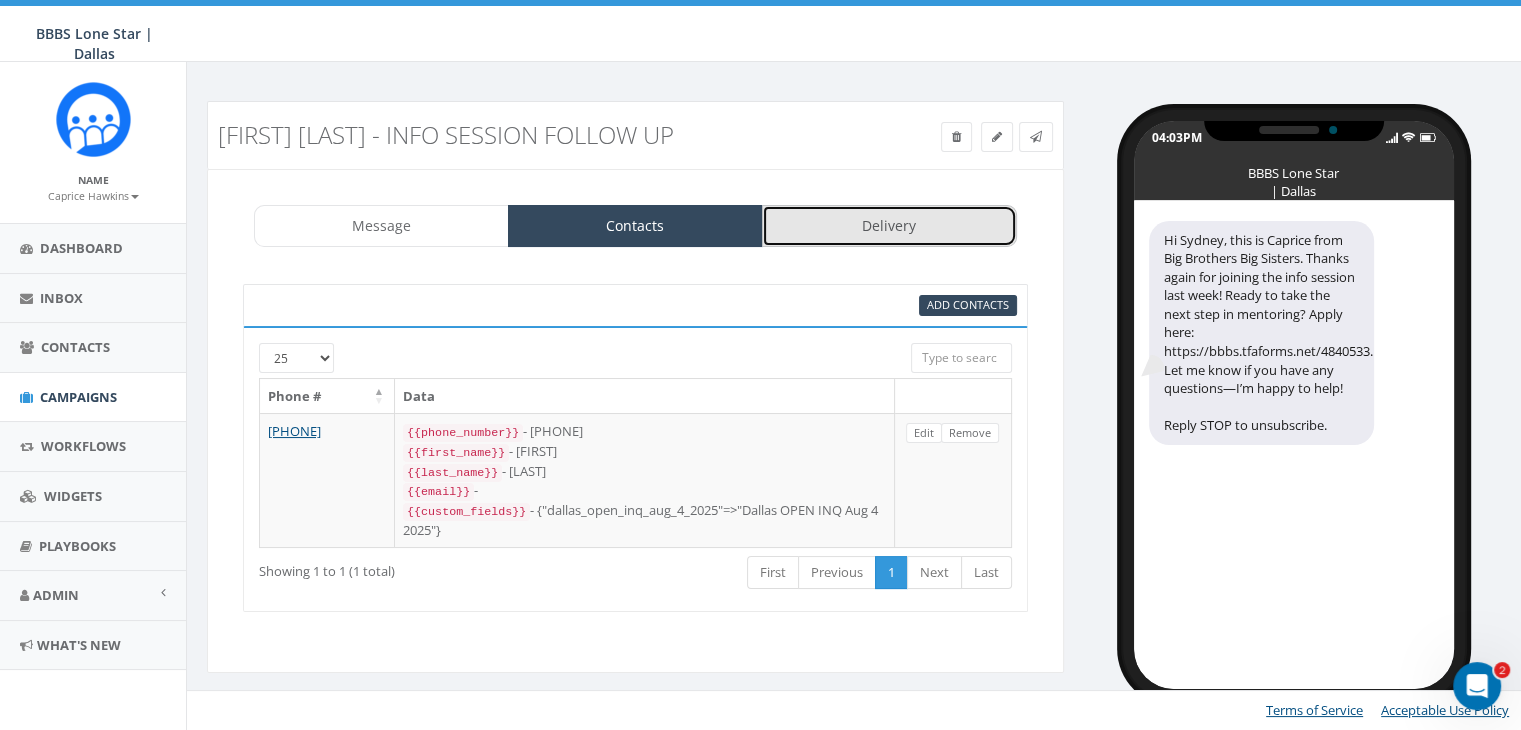 click on "Delivery" at bounding box center (889, 226) 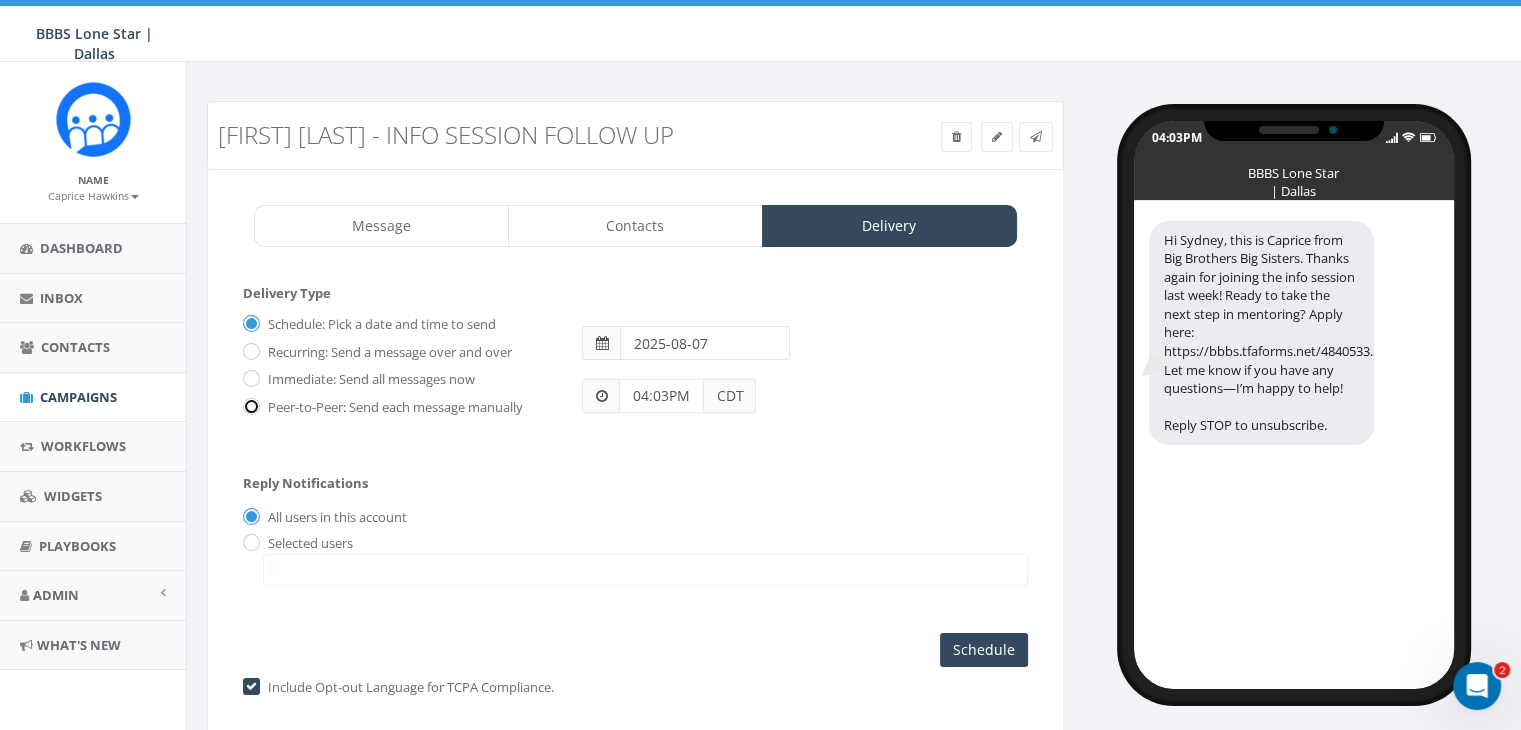 click on "Peer-to-Peer: Send each message manually" at bounding box center [249, 407] 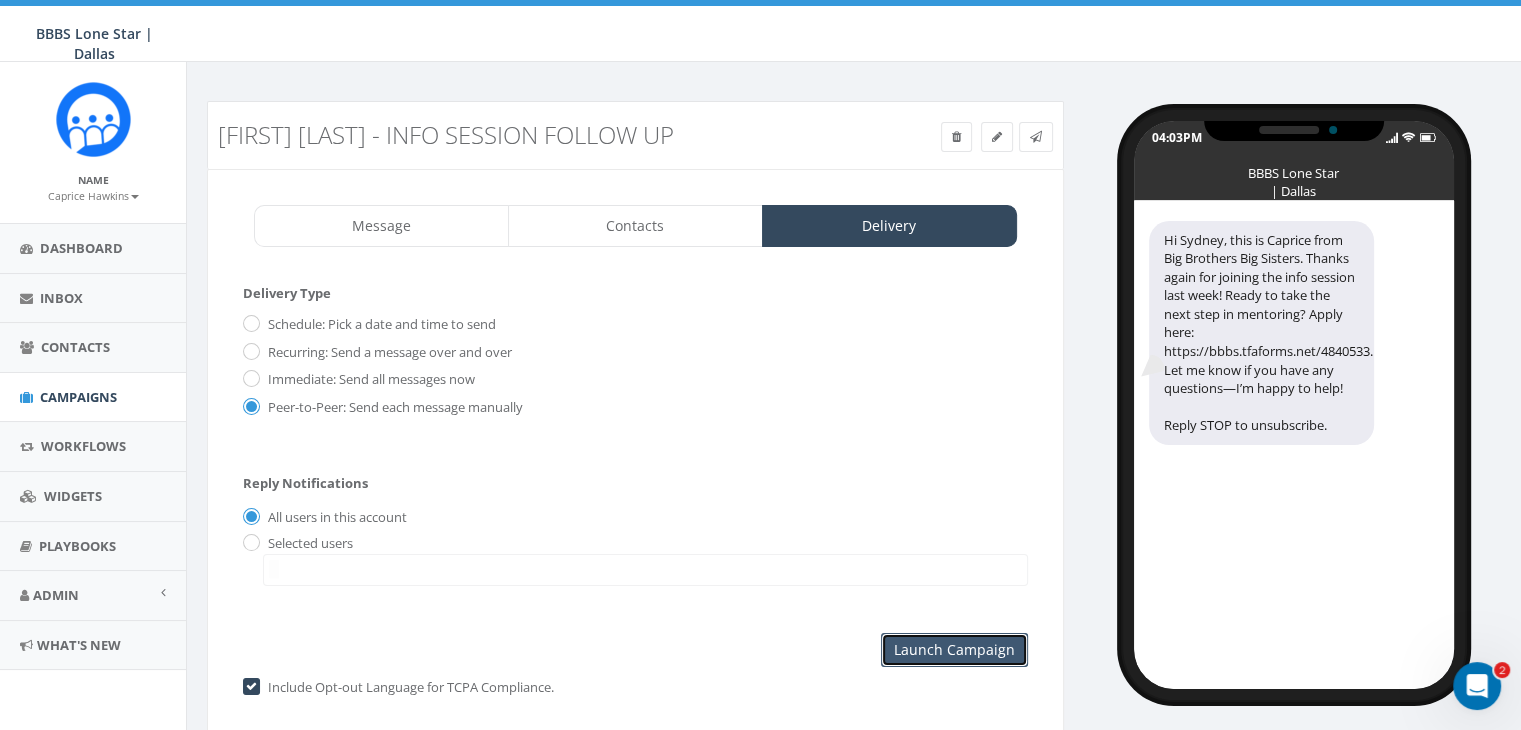 click on "Launch Campaign" at bounding box center [954, 650] 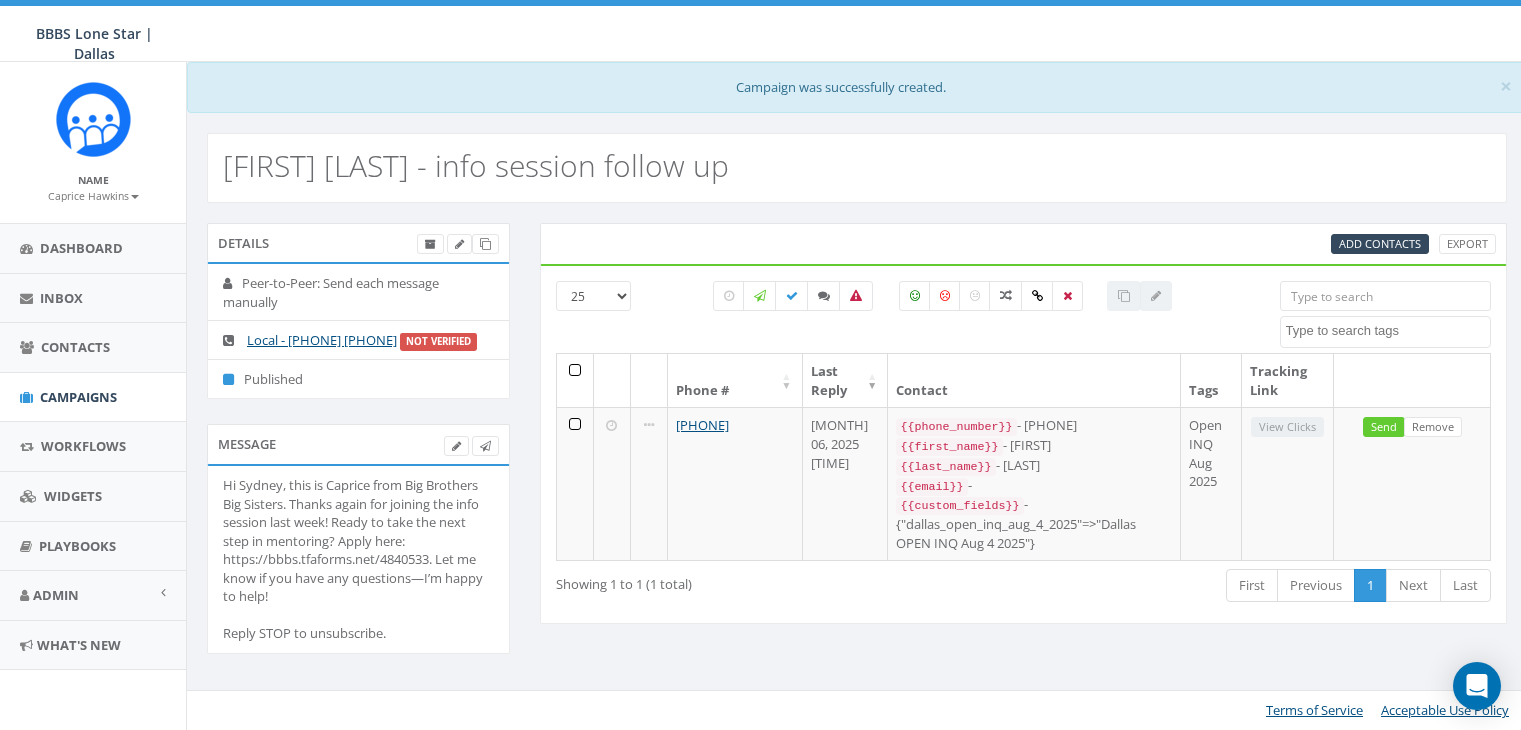 select 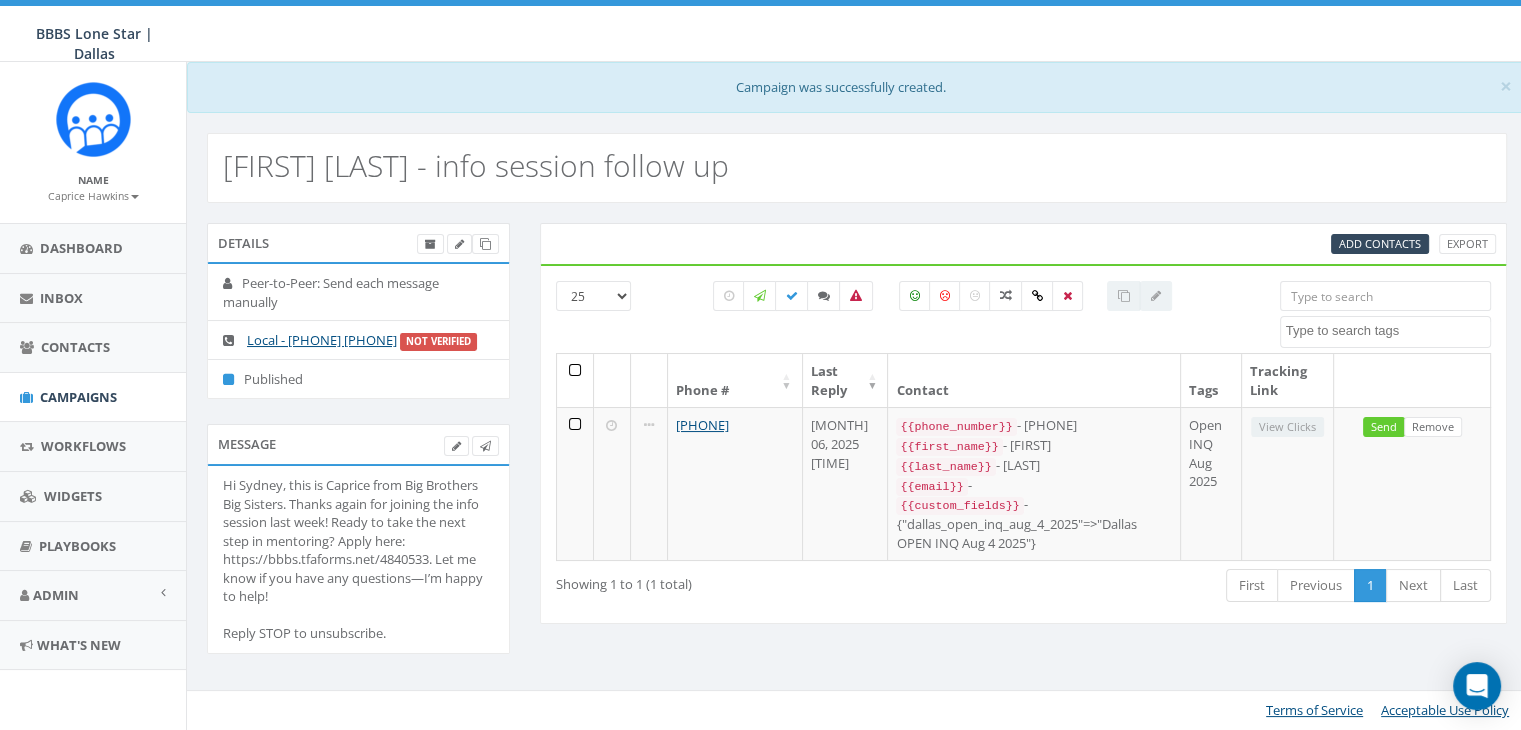 scroll, scrollTop: 0, scrollLeft: 0, axis: both 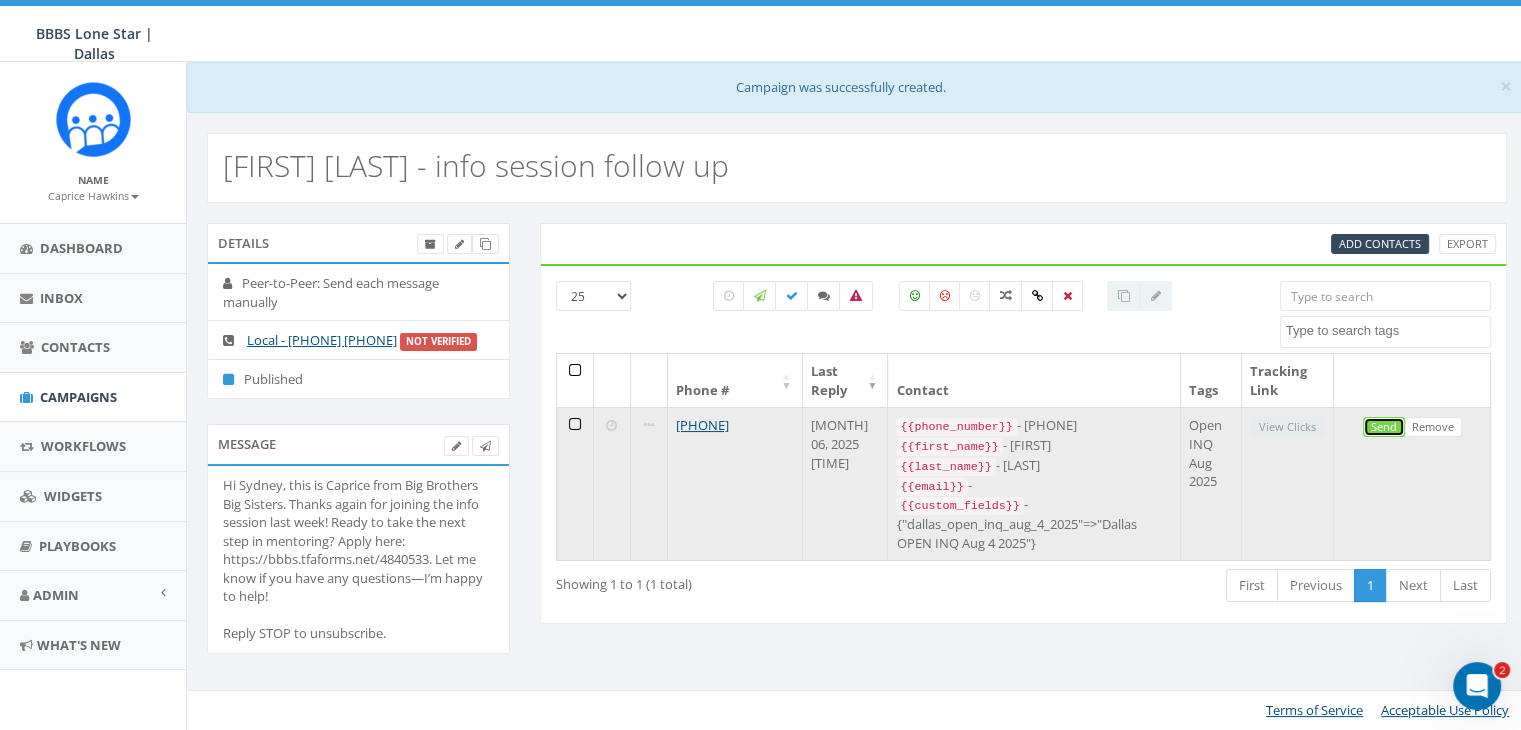 click on "Send" at bounding box center [1384, 427] 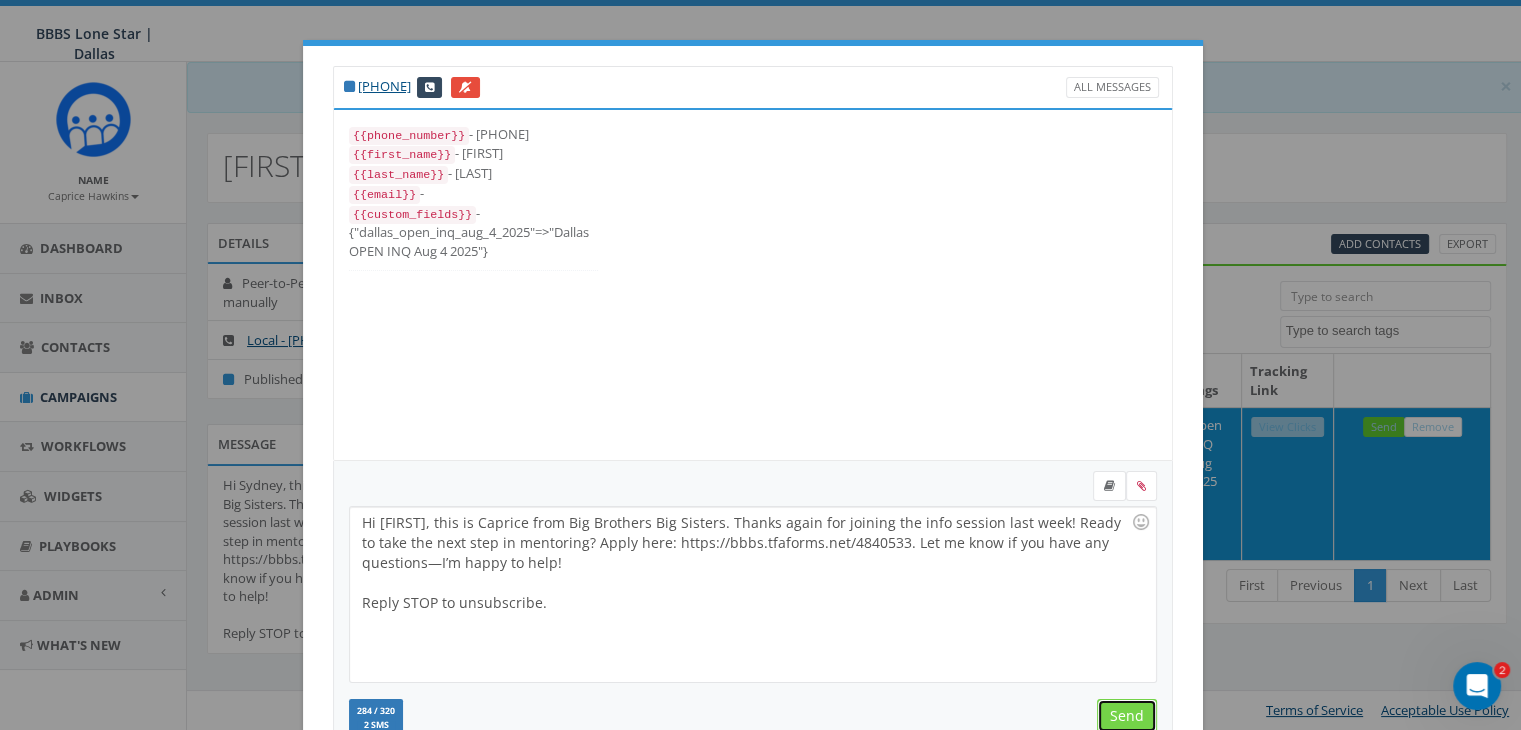 click on "Send" at bounding box center (1127, 716) 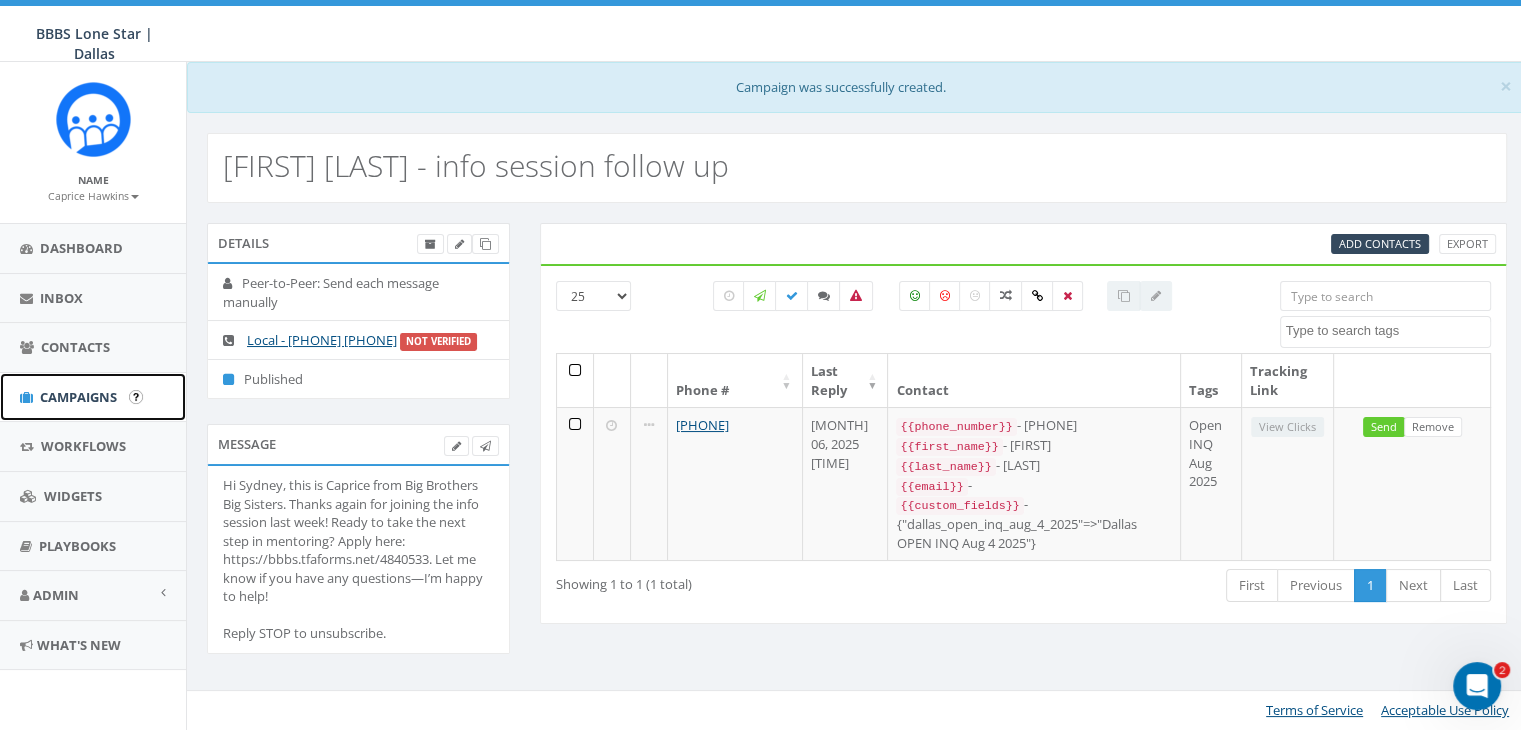 click on "Campaigns" at bounding box center [78, 397] 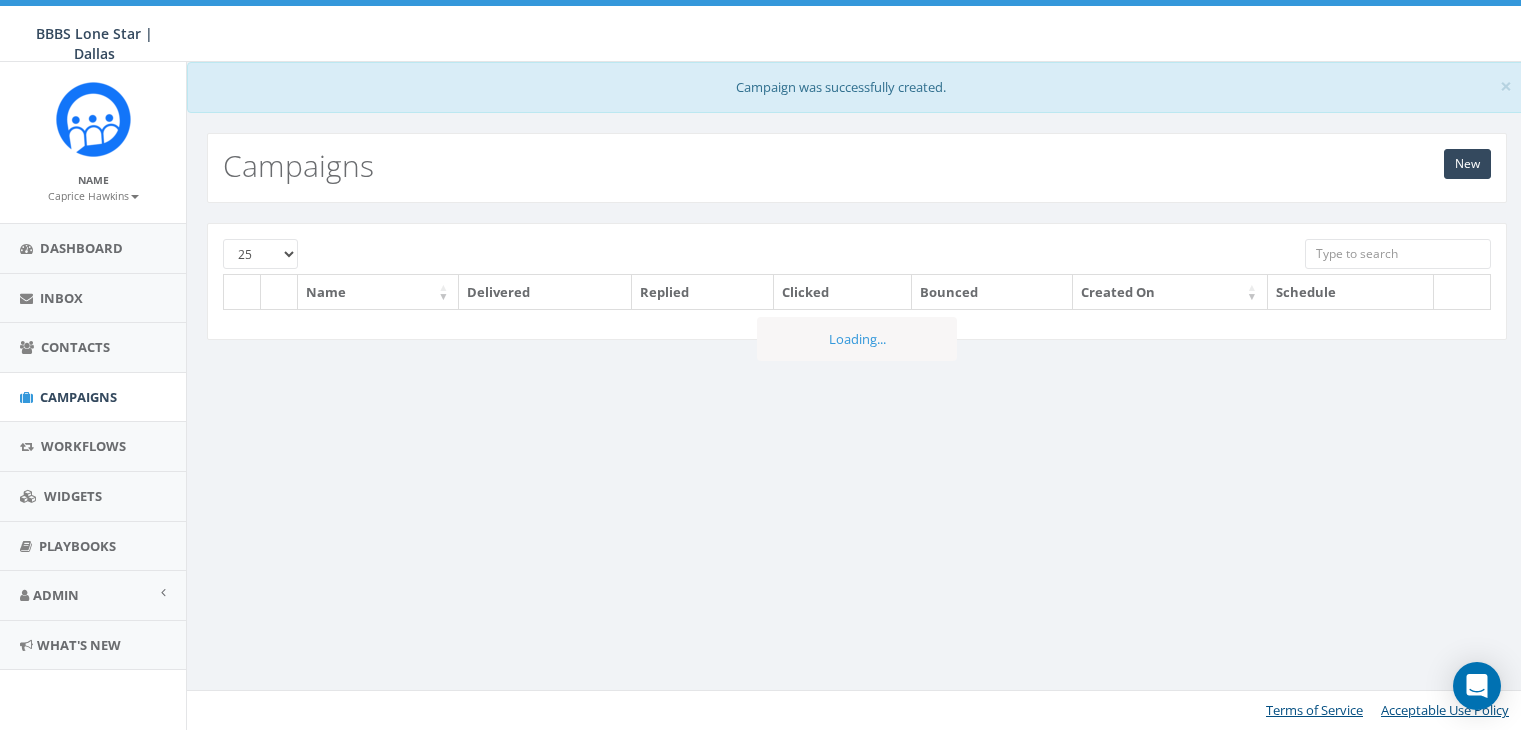 scroll, scrollTop: 0, scrollLeft: 0, axis: both 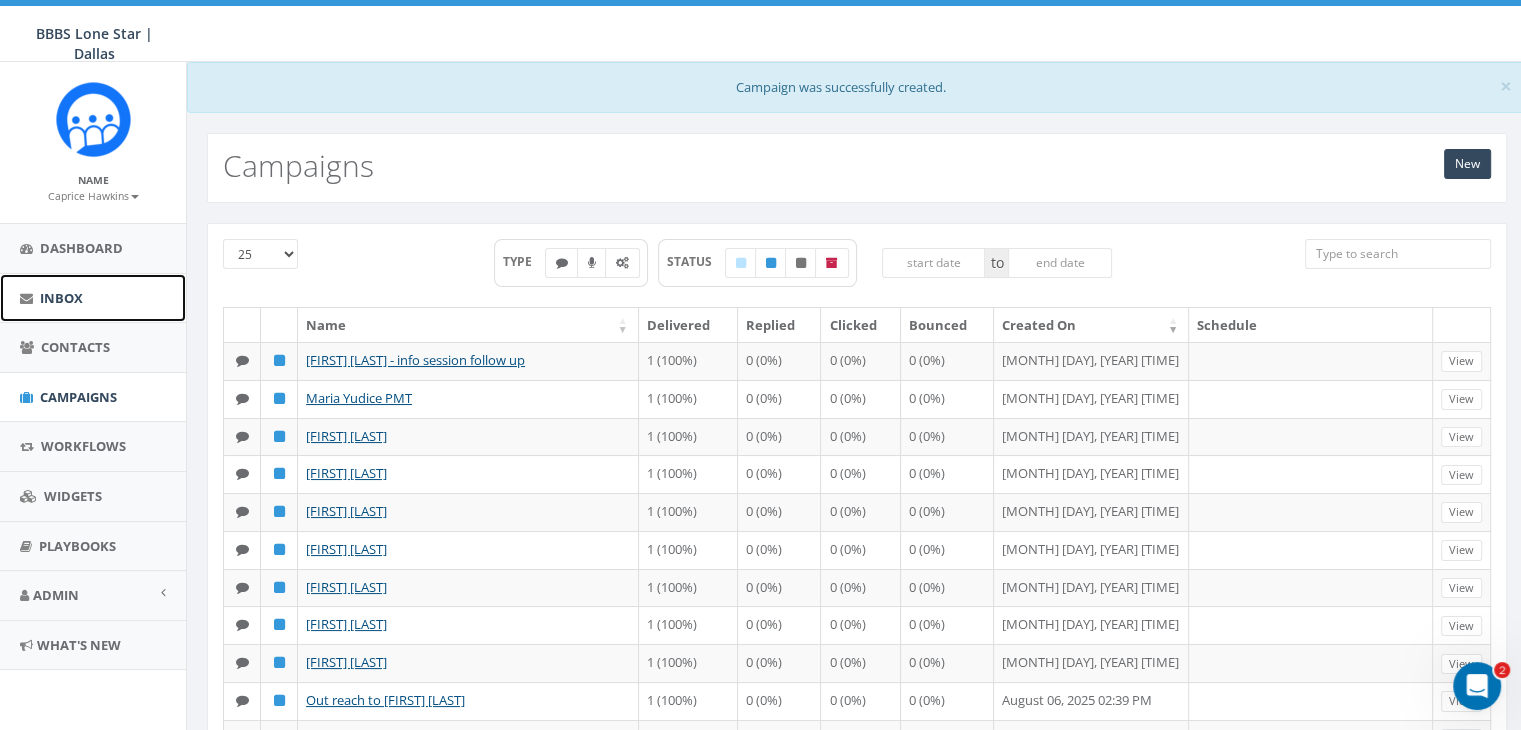 click on "Inbox" at bounding box center [61, 298] 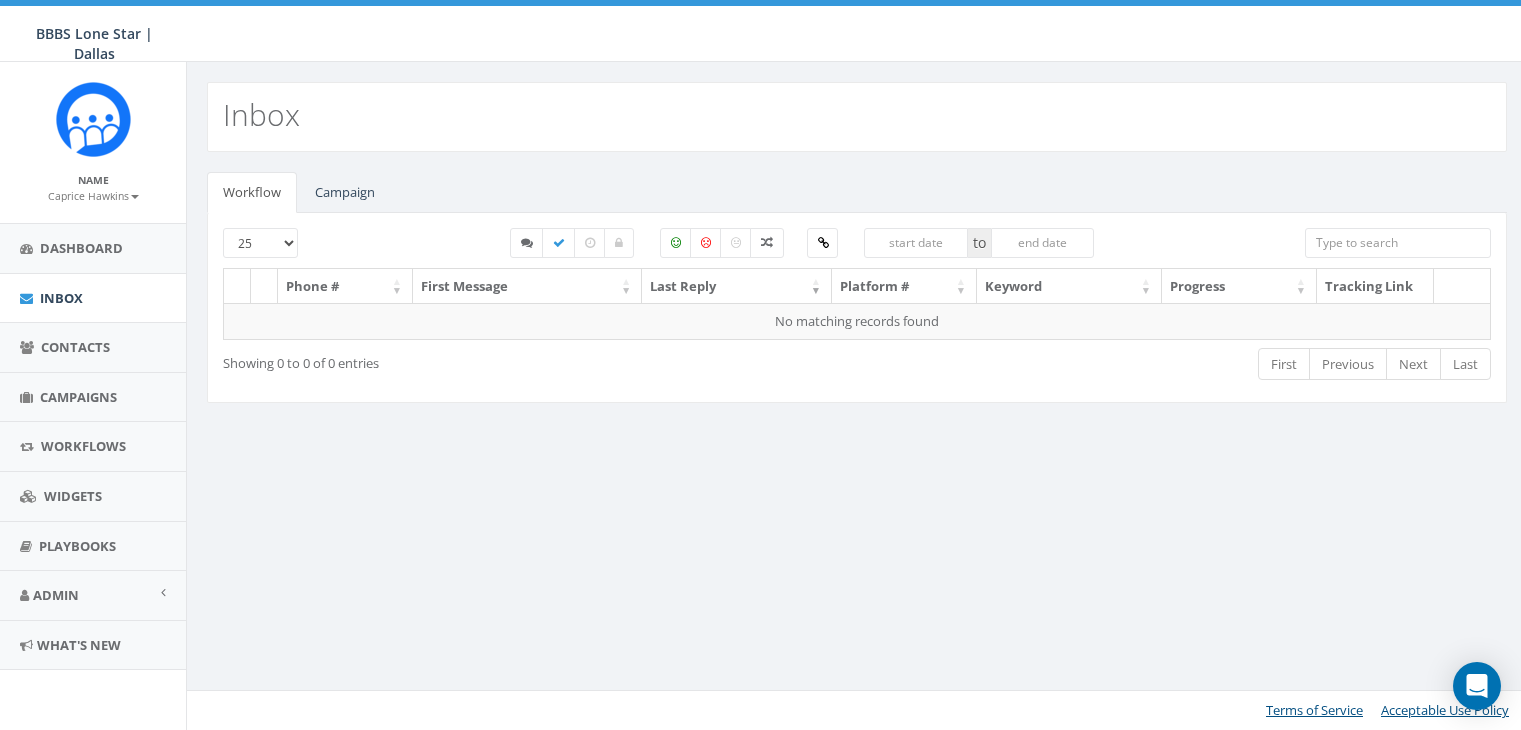 select 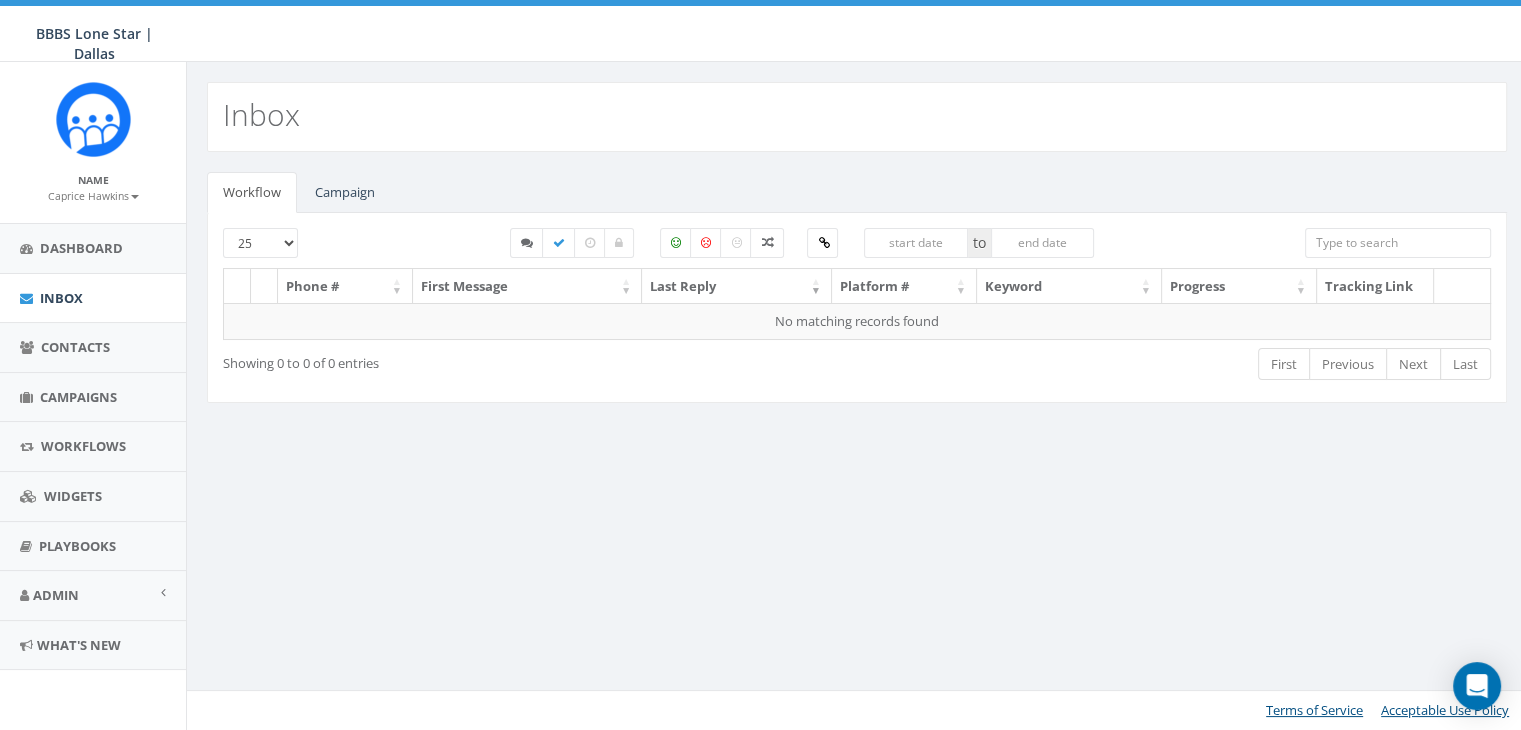 scroll, scrollTop: 0, scrollLeft: 0, axis: both 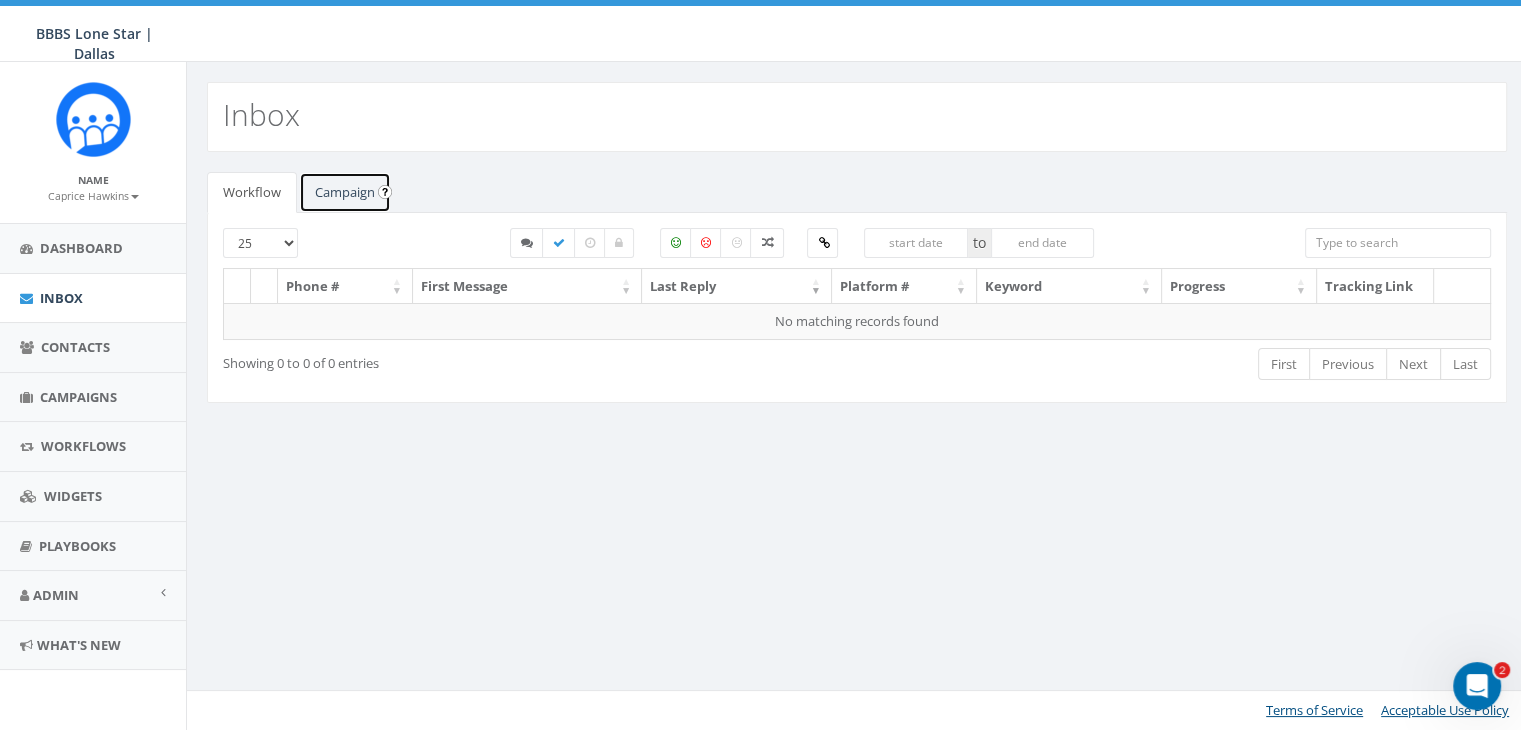 click on "Campaign" at bounding box center (345, 192) 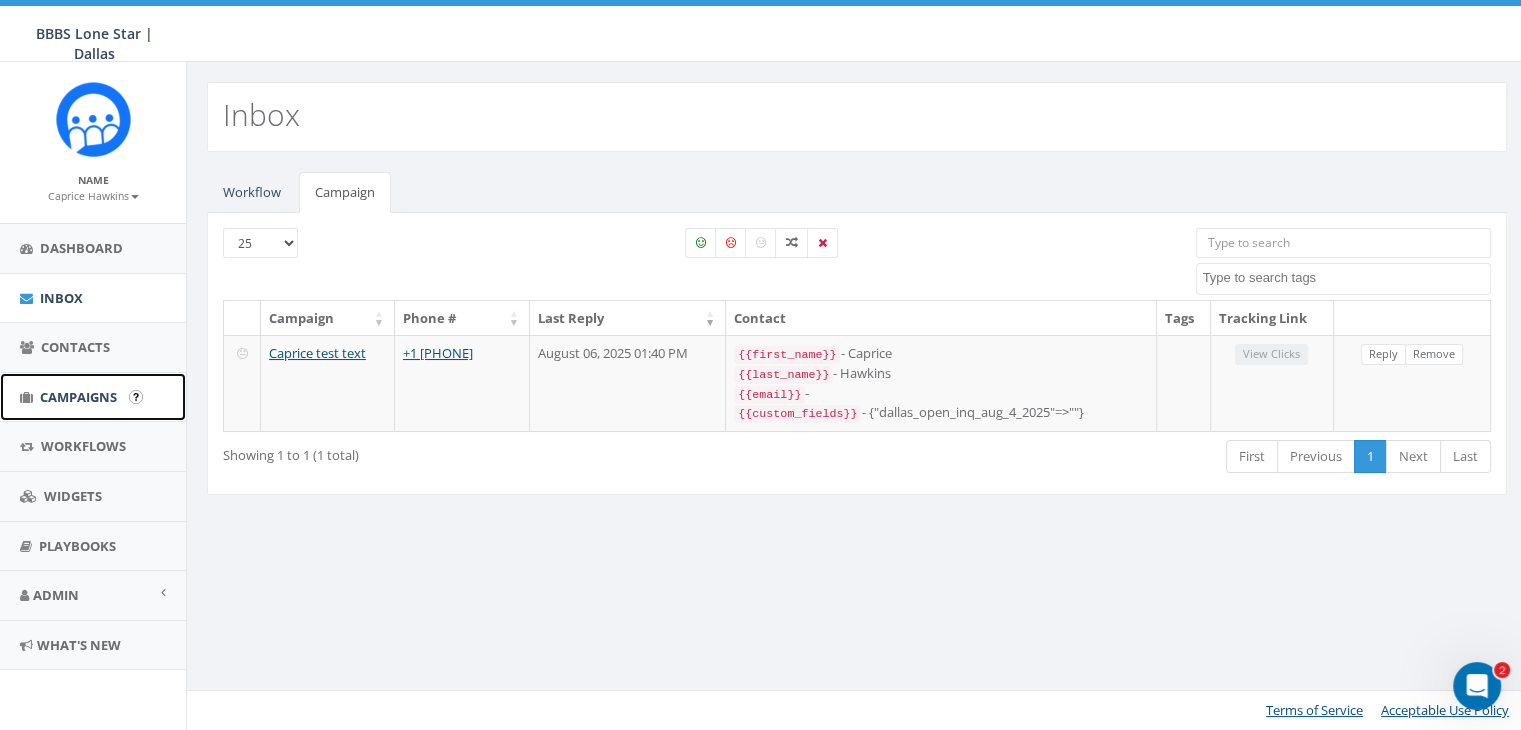 click on "Campaigns" at bounding box center (78, 397) 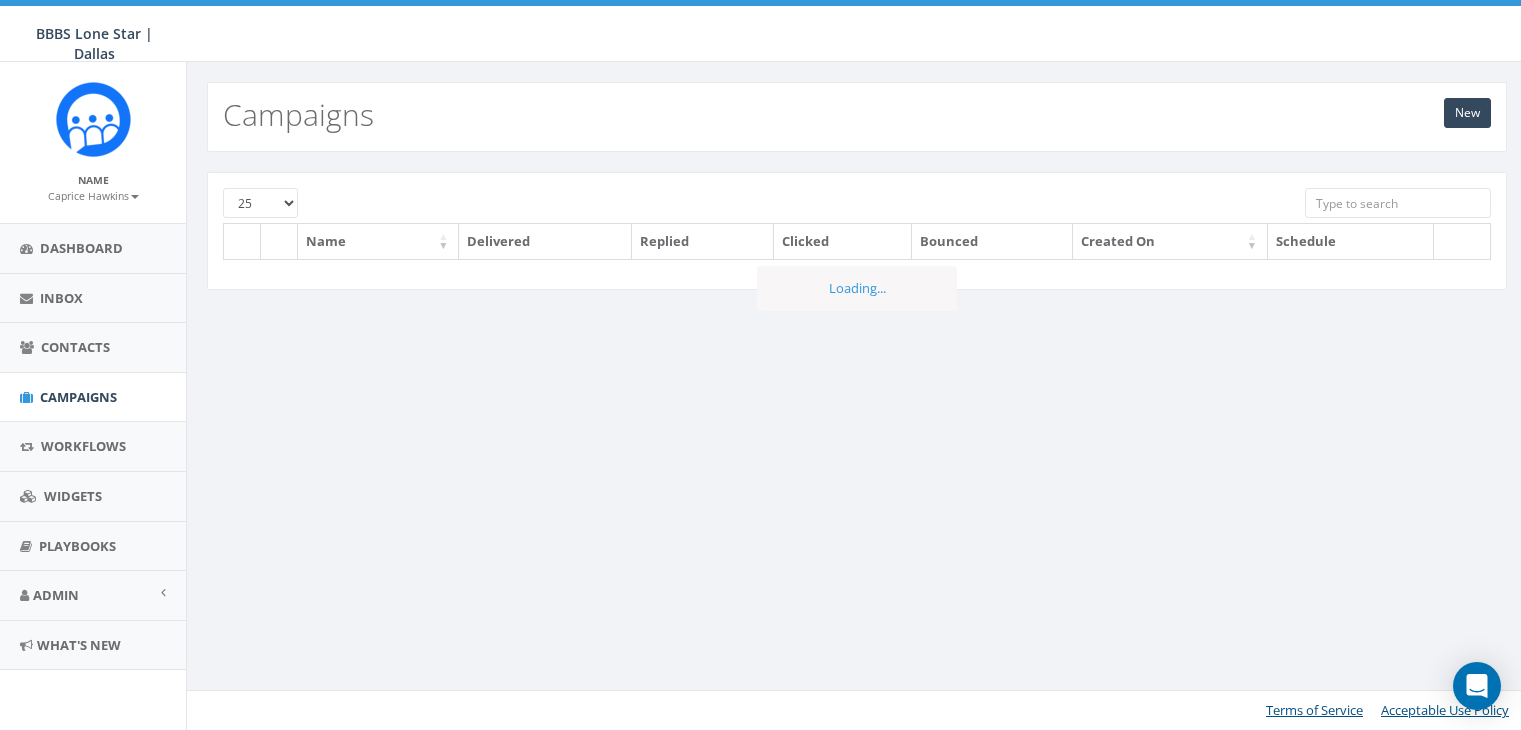 scroll, scrollTop: 0, scrollLeft: 0, axis: both 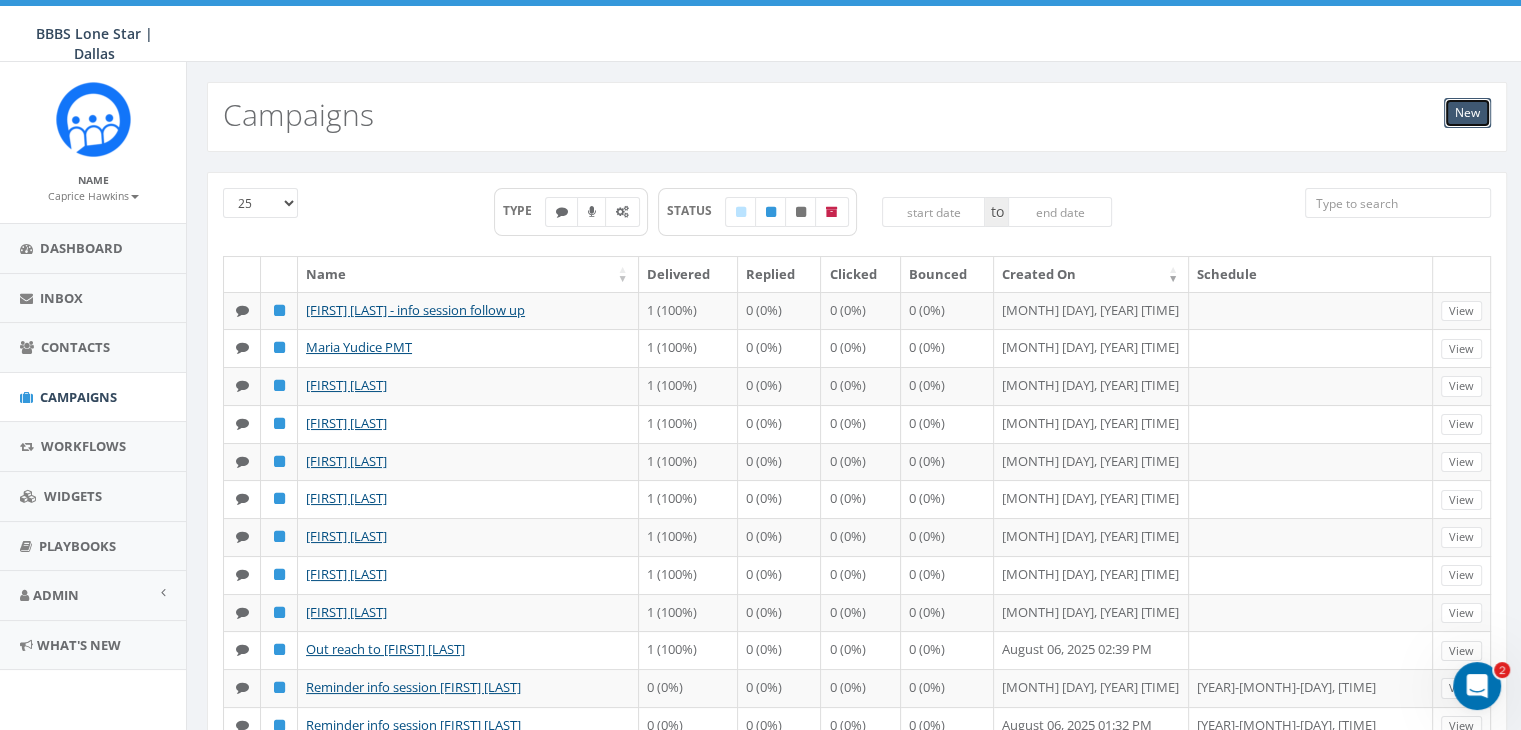 click on "New" at bounding box center [1467, 113] 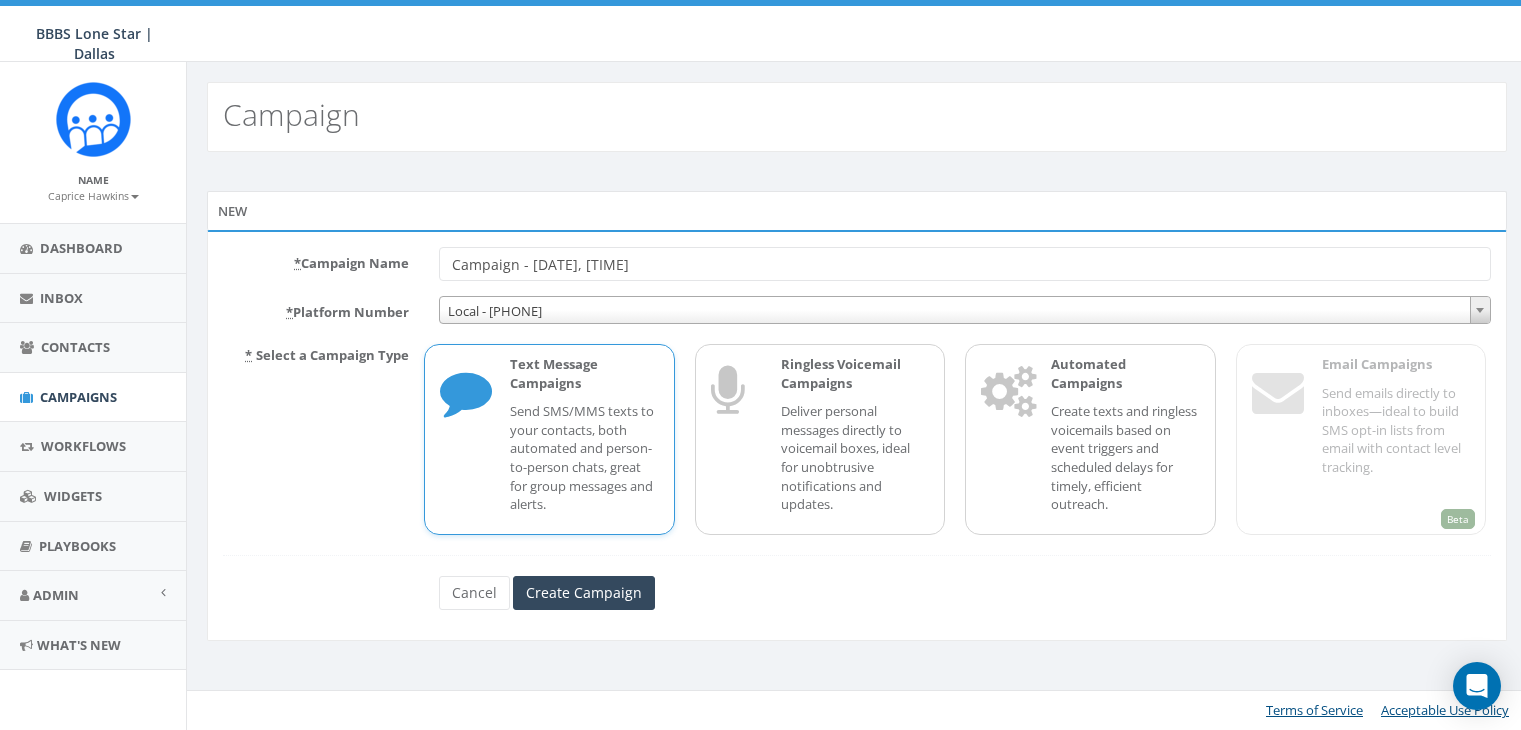 scroll, scrollTop: 0, scrollLeft: 0, axis: both 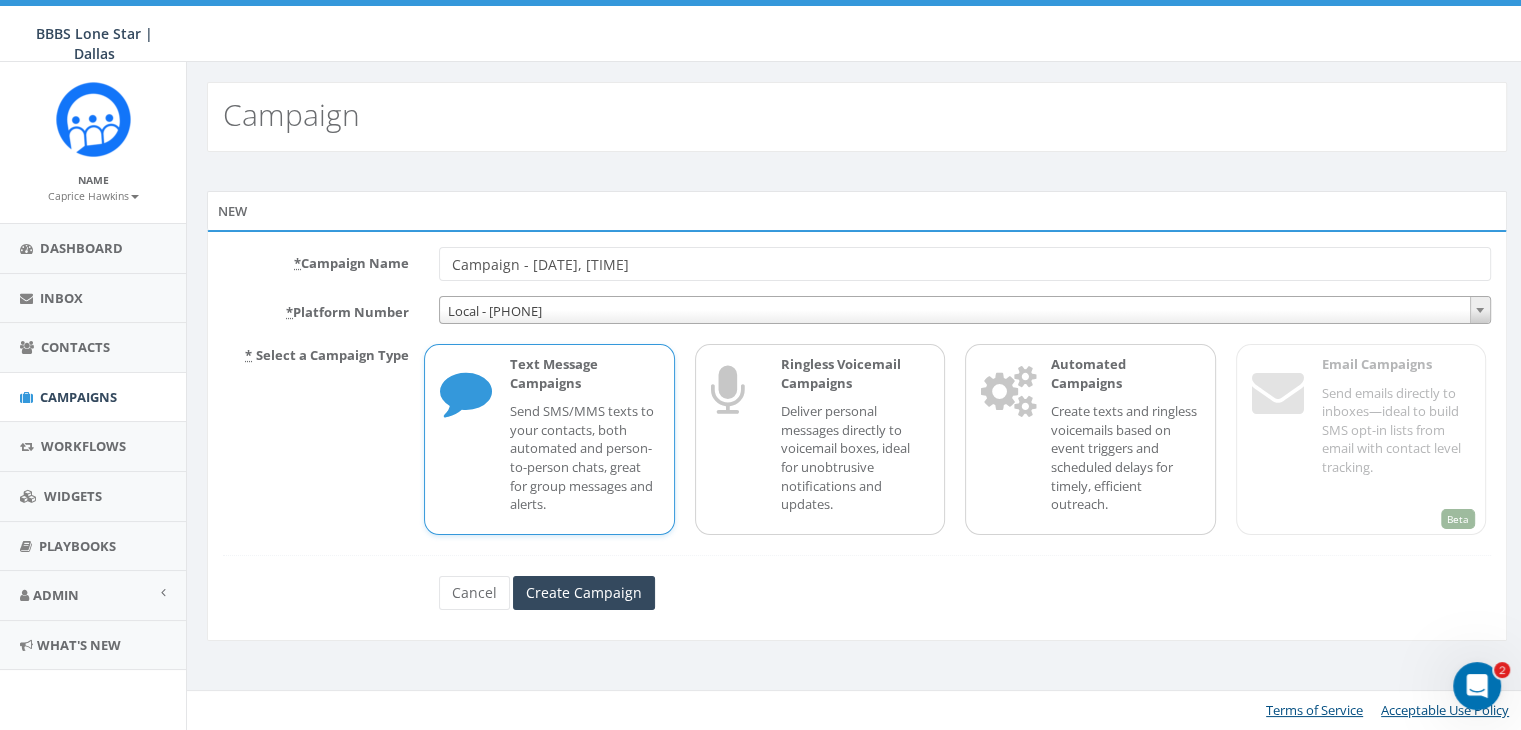 drag, startPoint x: 684, startPoint y: 261, endPoint x: 392, endPoint y: 257, distance: 292.0274 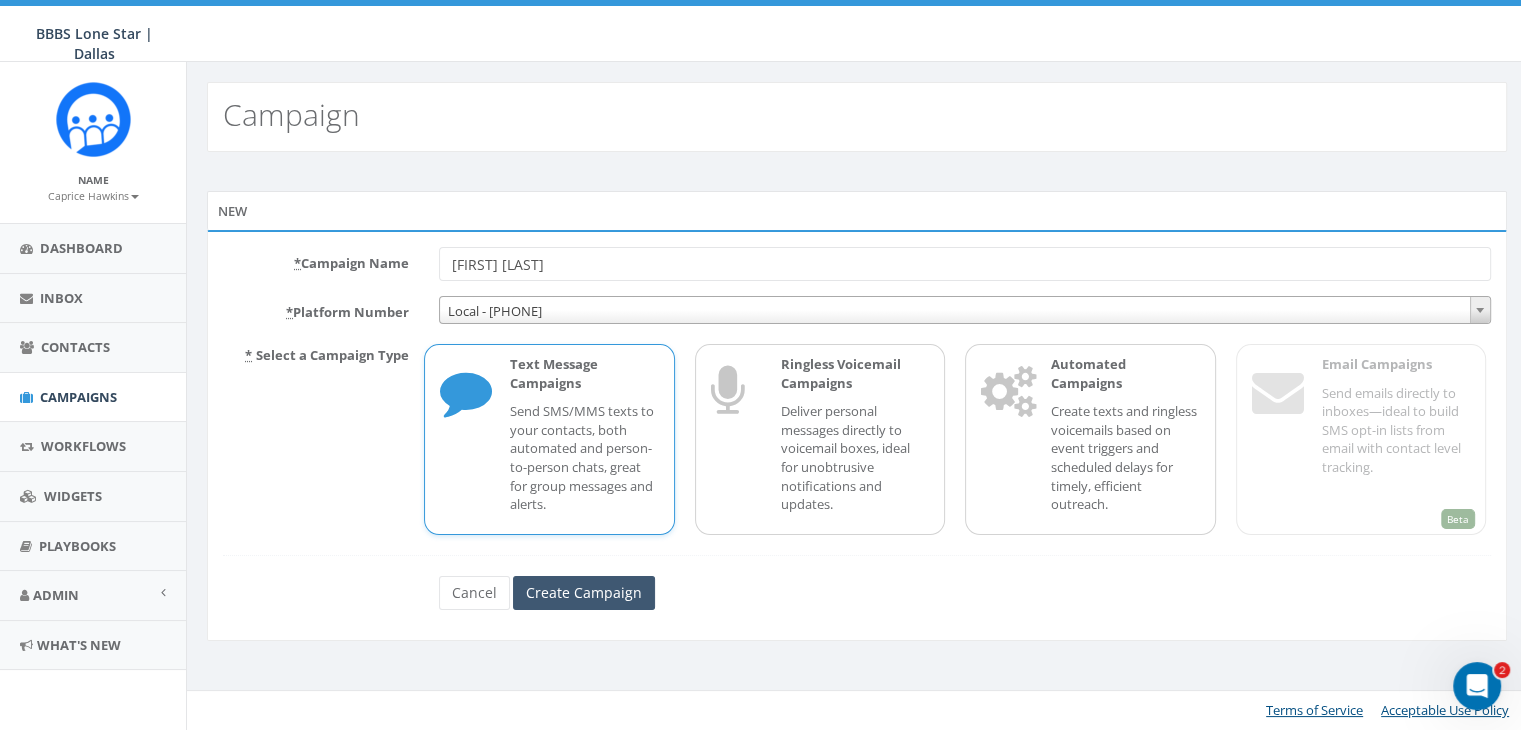 type on "[FIRST] [LAST]" 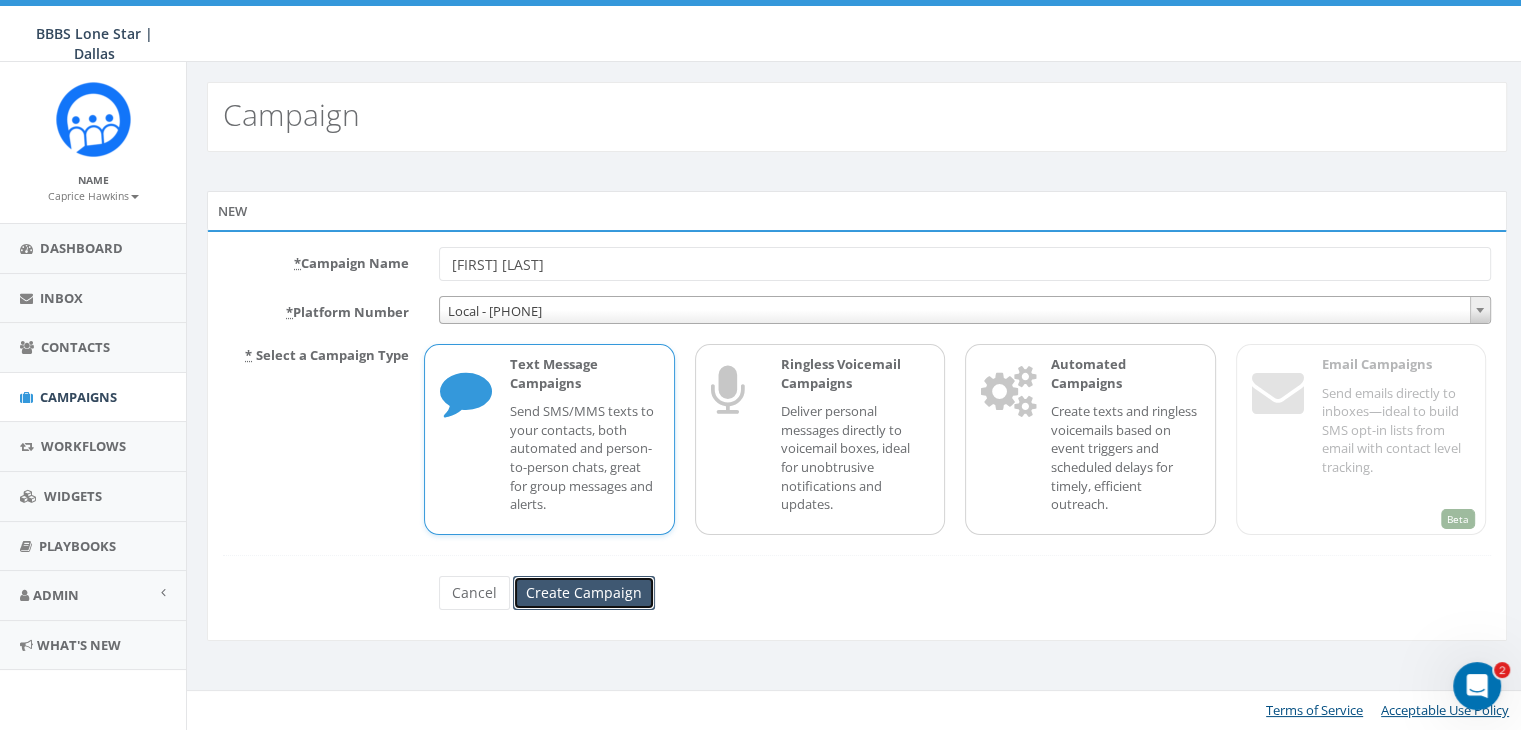 click on "Create Campaign" at bounding box center [584, 593] 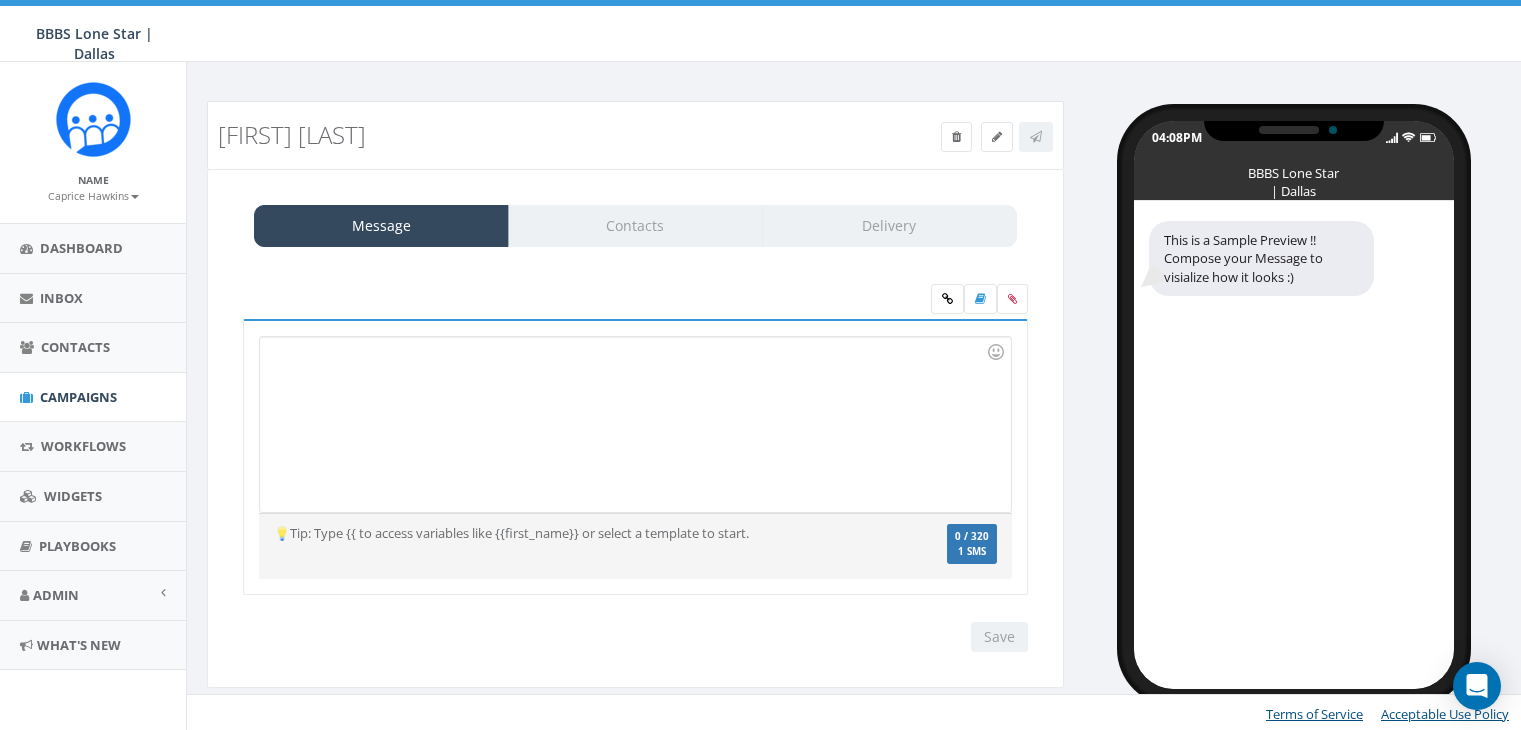scroll, scrollTop: 0, scrollLeft: 0, axis: both 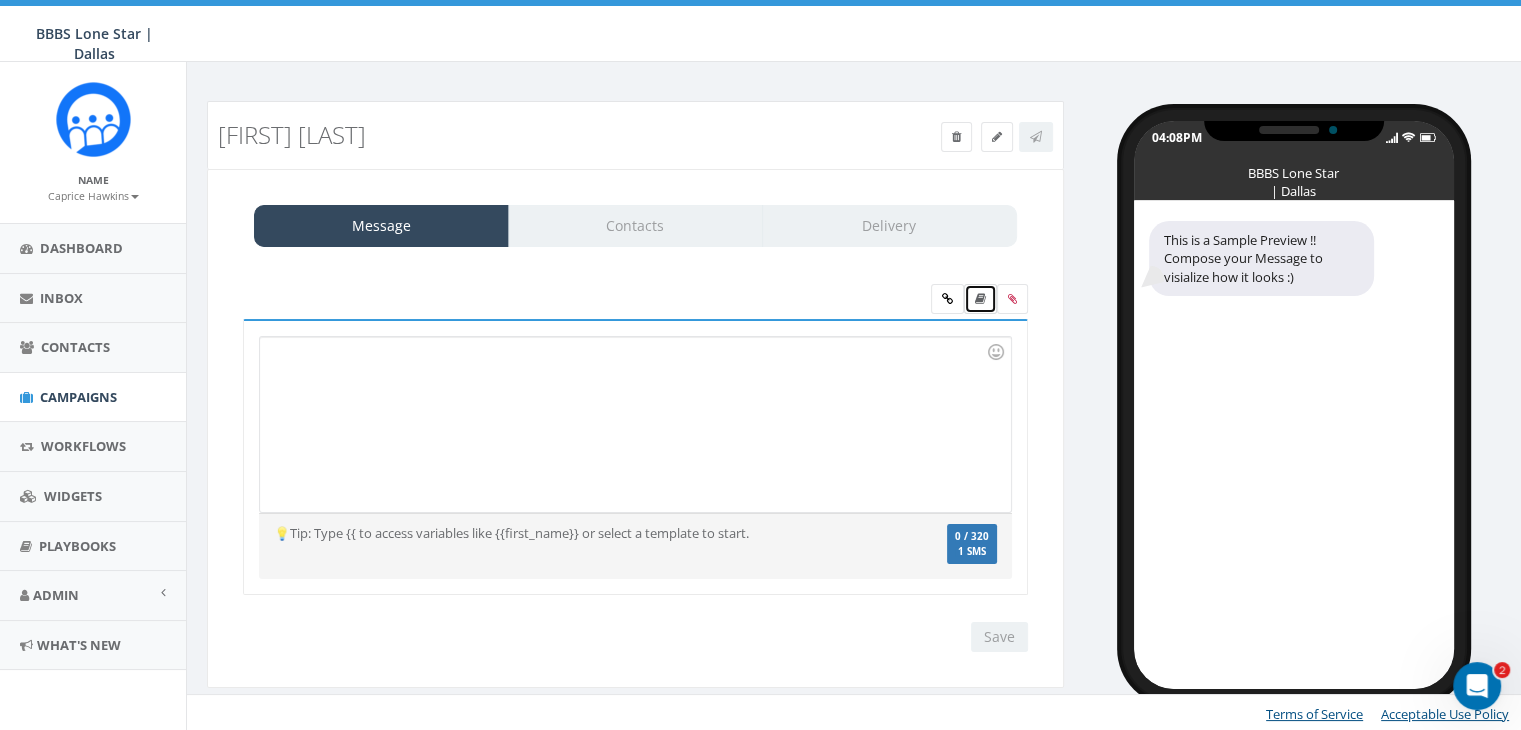 click at bounding box center (980, 299) 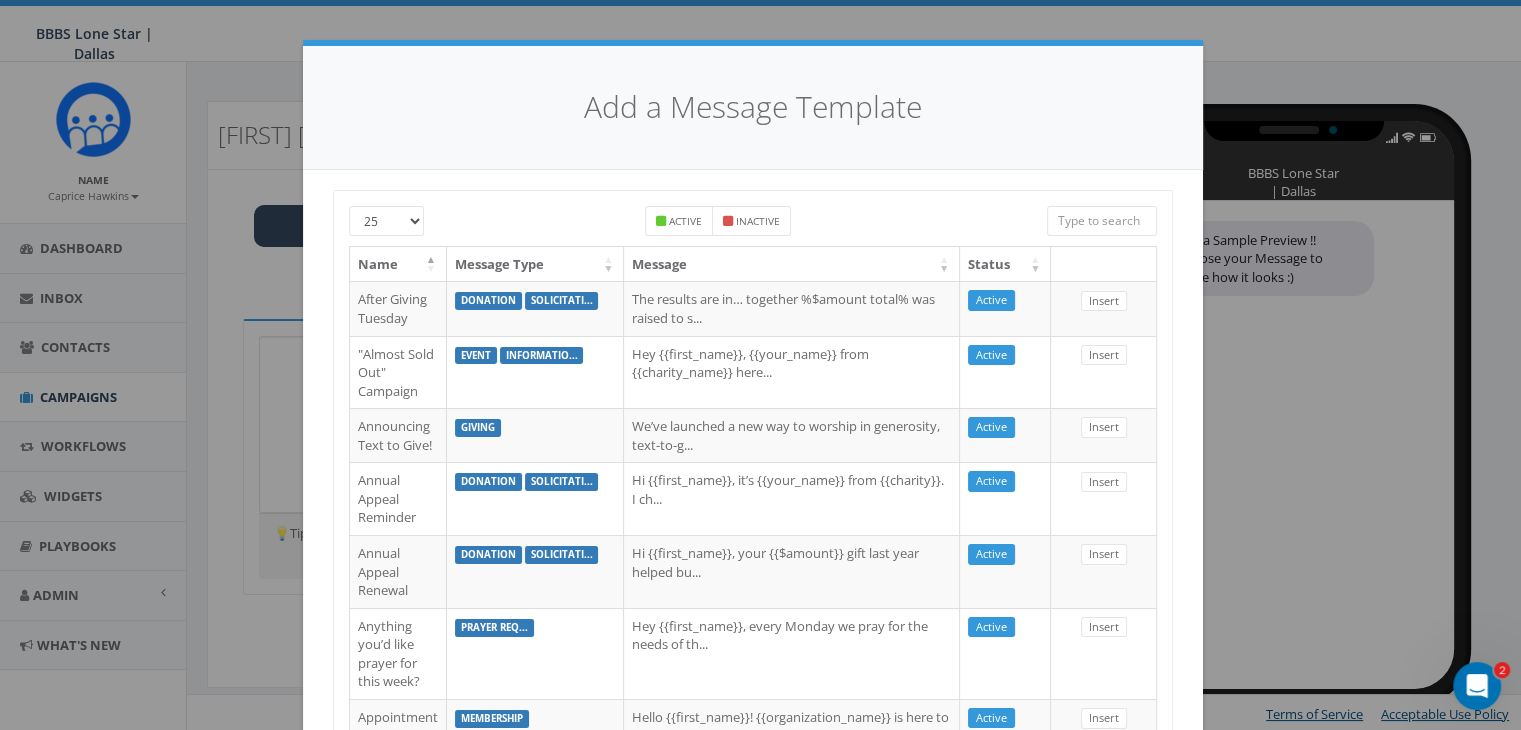 click at bounding box center [1102, 221] 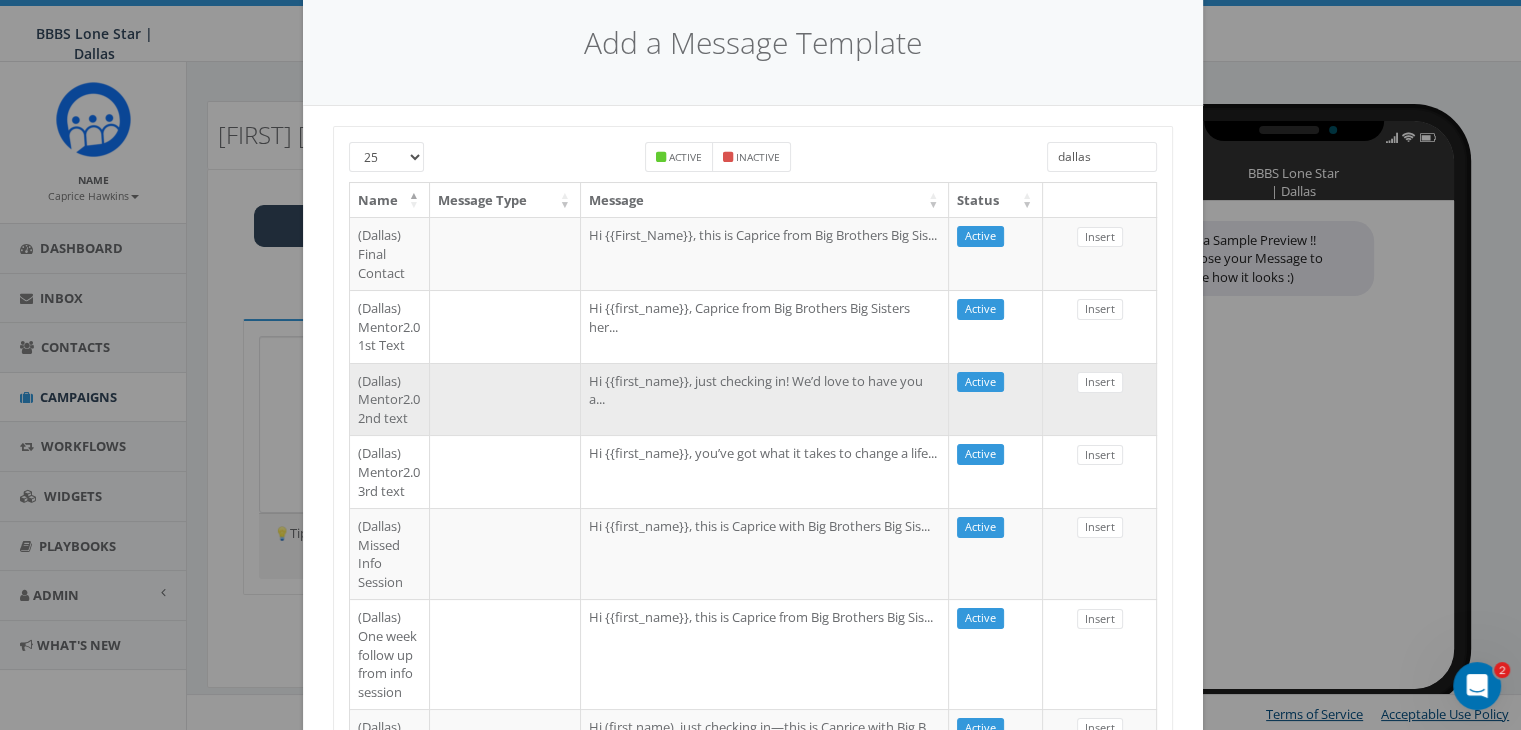 scroll, scrollTop: 100, scrollLeft: 0, axis: vertical 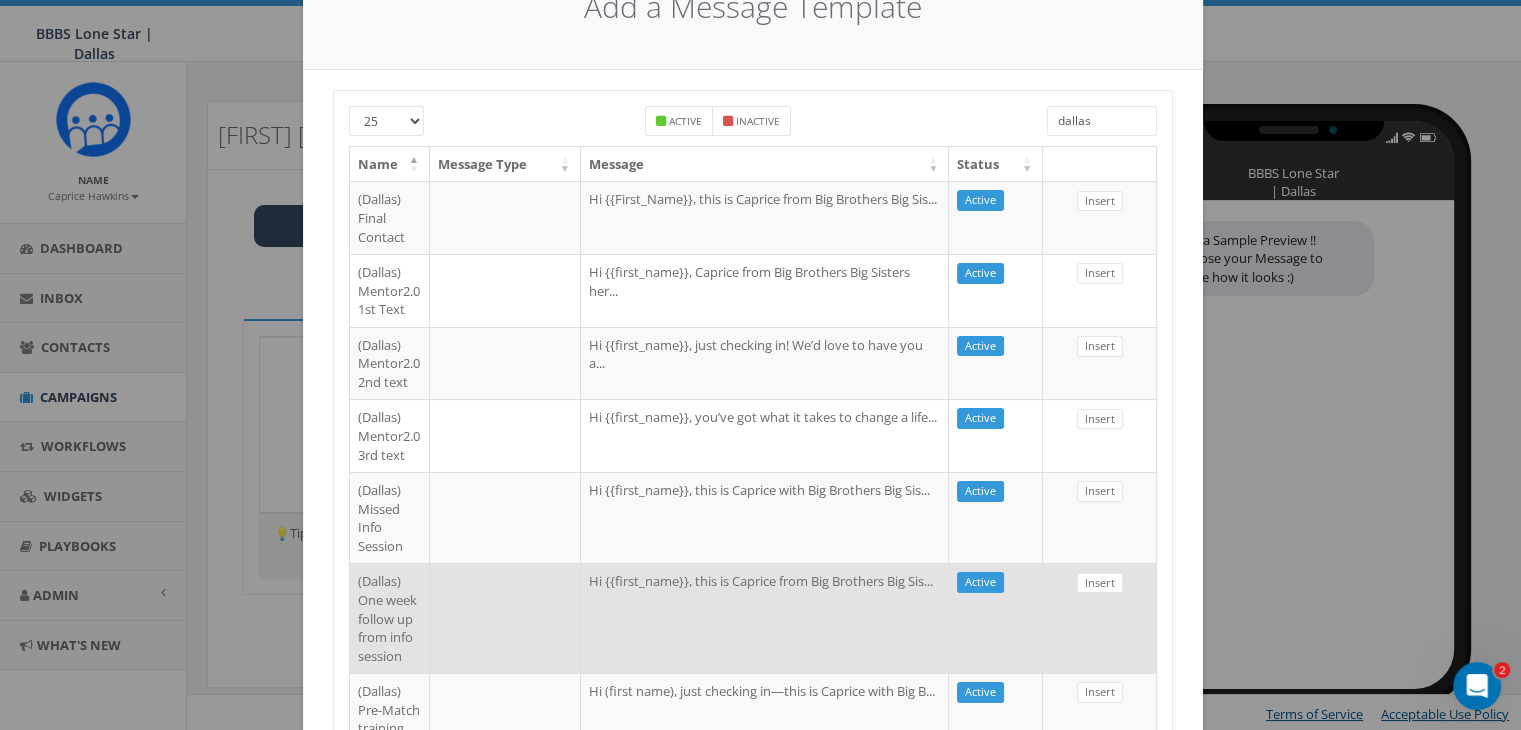 type on "dallas" 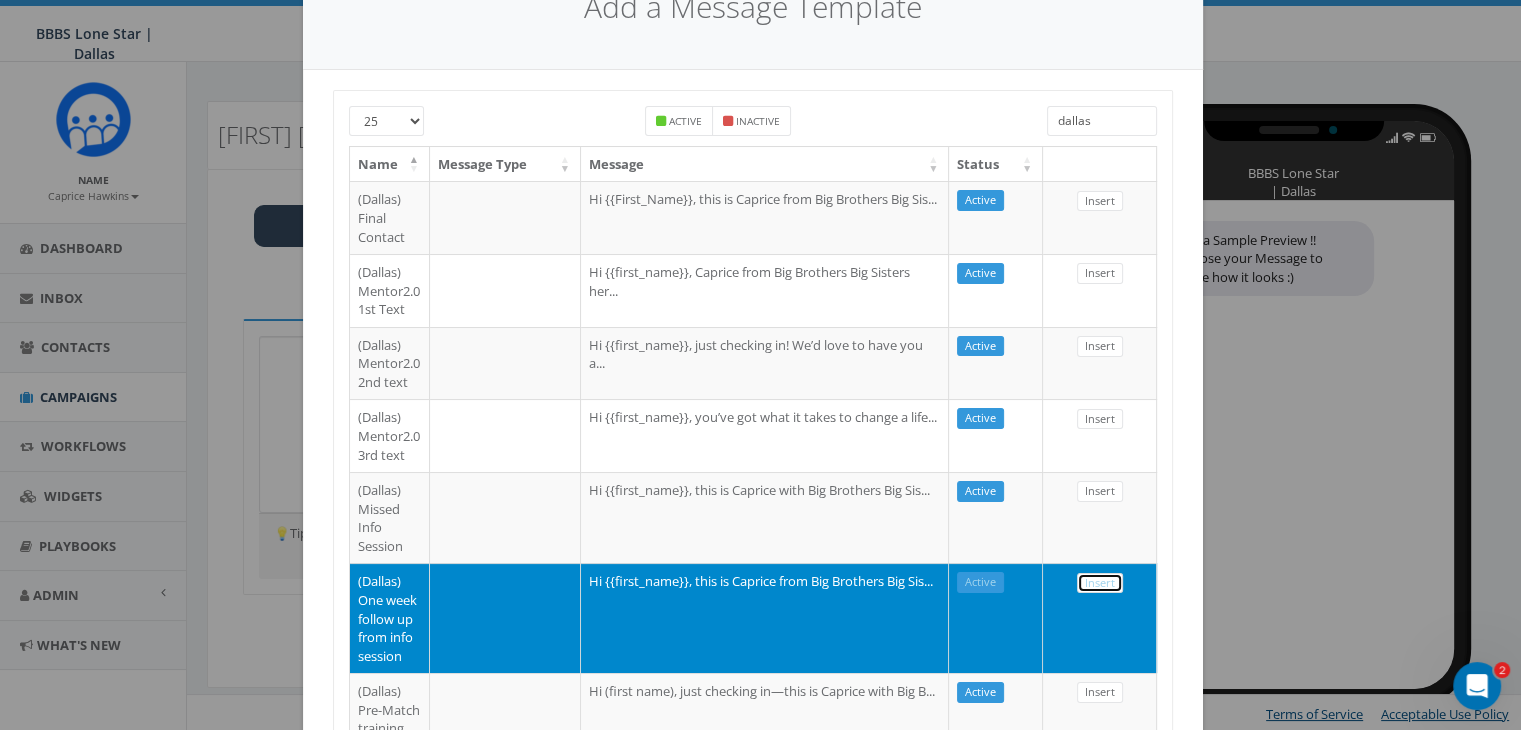 click on "Insert" at bounding box center (1100, 583) 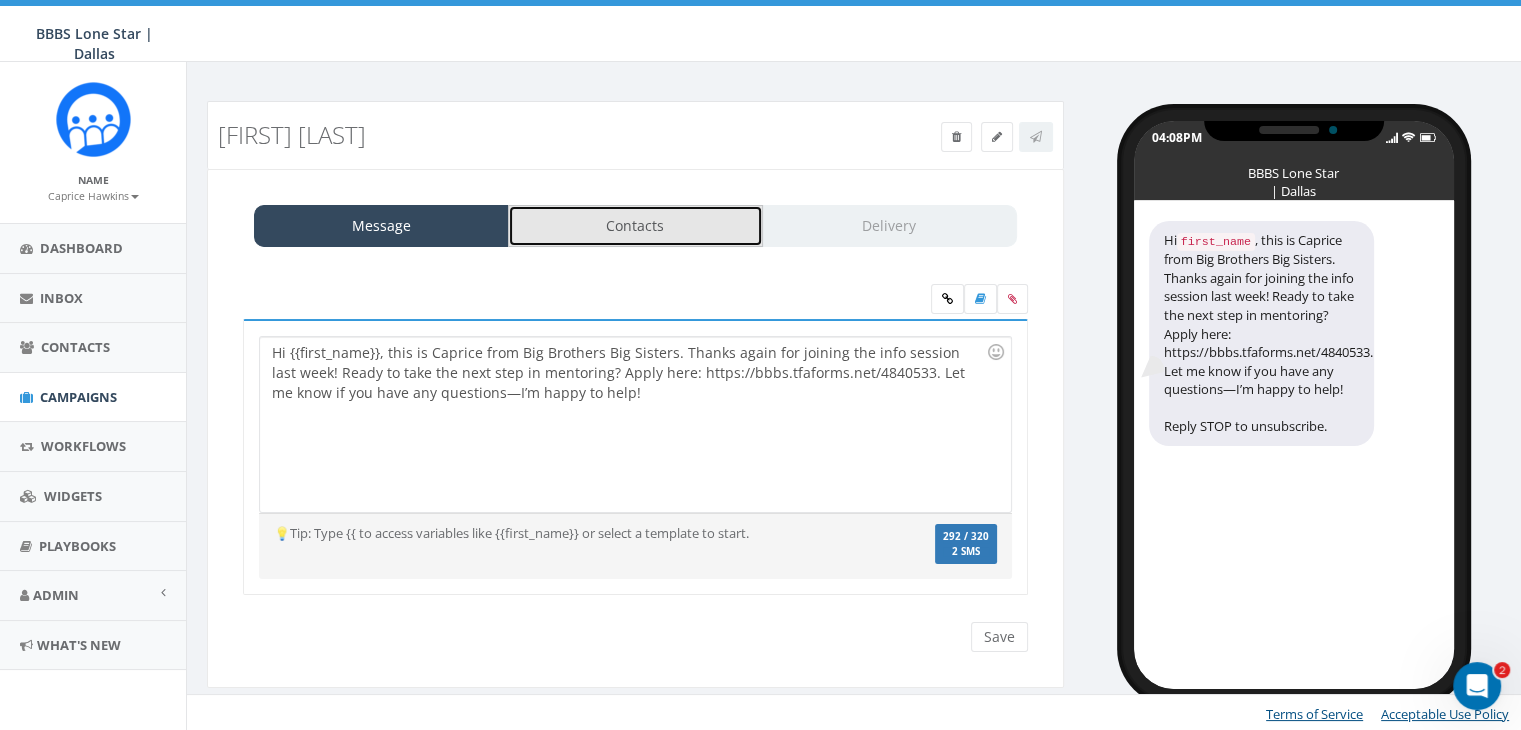 click on "Contacts" at bounding box center [635, 226] 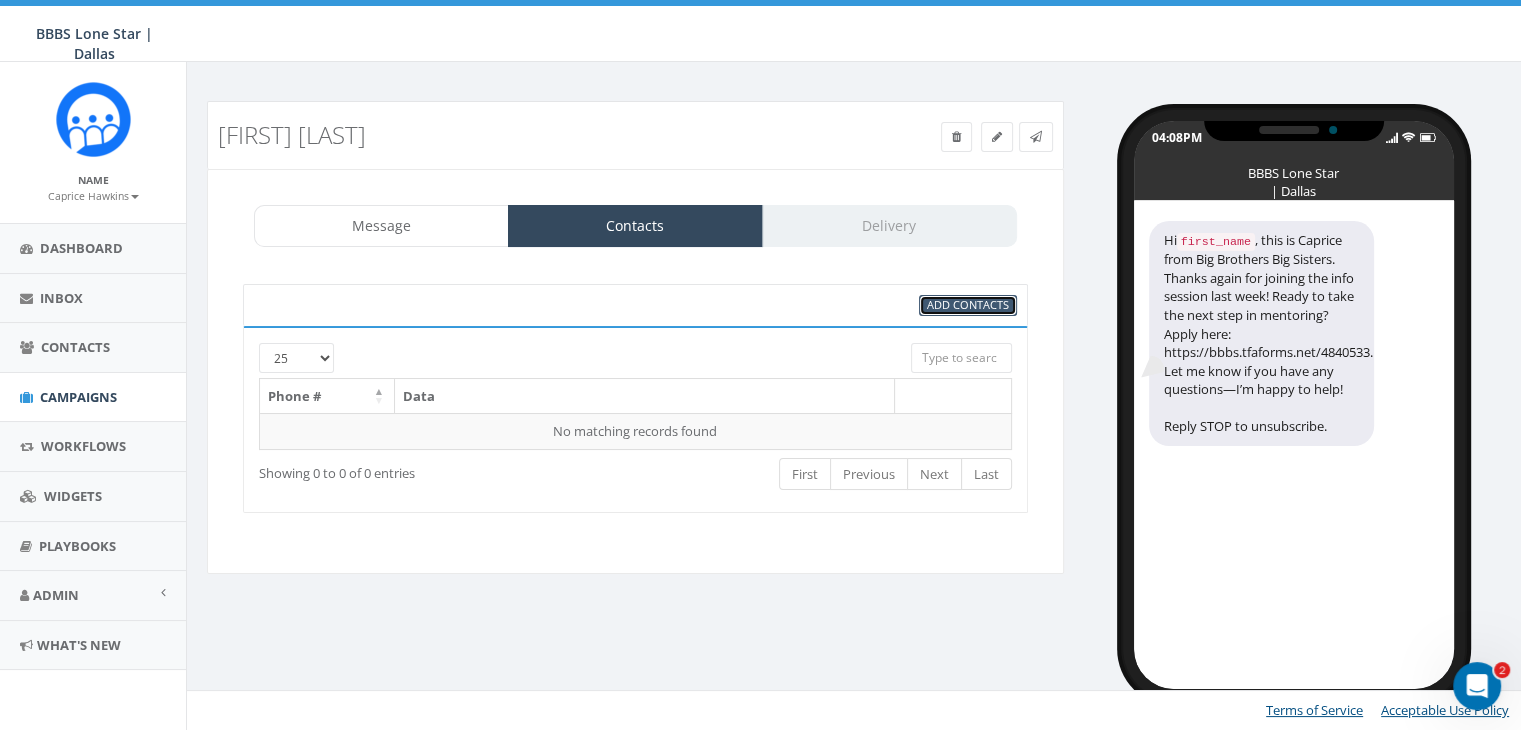 click on "Add Contacts" at bounding box center [968, 304] 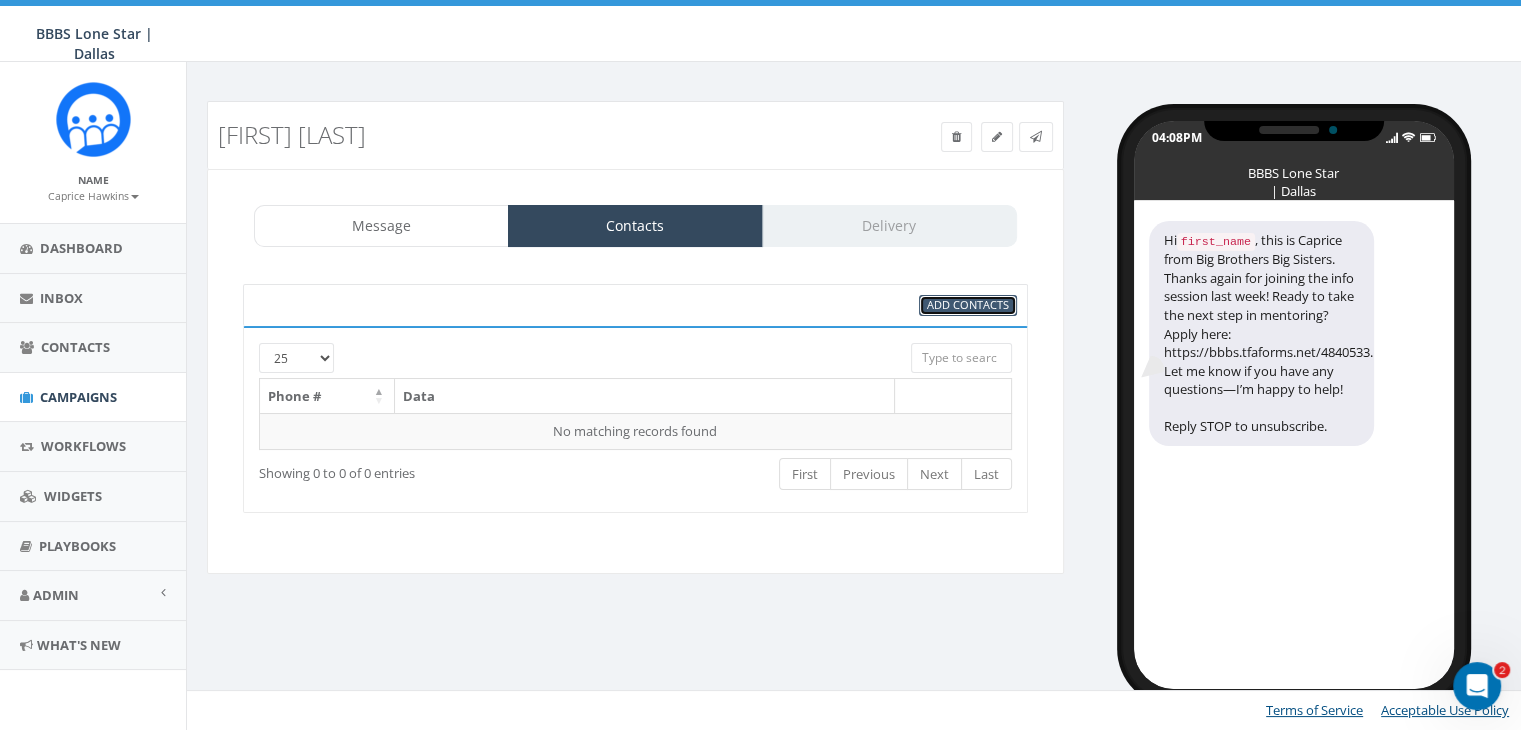 click on "Add Contacts" at bounding box center (968, 304) 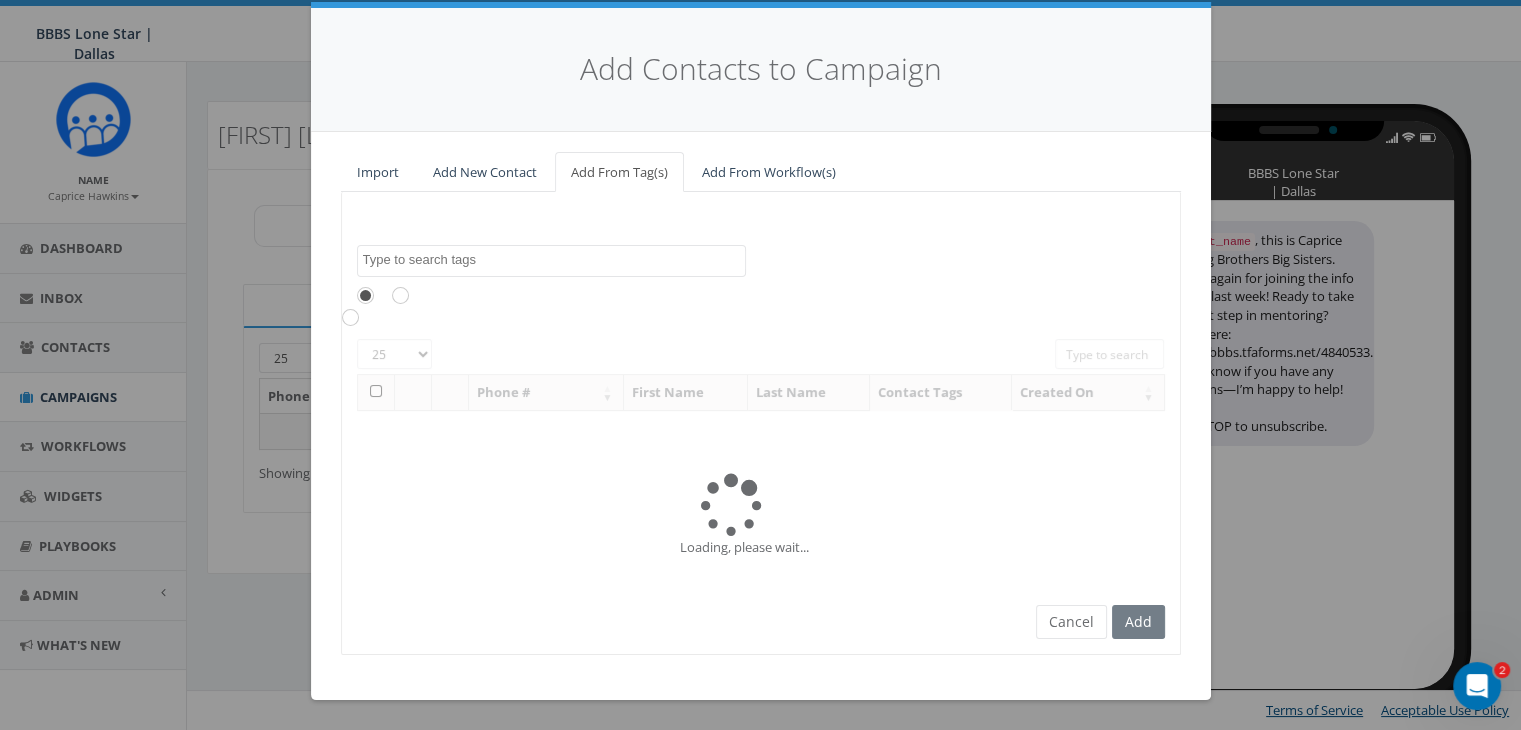 scroll, scrollTop: 0, scrollLeft: 0, axis: both 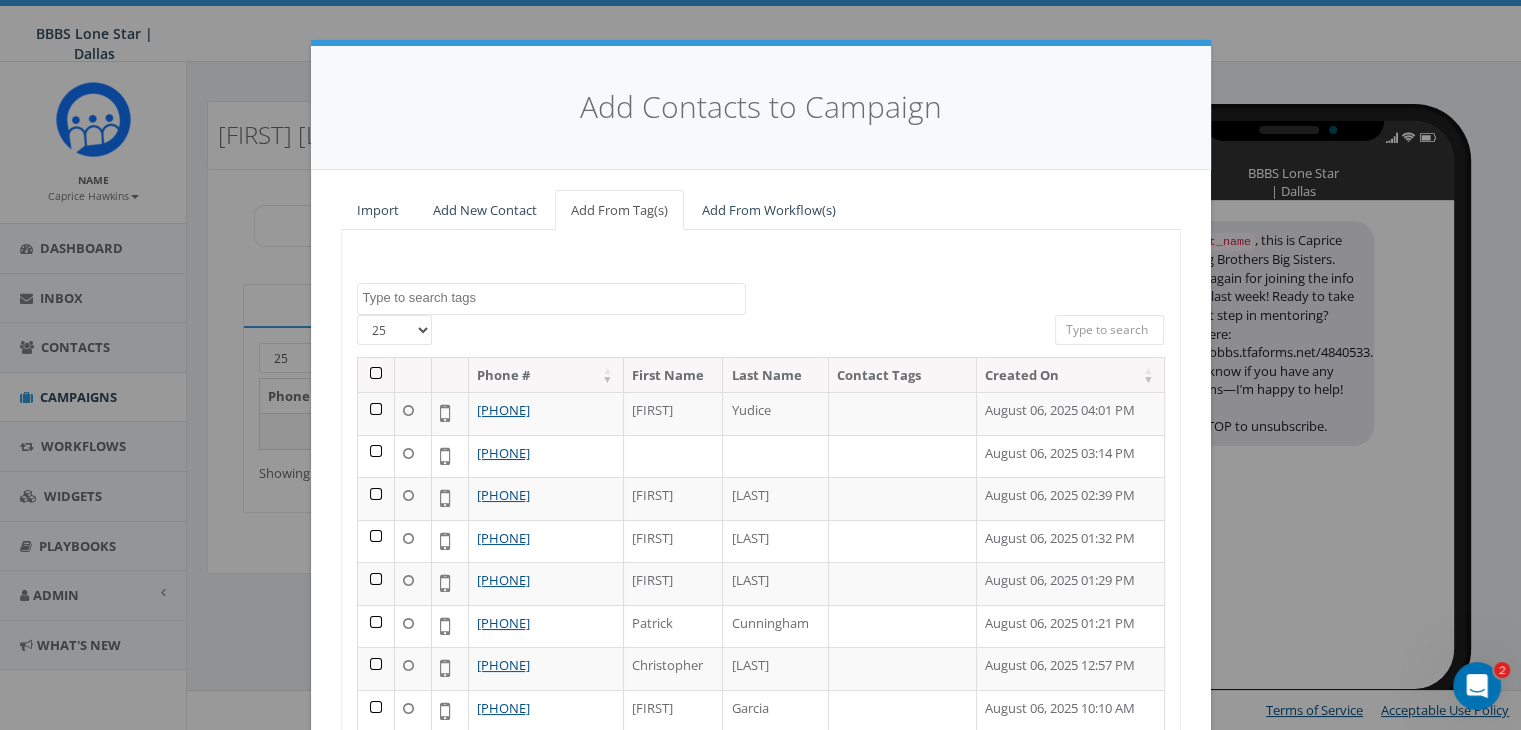 click at bounding box center (1110, 330) 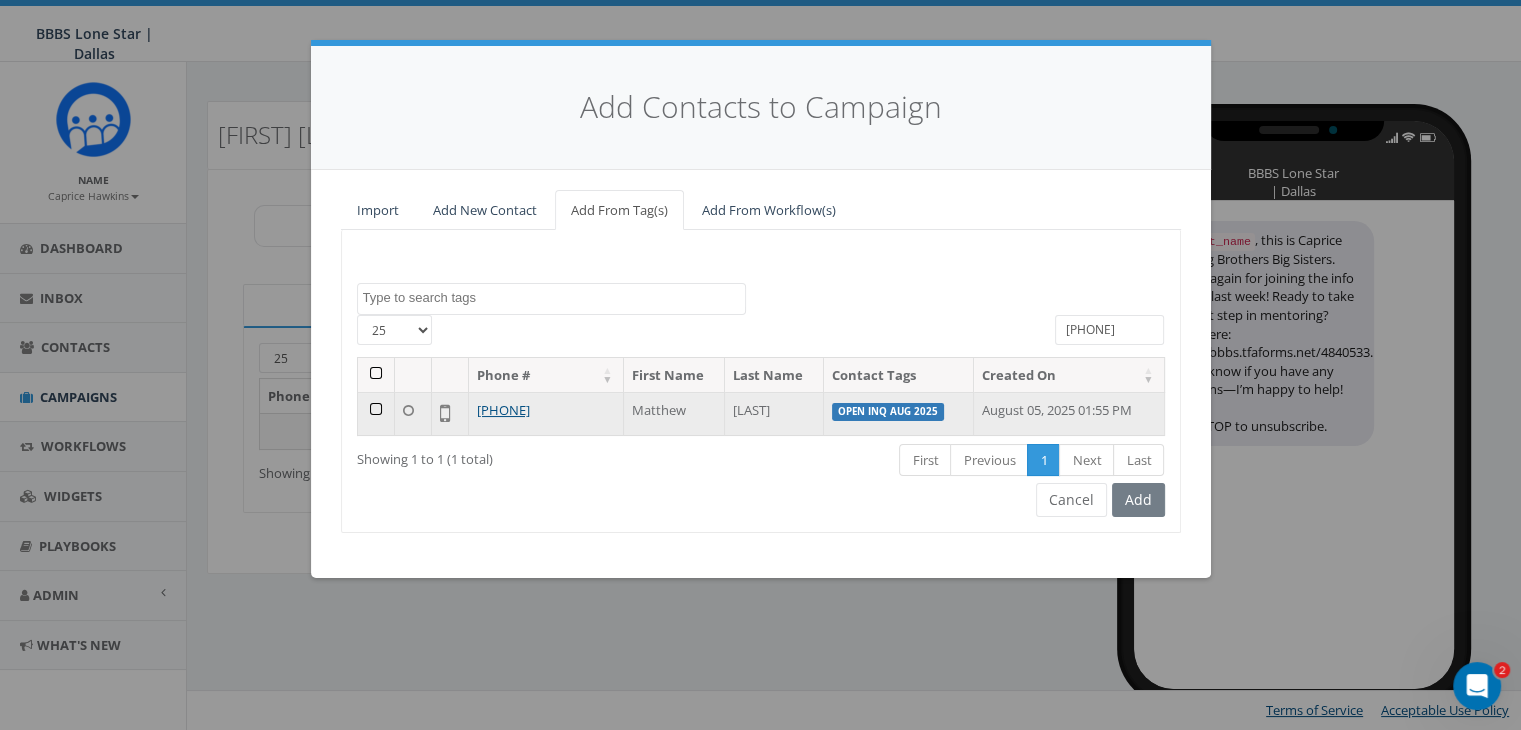 type on "631-461-1253" 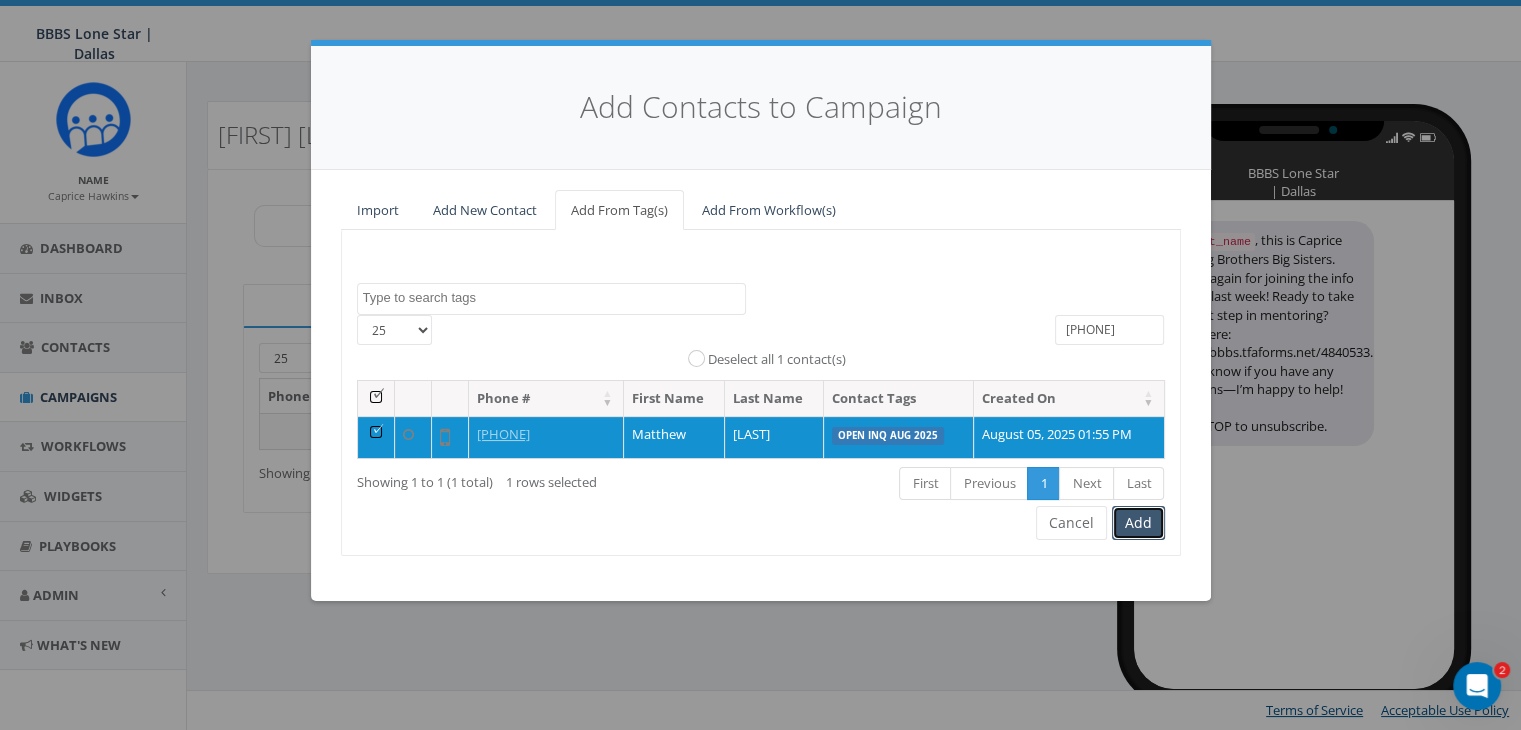 click on "Add" at bounding box center [1138, 523] 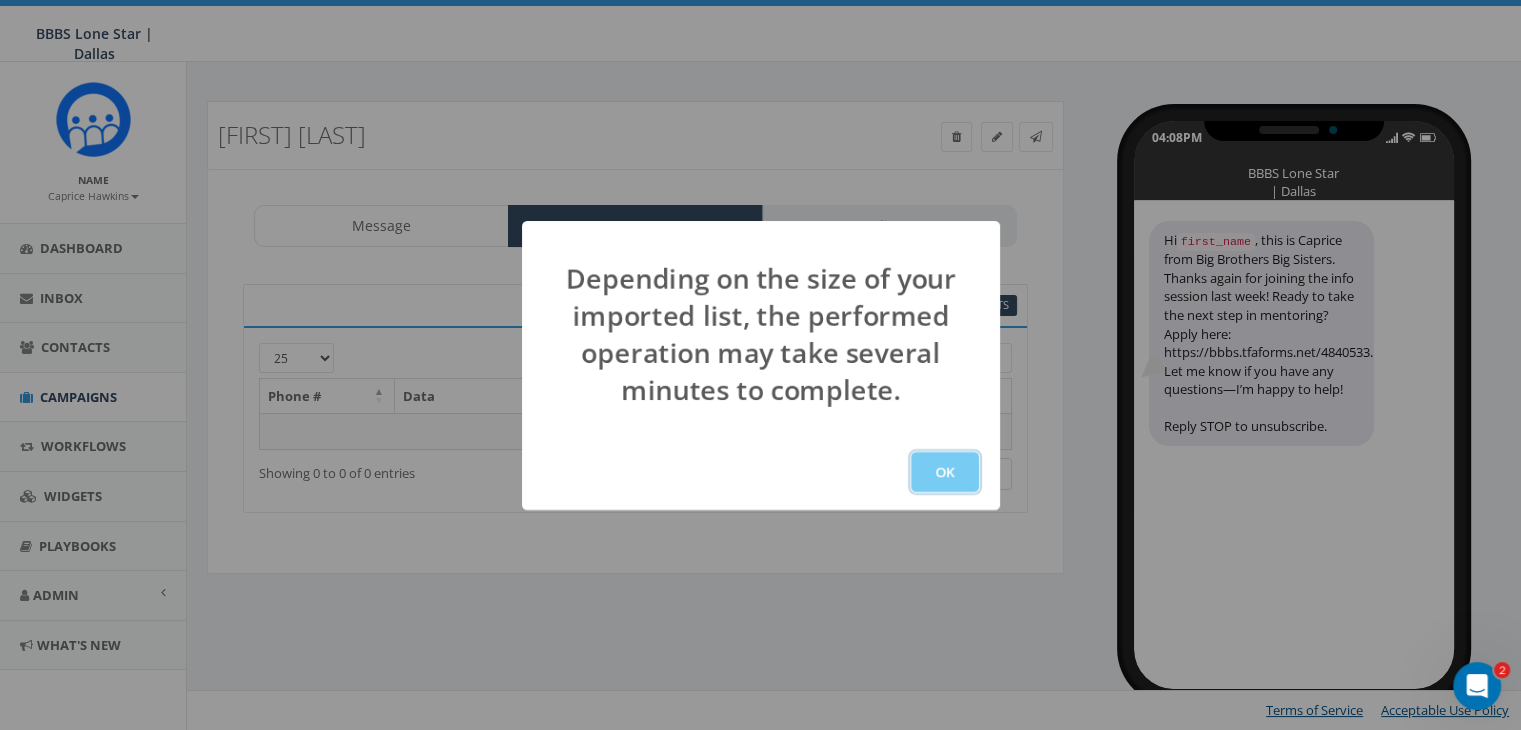 click on "OK" at bounding box center (945, 472) 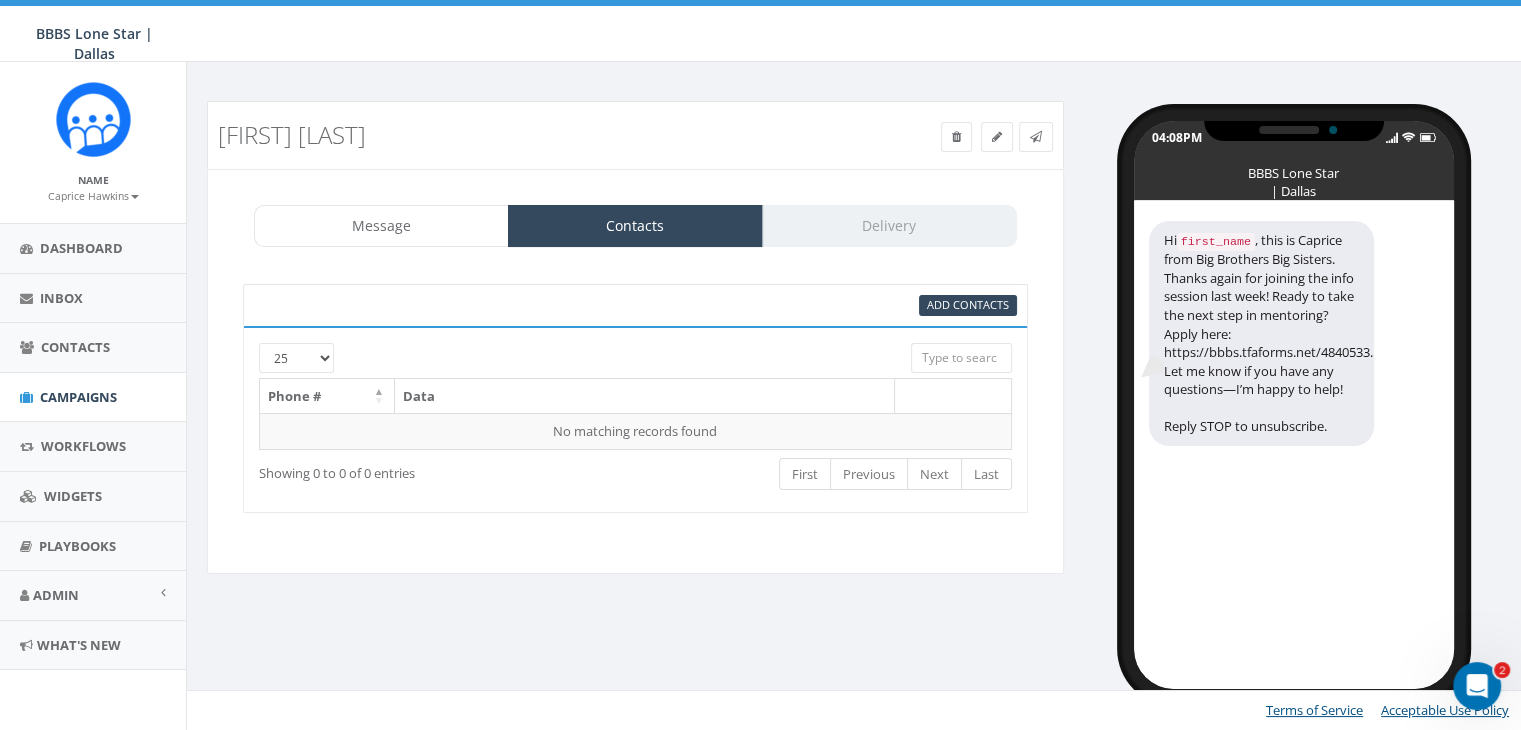 scroll, scrollTop: 0, scrollLeft: 0, axis: both 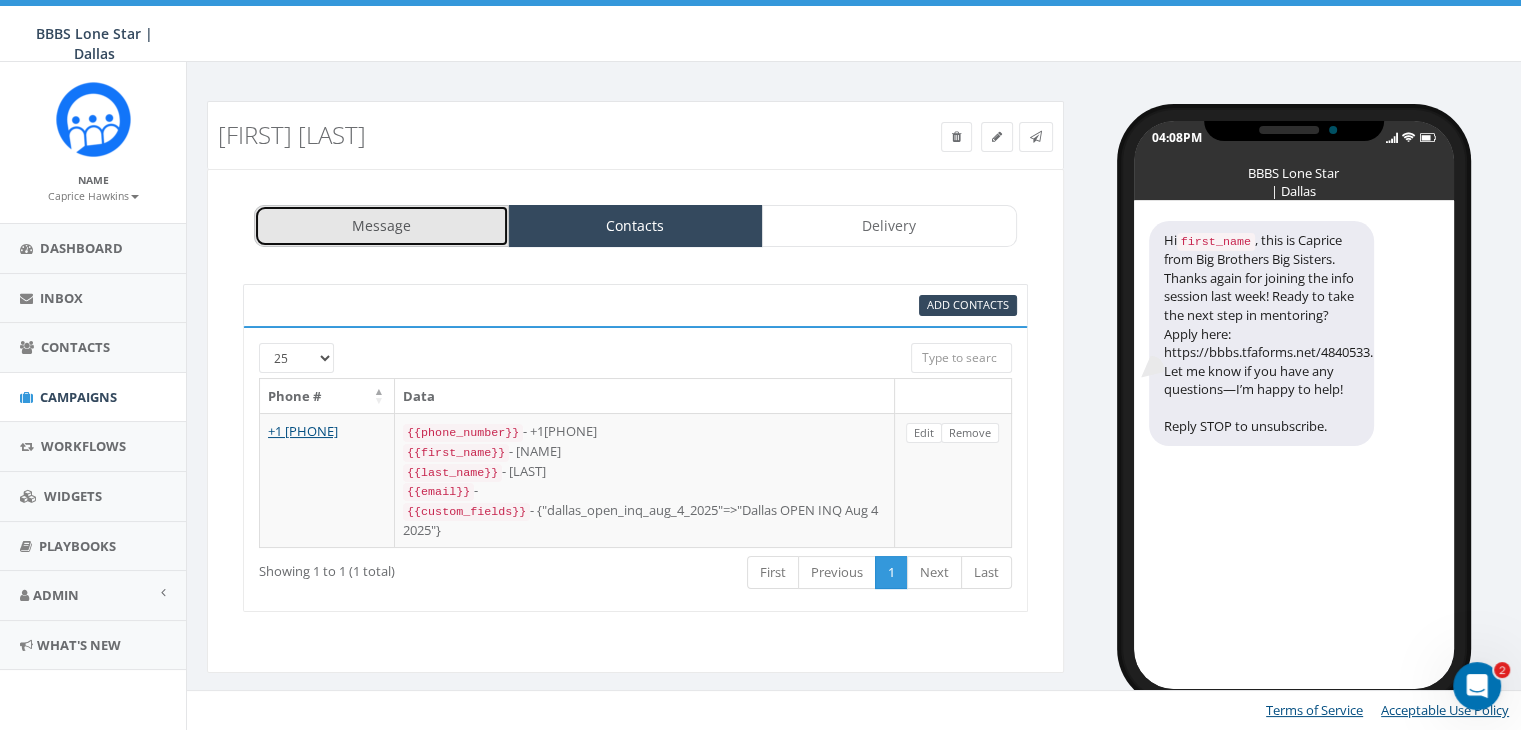 click on "Message" at bounding box center (381, 226) 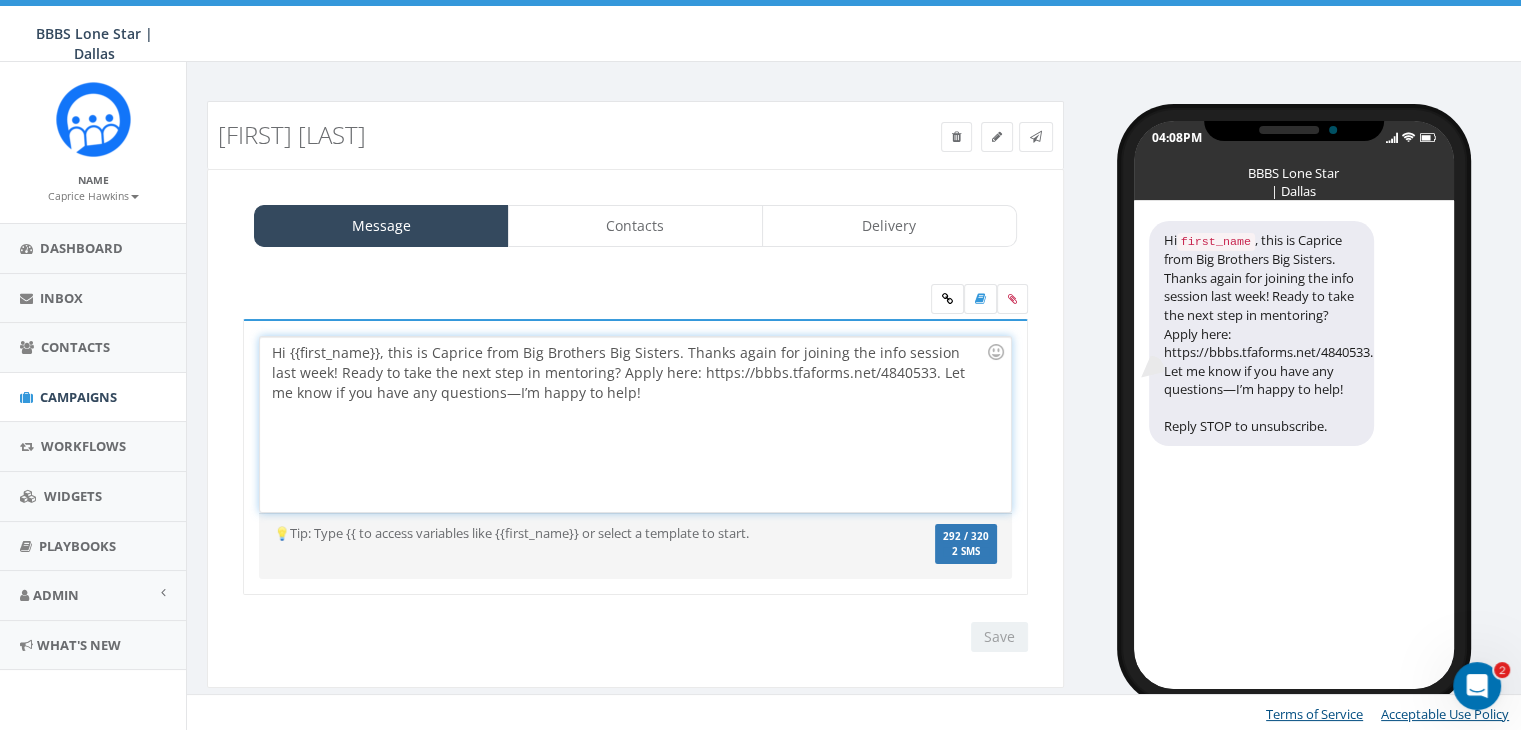 click on "Hi {{first_name}}, this is Caprice from Big Brothers Big Sisters. Thanks again for joining the info session last week! Ready to take the next step in mentoring? Apply here: https://bbbs.tfaforms.net/4840533. Let me know if you have any questions—I’m happy to help!" at bounding box center (635, 424) 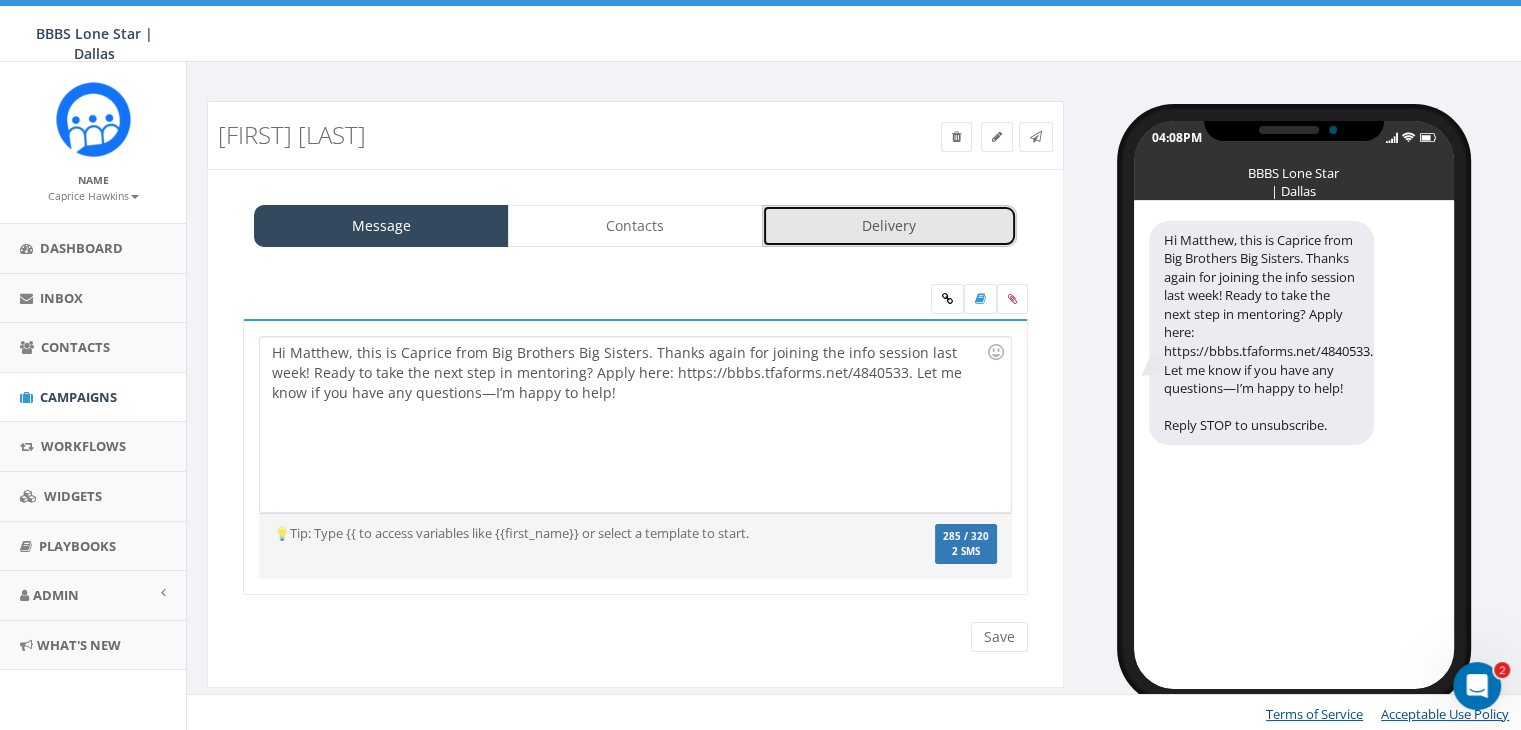 click on "Delivery" at bounding box center (889, 226) 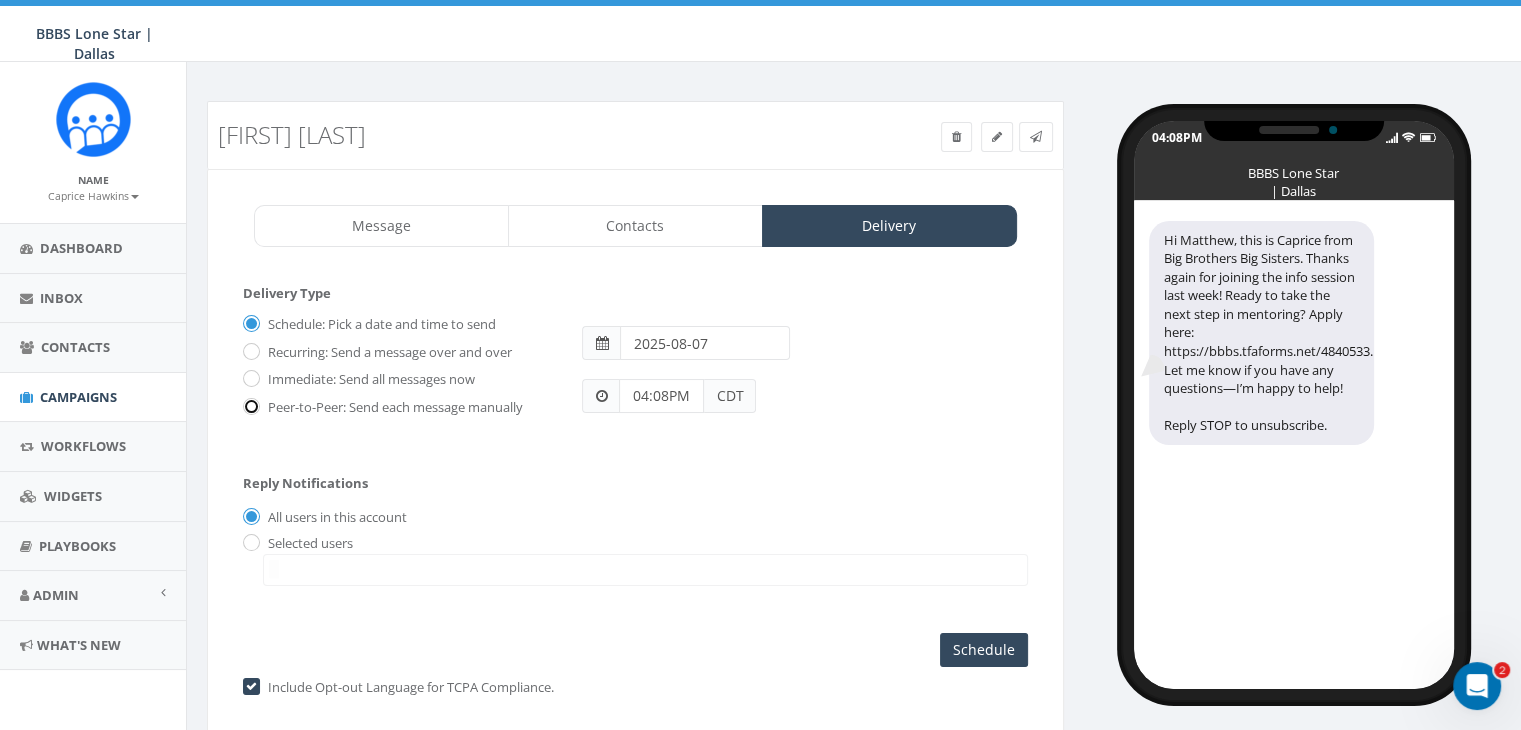 click on "Peer-to-Peer: Send each message manually" at bounding box center [249, 407] 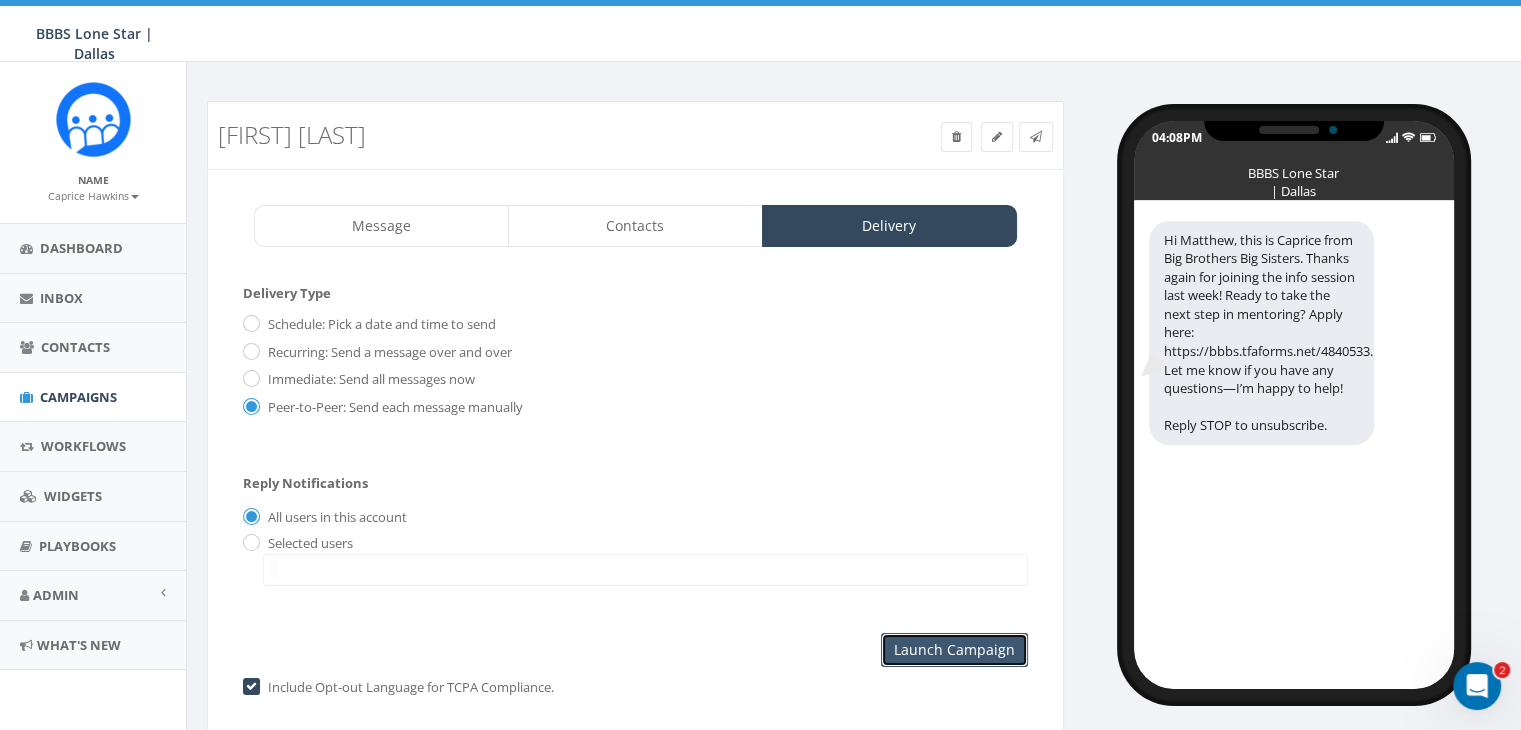 click on "Launch Campaign" at bounding box center (954, 650) 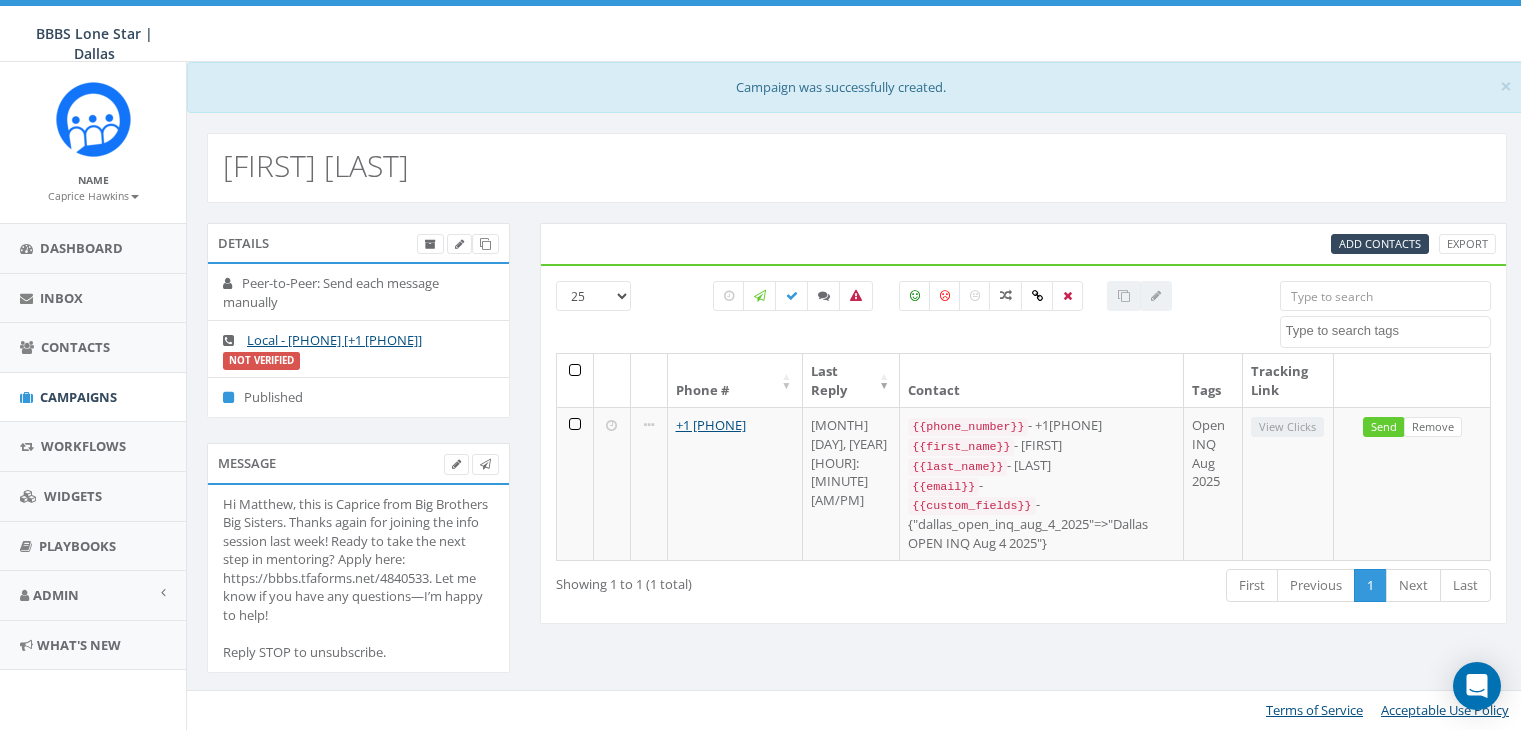 select 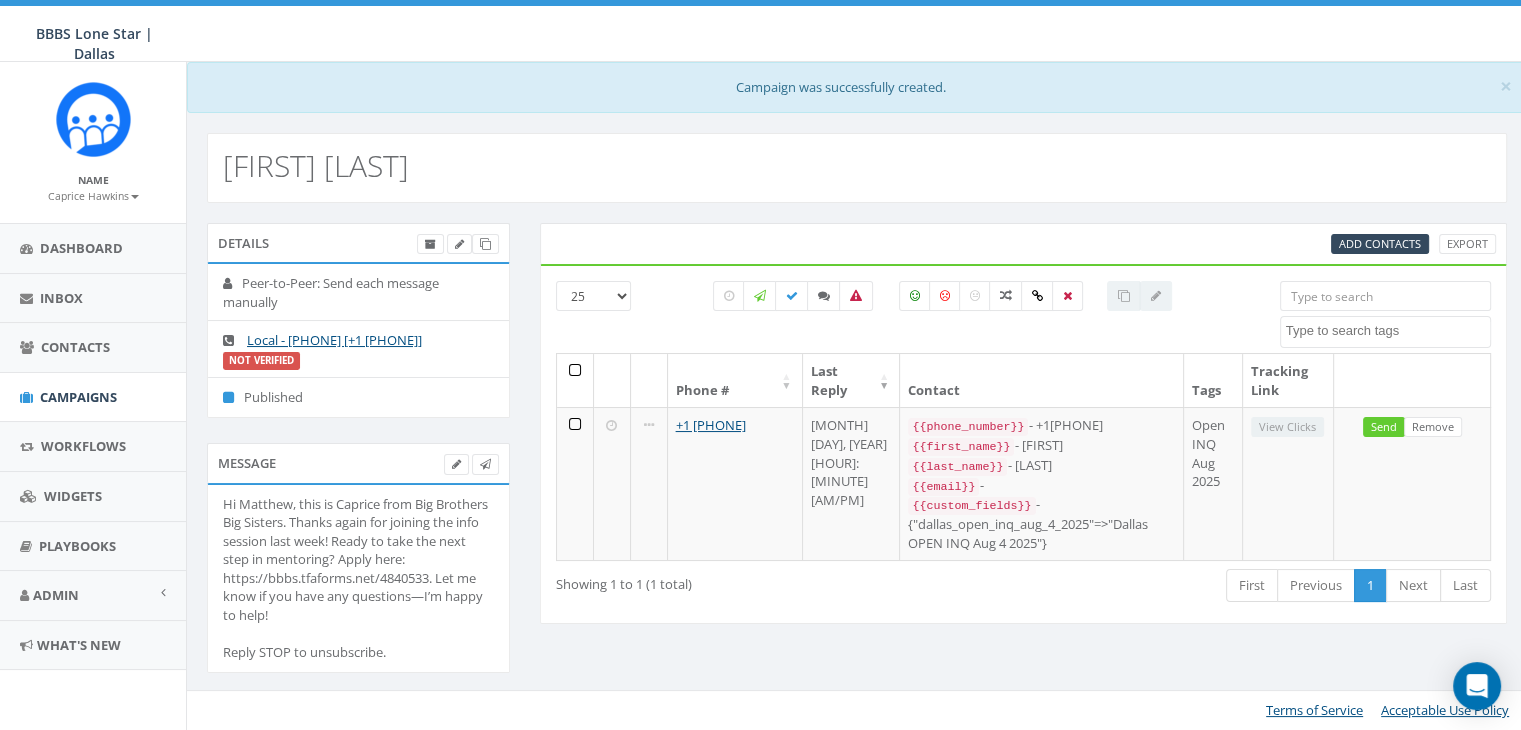 scroll, scrollTop: 0, scrollLeft: 0, axis: both 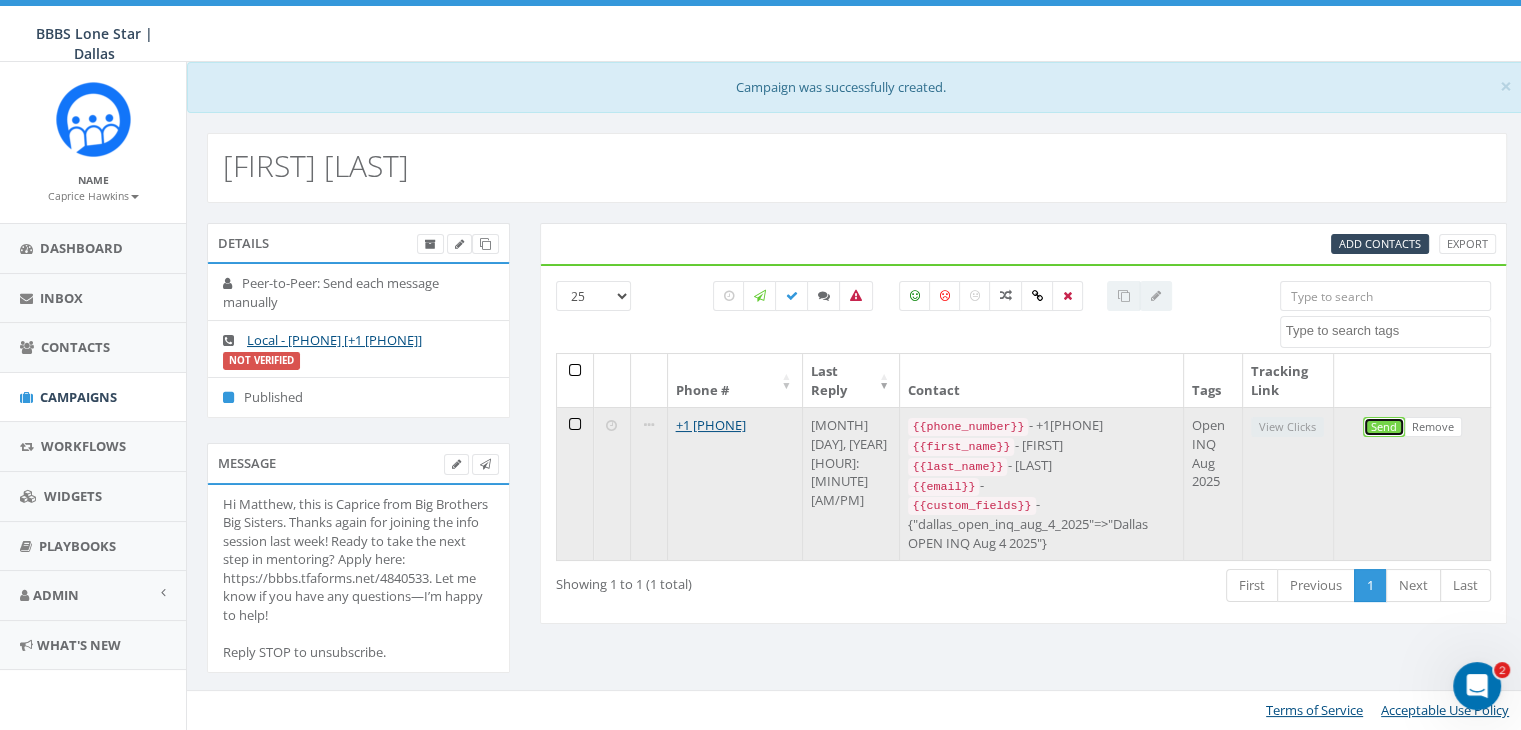 click on "Send" at bounding box center (1384, 427) 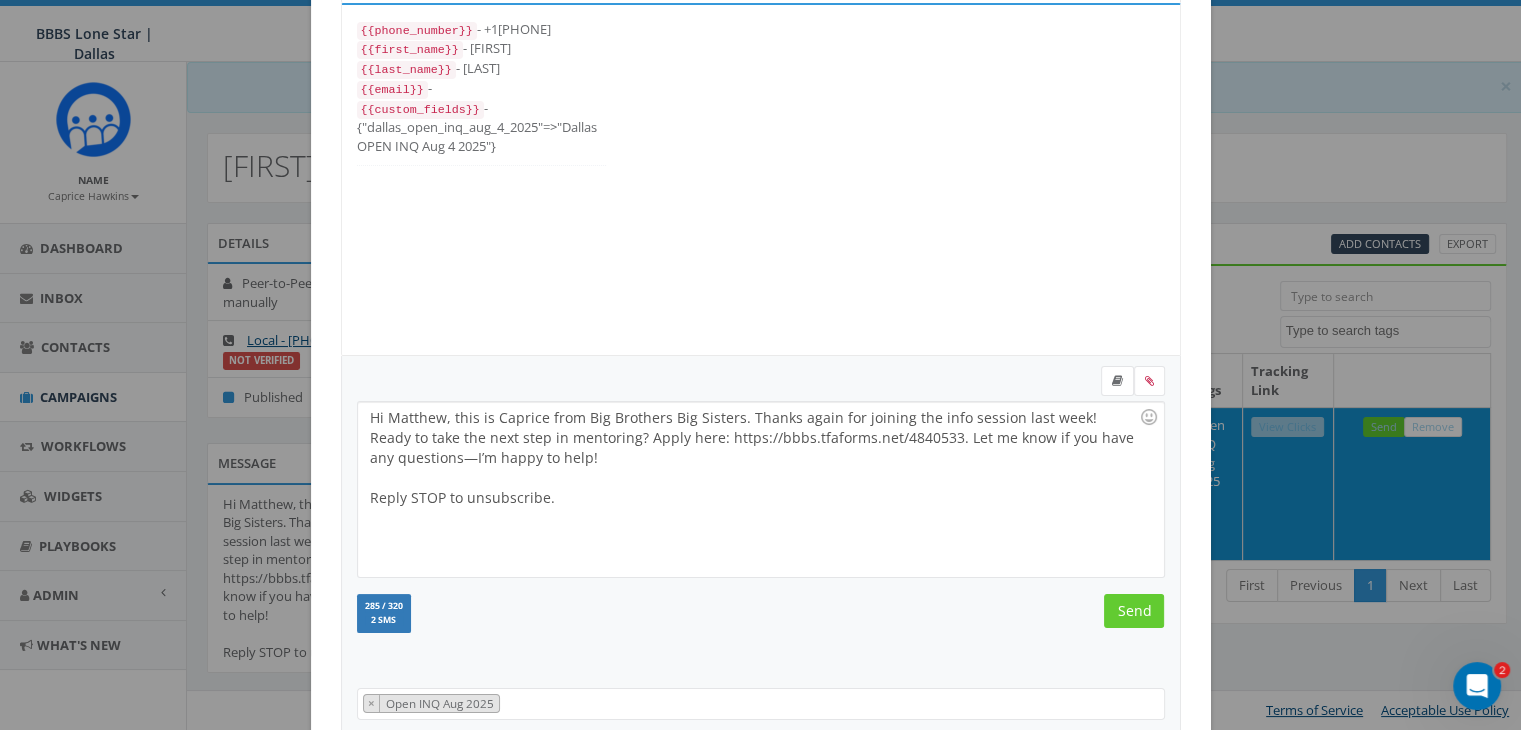 scroll, scrollTop: 268, scrollLeft: 0, axis: vertical 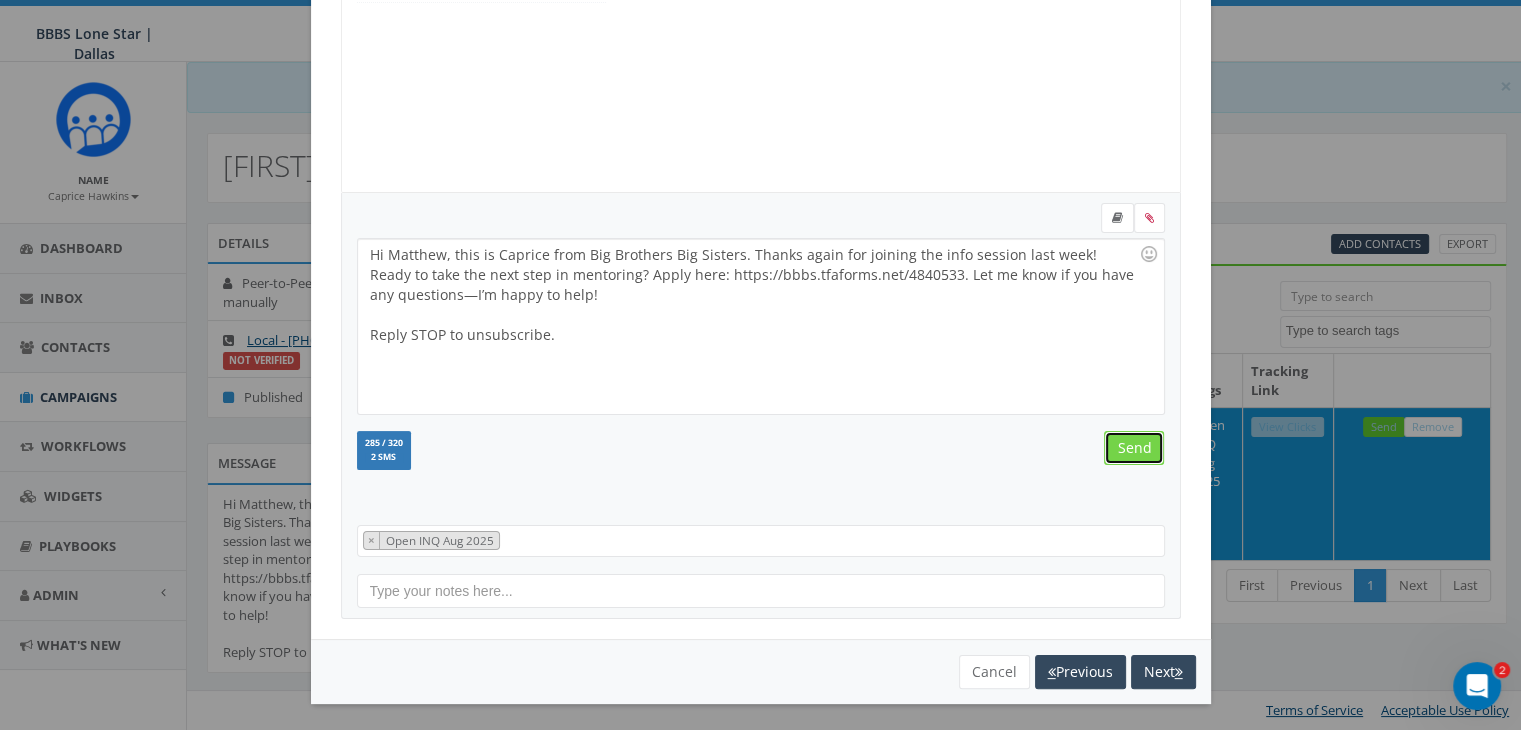 click on "Send" at bounding box center [1134, 448] 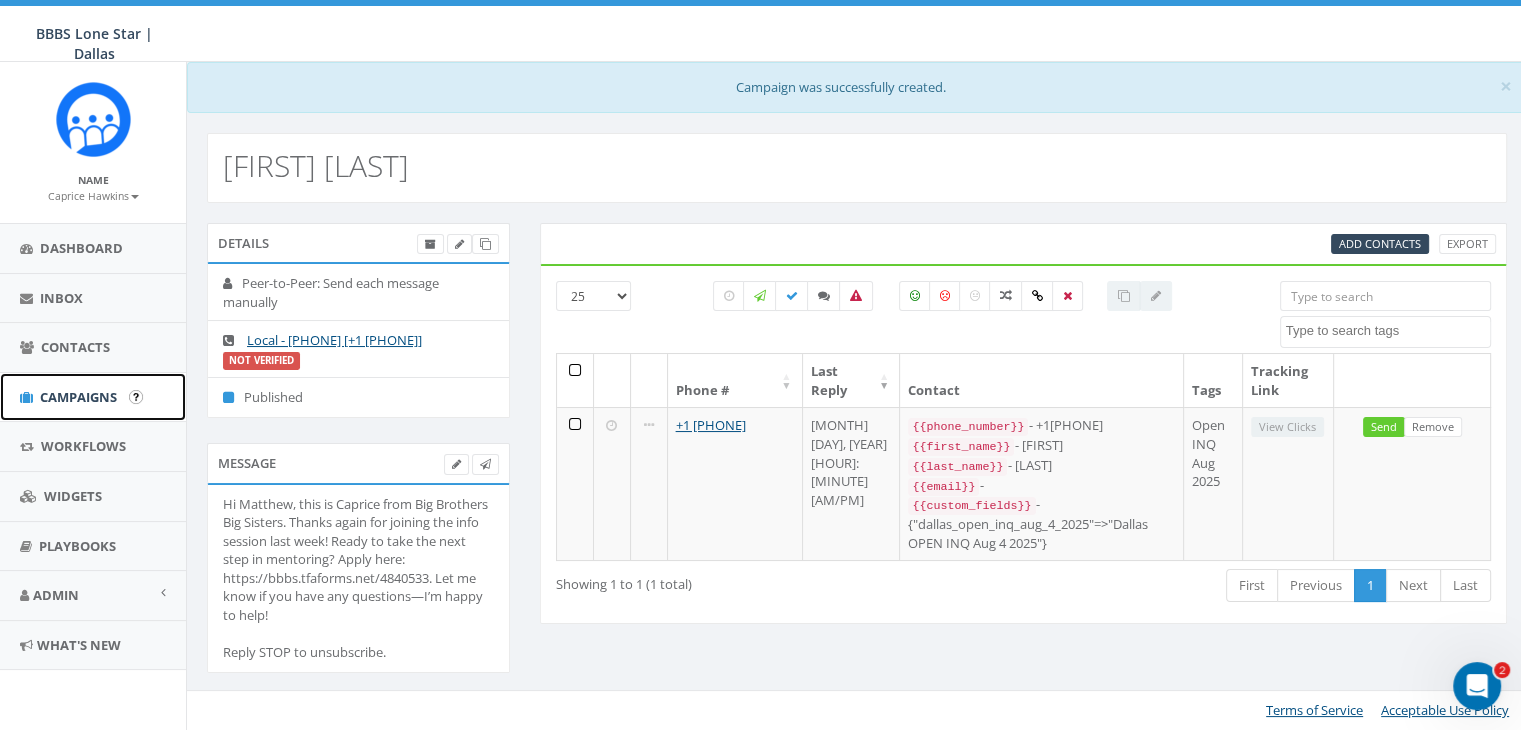 click on "Campaigns" at bounding box center [78, 397] 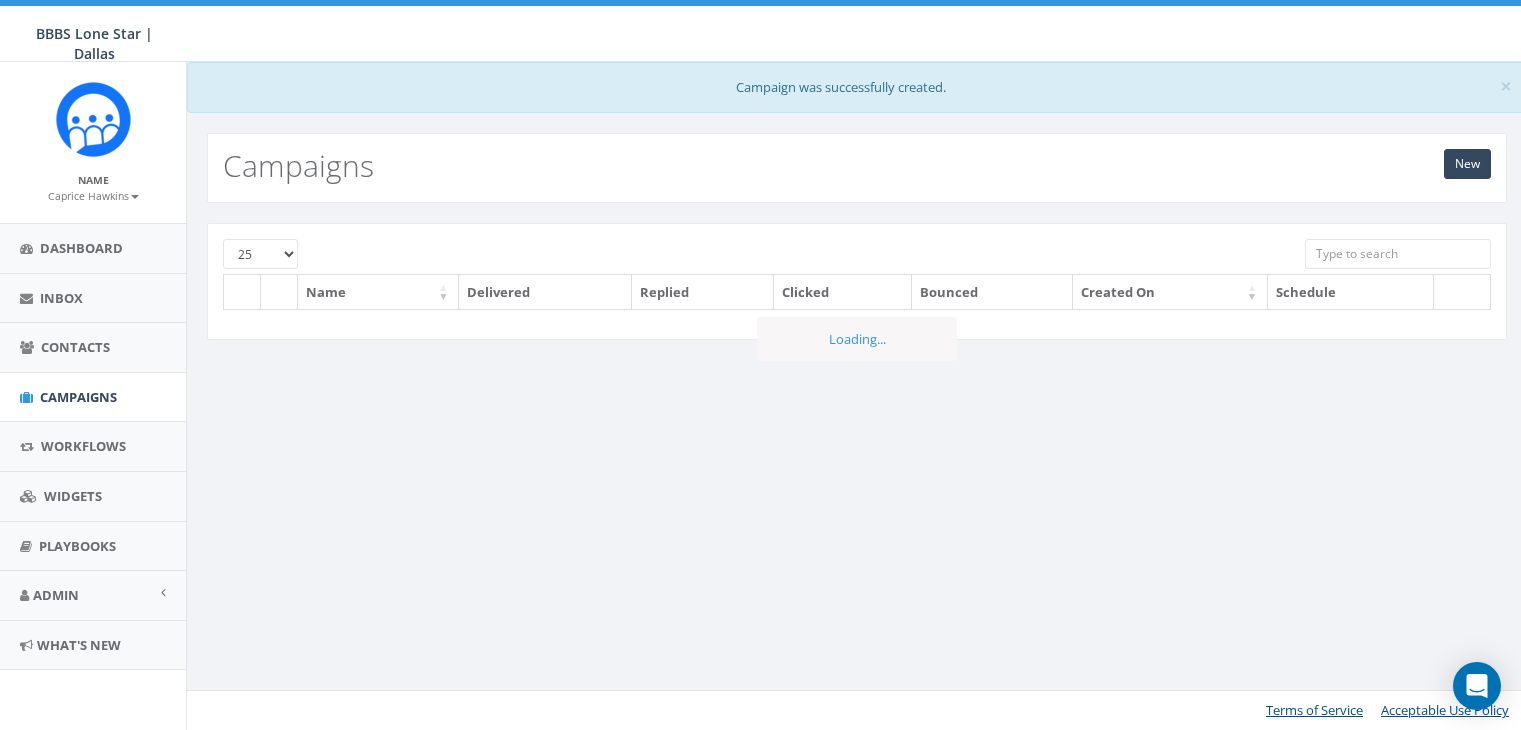 scroll, scrollTop: 0, scrollLeft: 0, axis: both 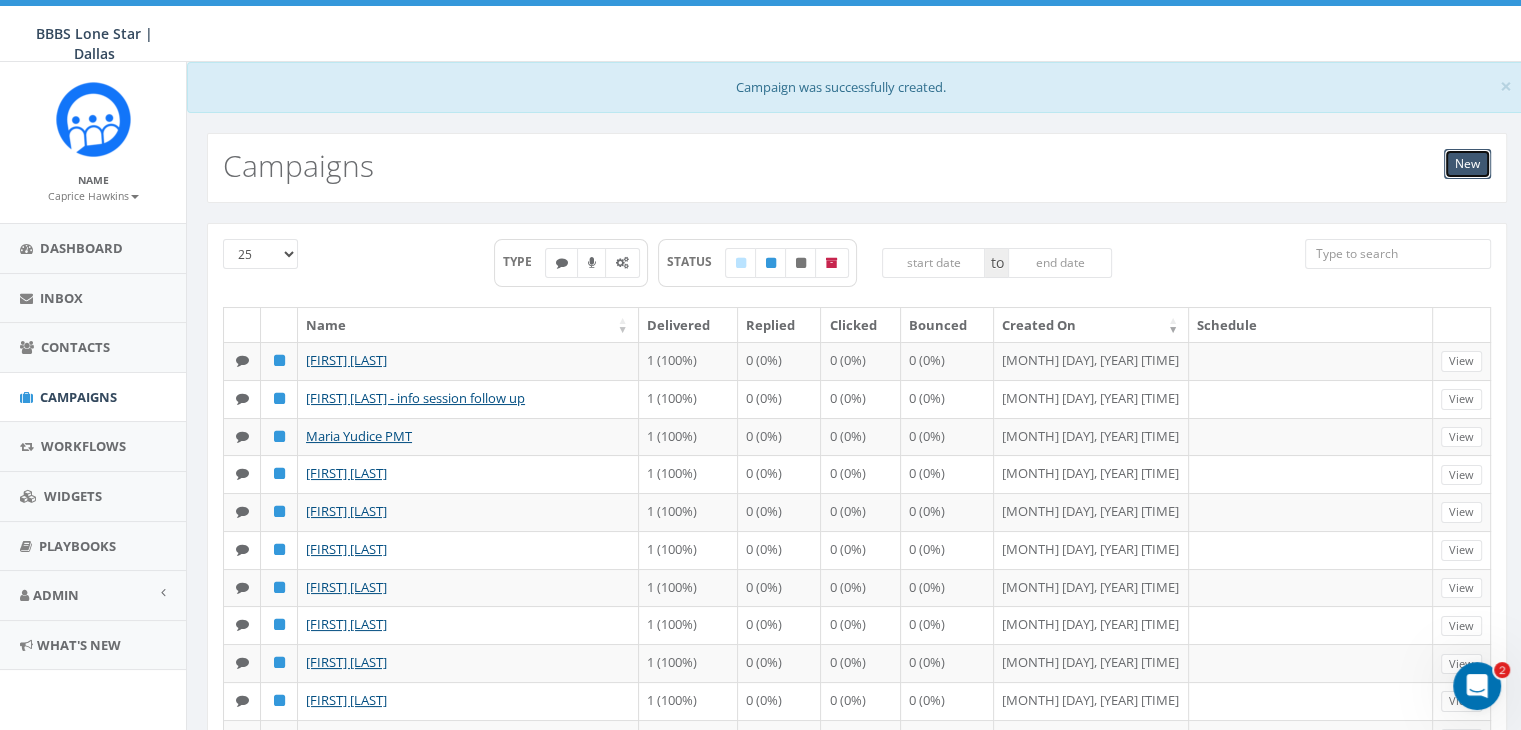 click on "New" at bounding box center [1467, 164] 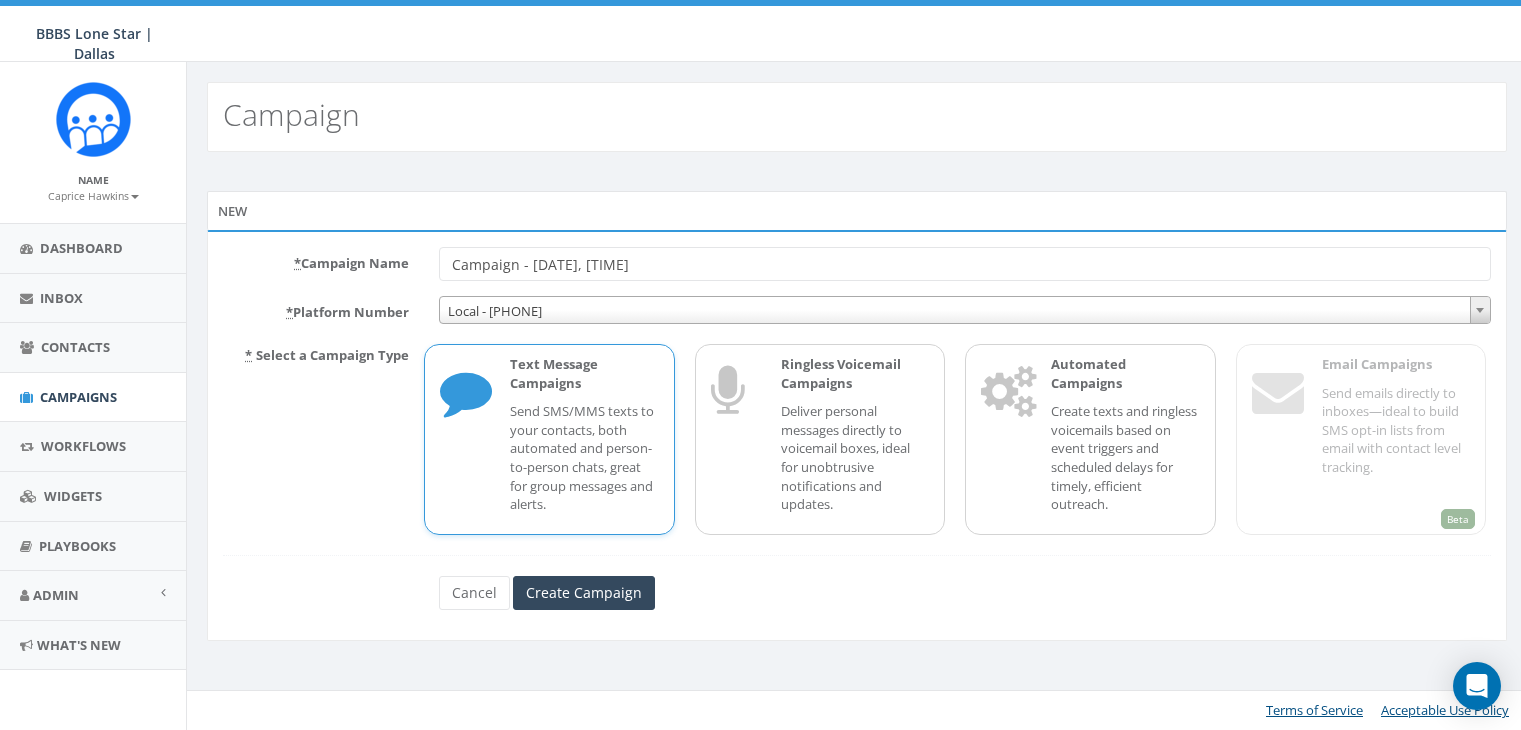 scroll, scrollTop: 0, scrollLeft: 0, axis: both 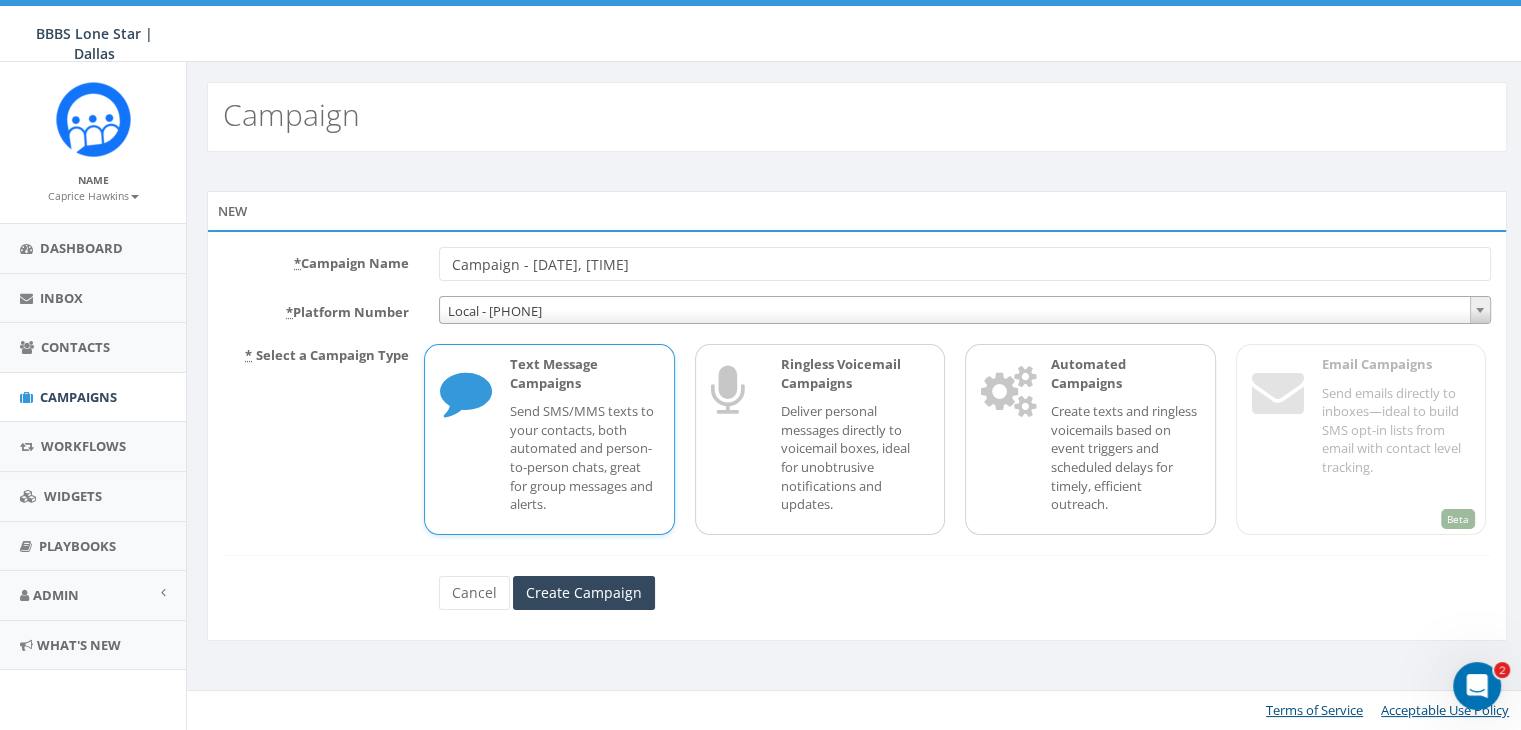 drag, startPoint x: 683, startPoint y: 267, endPoint x: 249, endPoint y: 278, distance: 434.13937 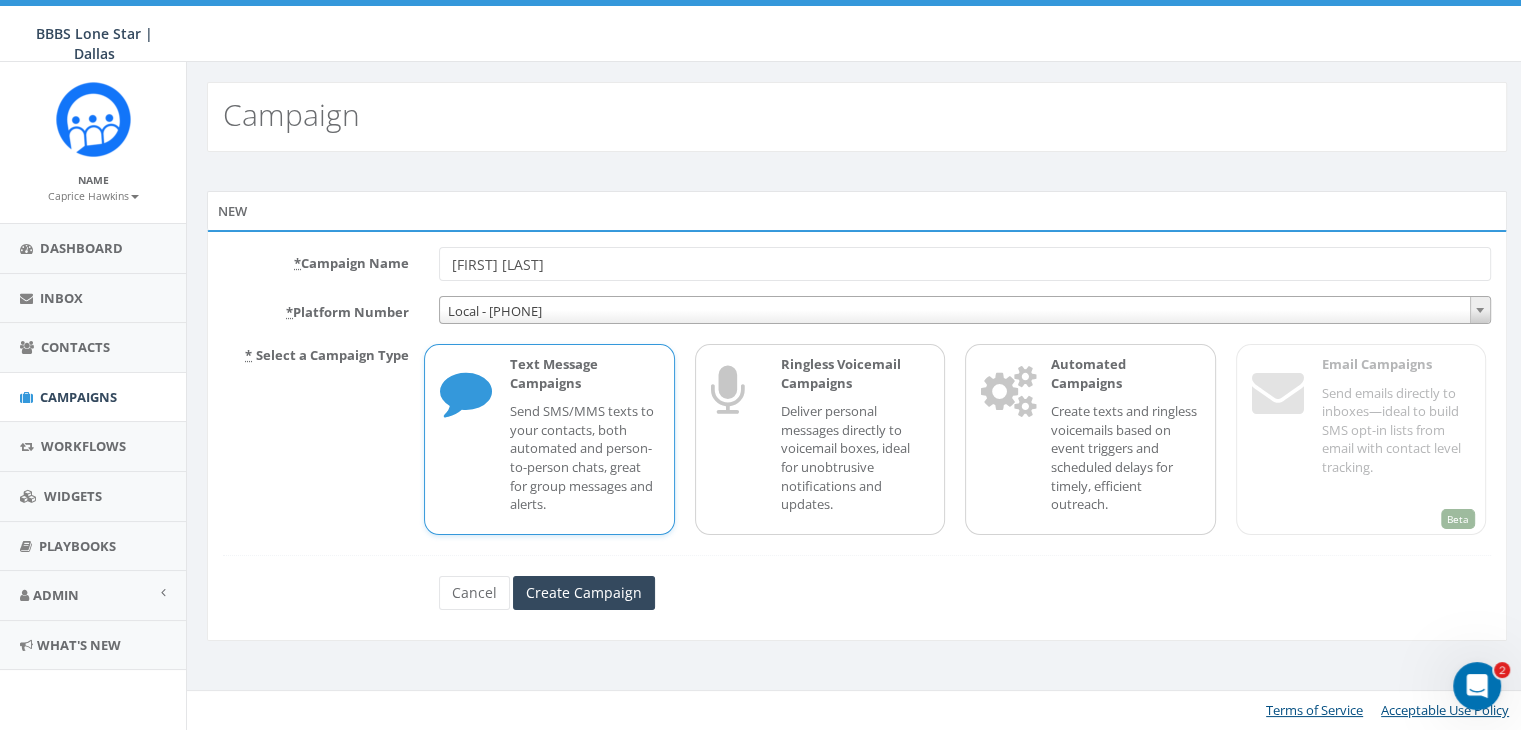 type on "[FIRST] [LAST]" 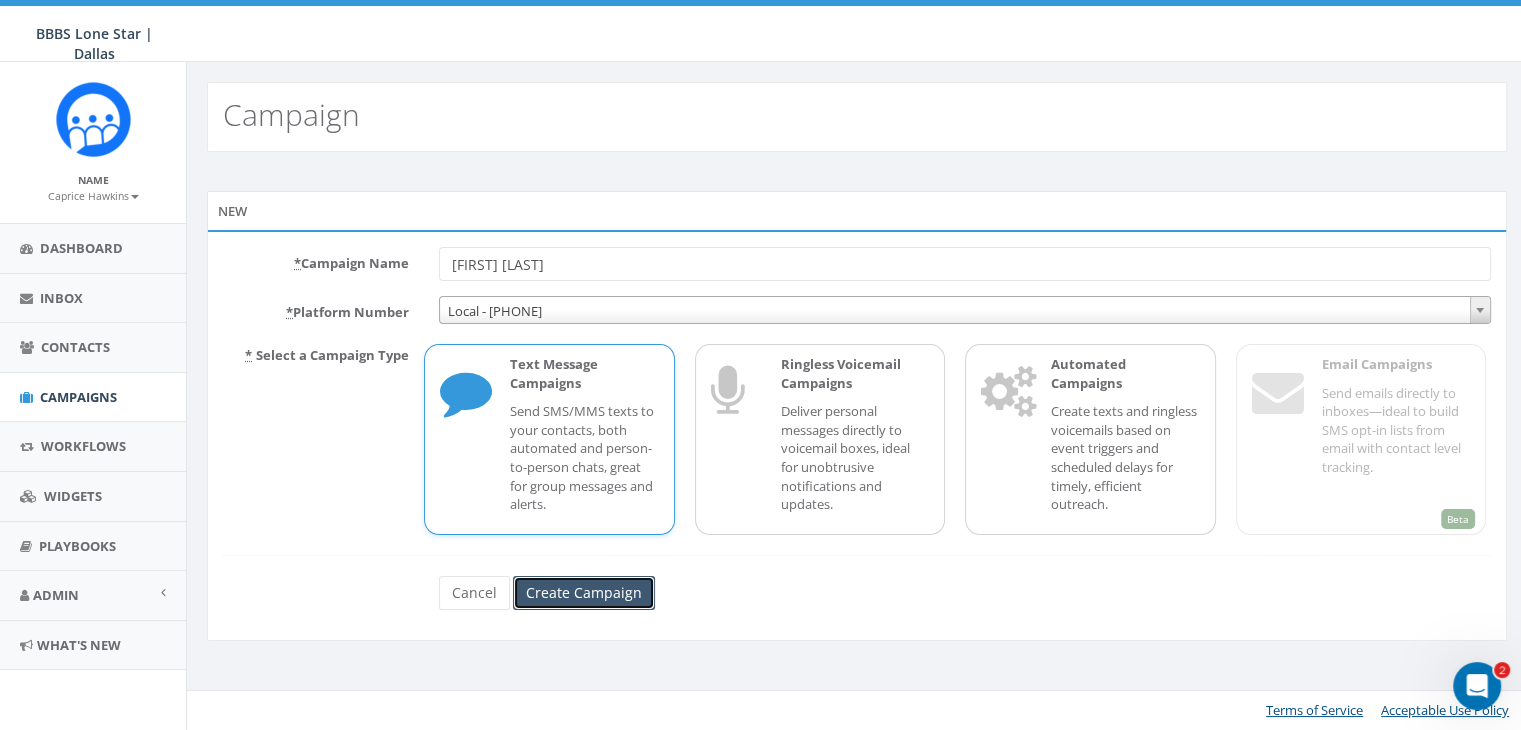 click on "Create Campaign" at bounding box center [584, 593] 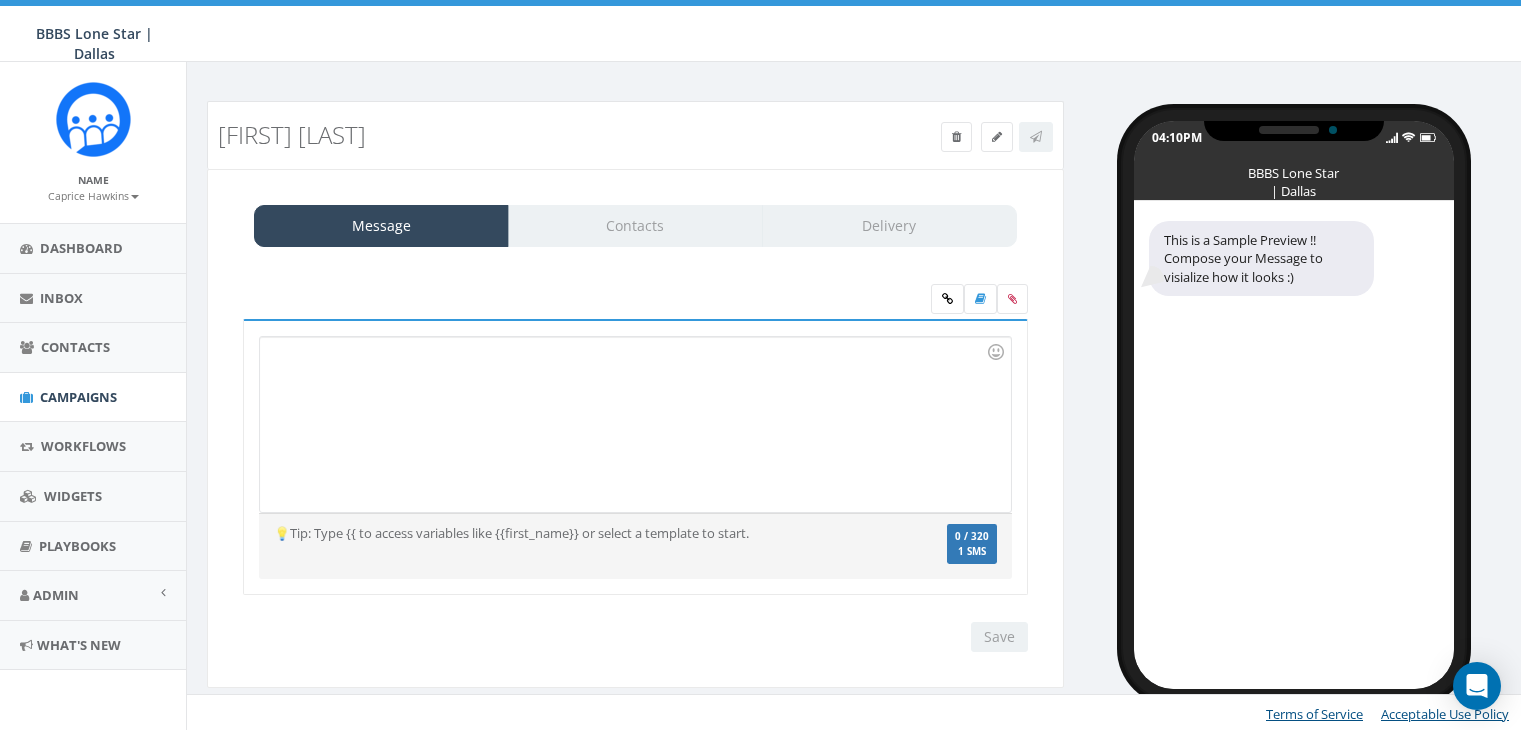 scroll, scrollTop: 0, scrollLeft: 0, axis: both 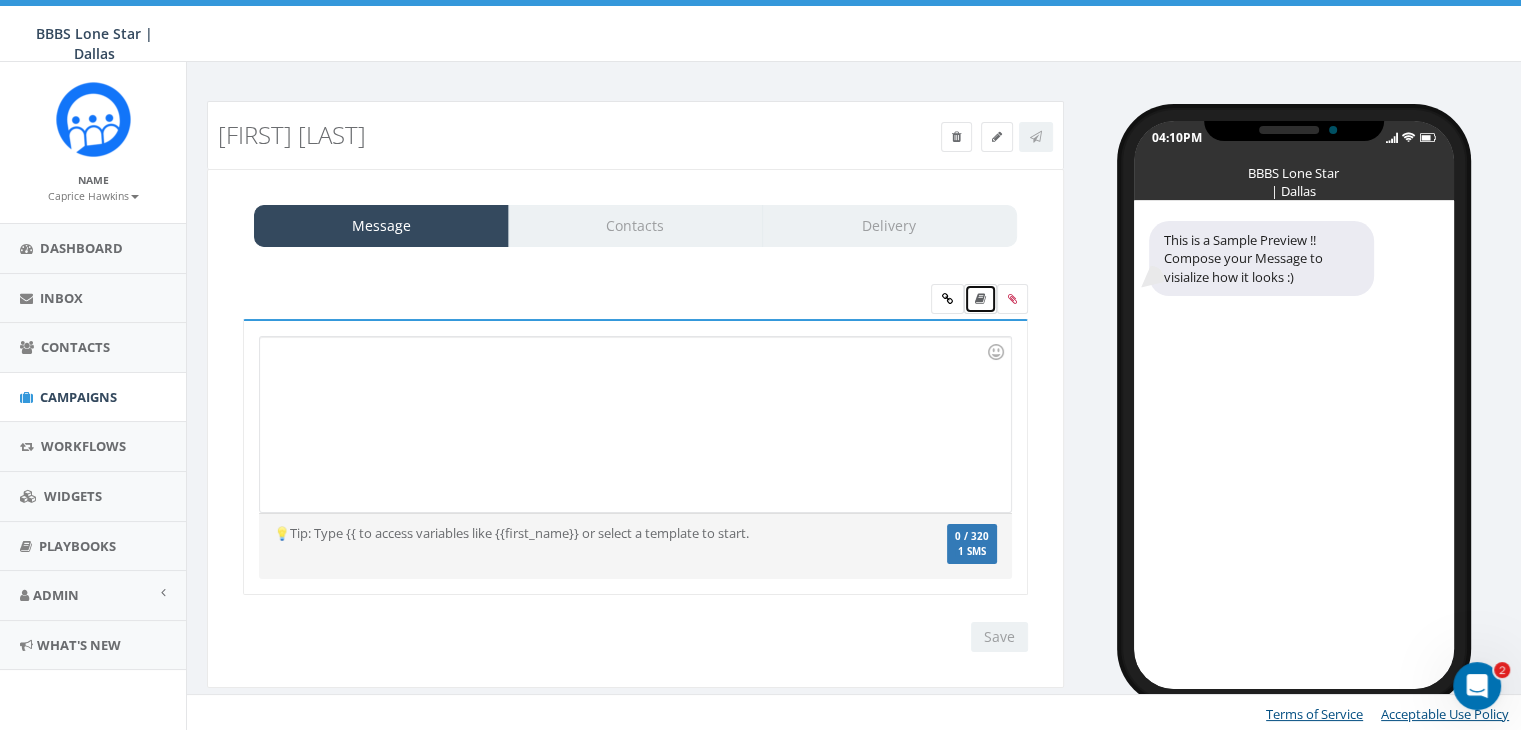click at bounding box center [980, 299] 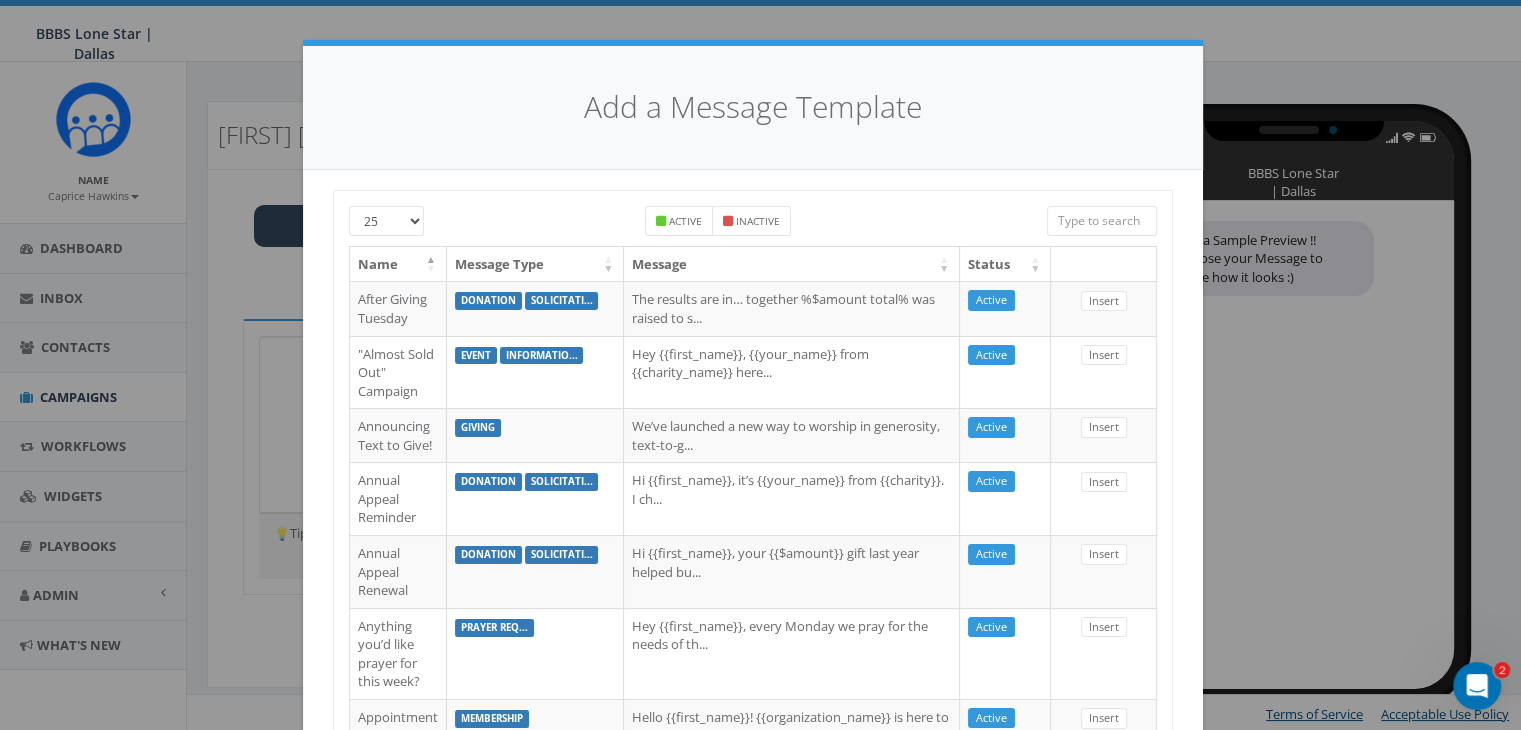 click at bounding box center (1102, 221) 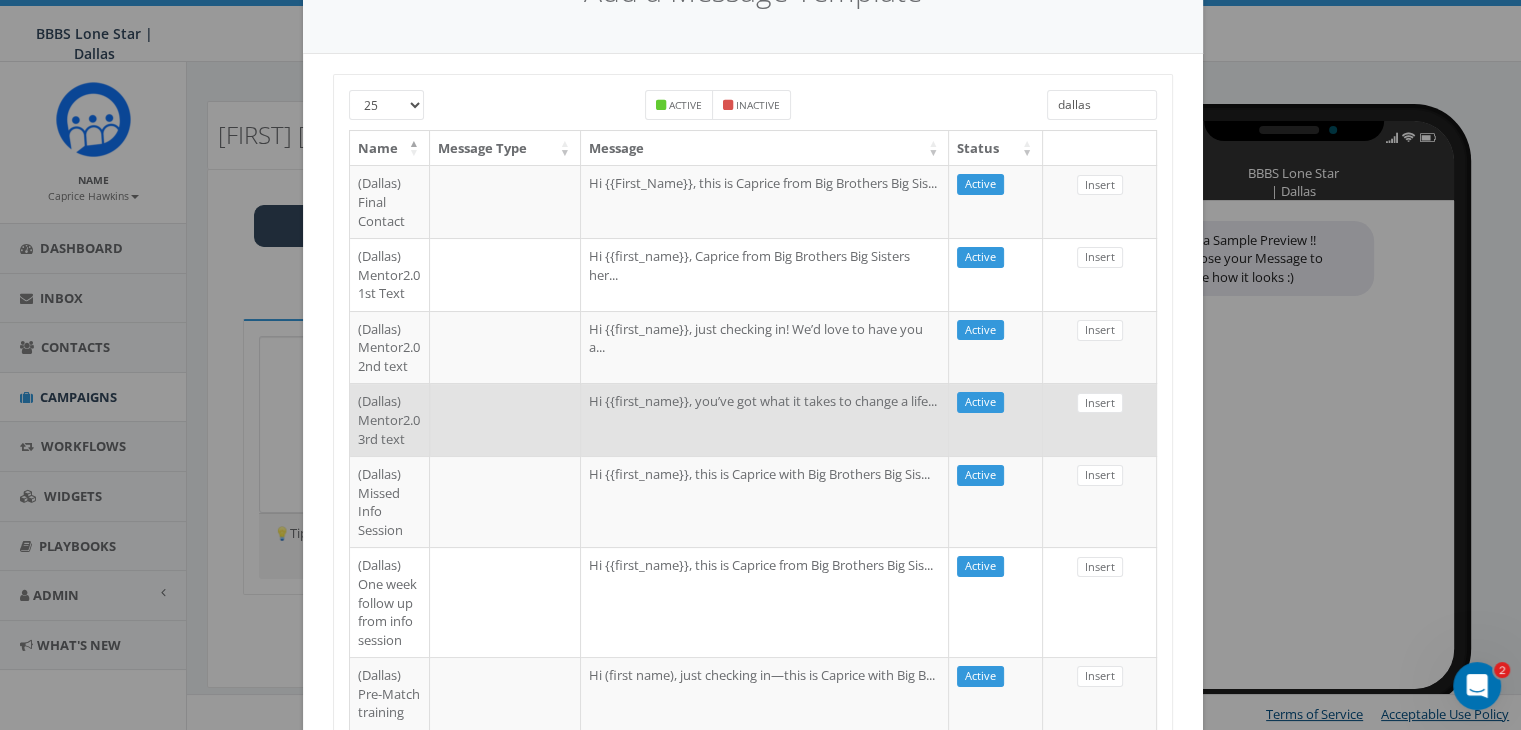 scroll, scrollTop: 200, scrollLeft: 0, axis: vertical 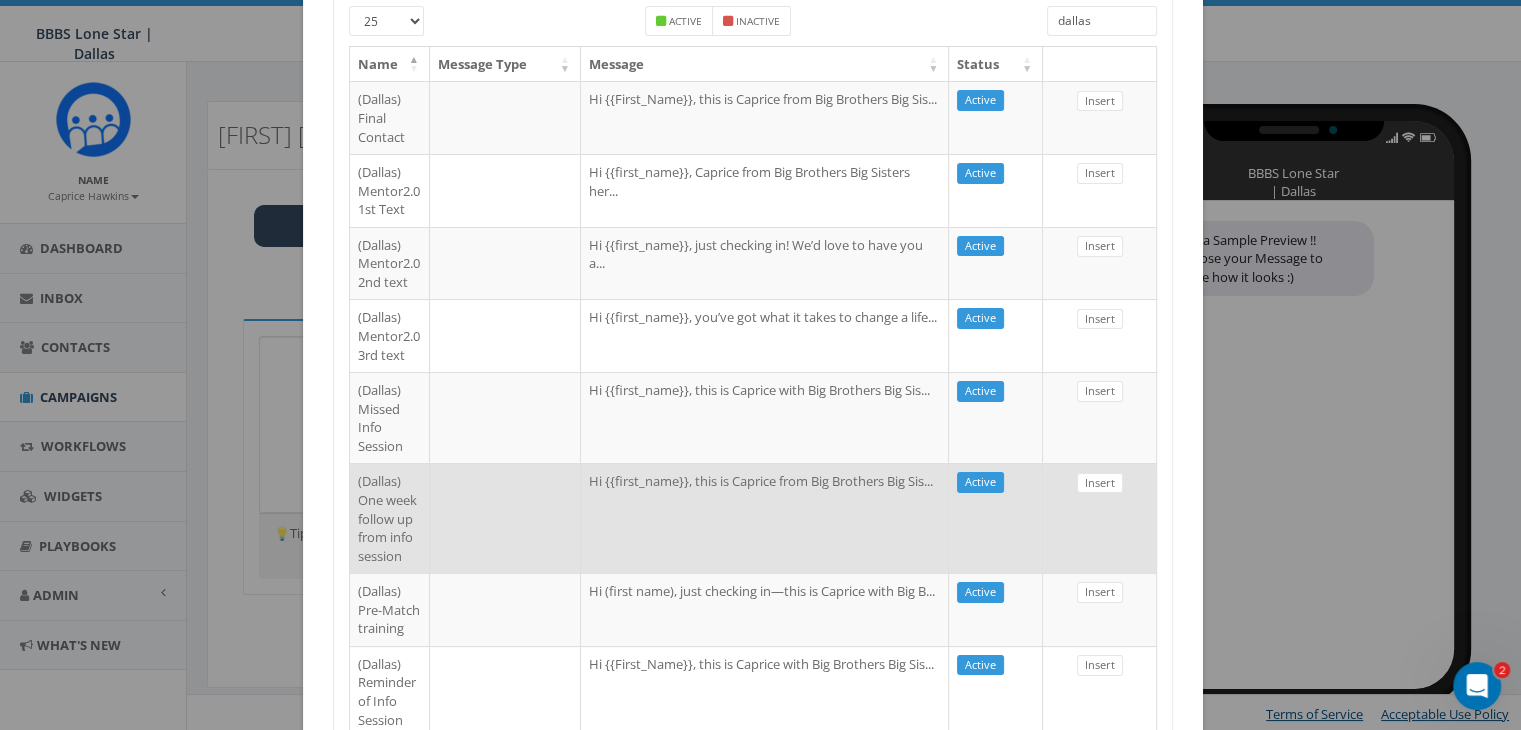 type on "dallas" 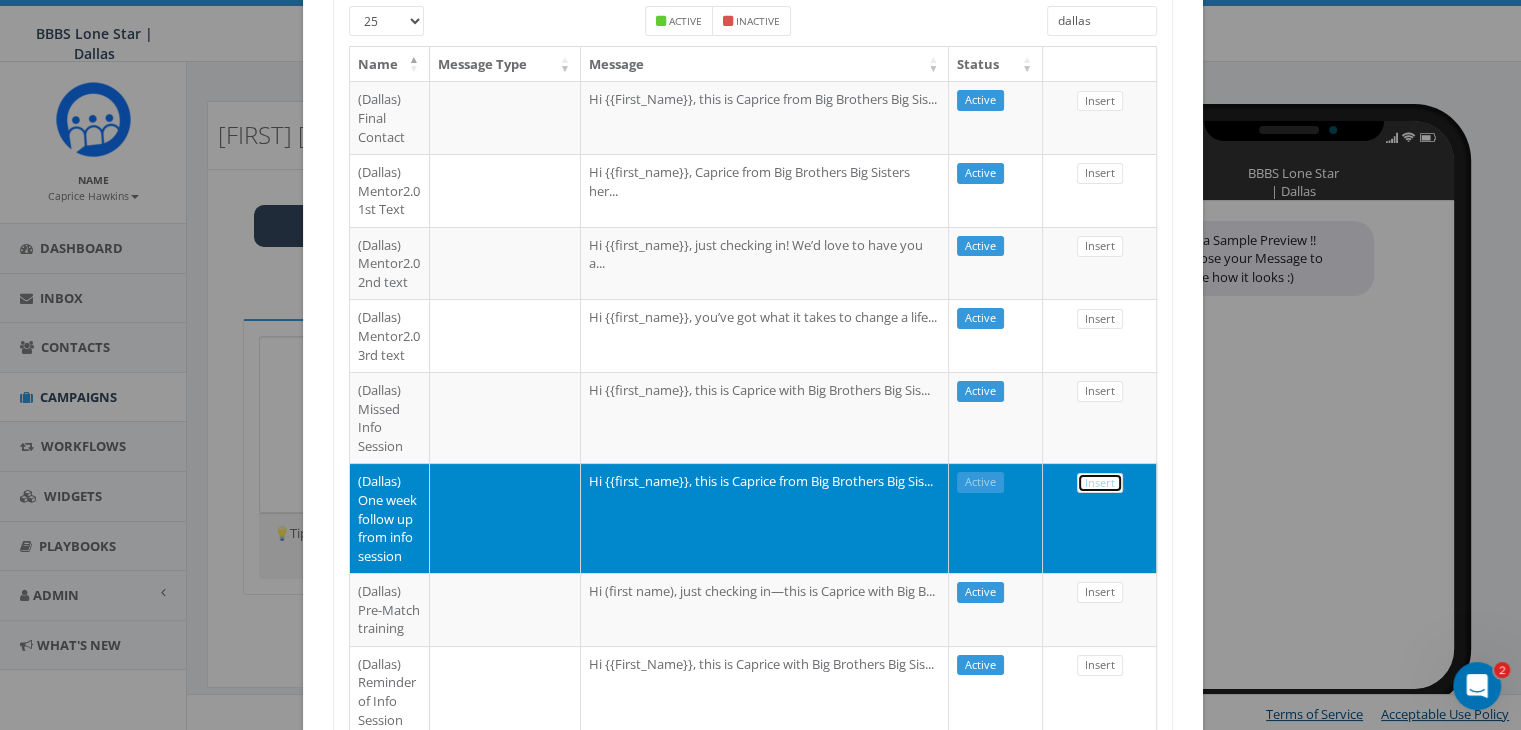 click on "Insert" at bounding box center [1100, 483] 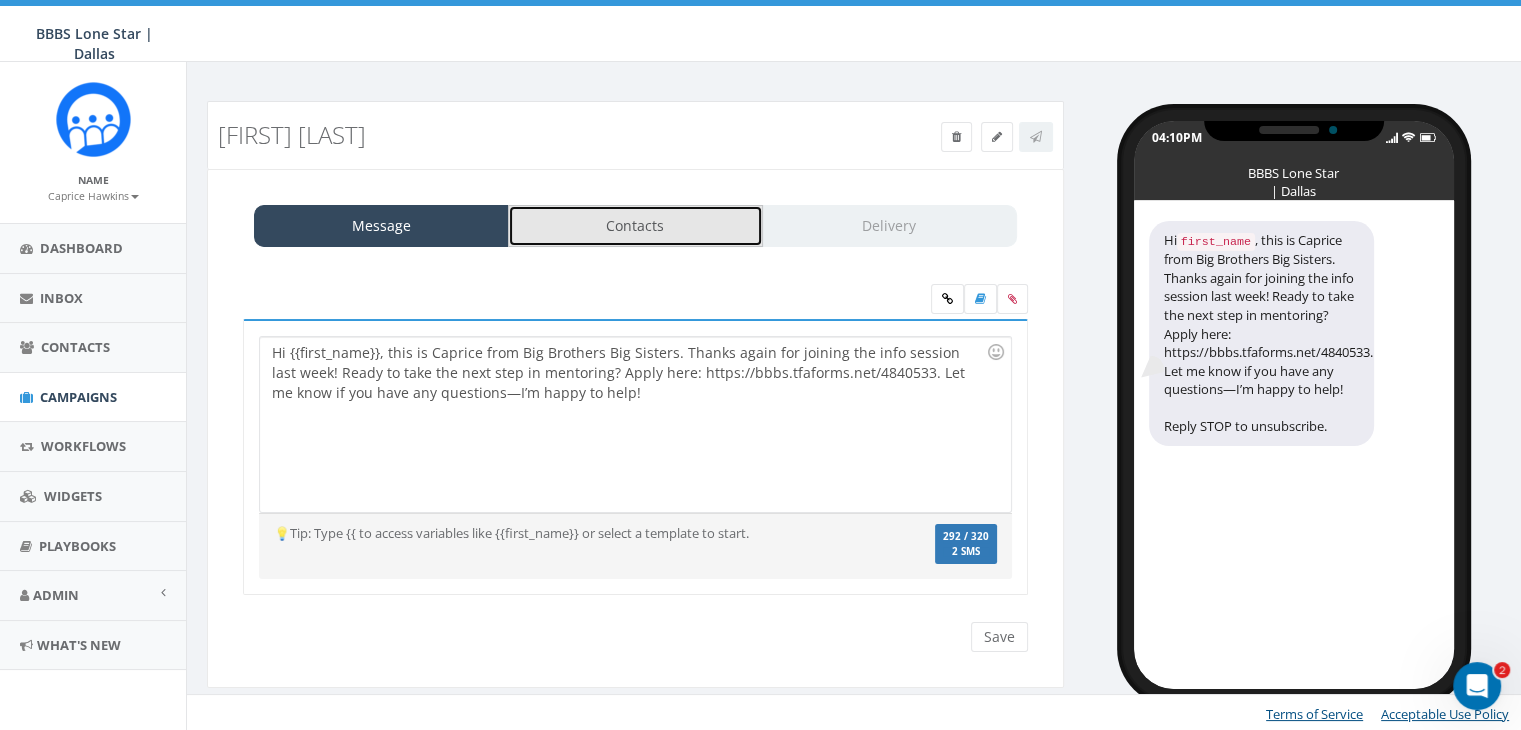 click on "Contacts" at bounding box center [635, 226] 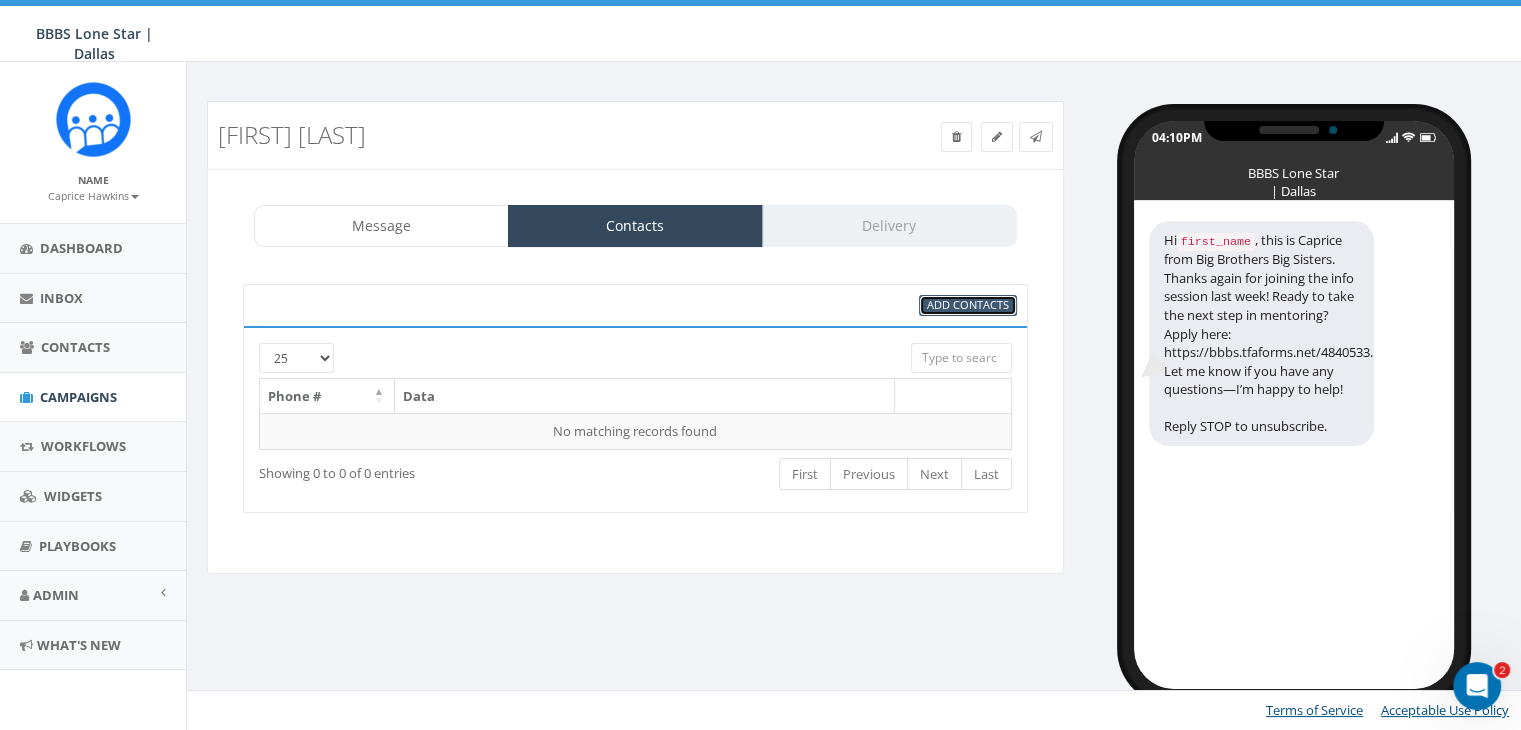 click on "Add Contacts" at bounding box center [968, 304] 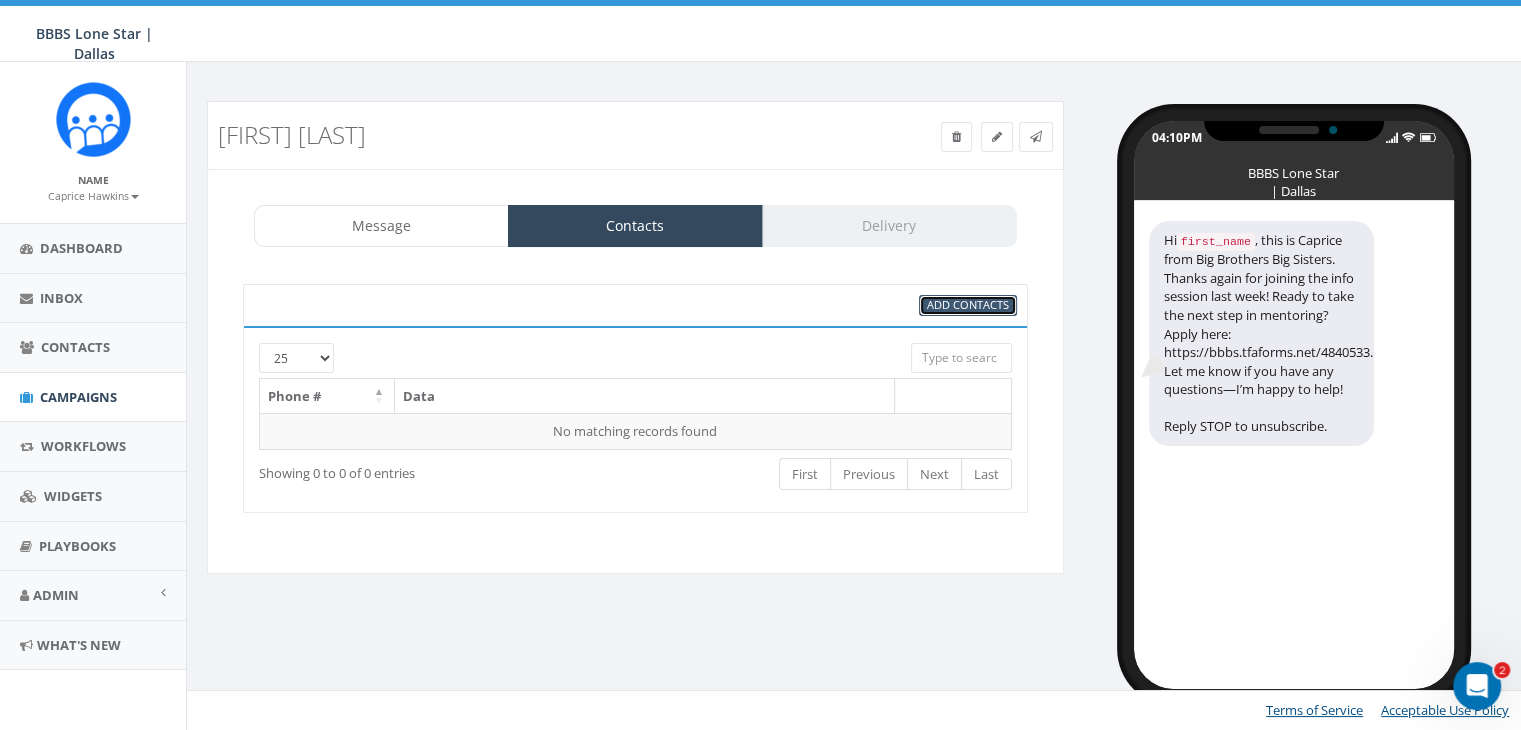 click on "Add Contacts" at bounding box center [968, 304] 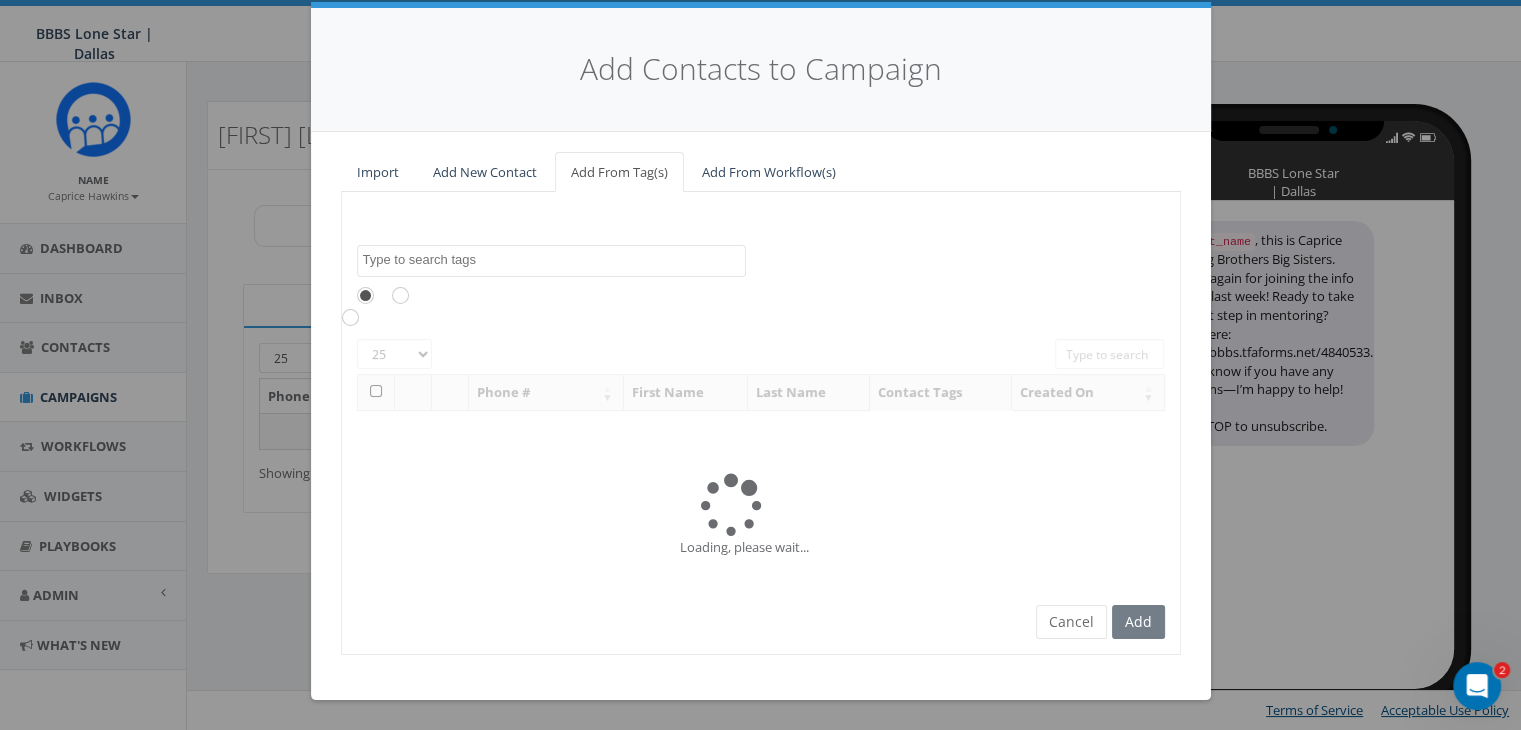 scroll, scrollTop: 0, scrollLeft: 0, axis: both 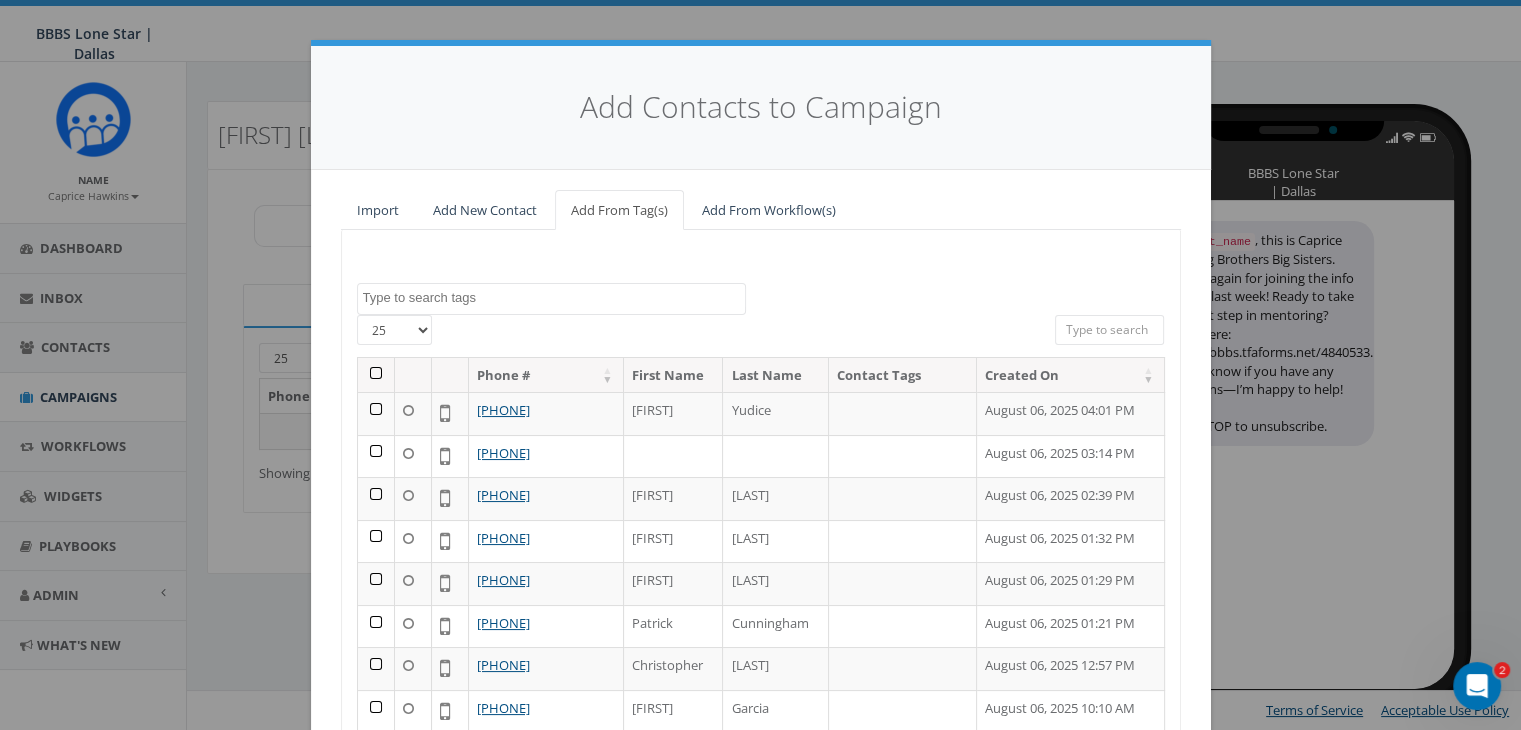 click at bounding box center [1110, 330] 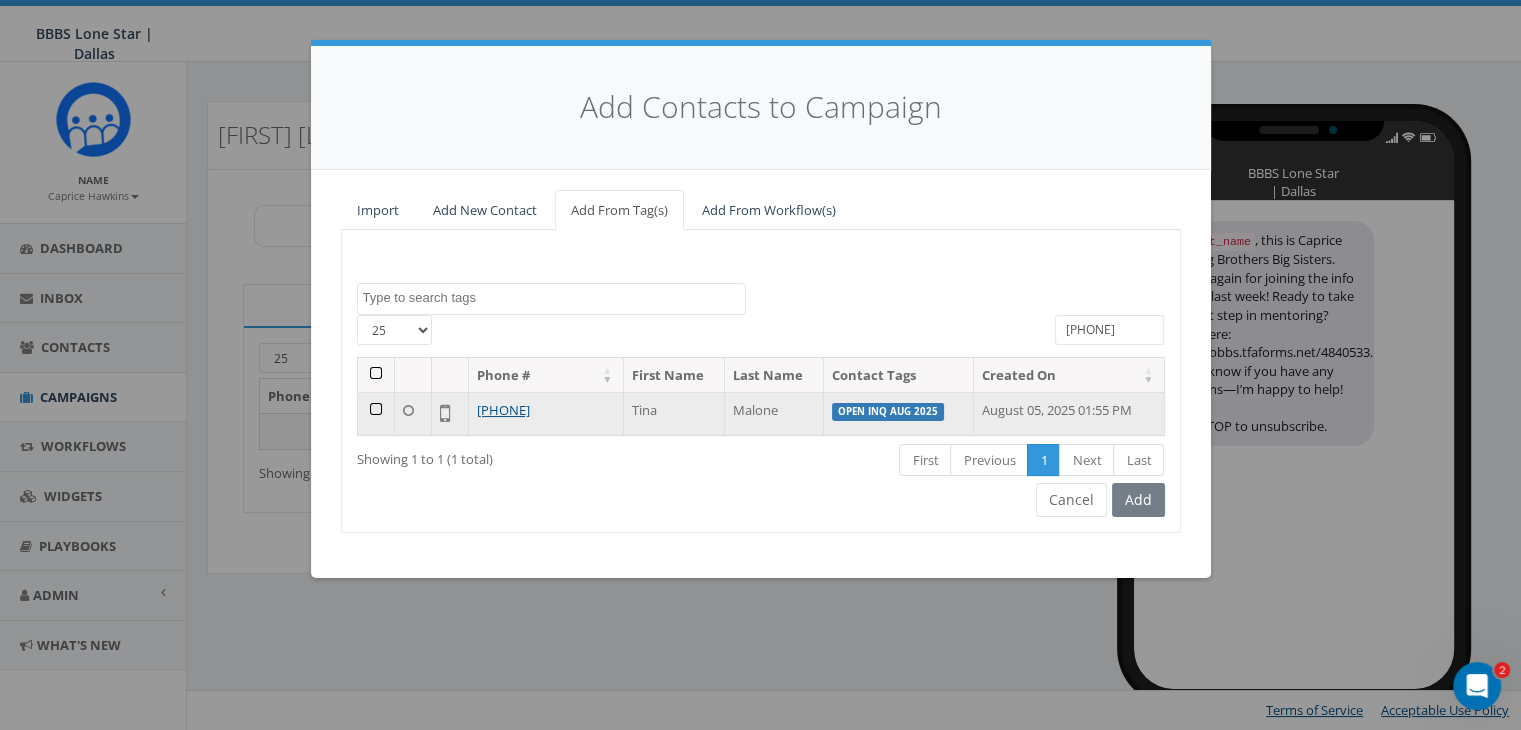 type on "214-449-3590" 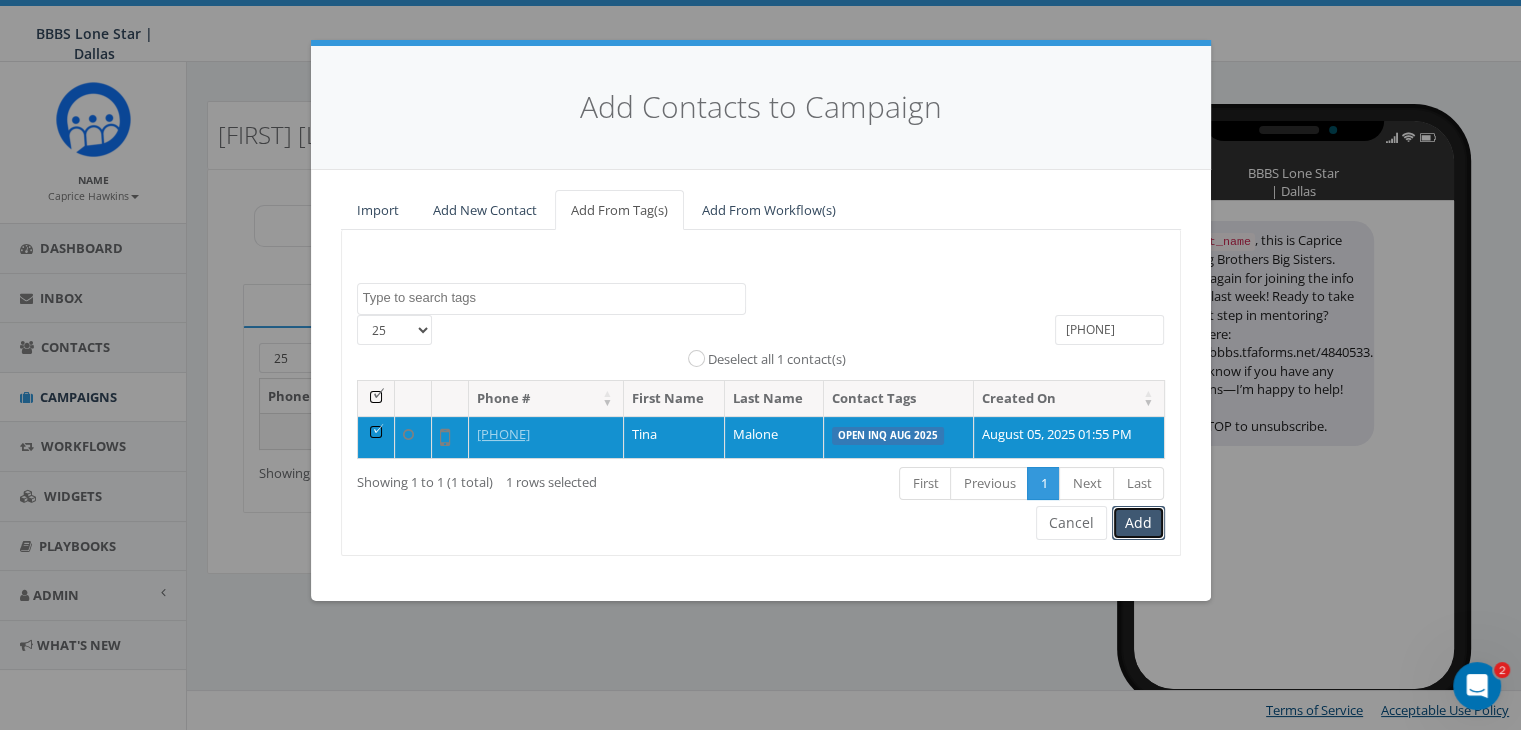click on "Add" at bounding box center [1138, 523] 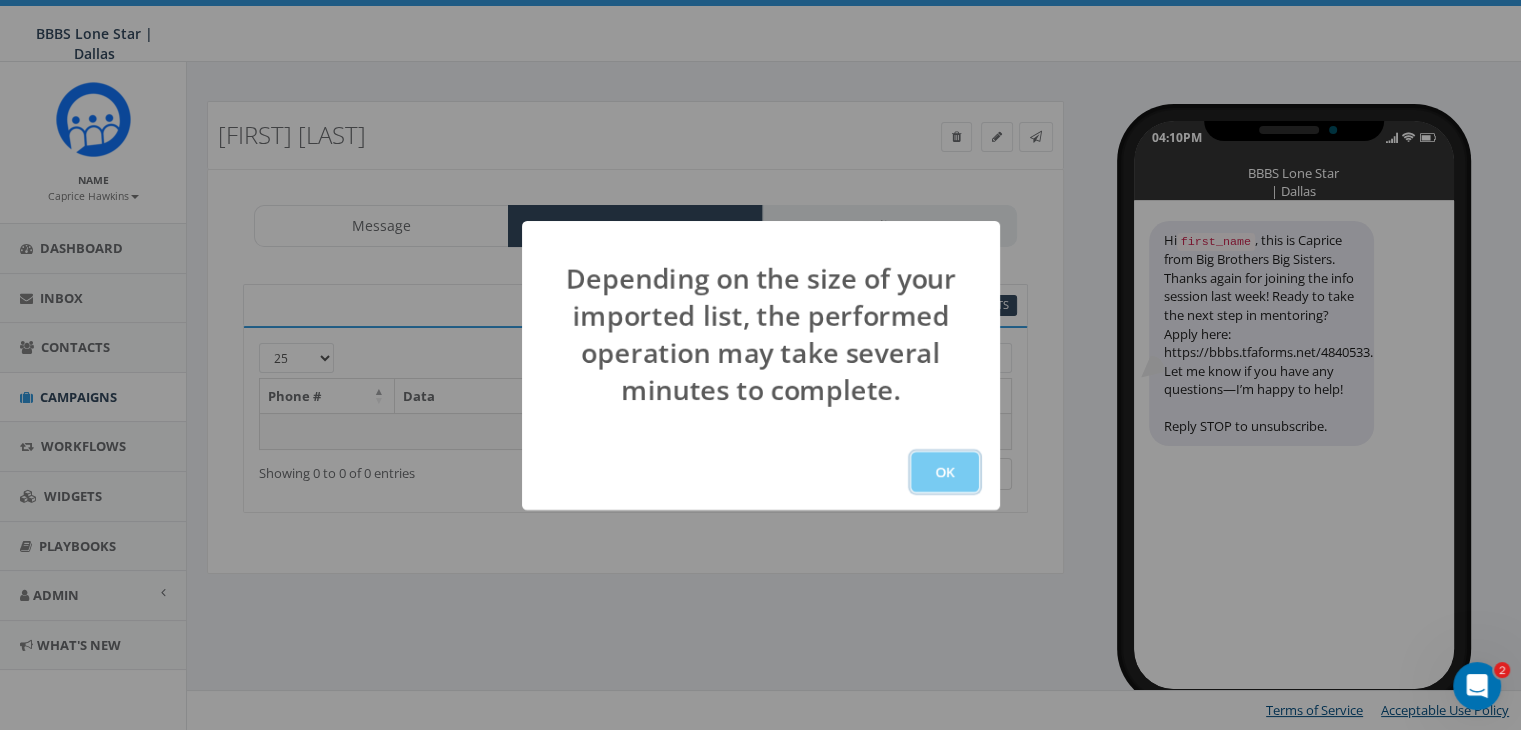 click on "OK" at bounding box center (945, 472) 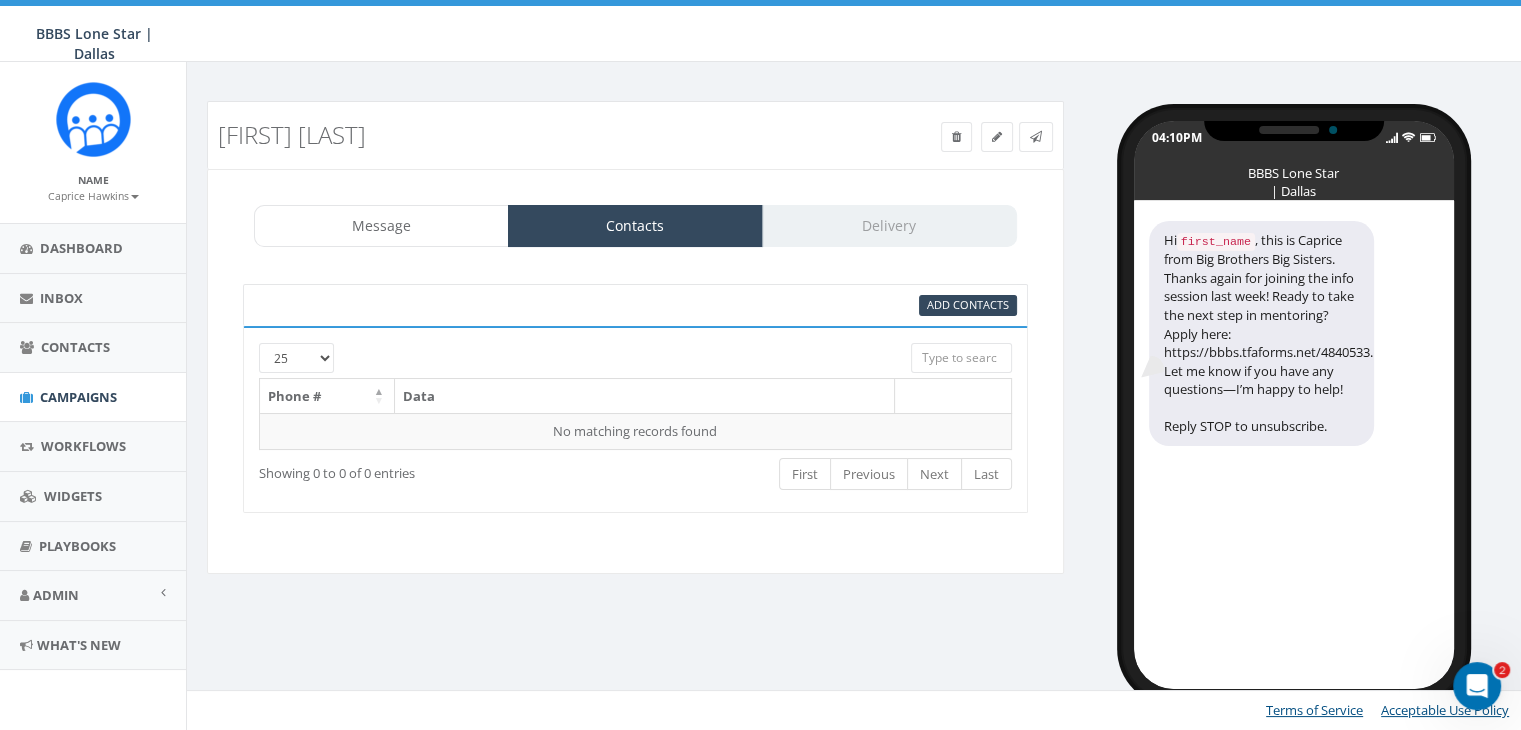scroll, scrollTop: 0, scrollLeft: 0, axis: both 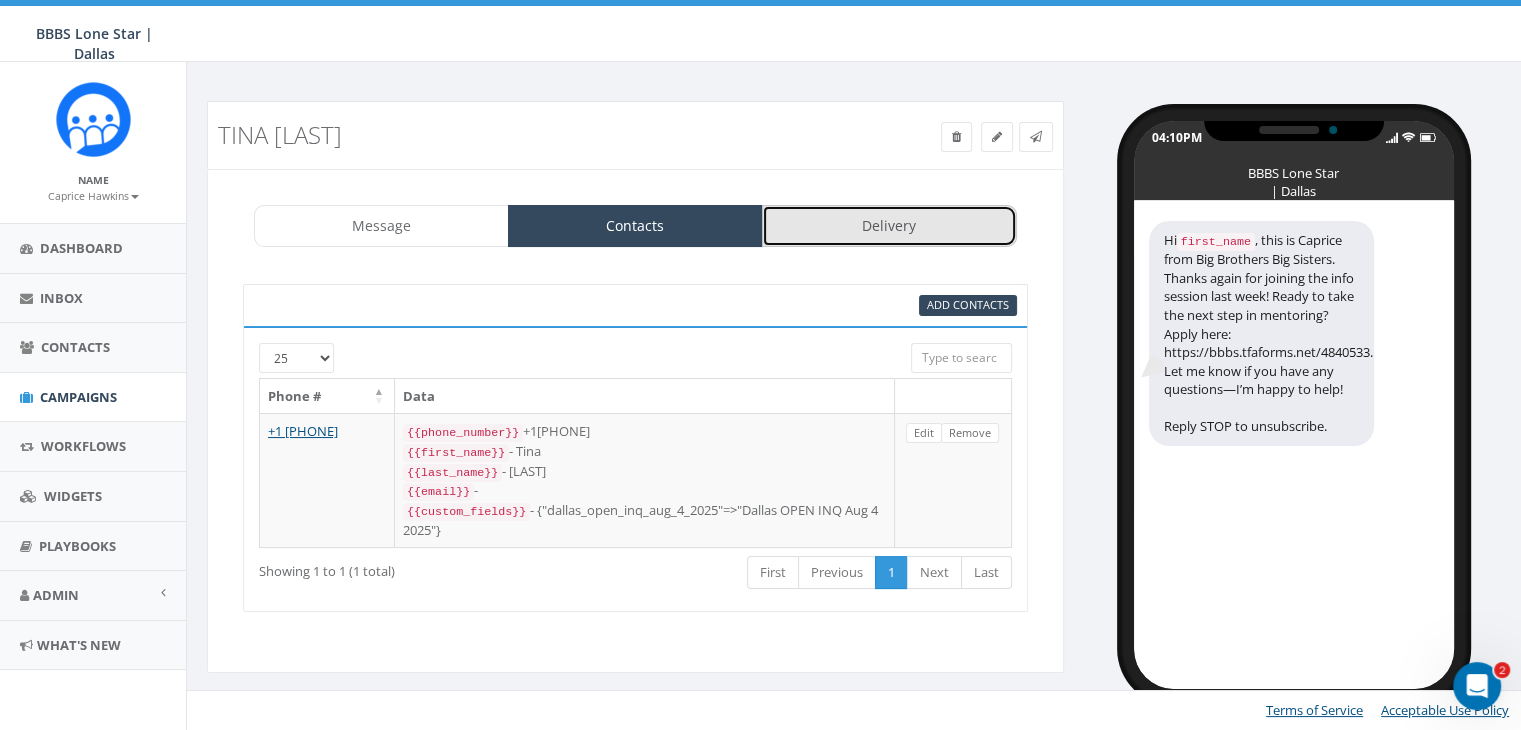 click on "Delivery" at bounding box center [889, 226] 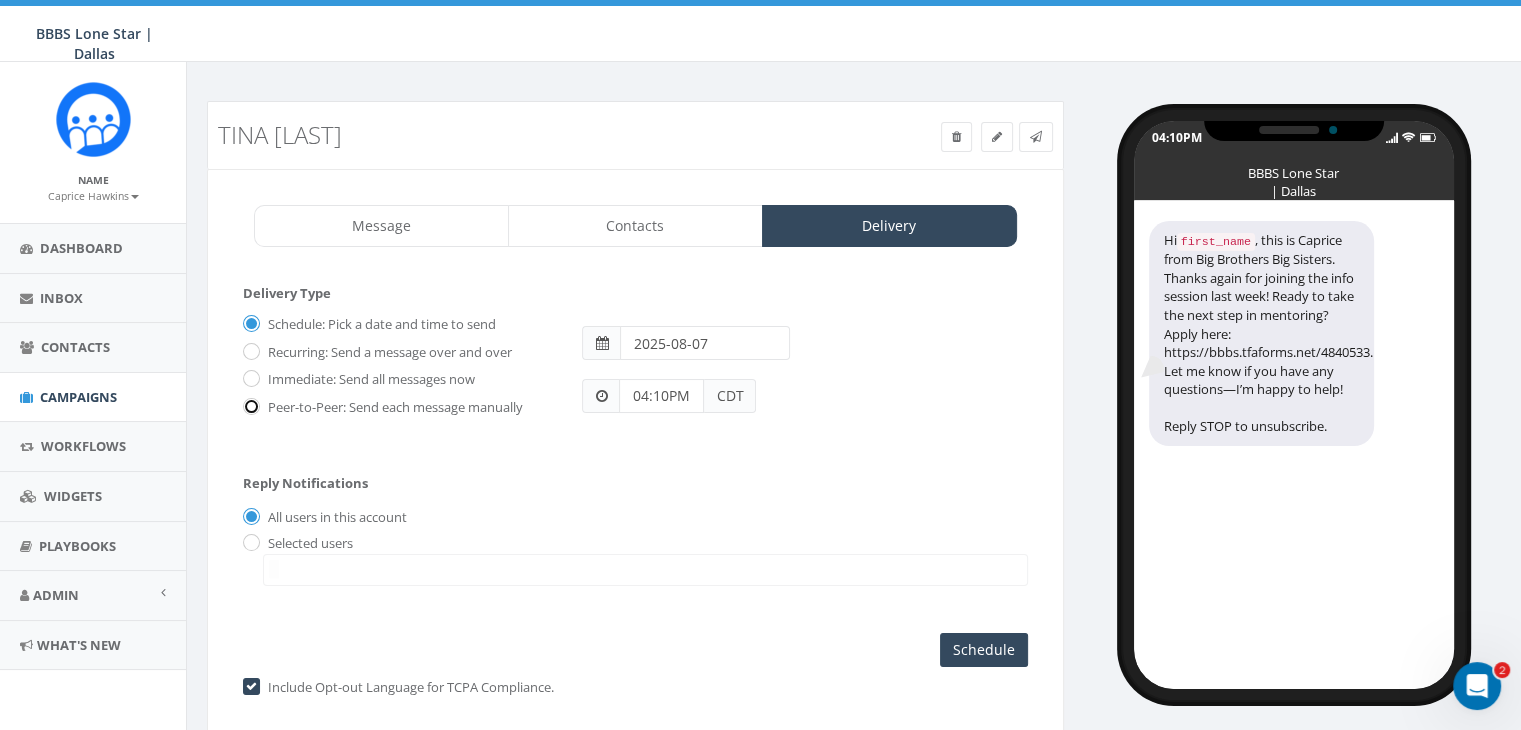 click on "Peer-to-Peer: Send each message manually" at bounding box center (249, 407) 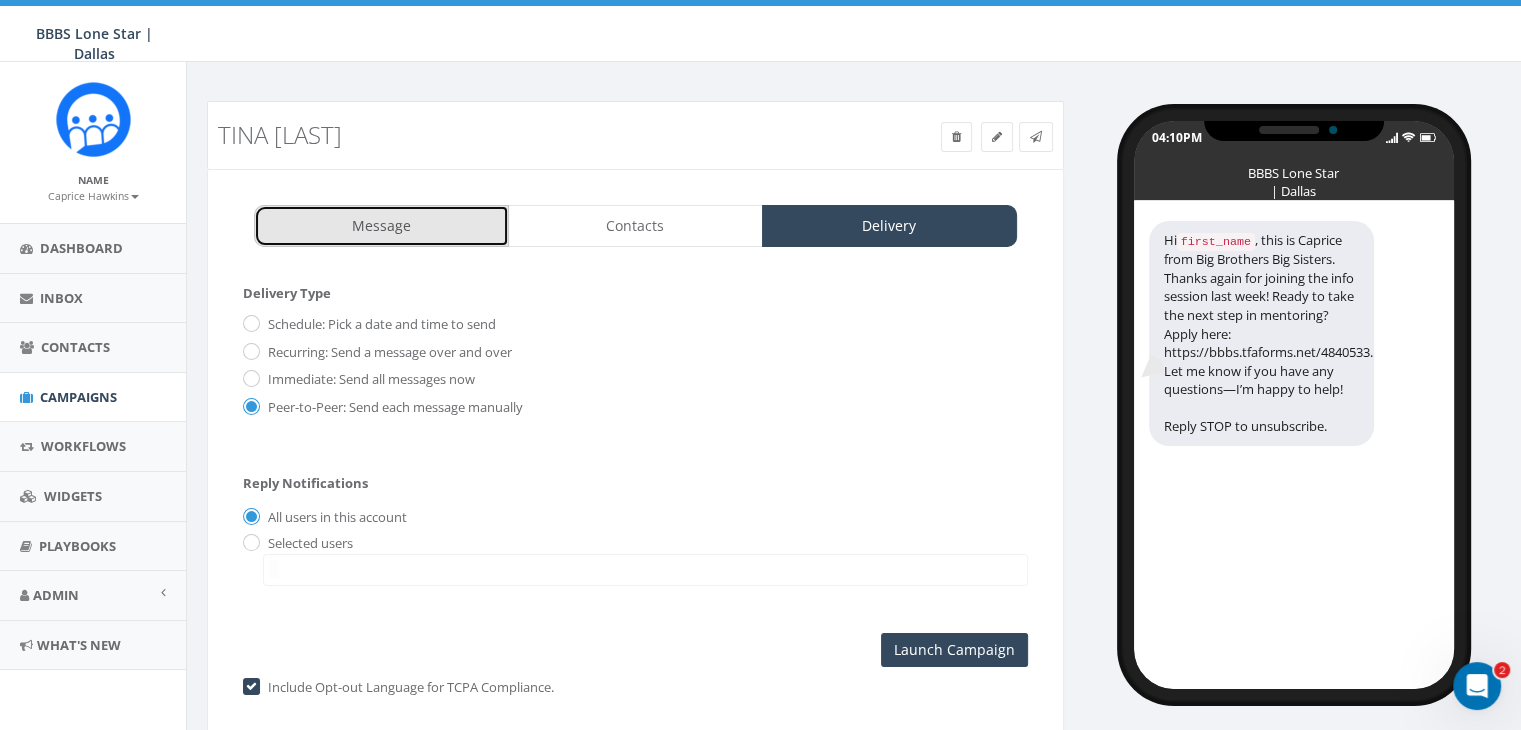 click on "Message" at bounding box center (381, 226) 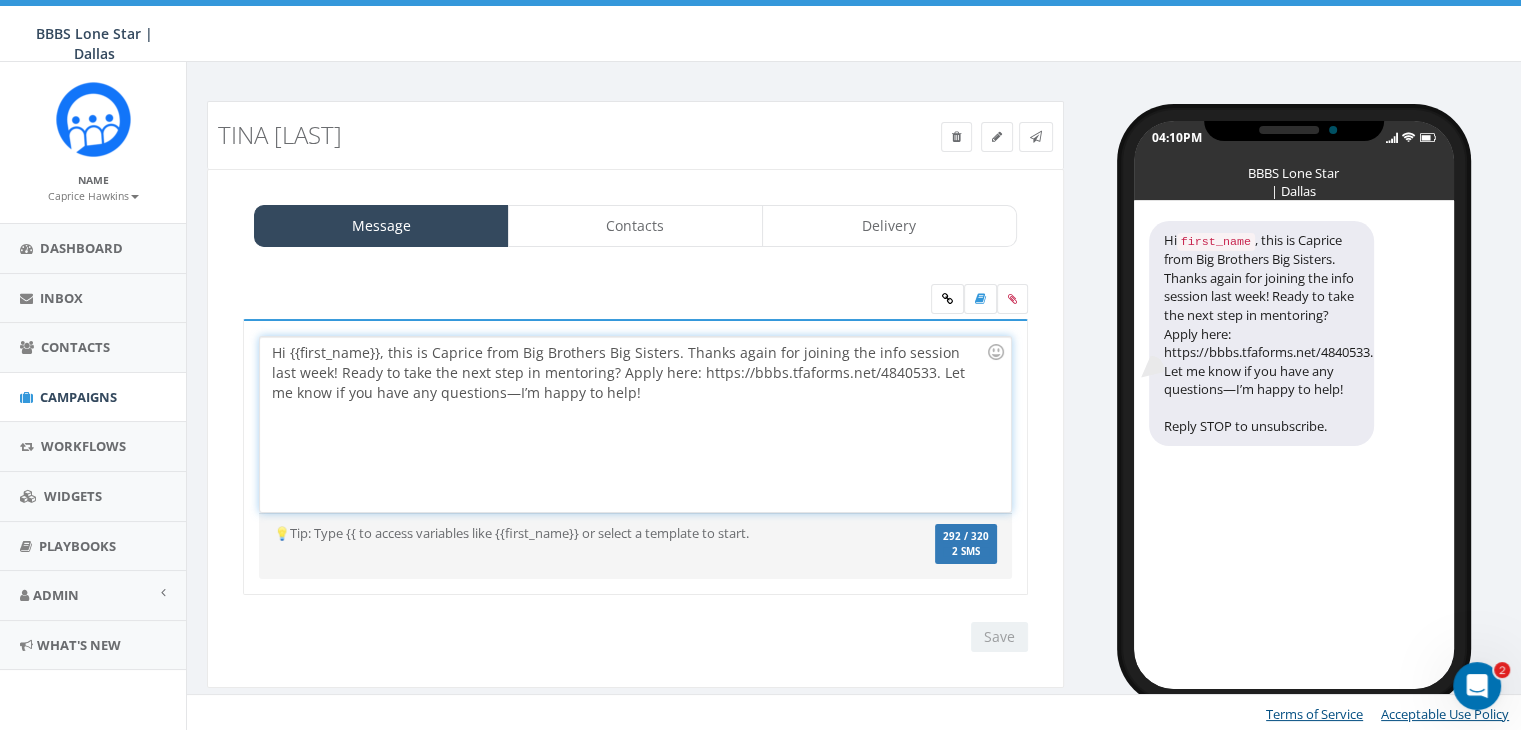 click on "Hi {{first_name}}, this is Caprice from Big Brothers Big Sisters. Thanks again for joining the info session last week! Ready to take the next step in mentoring? Apply here: https://bbbs.tfaforms.net/4840533. Let me know if you have any questions—I’m happy to help!" at bounding box center [635, 424] 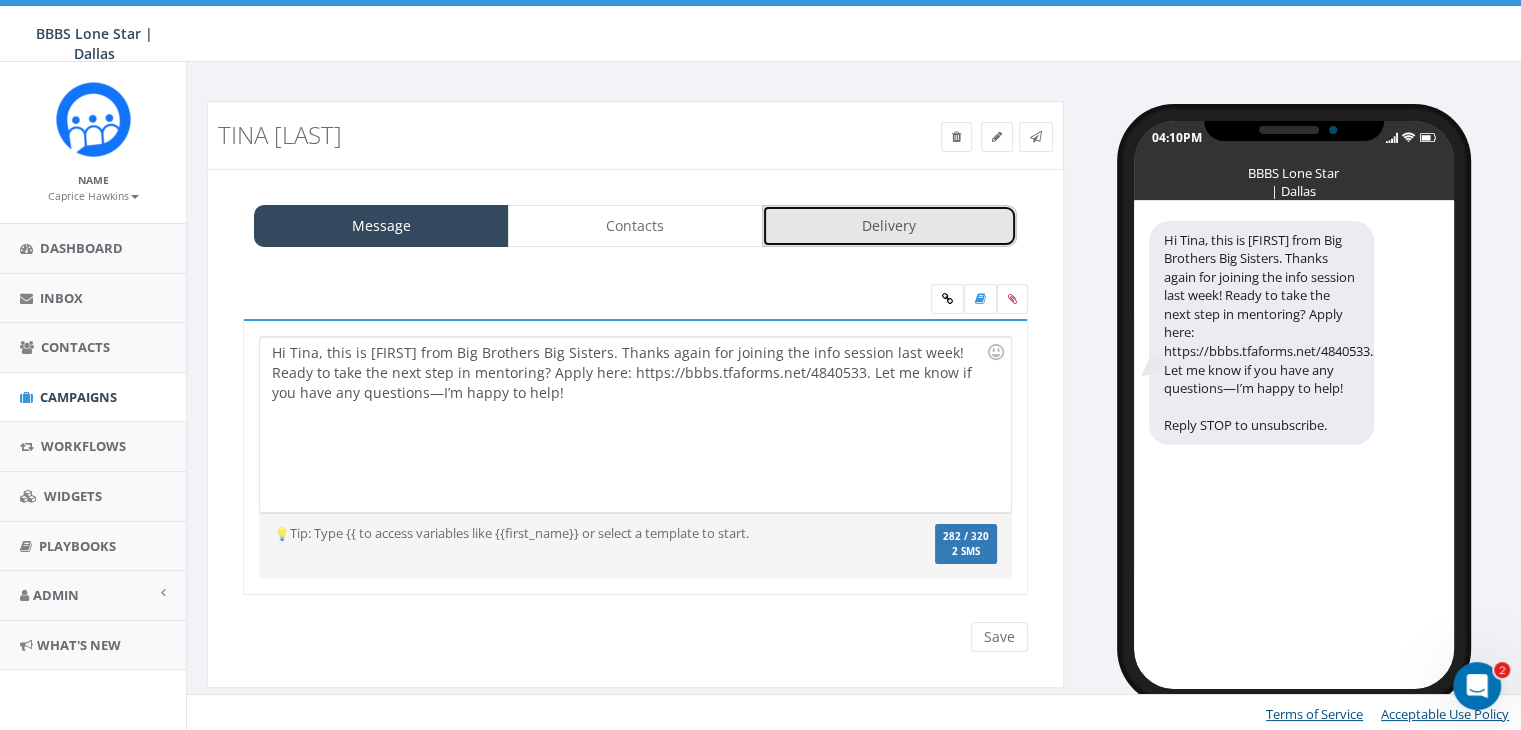 click on "Delivery" at bounding box center (889, 226) 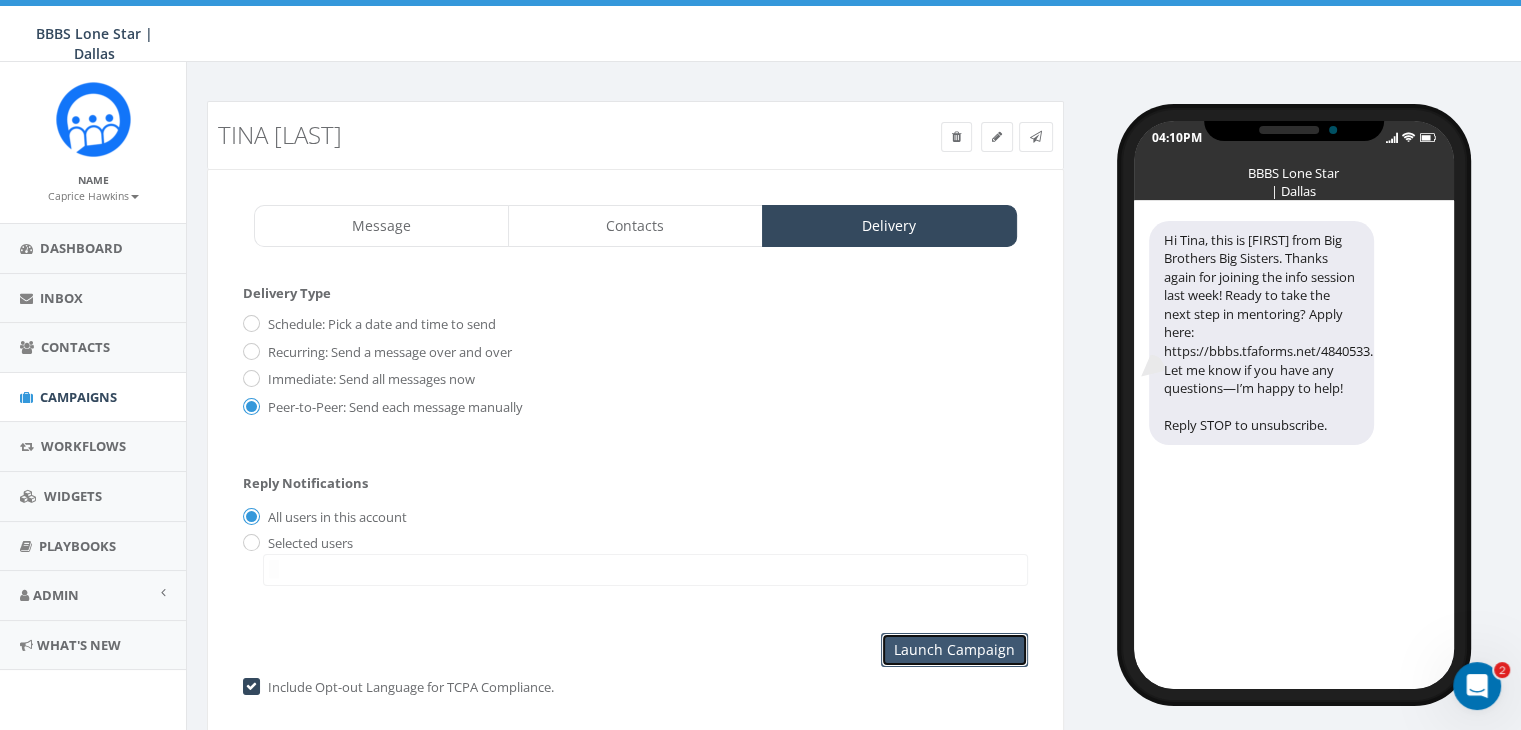 click on "Launch Campaign" at bounding box center [954, 650] 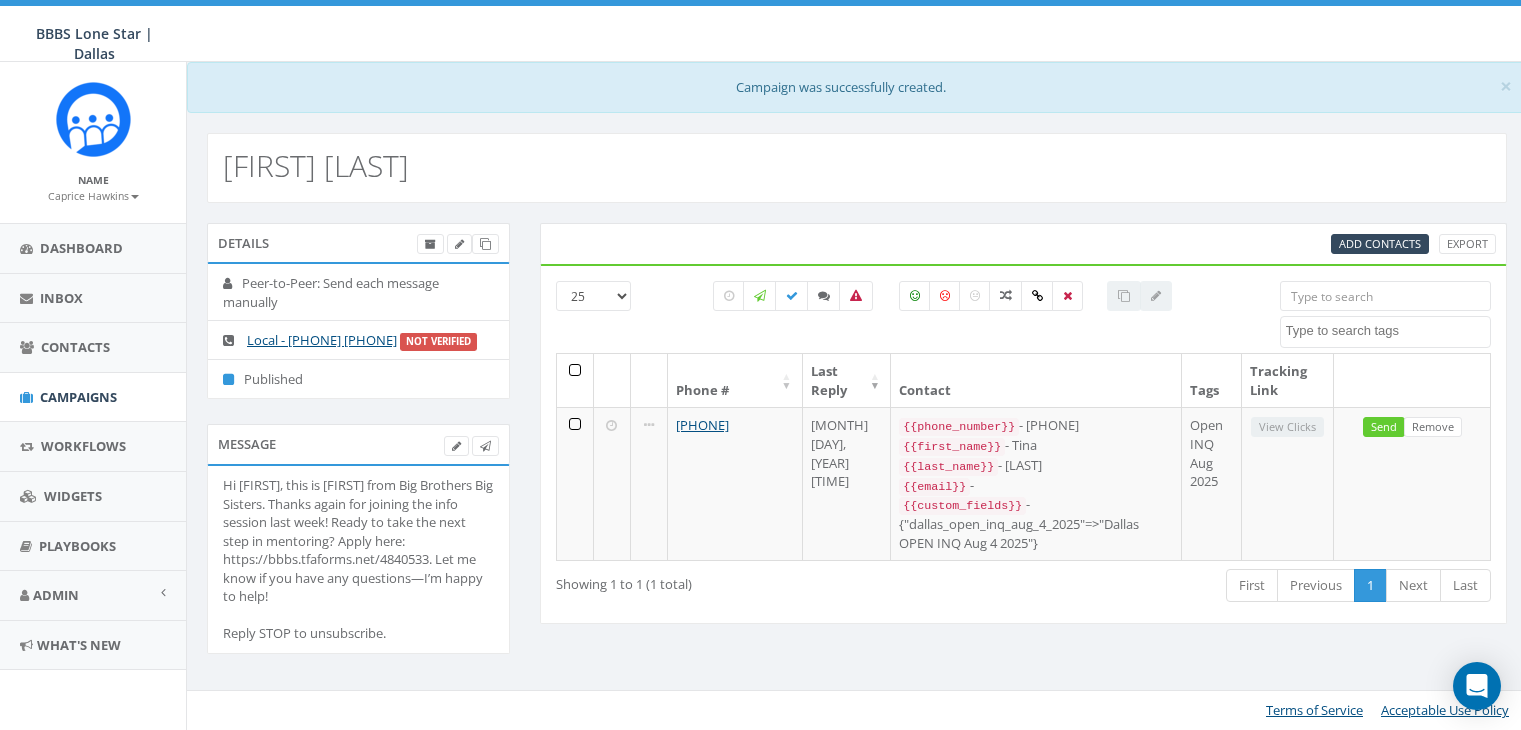 select 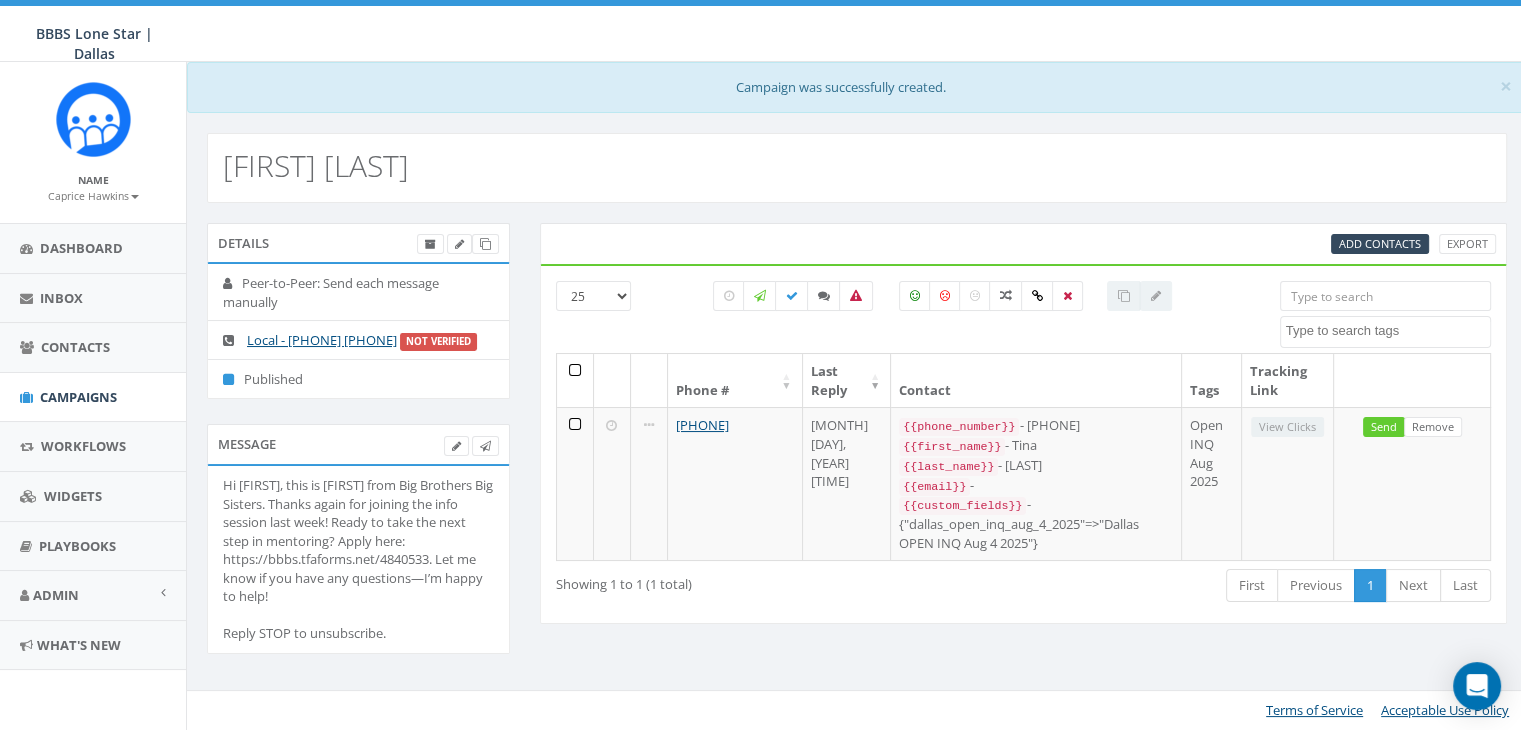 scroll, scrollTop: 0, scrollLeft: 0, axis: both 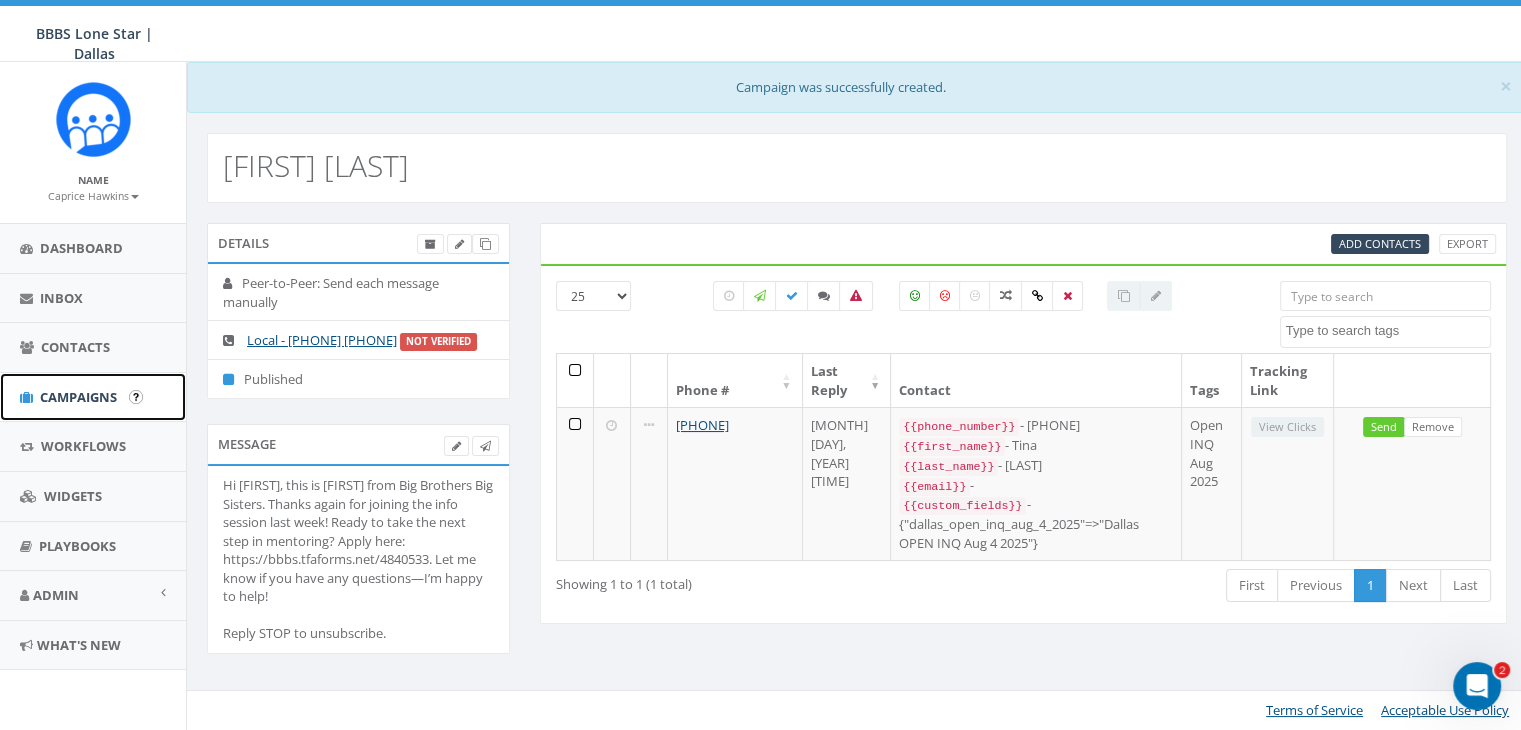 click on "Campaigns" at bounding box center (93, 397) 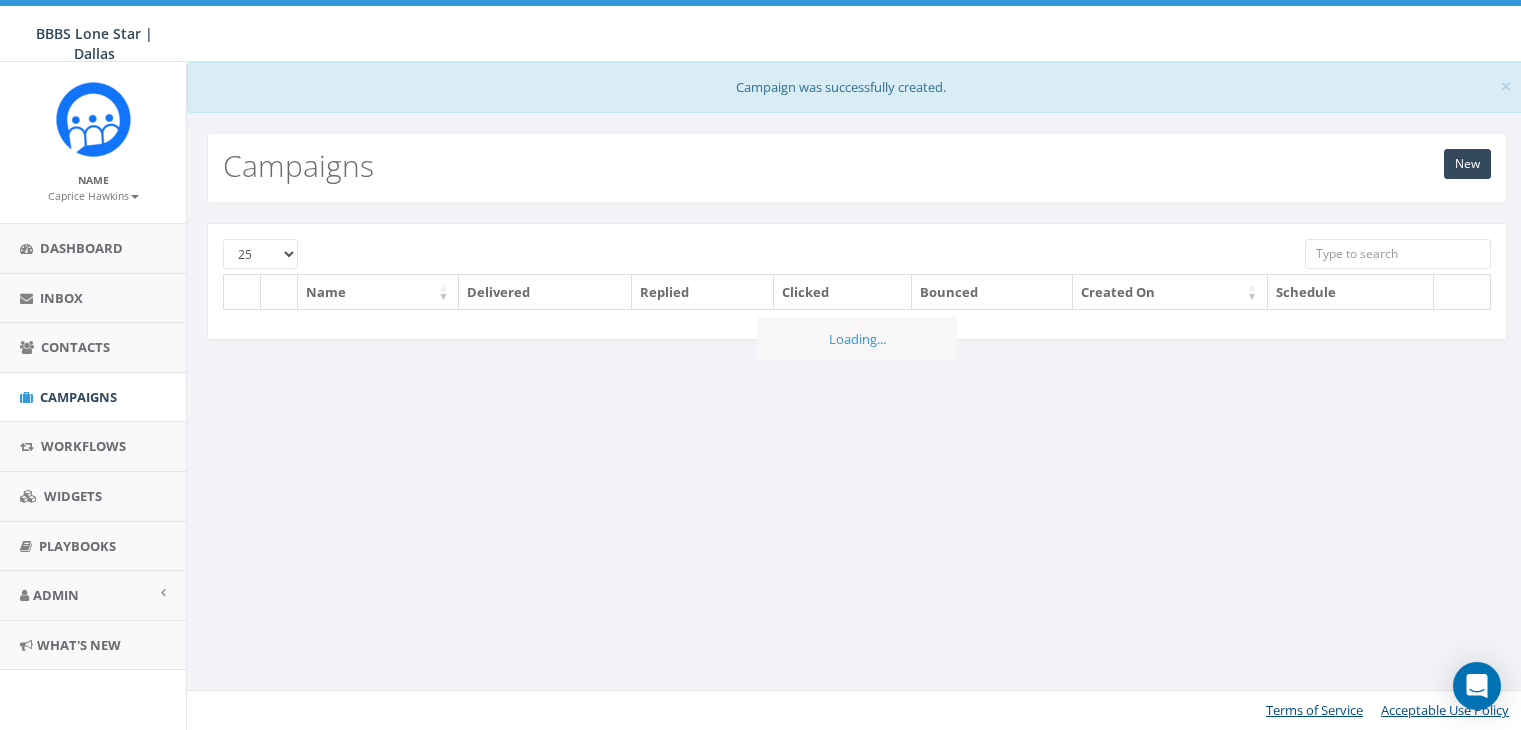 scroll, scrollTop: 0, scrollLeft: 0, axis: both 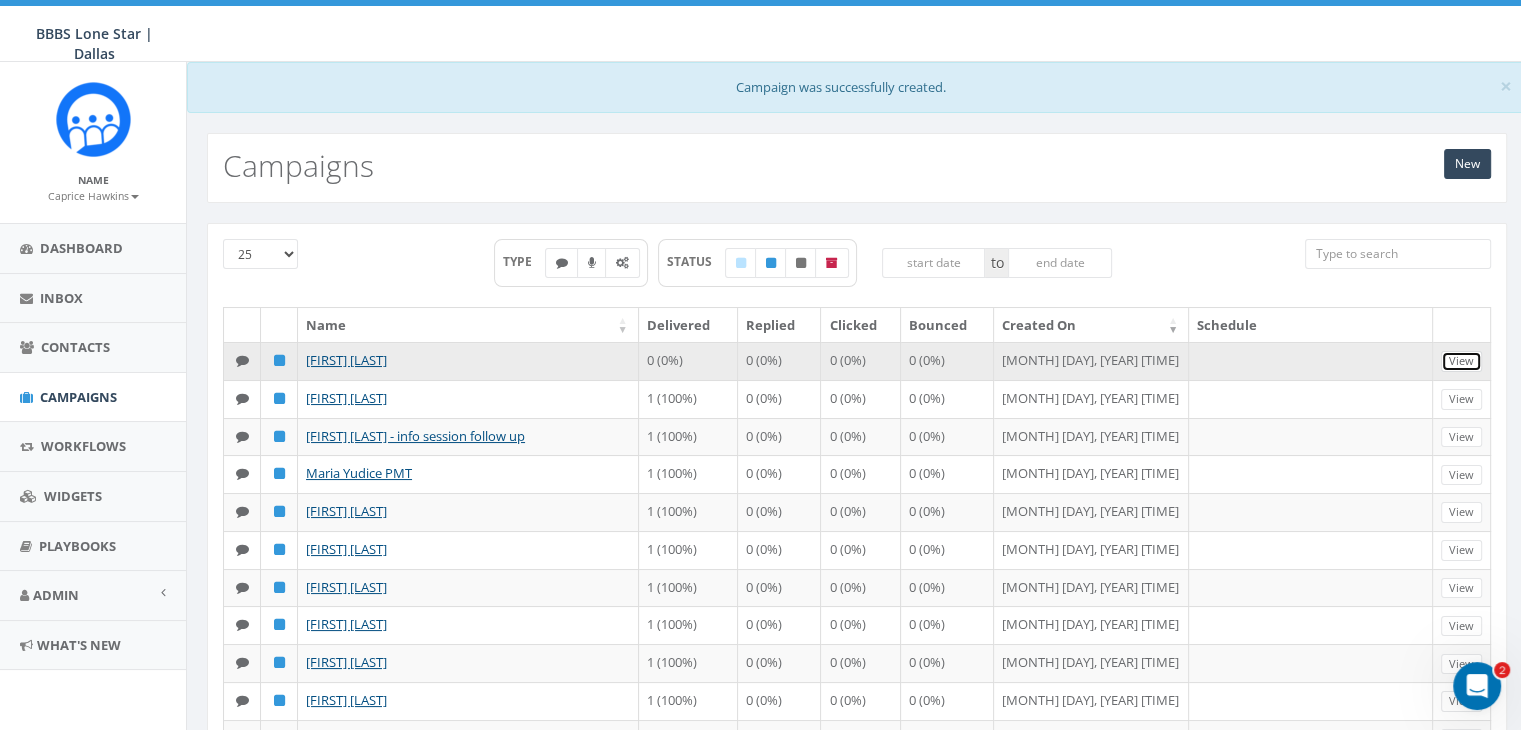 click on "View" at bounding box center [1461, 361] 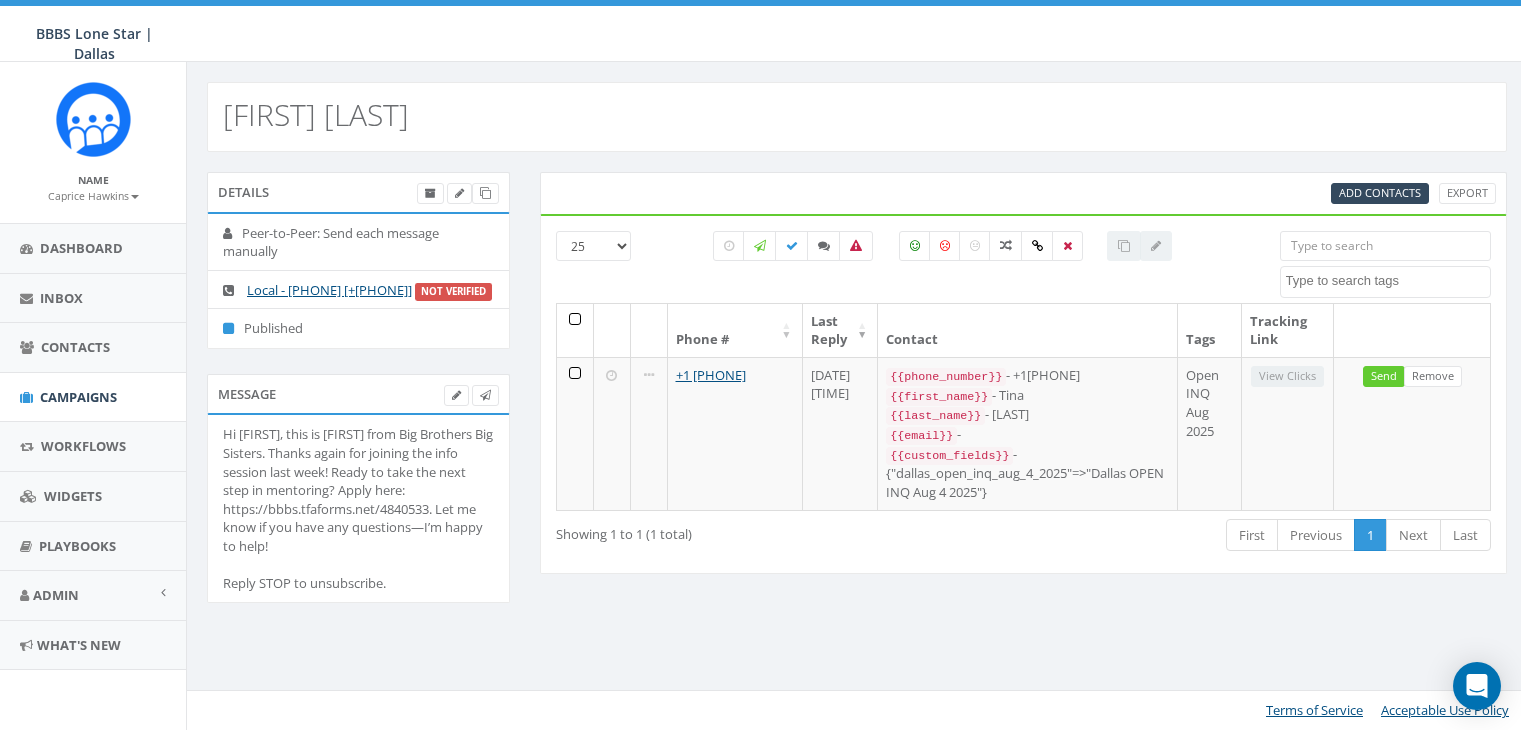 select 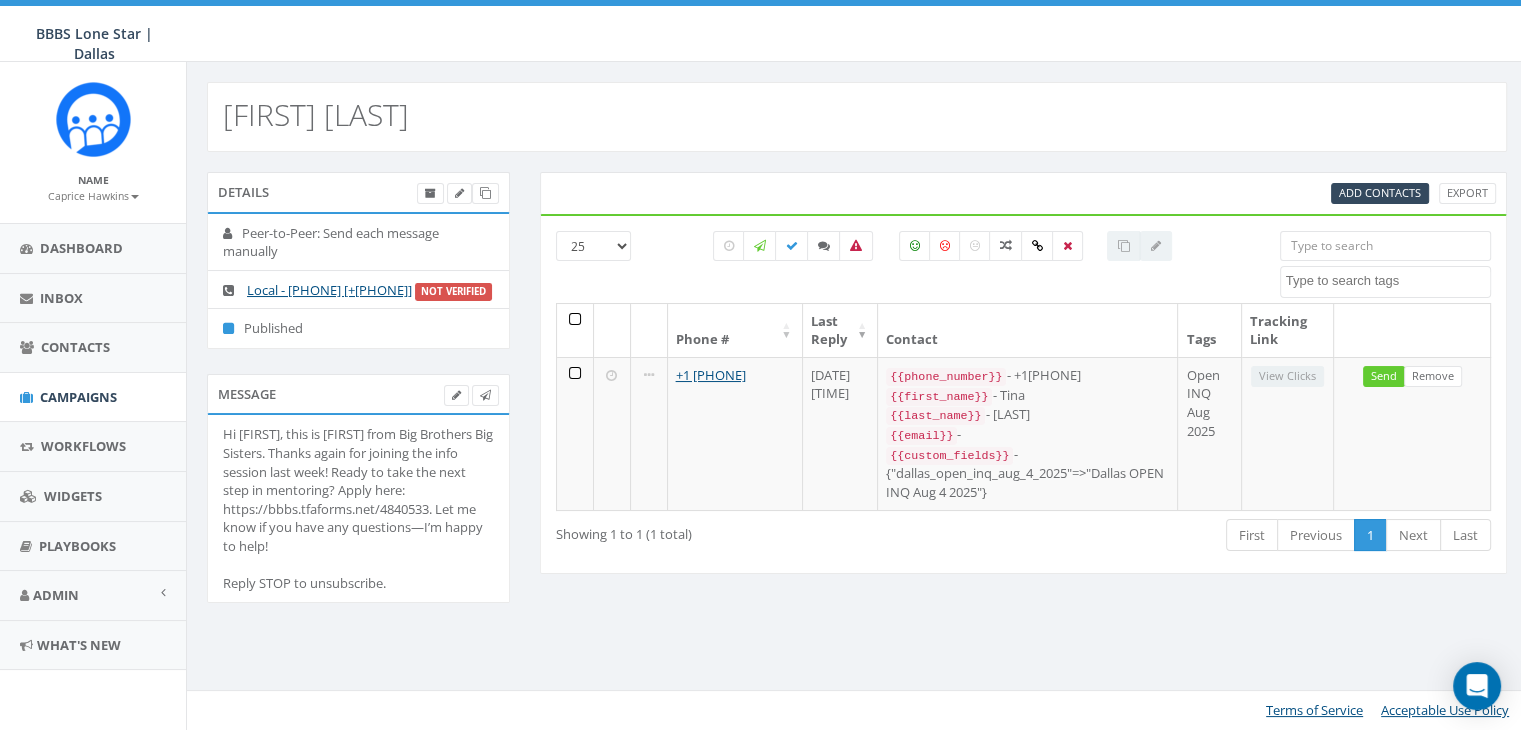 scroll, scrollTop: 0, scrollLeft: 0, axis: both 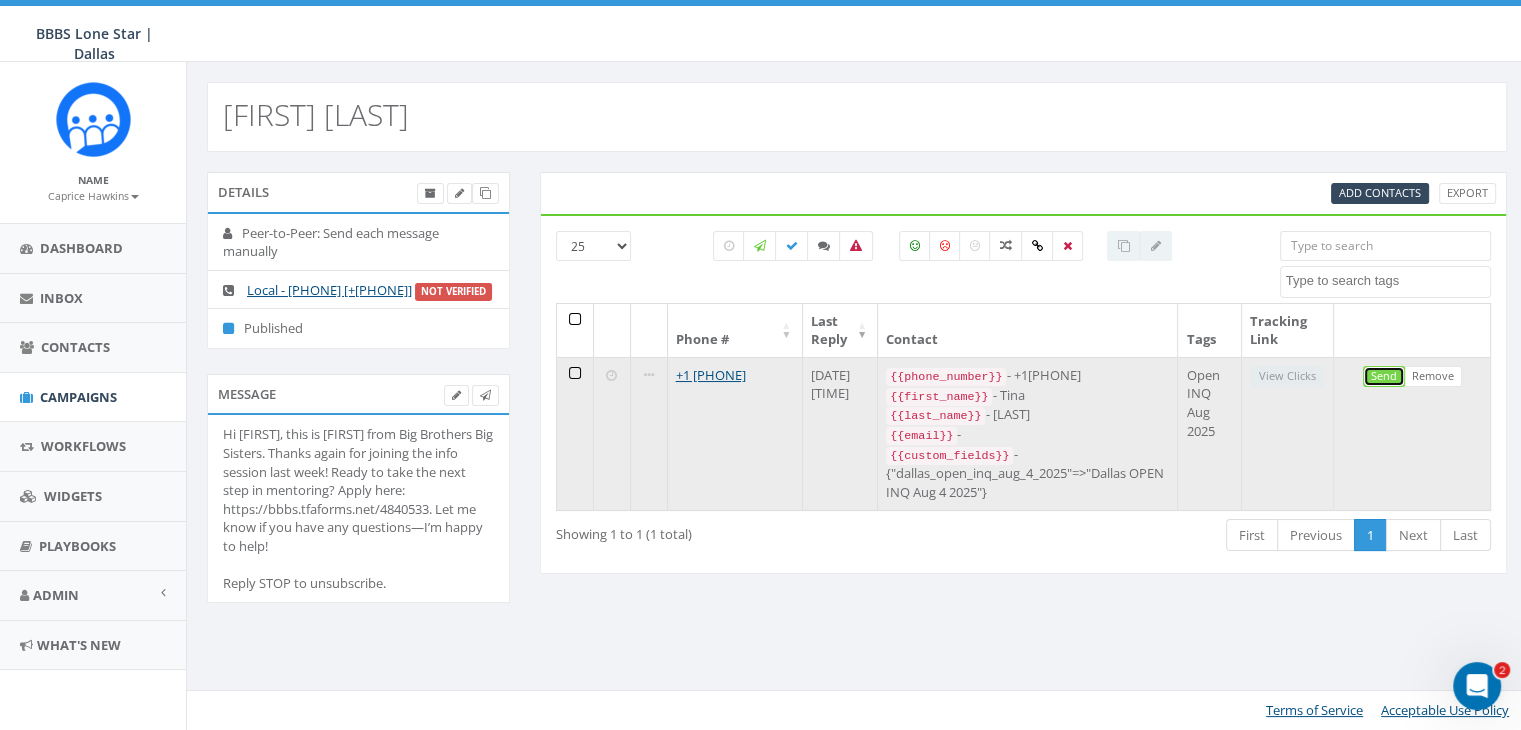 click on "Send" at bounding box center [1384, 376] 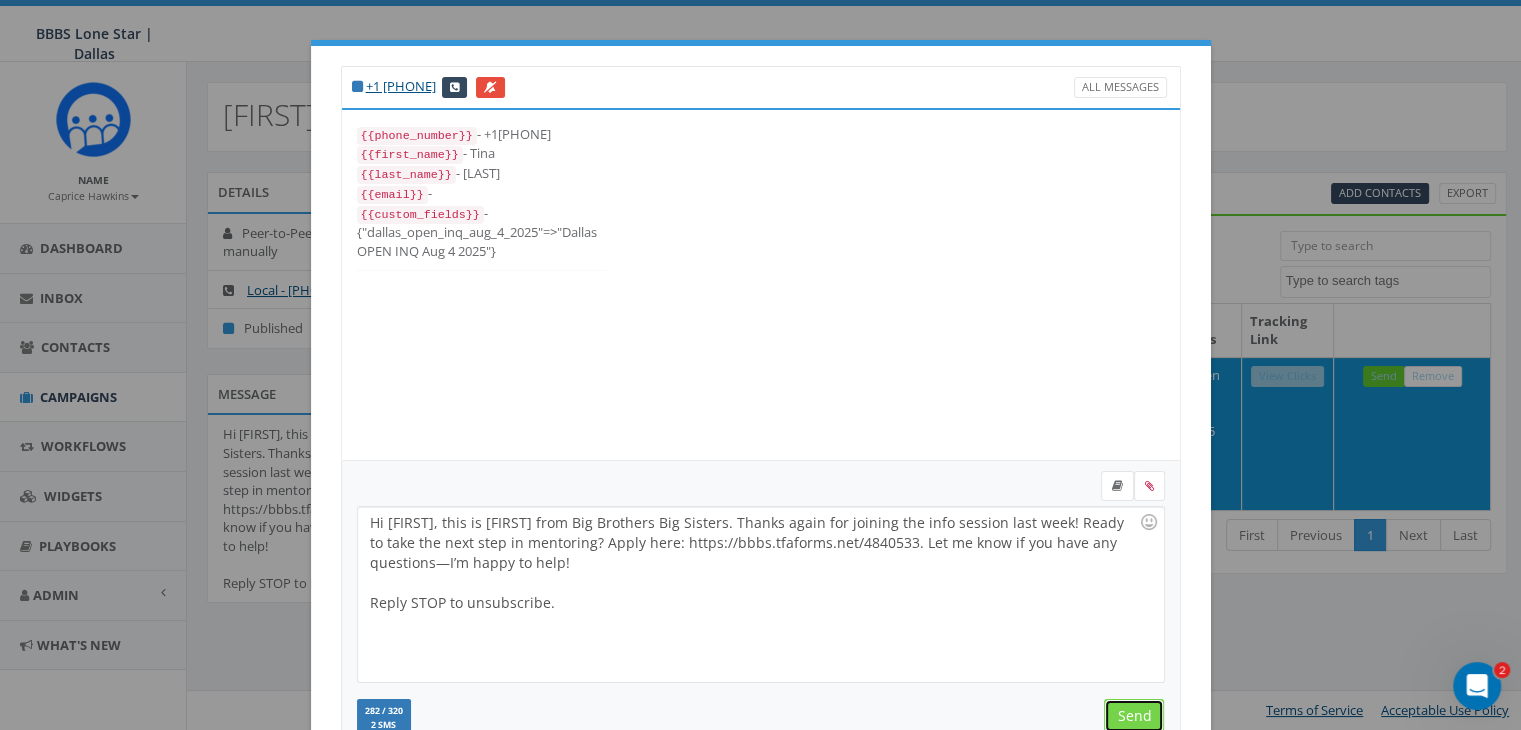 click on "Send" at bounding box center [1134, 716] 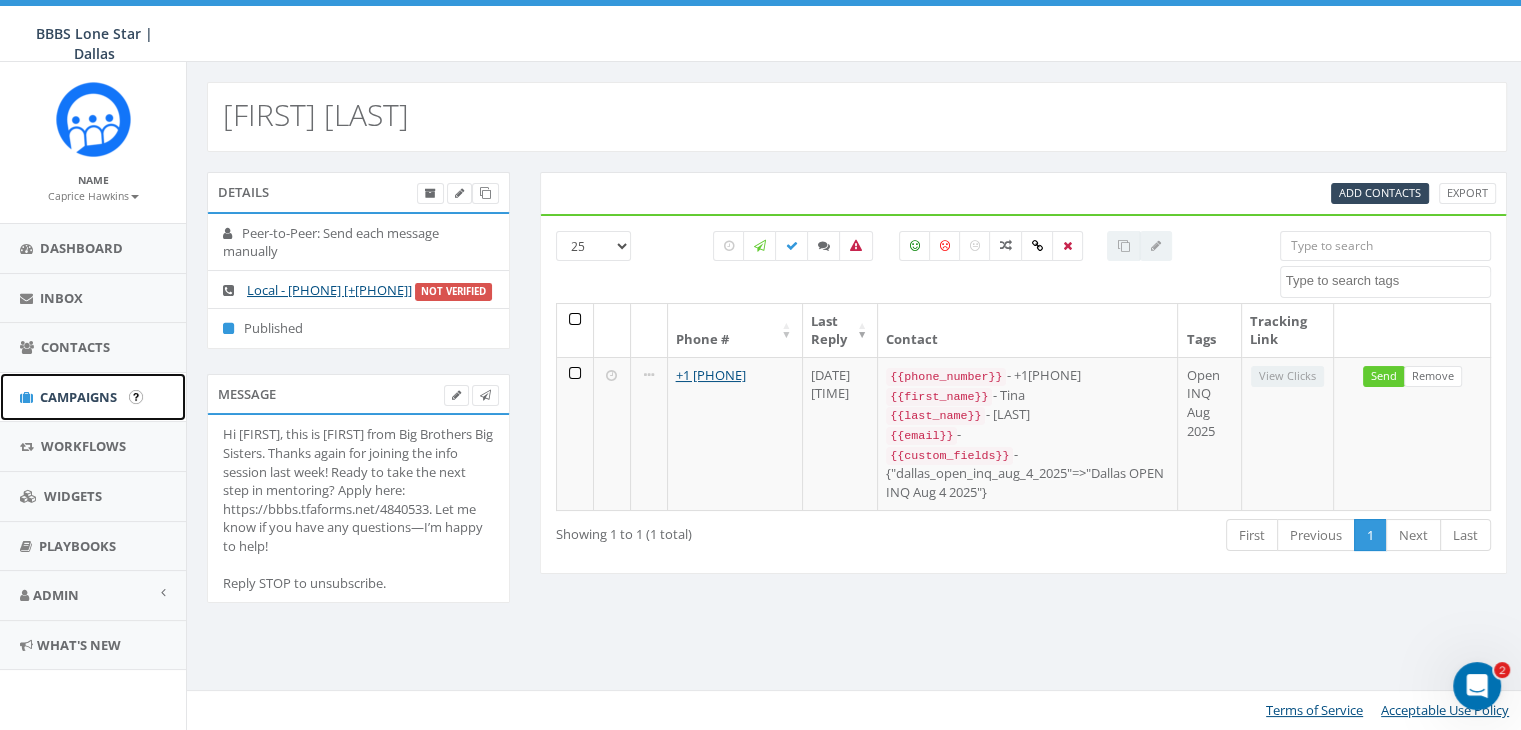 click on "Campaigns" at bounding box center (78, 397) 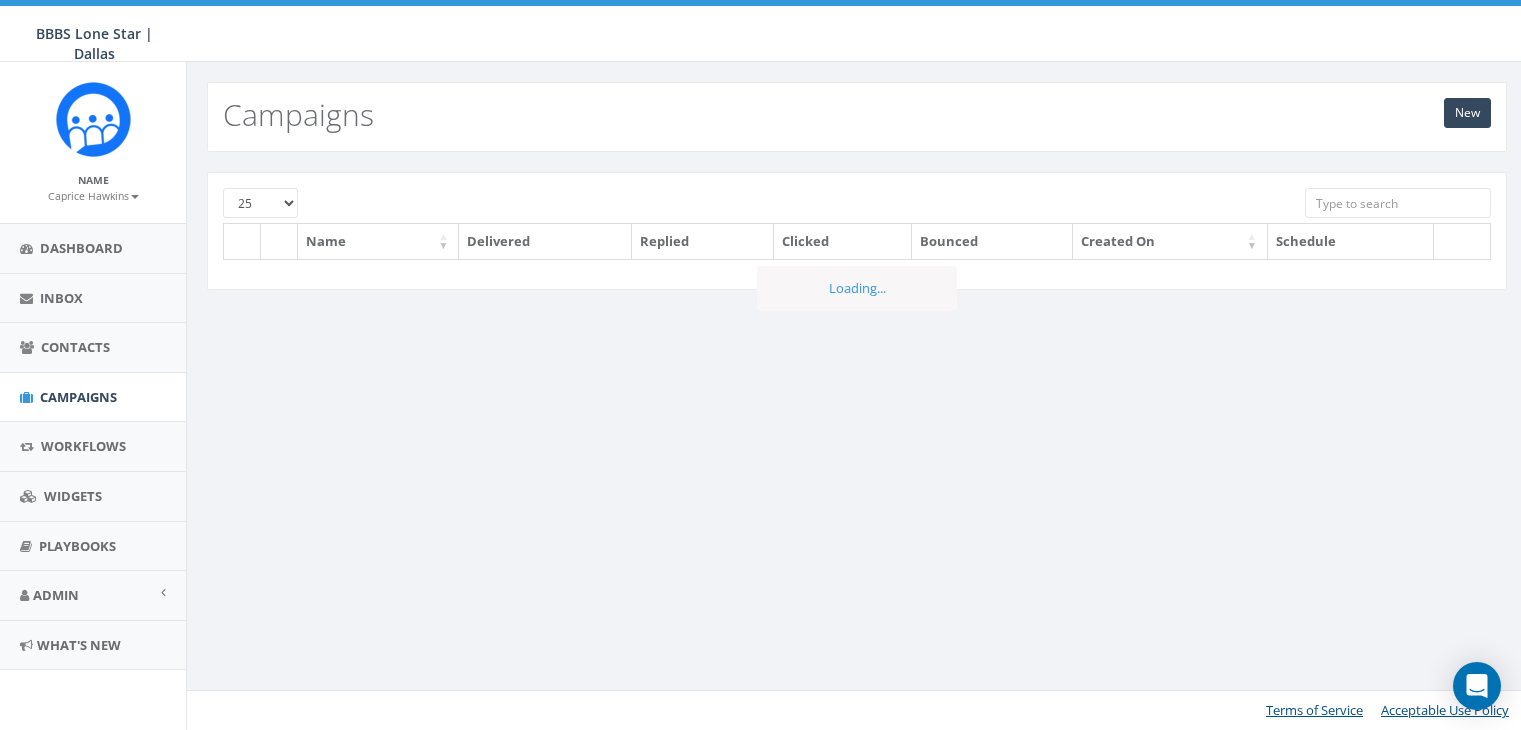scroll, scrollTop: 0, scrollLeft: 0, axis: both 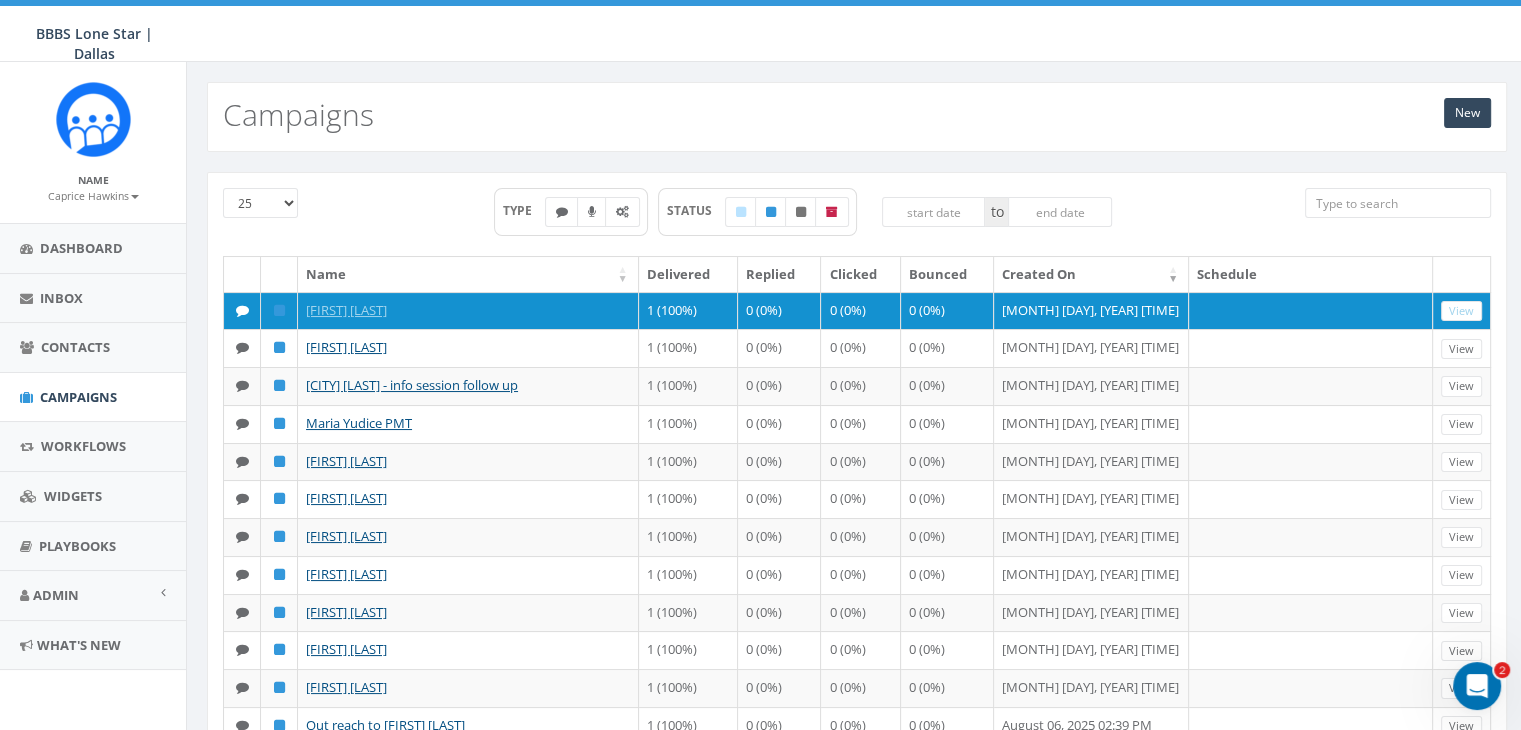 click on "New Campaigns" at bounding box center (857, 117) 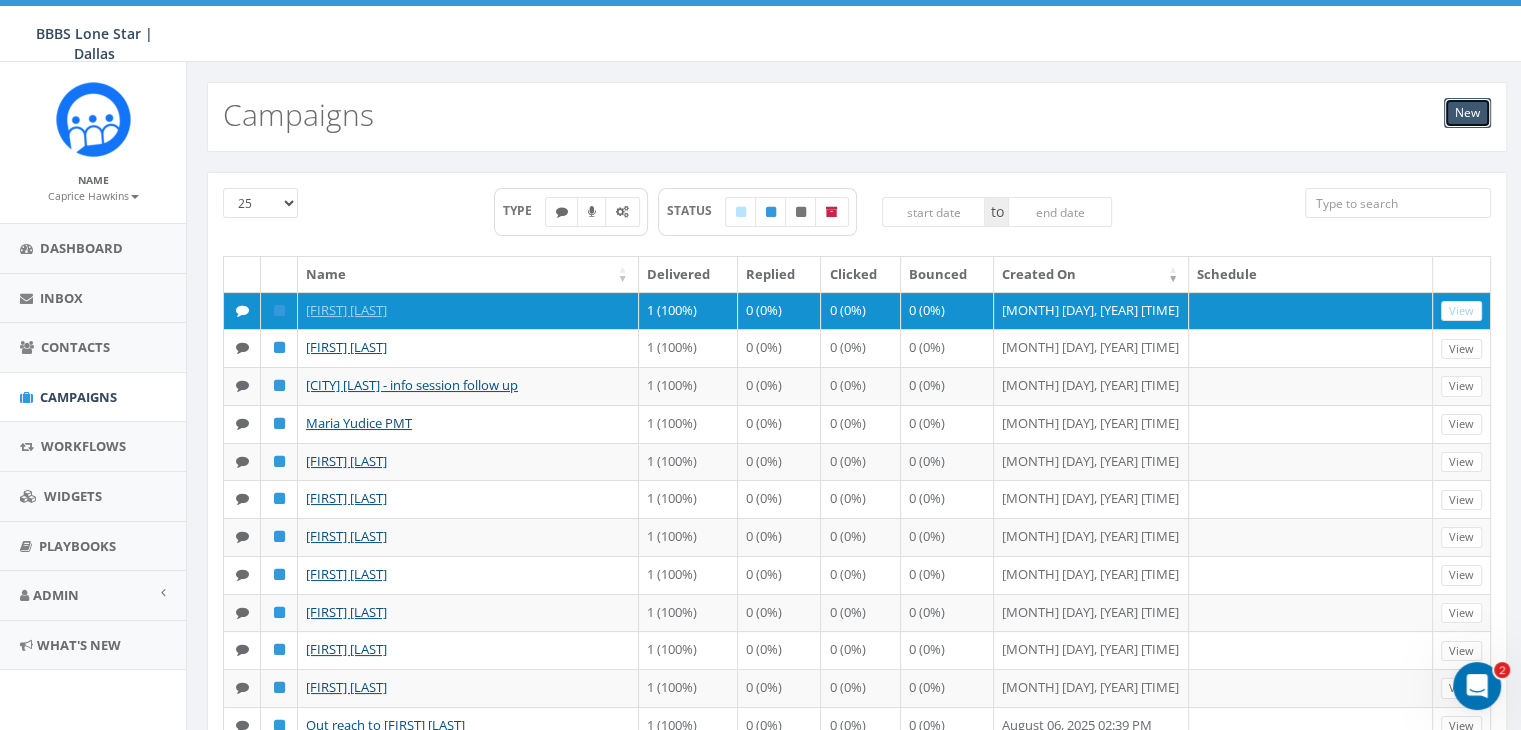 click on "New" at bounding box center (1467, 113) 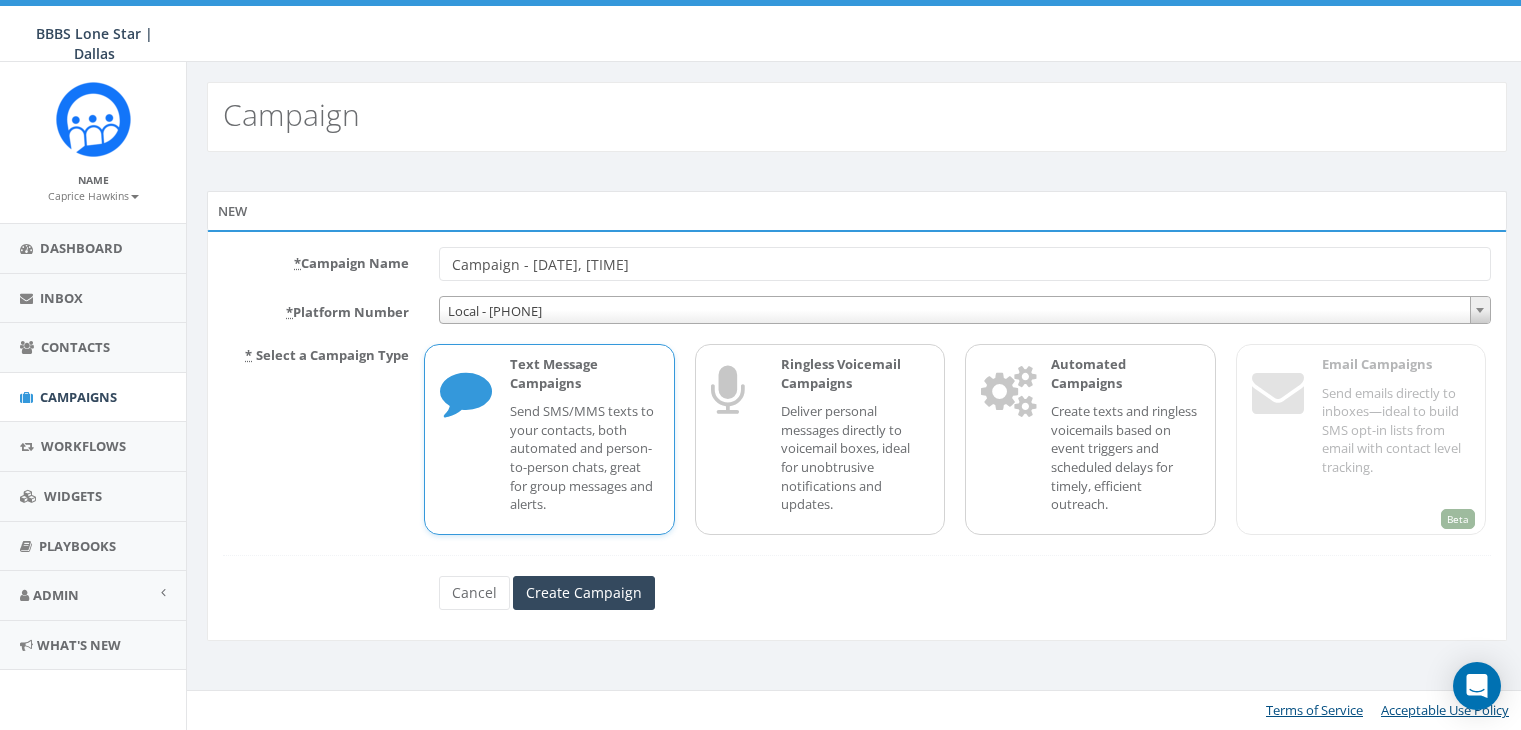 scroll, scrollTop: 0, scrollLeft: 0, axis: both 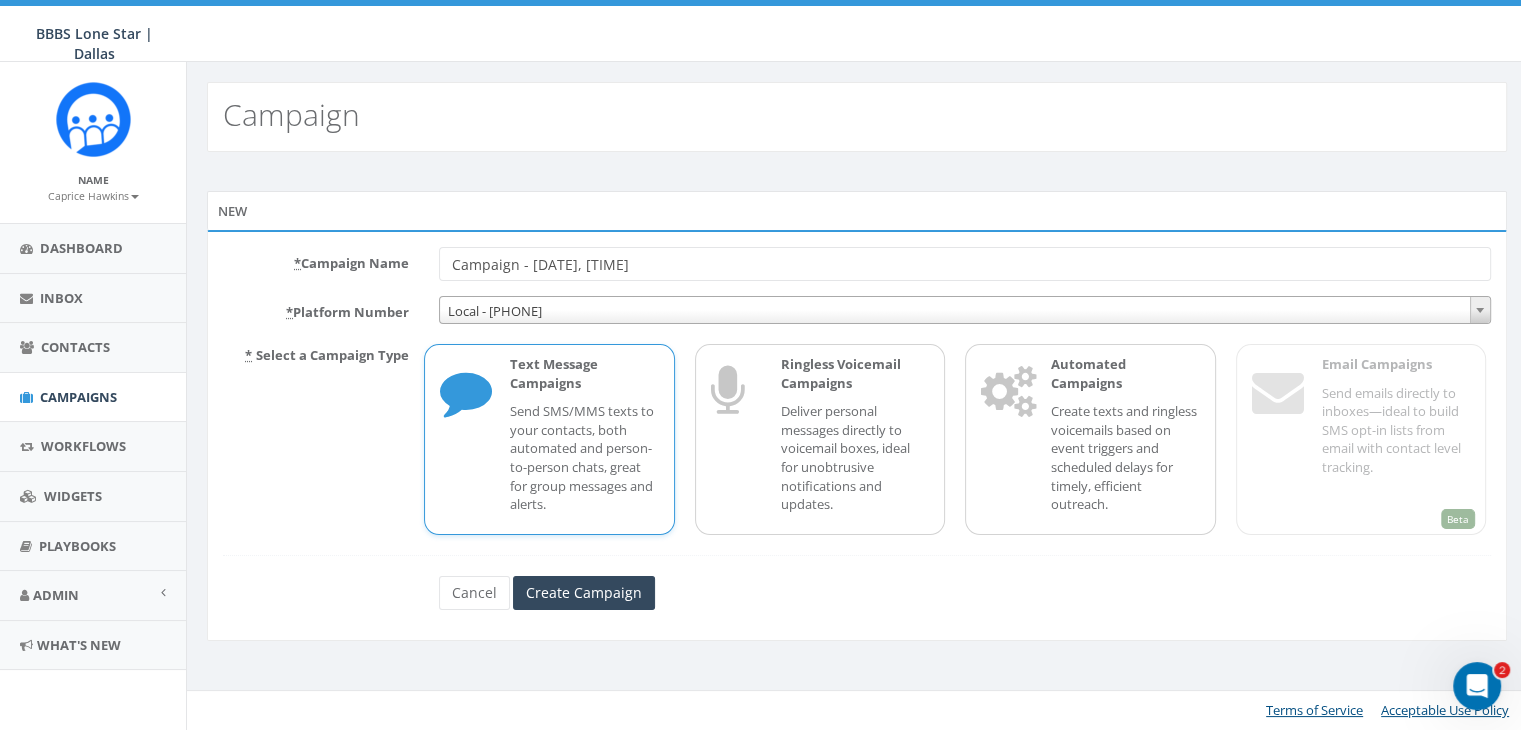 drag, startPoint x: 694, startPoint y: 267, endPoint x: 424, endPoint y: 262, distance: 270.0463 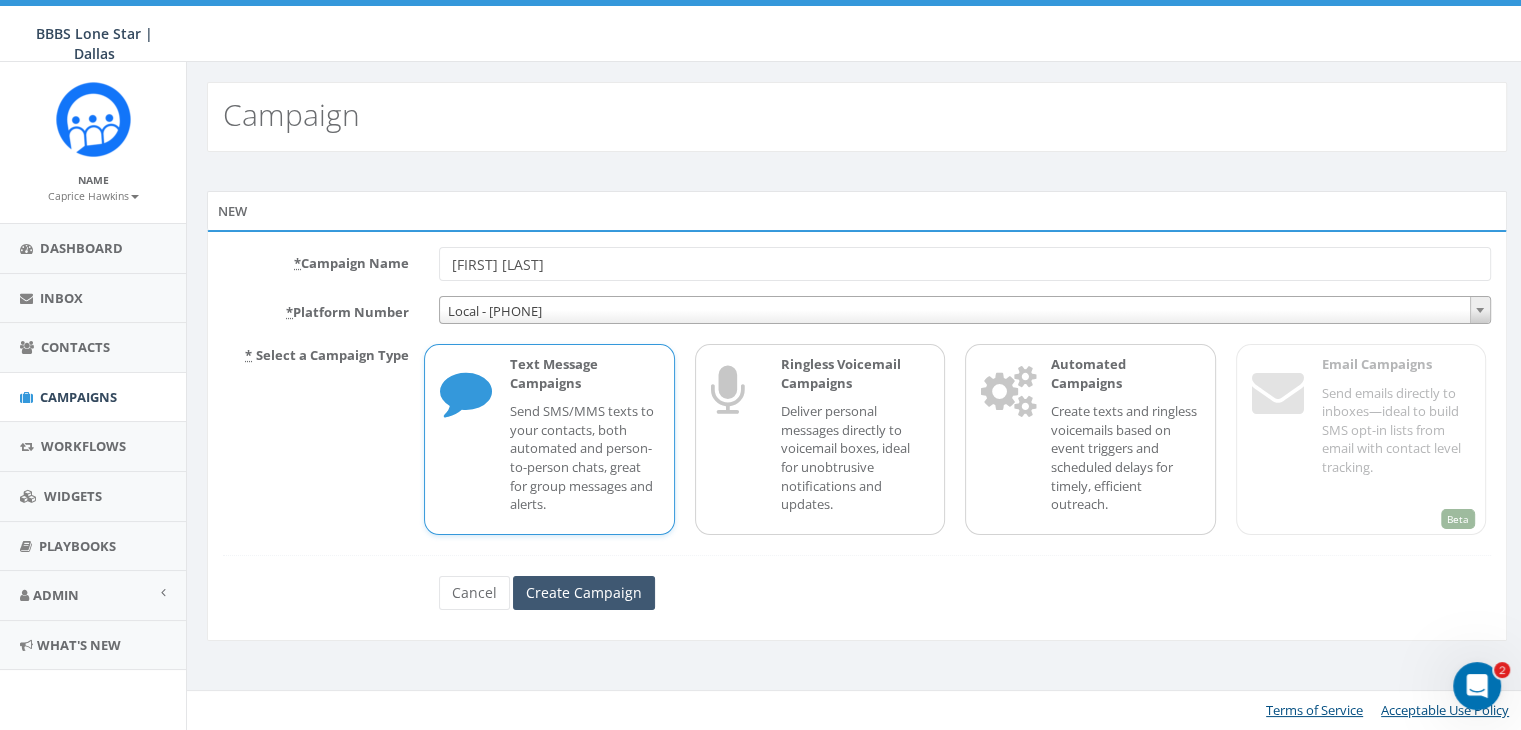 type on "[FIRST] [LAST]" 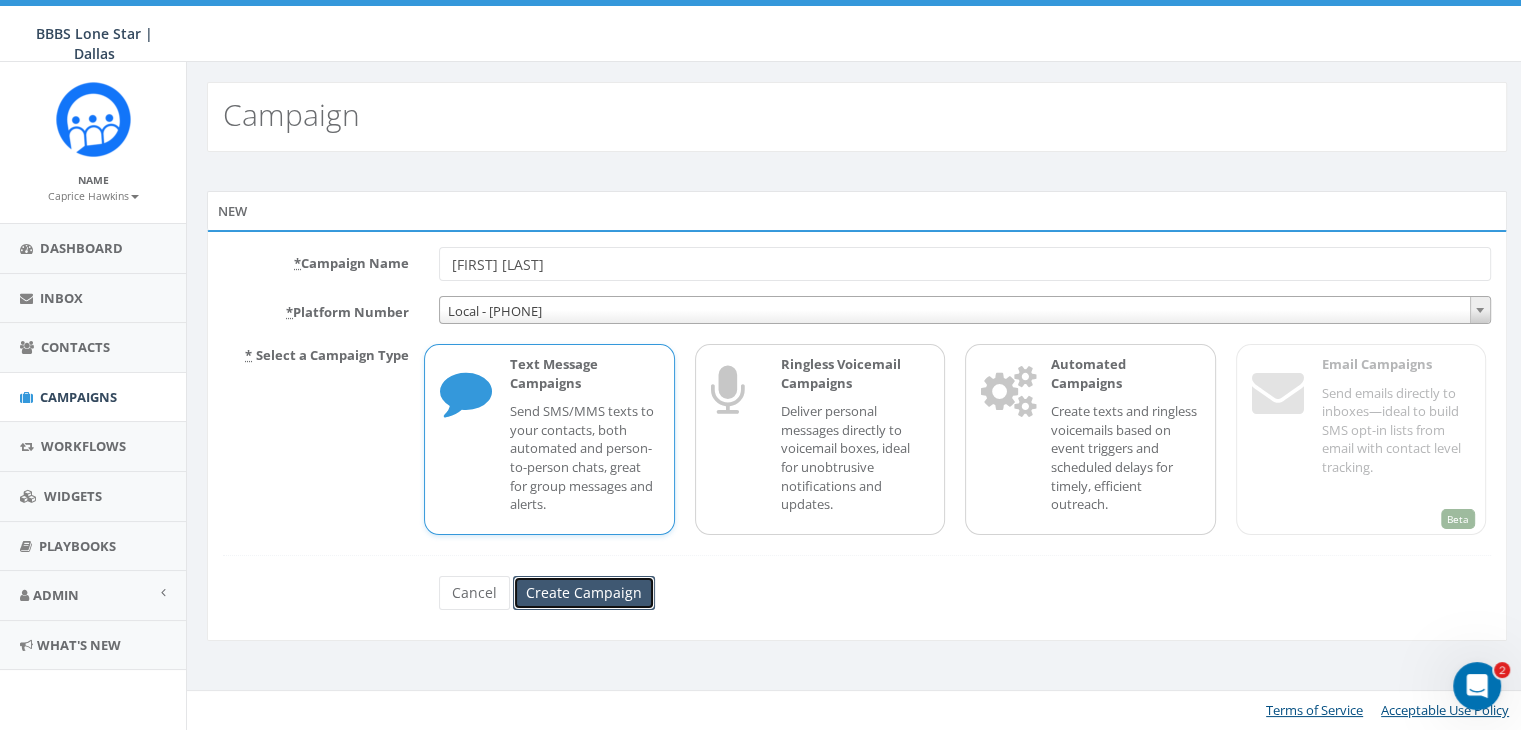 click on "Create Campaign" at bounding box center [584, 593] 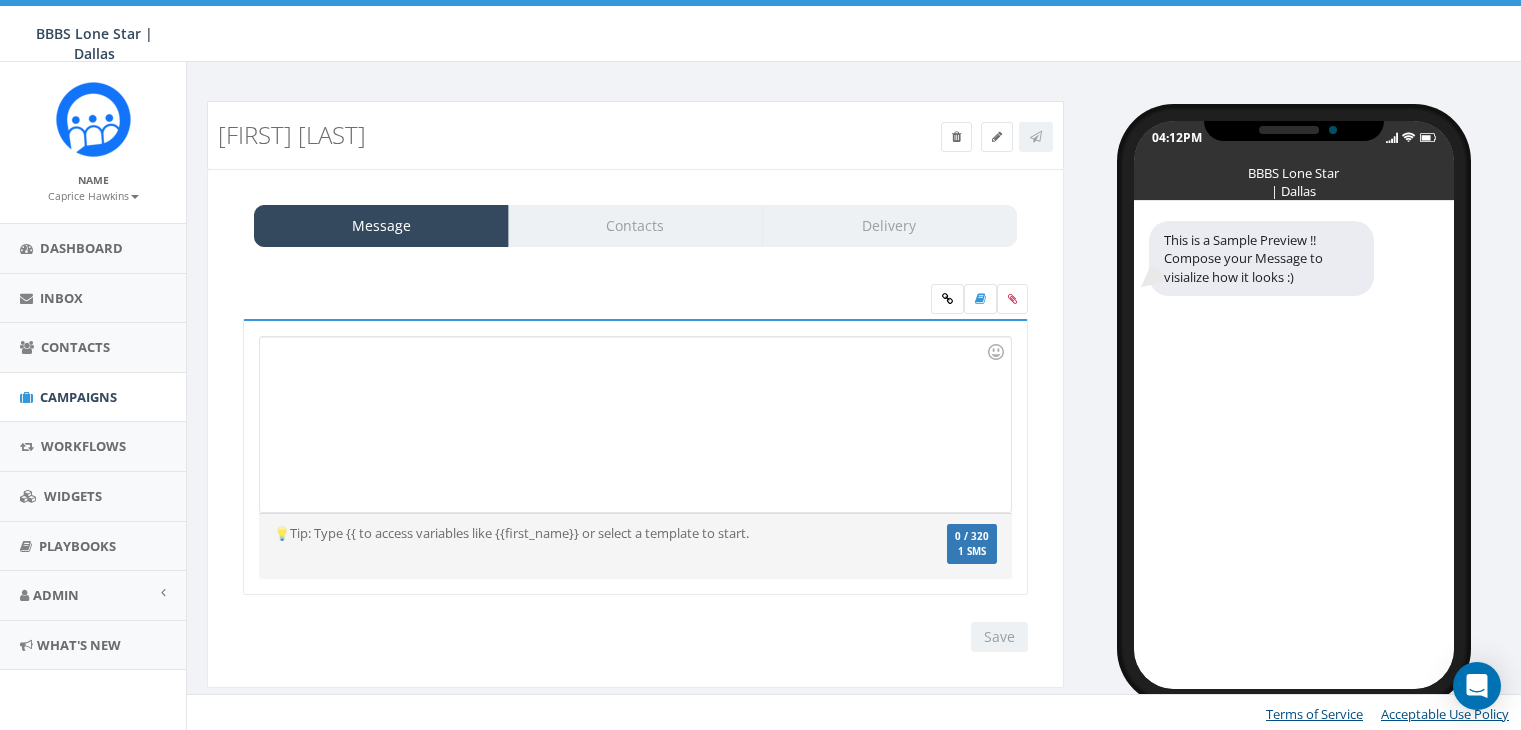 scroll, scrollTop: 0, scrollLeft: 0, axis: both 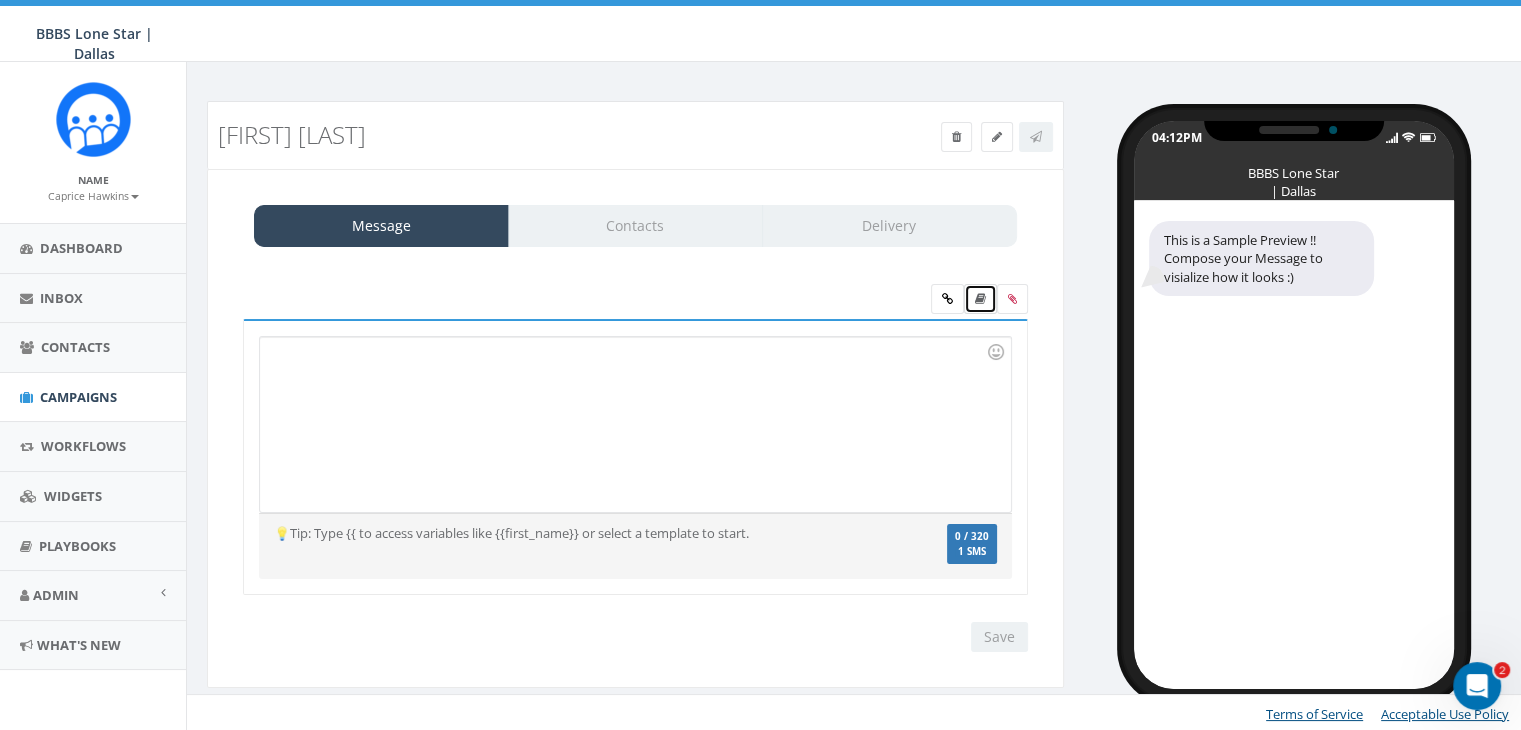 click at bounding box center (980, 299) 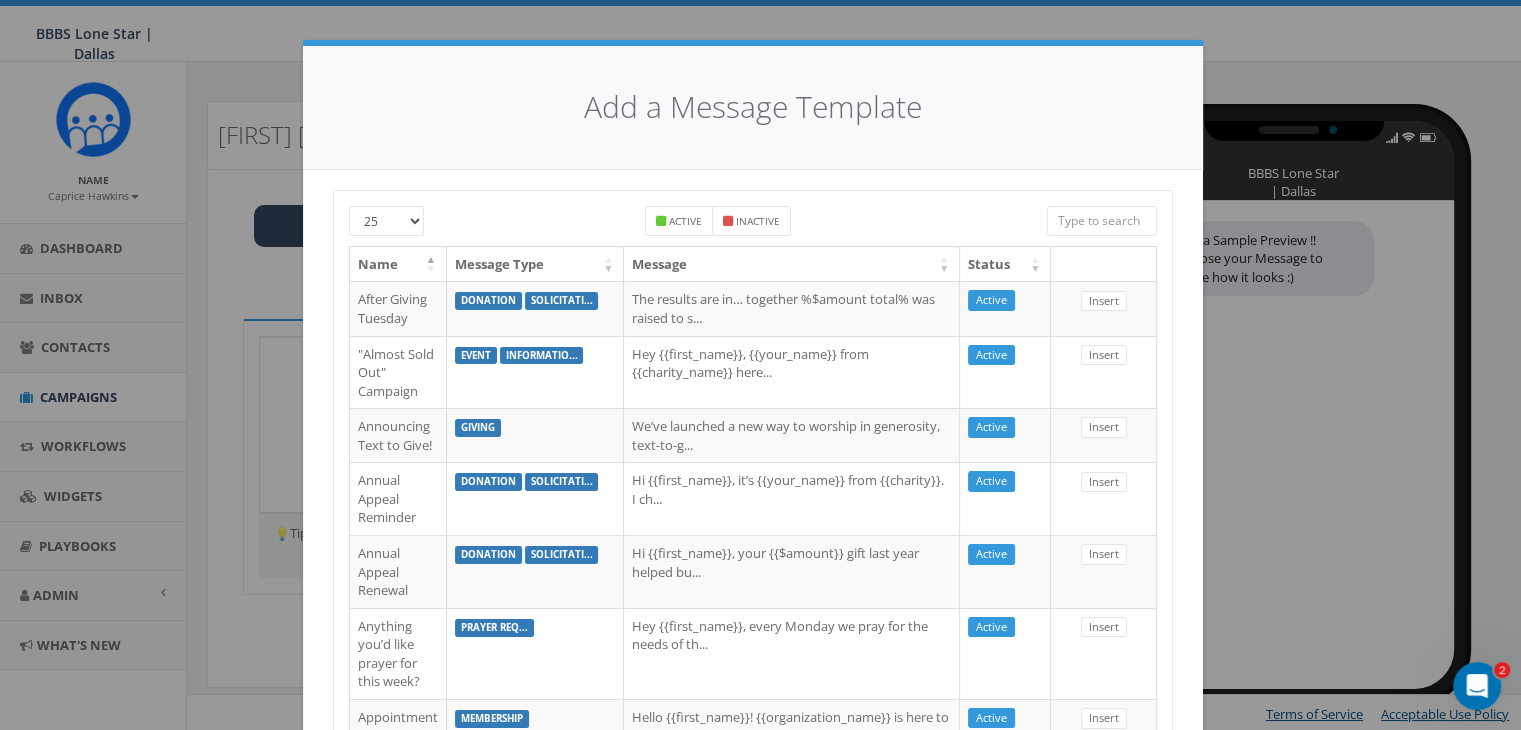 click at bounding box center (1102, 221) 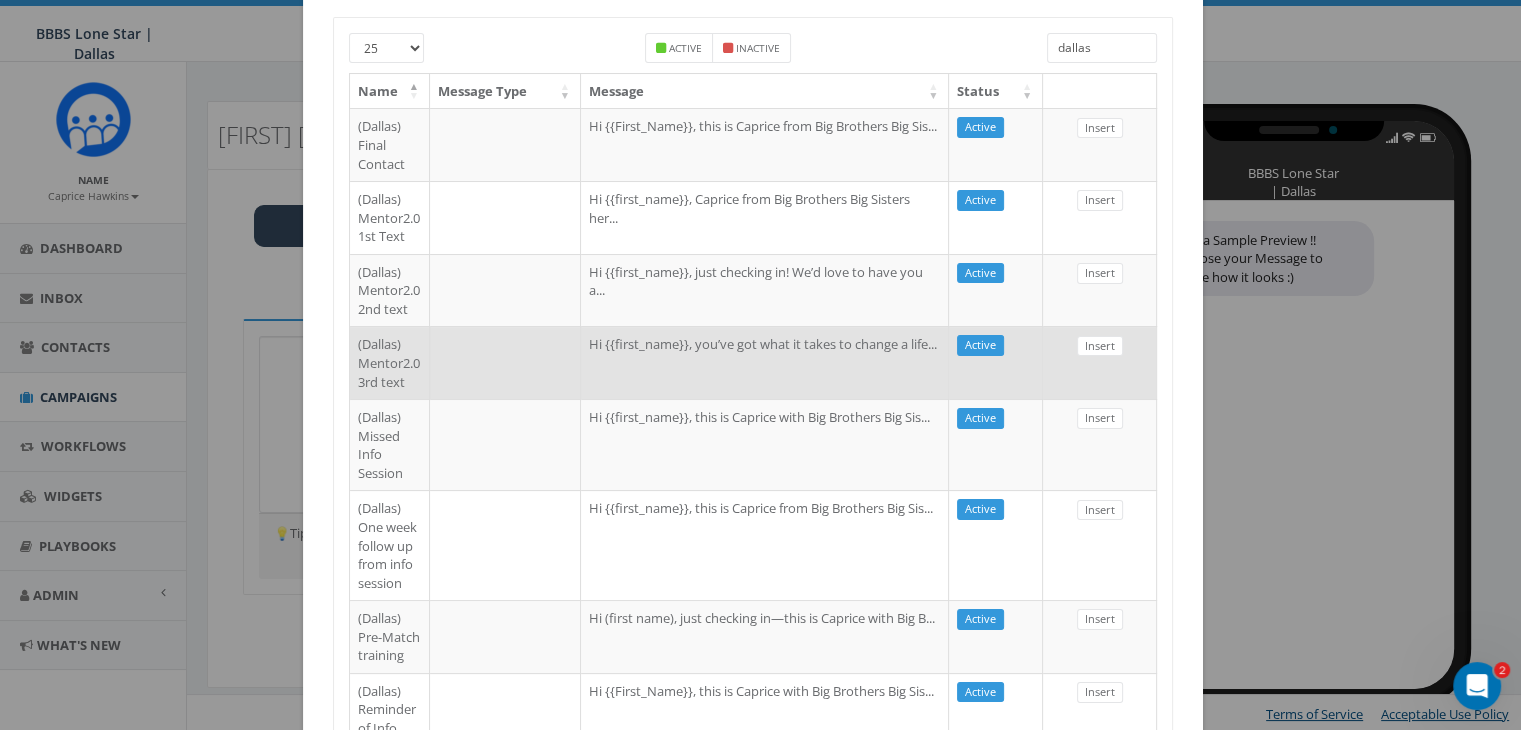 scroll, scrollTop: 200, scrollLeft: 0, axis: vertical 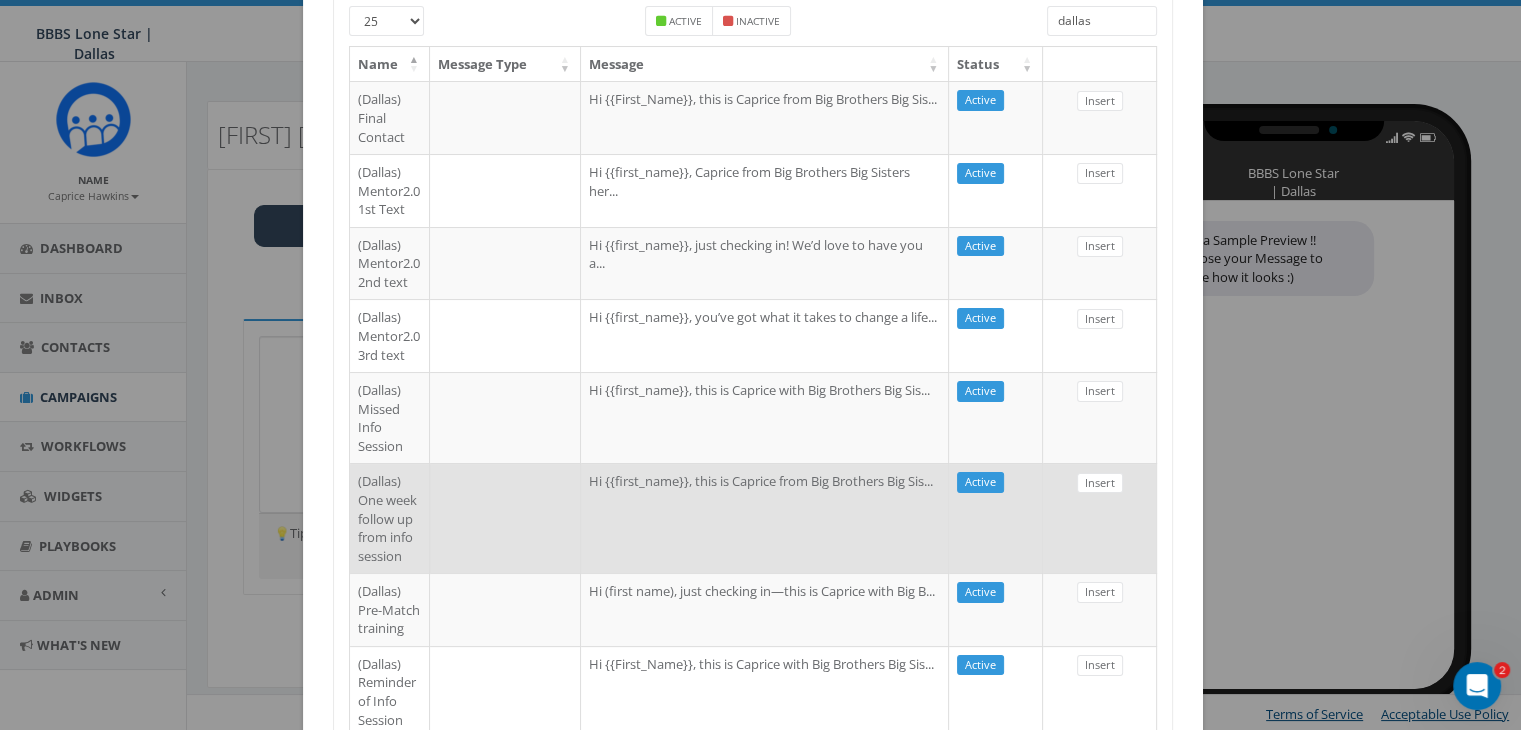 type on "dallas" 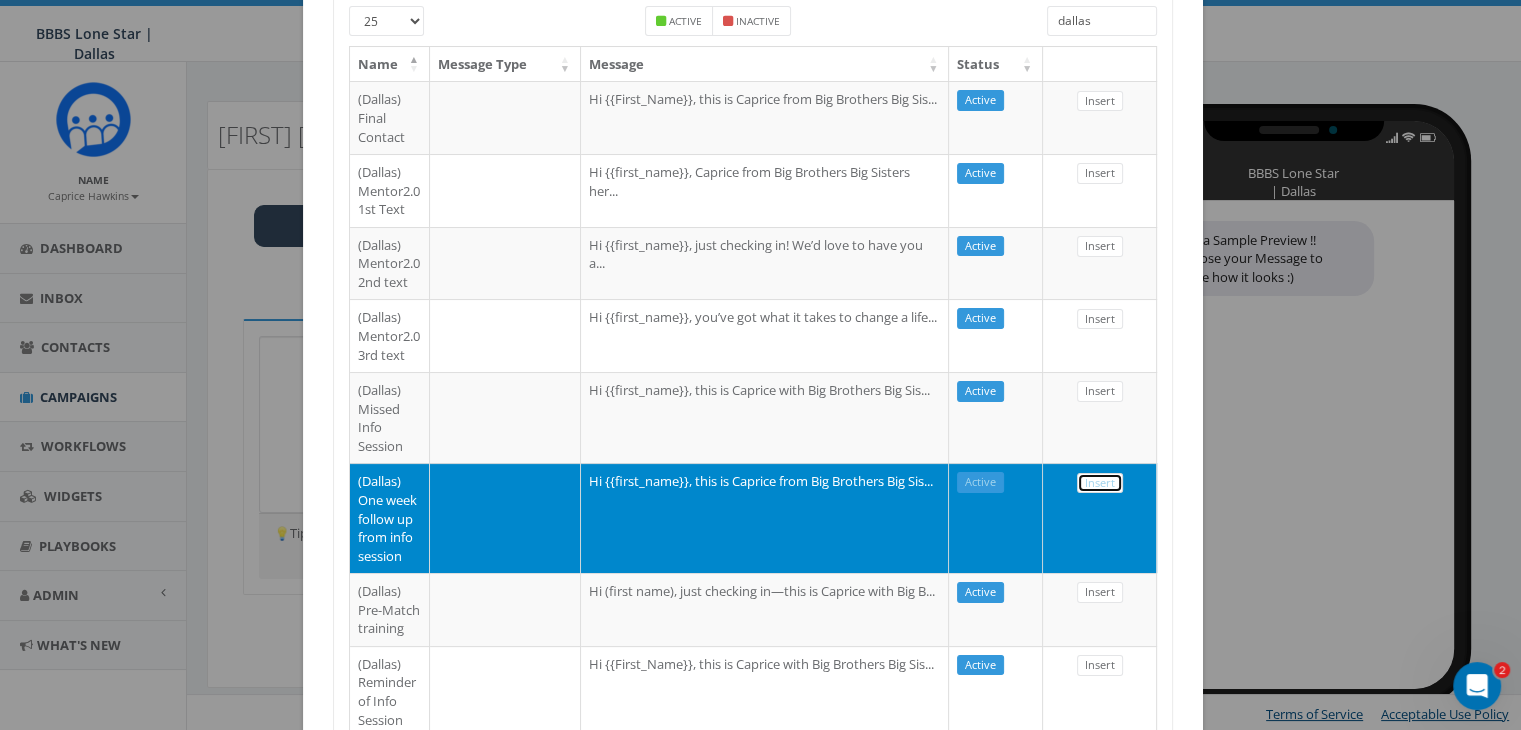 click on "Insert" at bounding box center (1100, 483) 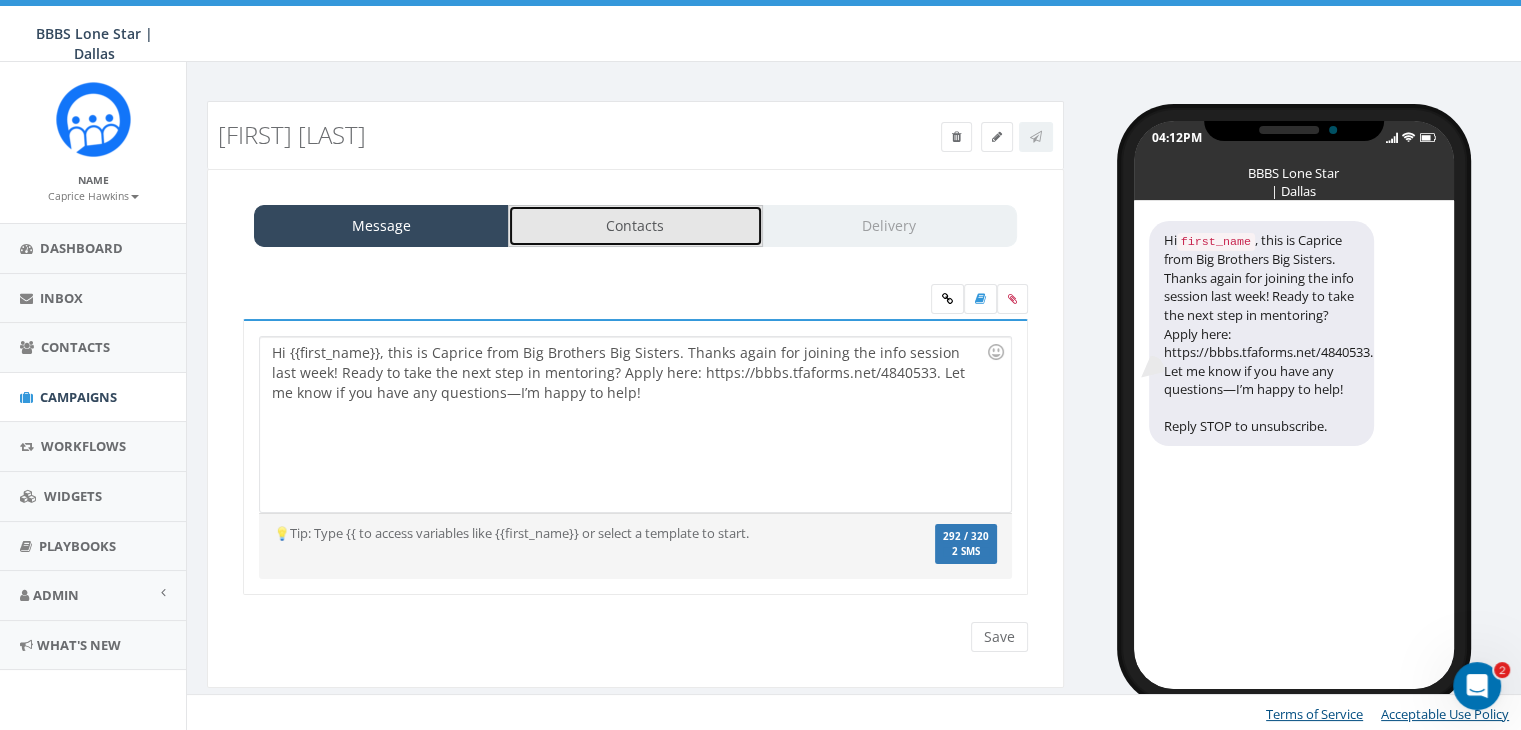 click on "Contacts" at bounding box center [635, 226] 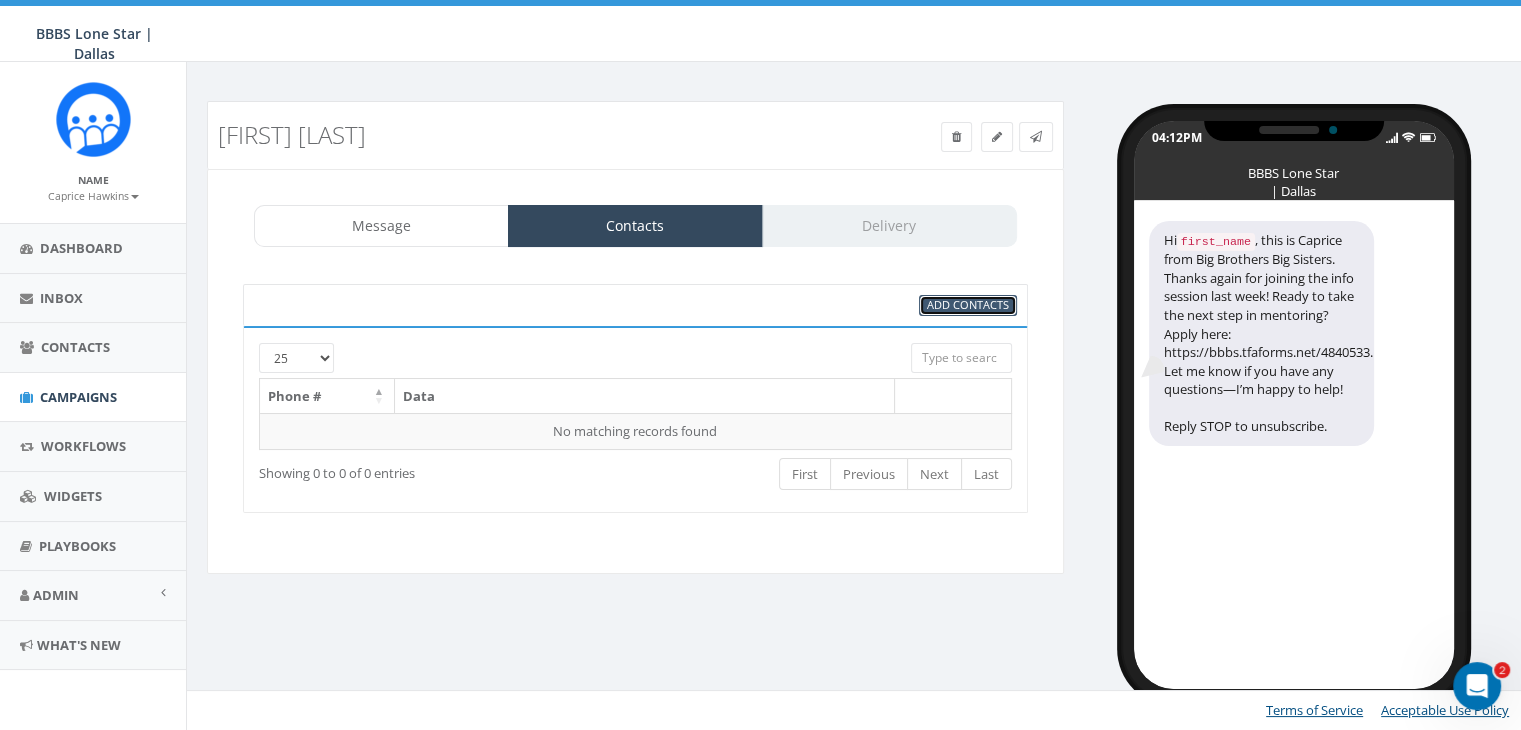 click on "Add Contacts" at bounding box center (968, 304) 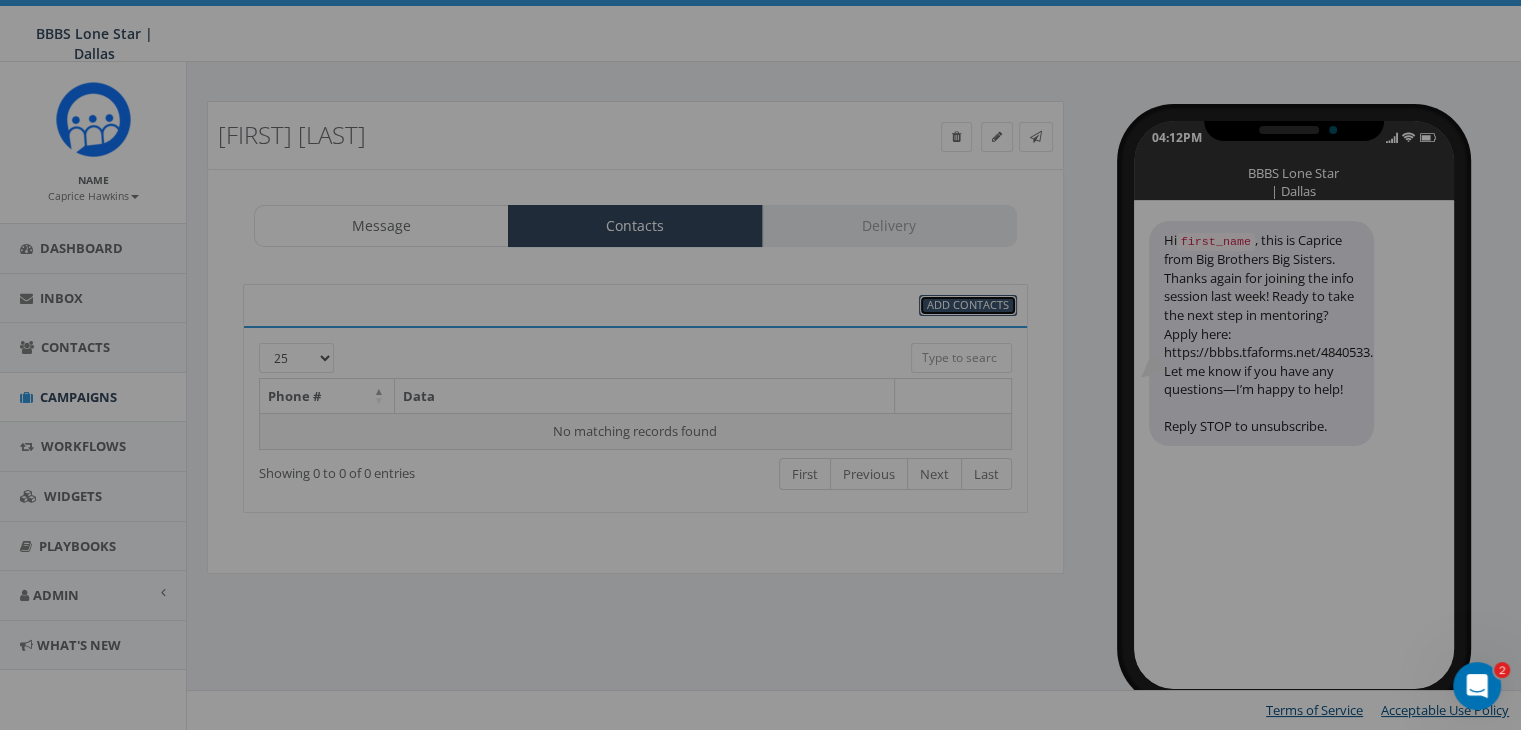 scroll, scrollTop: 0, scrollLeft: 0, axis: both 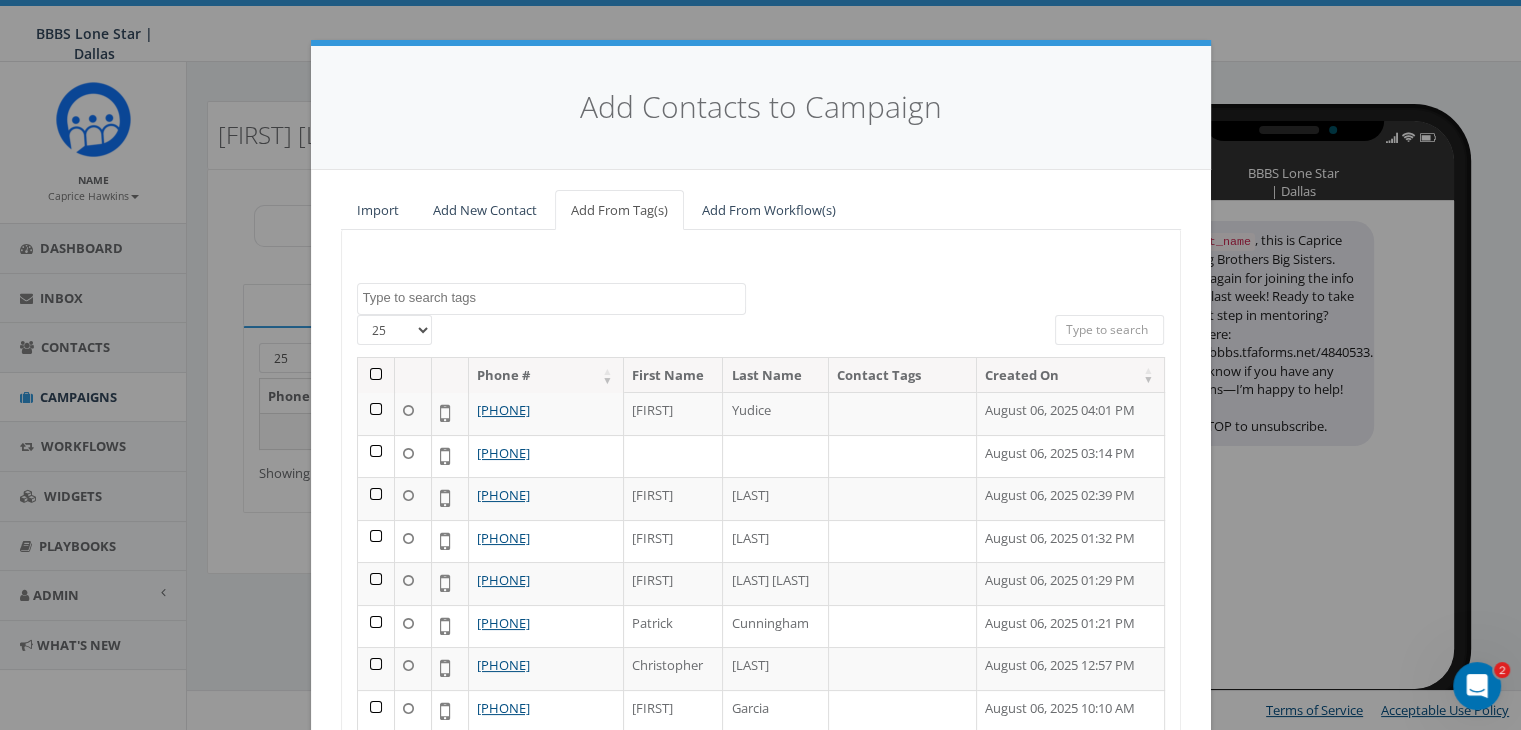 click at bounding box center [1110, 330] 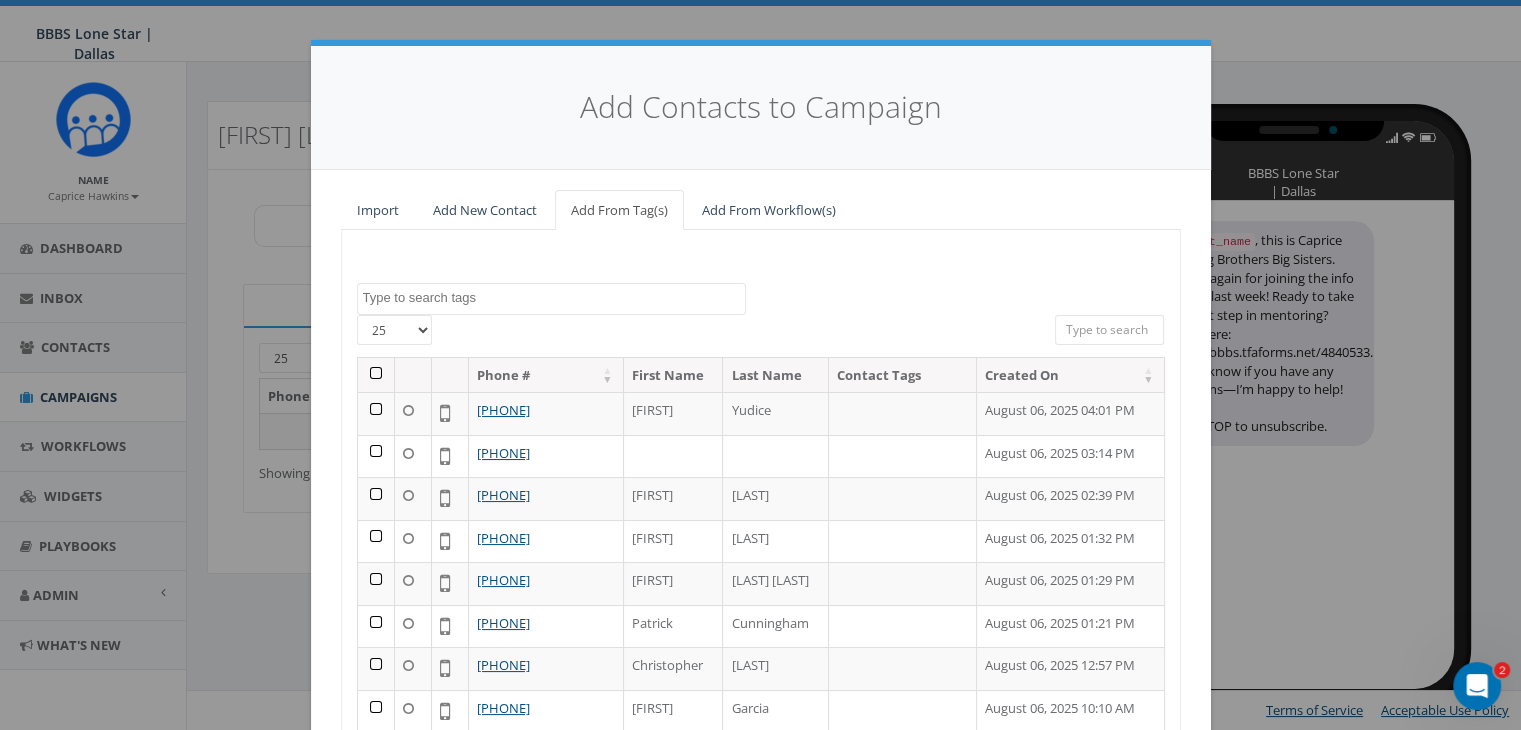 paste on "[PHONE]" 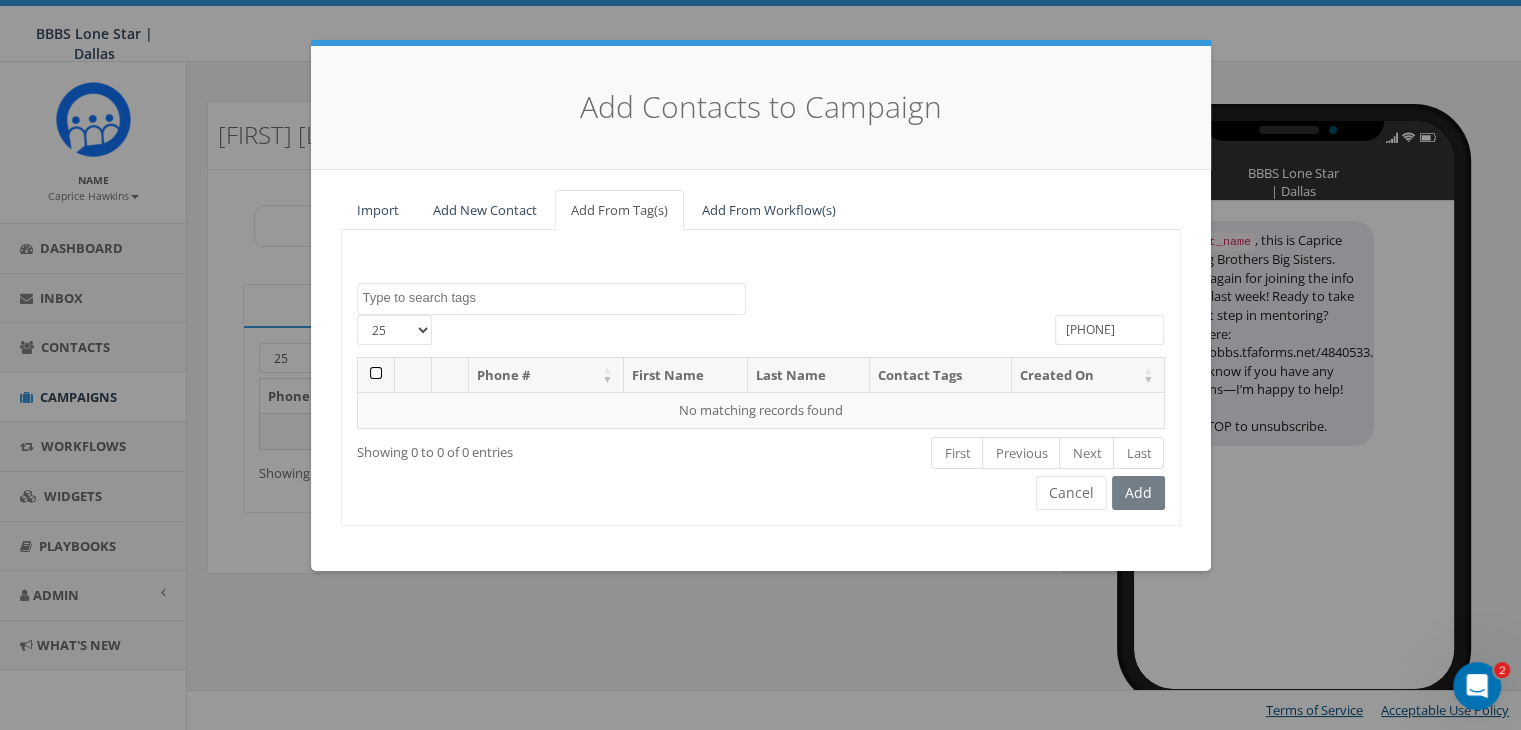 type on "[PHONE]" 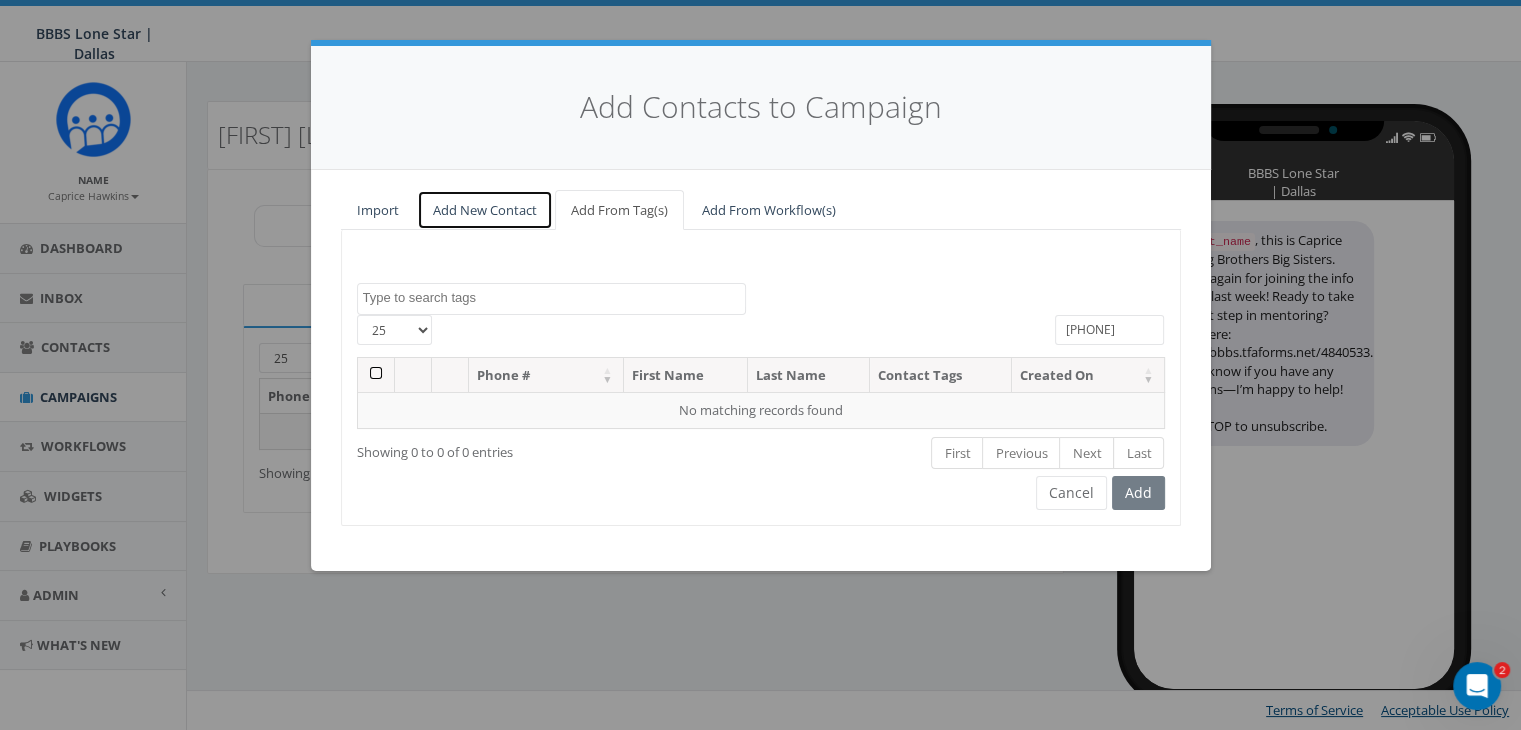 click on "Add New Contact" at bounding box center [485, 210] 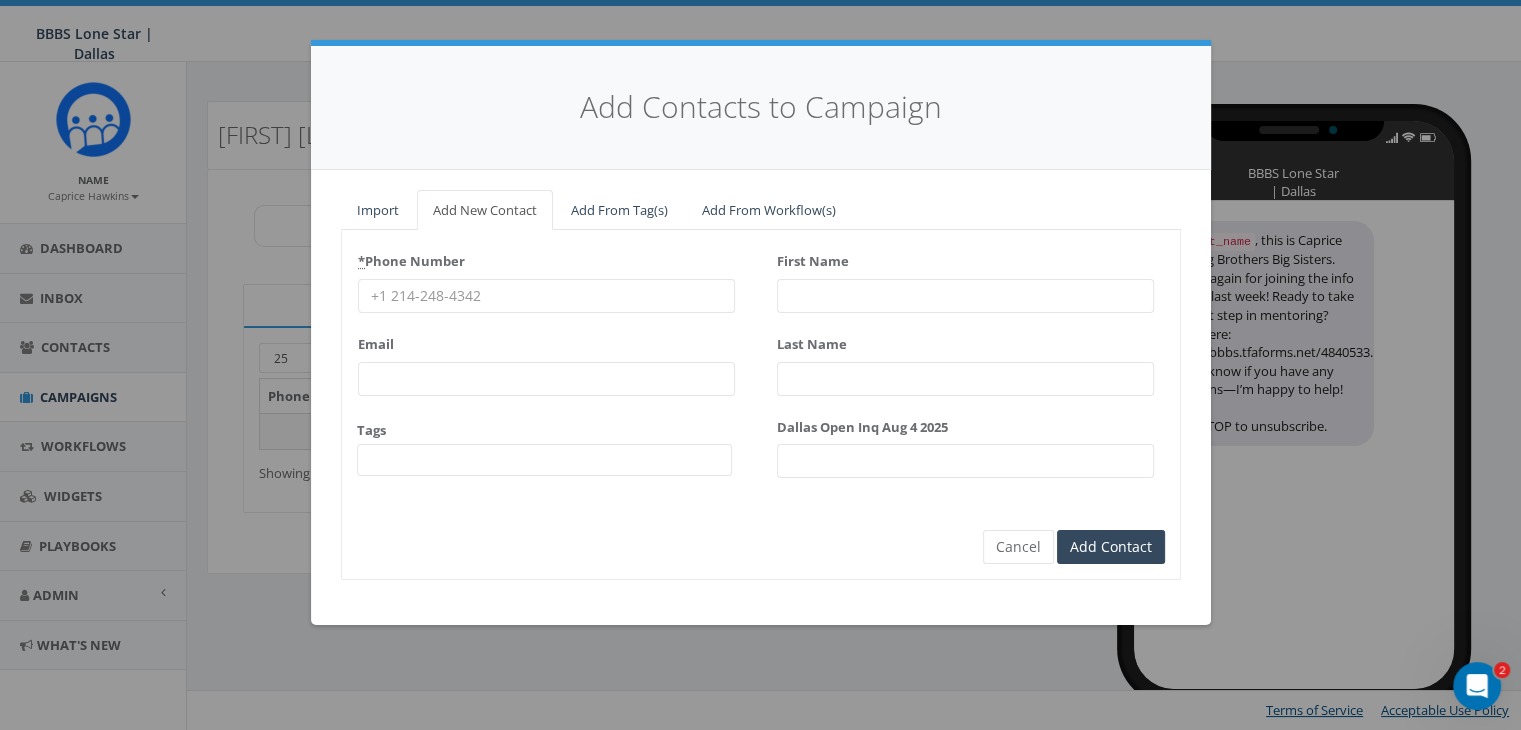click on "*   Phone Number" at bounding box center [546, 296] 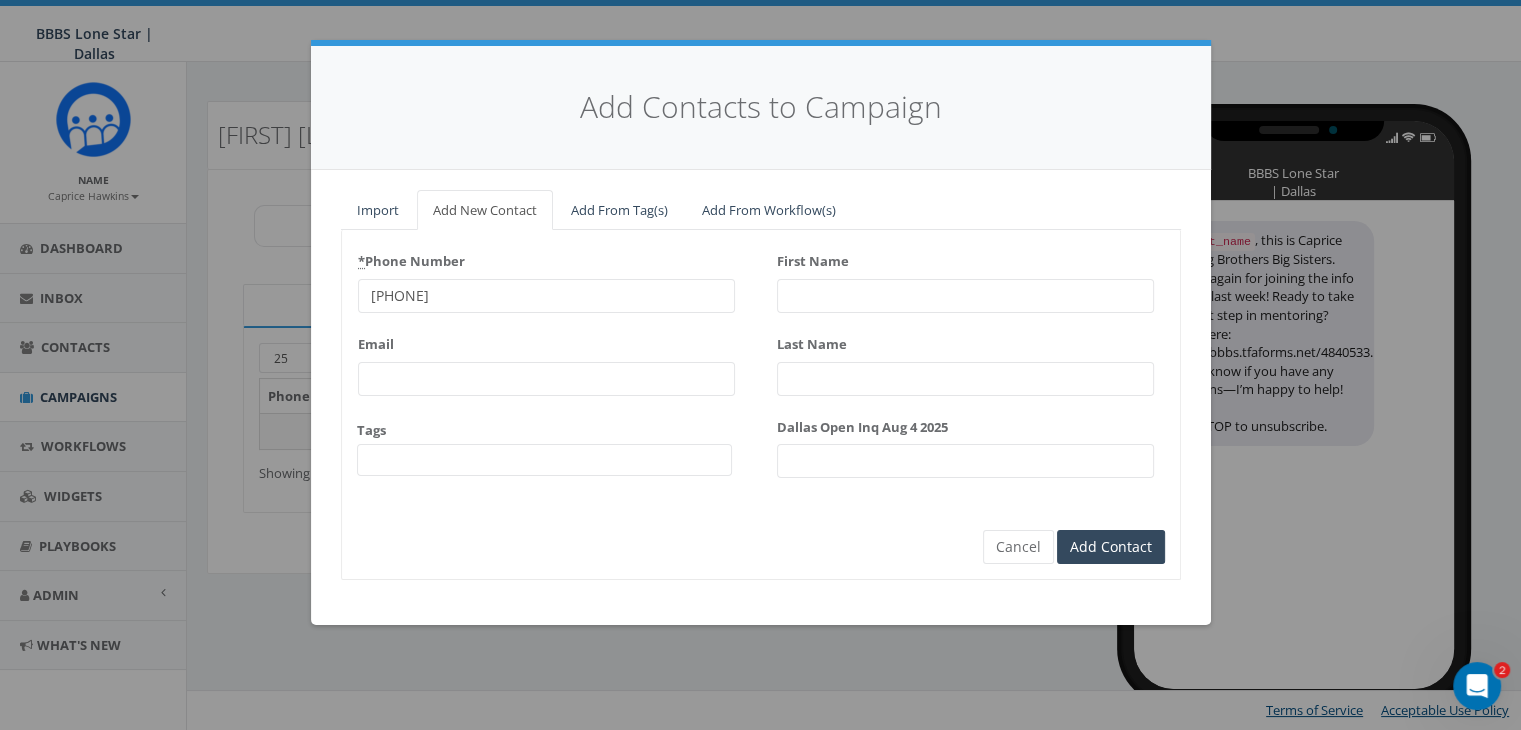 type on "[PHONE]" 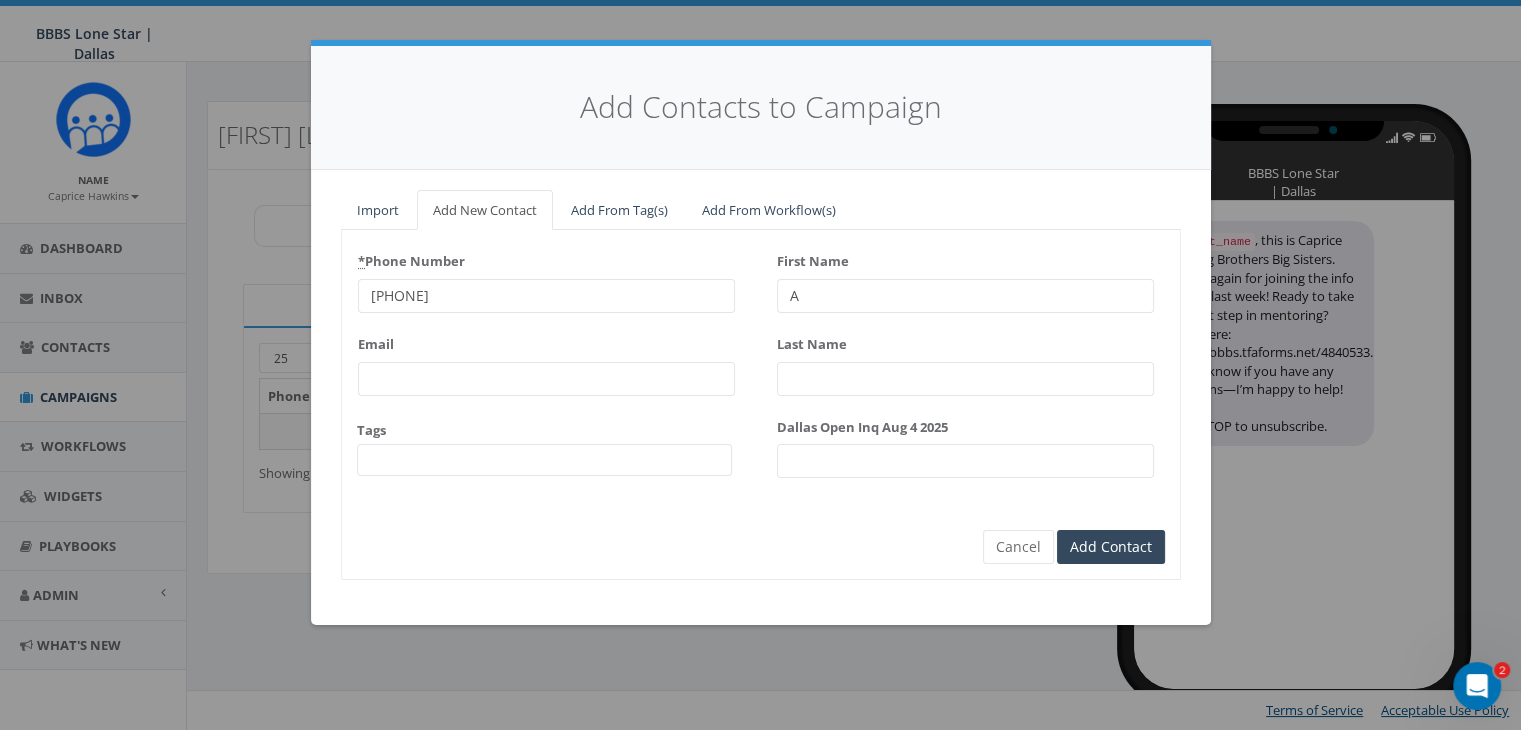 type on "[FIRST]" 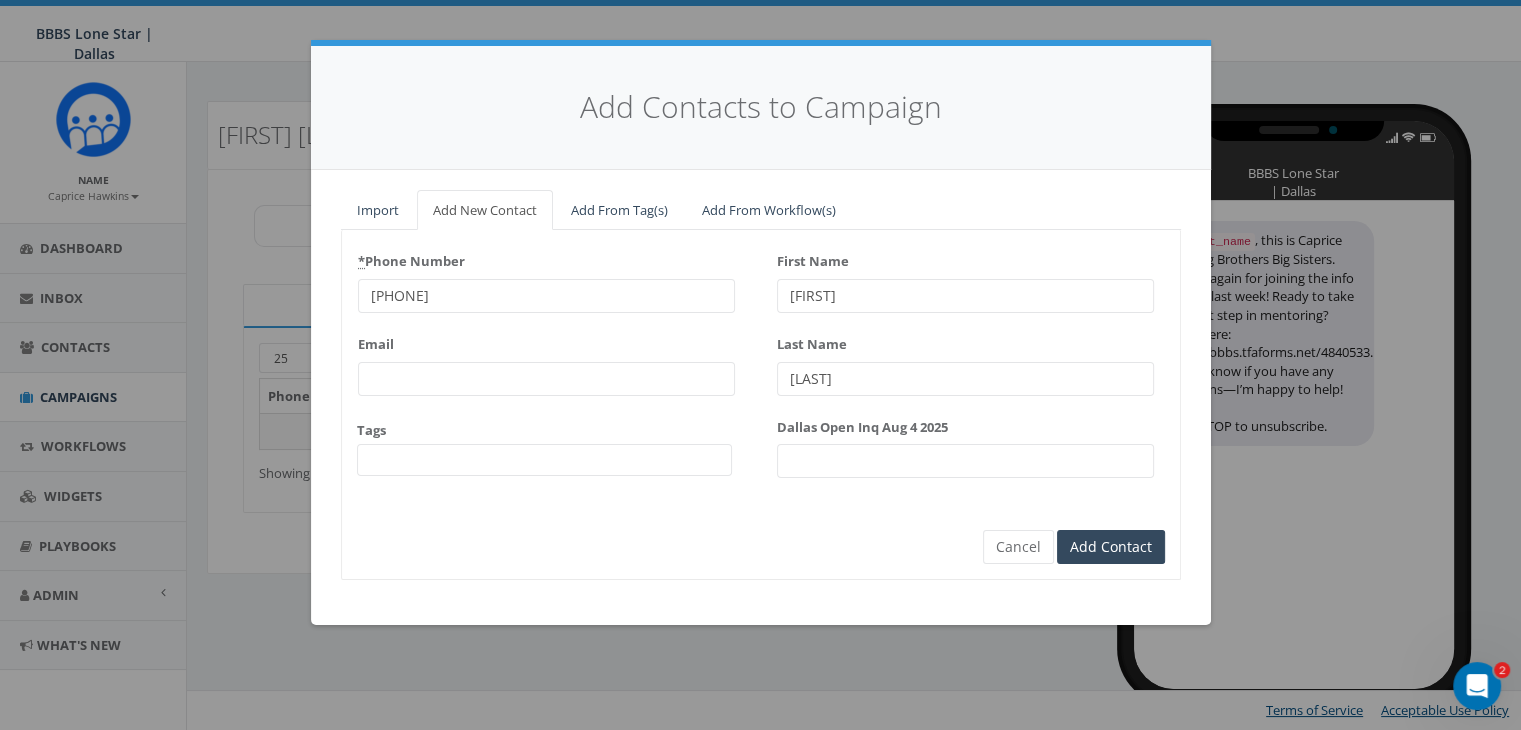 click on "[FIRST]" at bounding box center [965, 296] 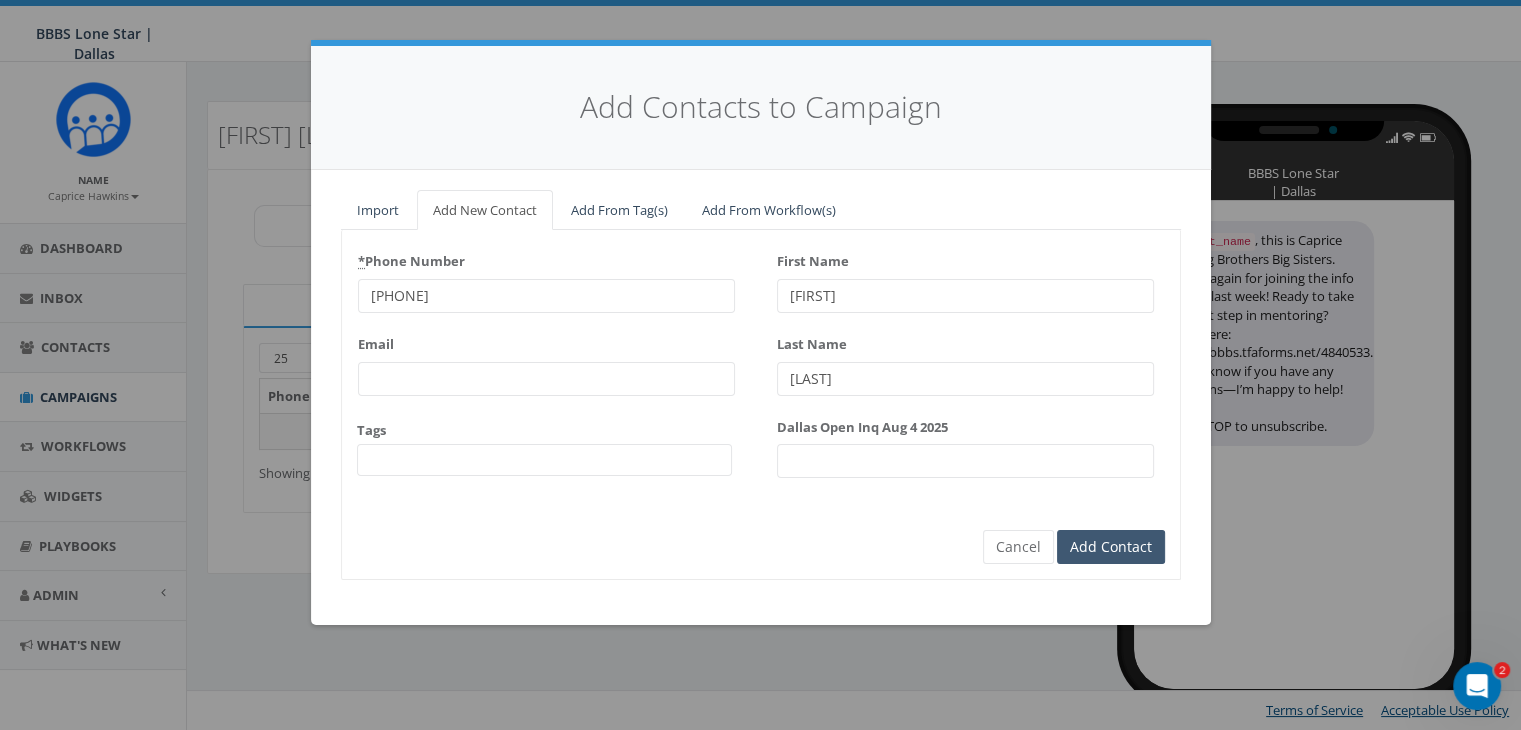 type on "[FIRST]" 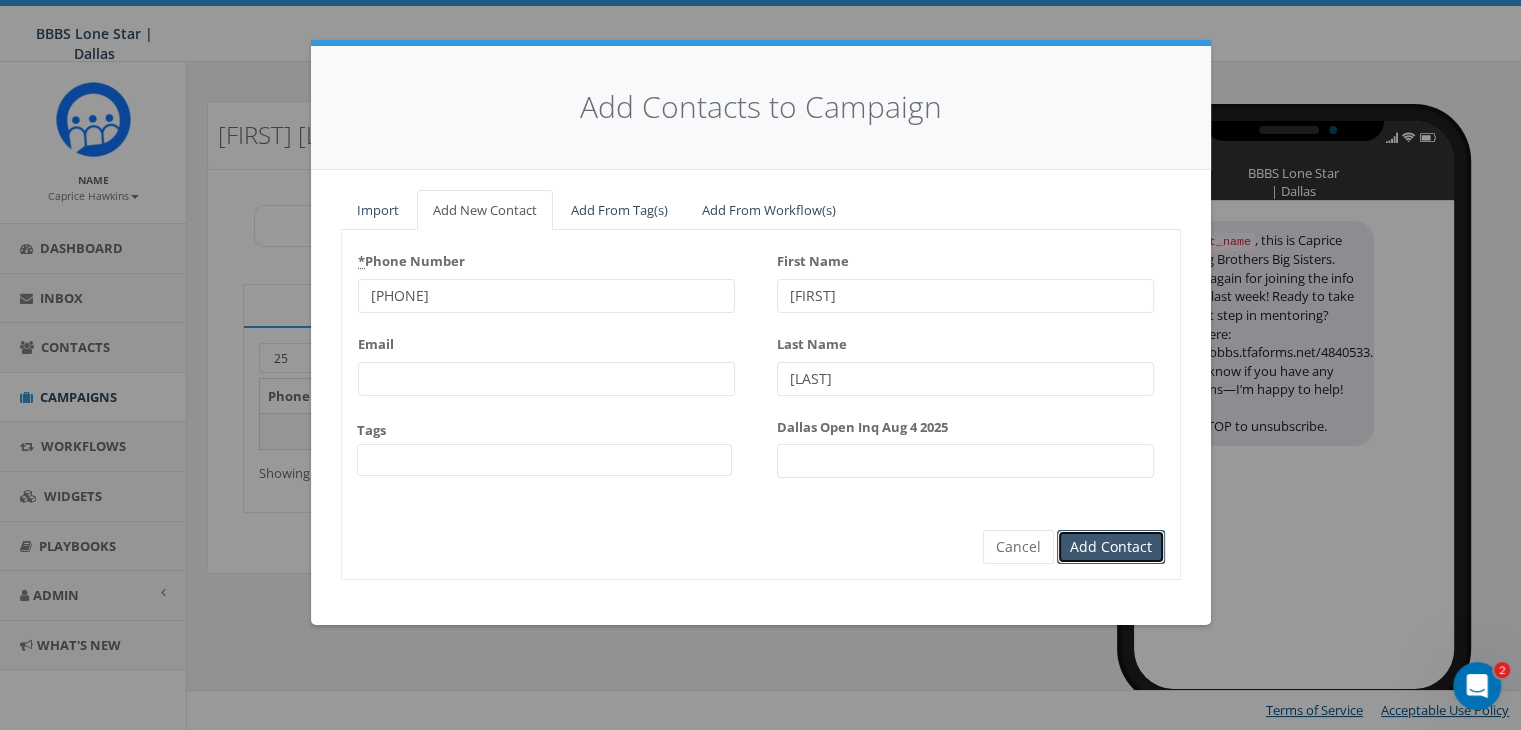 click on "Add Contact" at bounding box center (1111, 547) 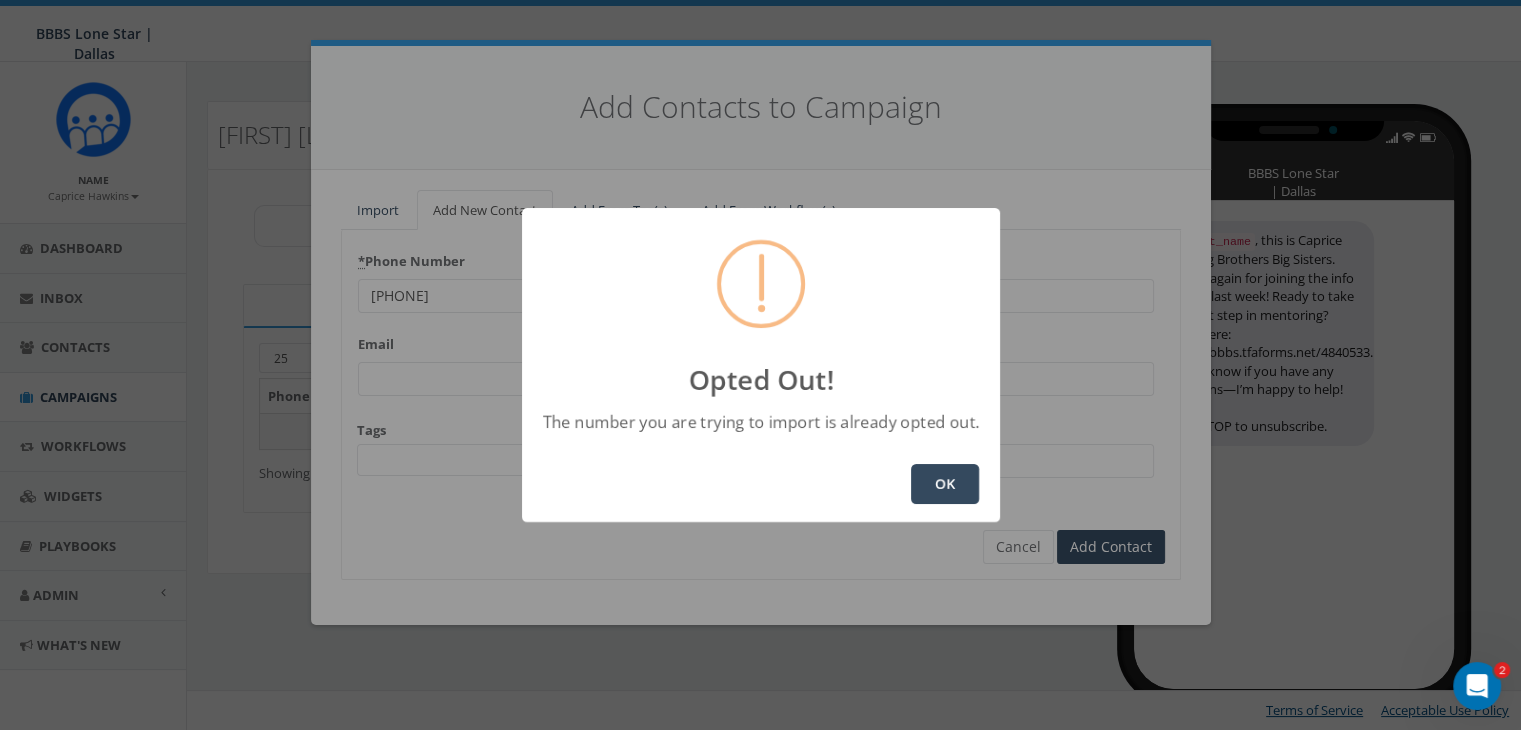 click on "OK" at bounding box center [945, 484] 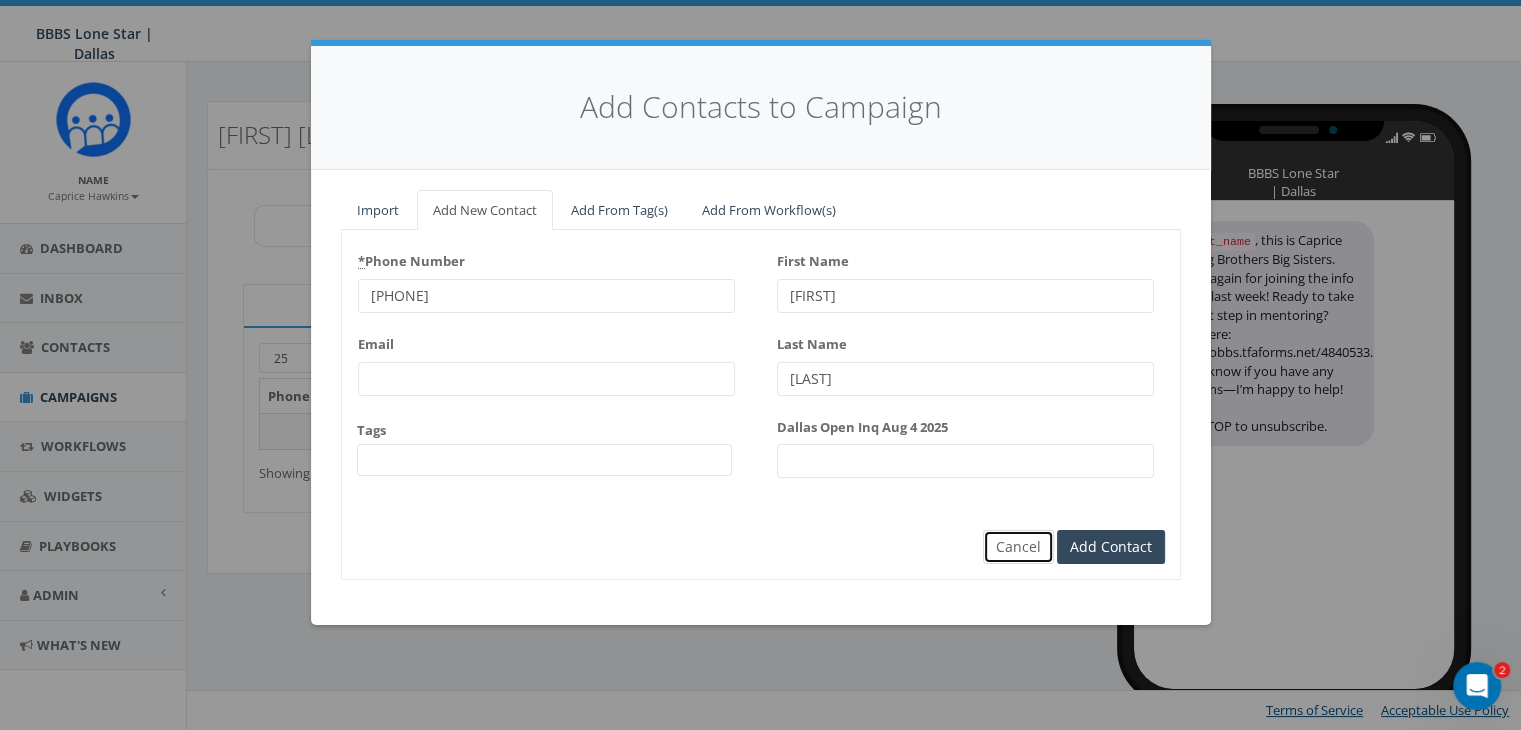 click on "Cancel" at bounding box center [1018, 547] 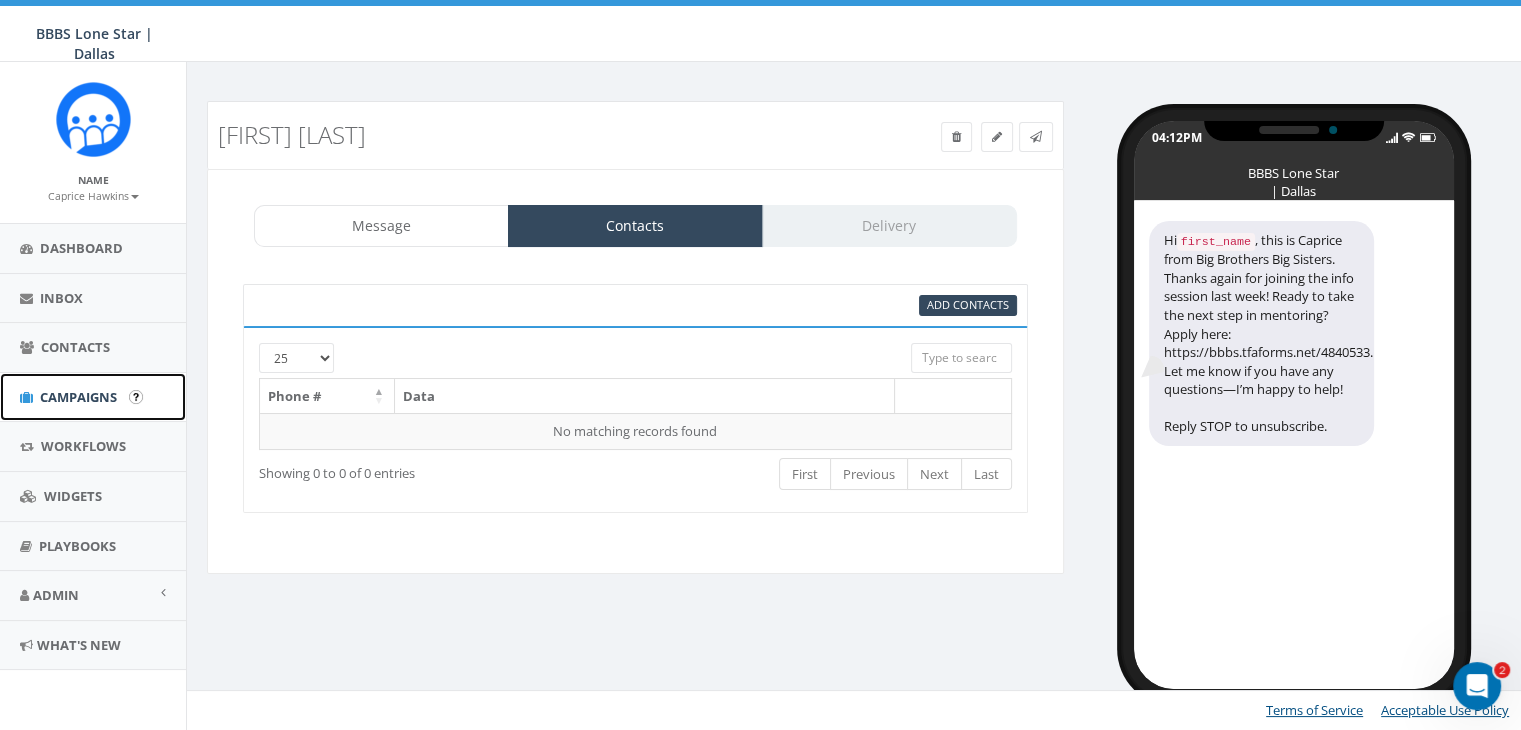 click on "Campaigns" at bounding box center [78, 397] 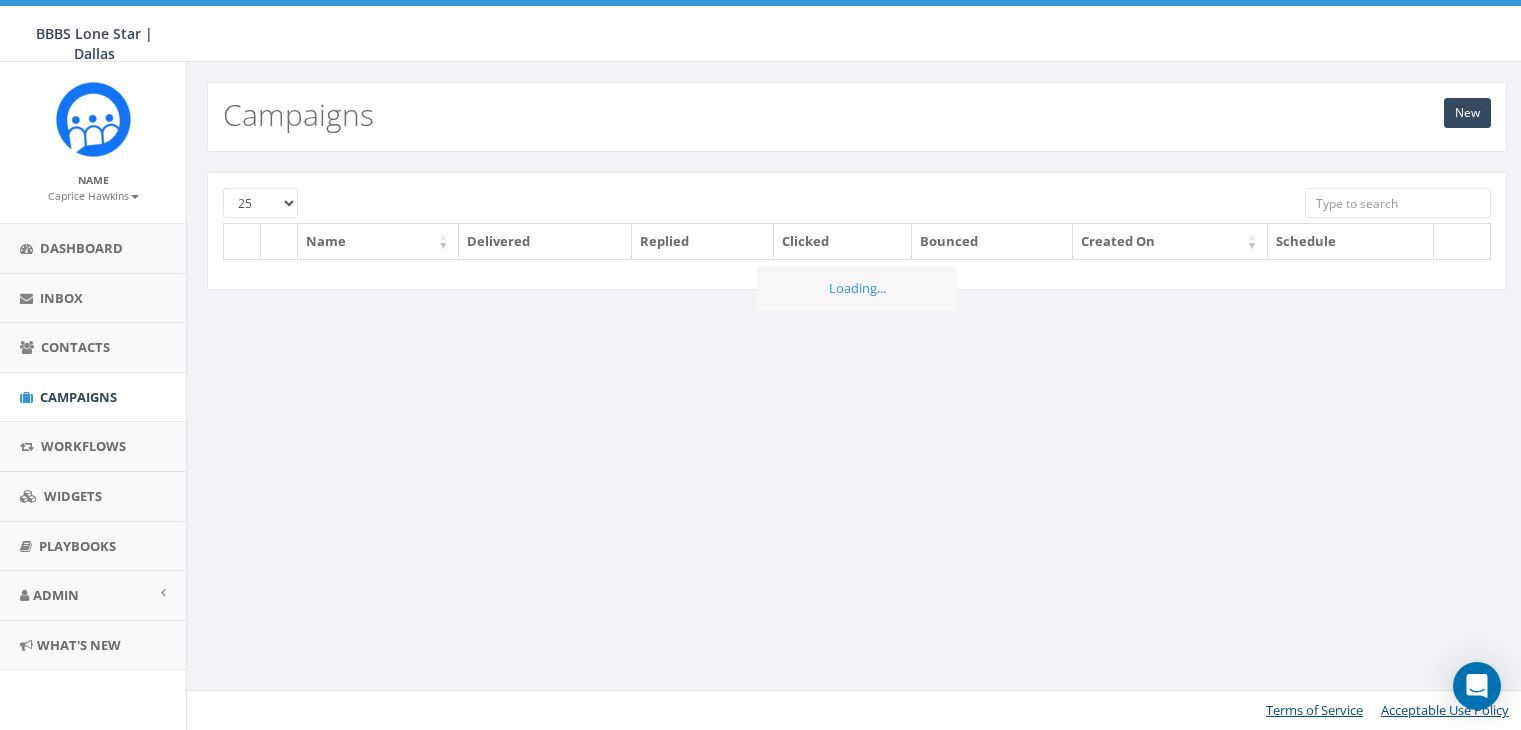scroll, scrollTop: 0, scrollLeft: 0, axis: both 